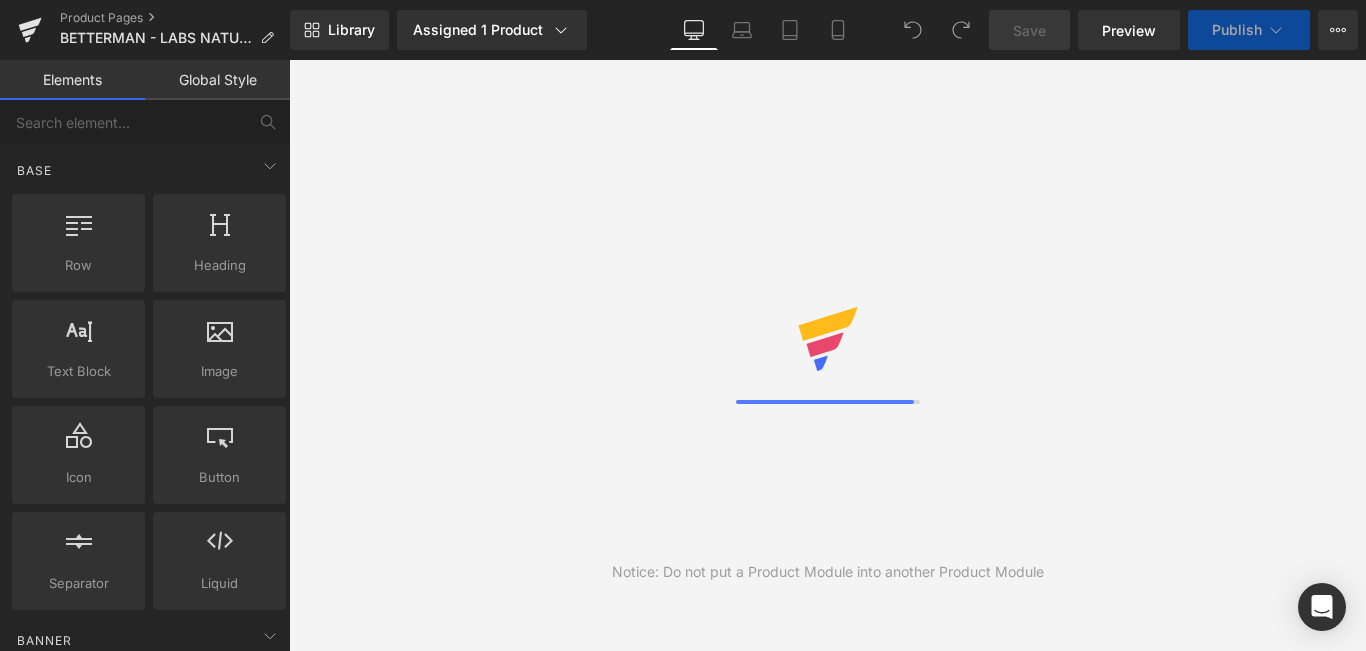 scroll, scrollTop: 0, scrollLeft: 0, axis: both 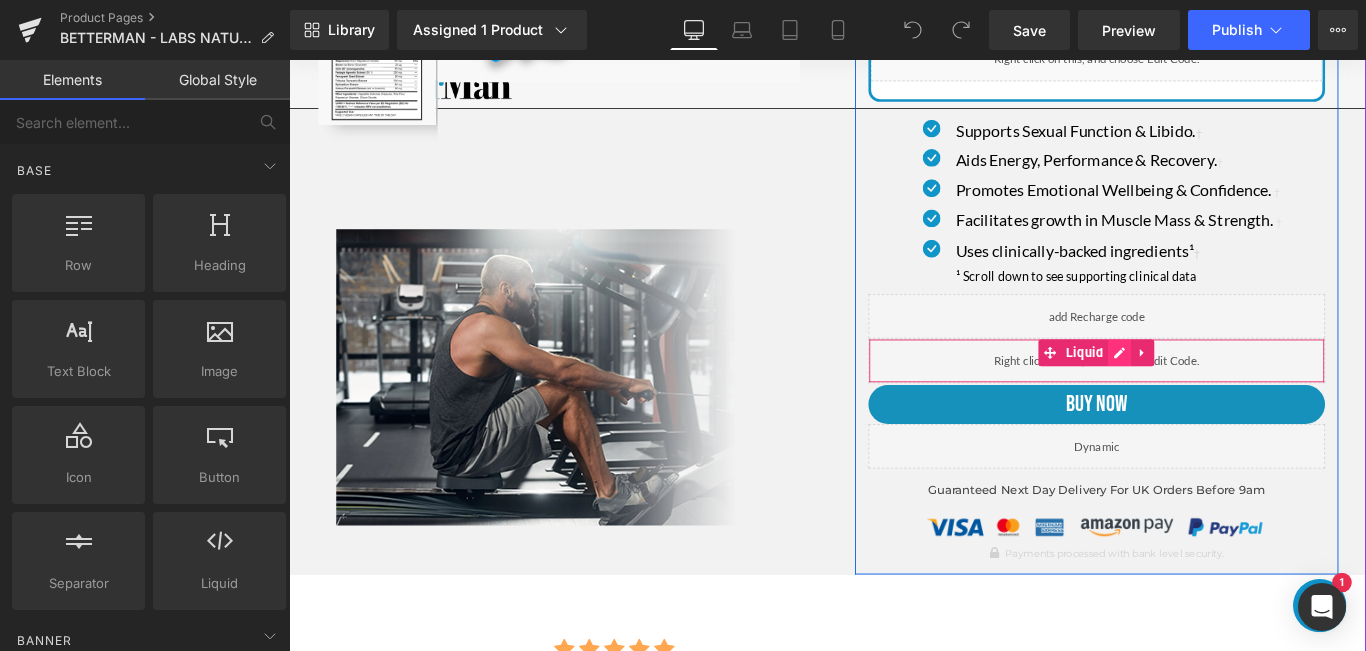 click on "Liquid" at bounding box center [1196, 389] 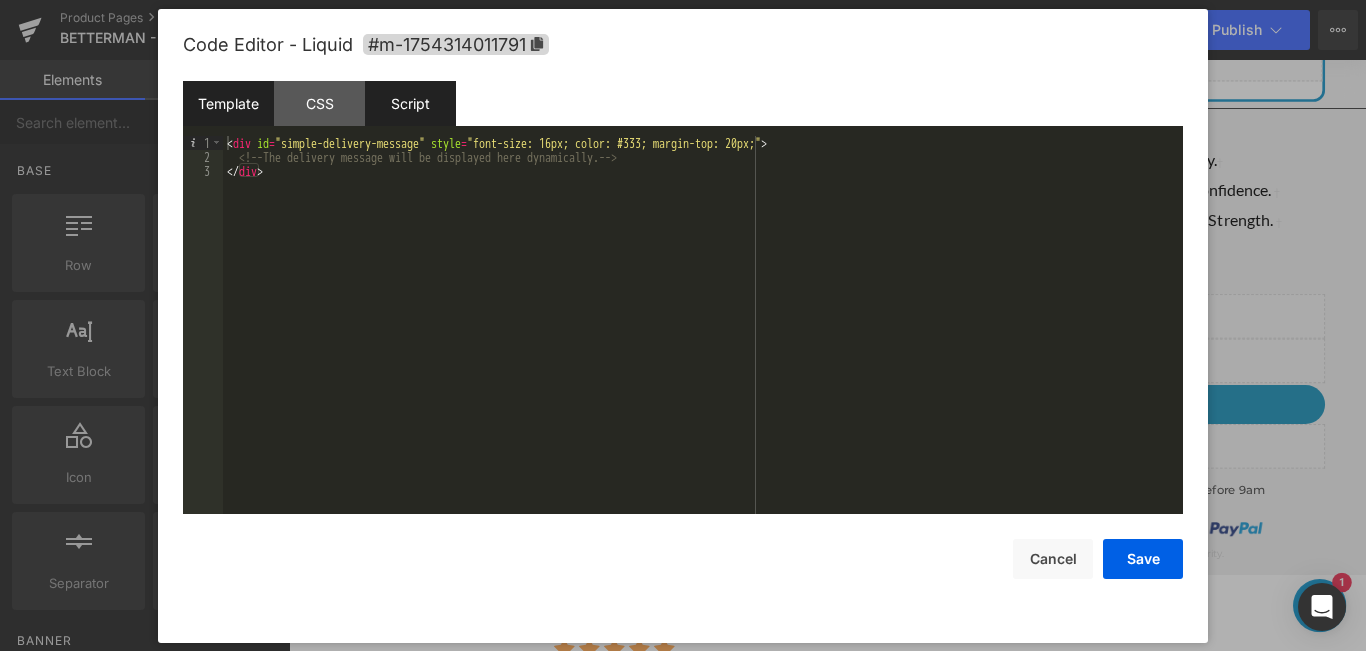 click on "Script" at bounding box center (410, 103) 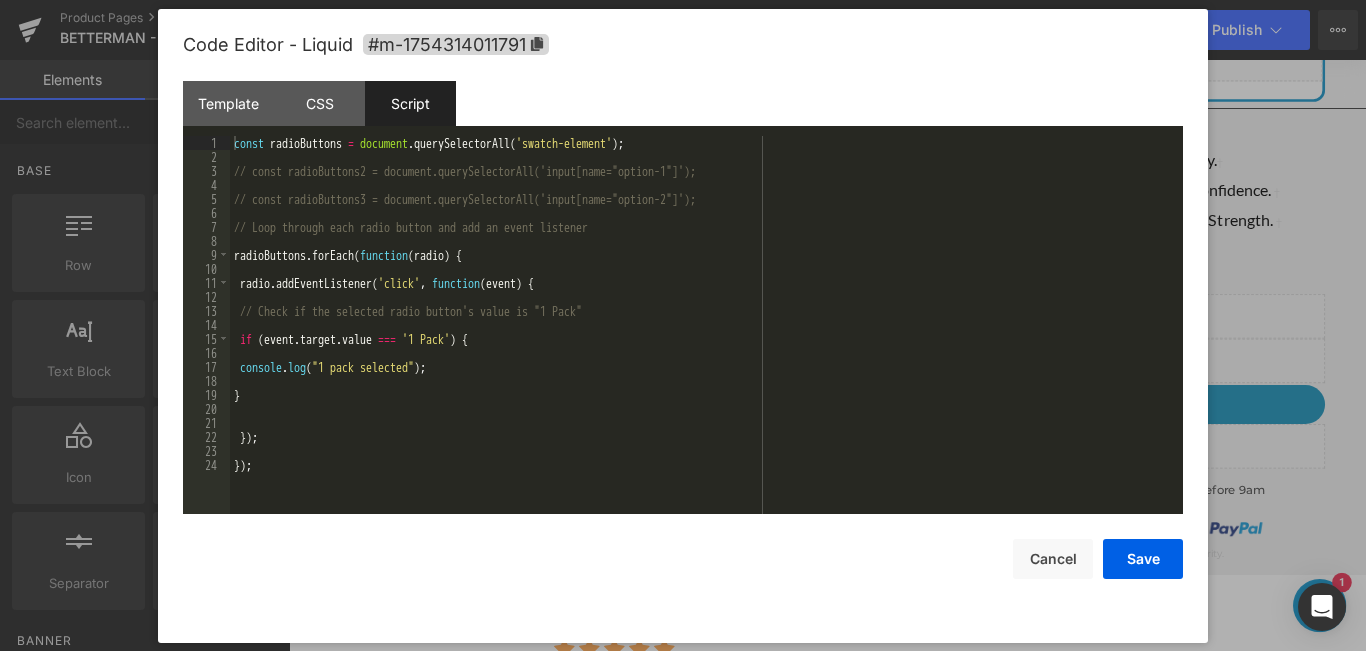 click on "const   radioButtons   =   document . querySelectorAll ( 'swatch-element' ) ; // const radioButtons2 = document.querySelectorAll('input[name="option-1"]'); // const radioButtons3 = document.querySelectorAll('input[name="option-2"]'); // Loop through each radio button and add an event listener radioButtons . forEach ( function ( radio )   {   radio . addEventListener ( 'click' ,   function ( event )   {   // Check if the selected radio button's value is "1 Pack"   if   ( event . target . value   ===   '1 Pack' )   {   console . log ( "1 pack selected" ) ; }   }) ; }) ;" at bounding box center (706, 339) 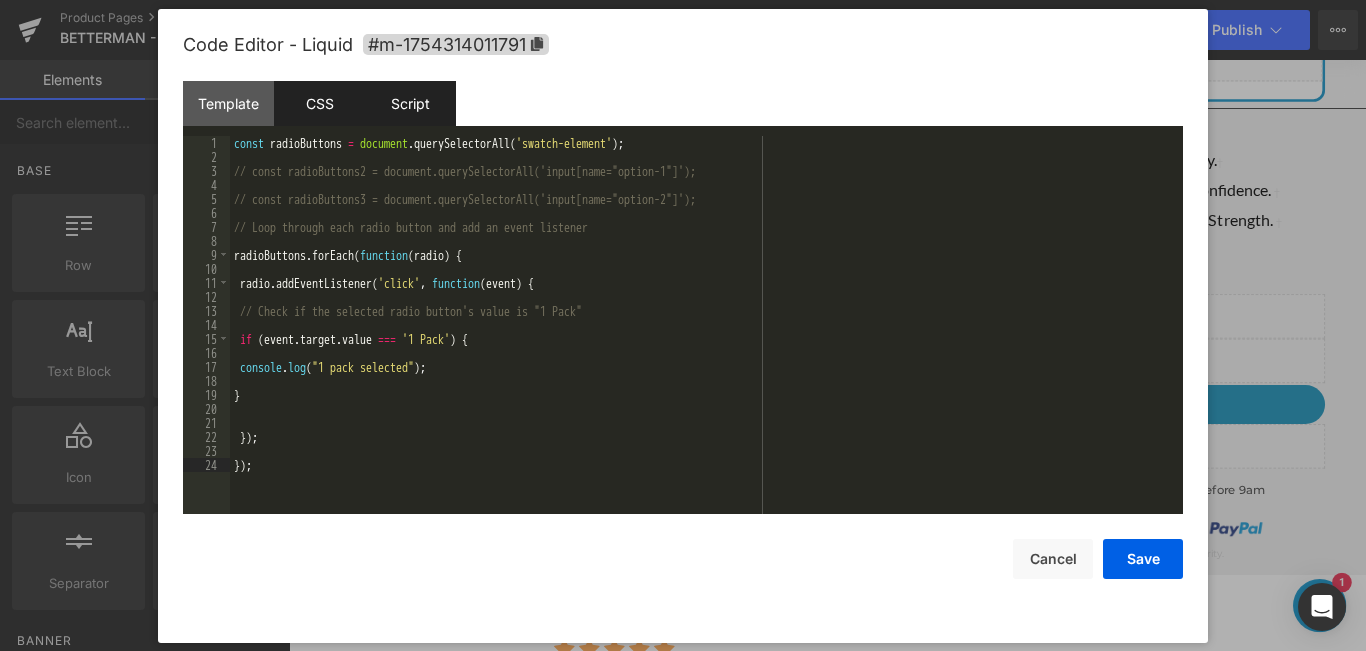 click on "CSS" at bounding box center [319, 103] 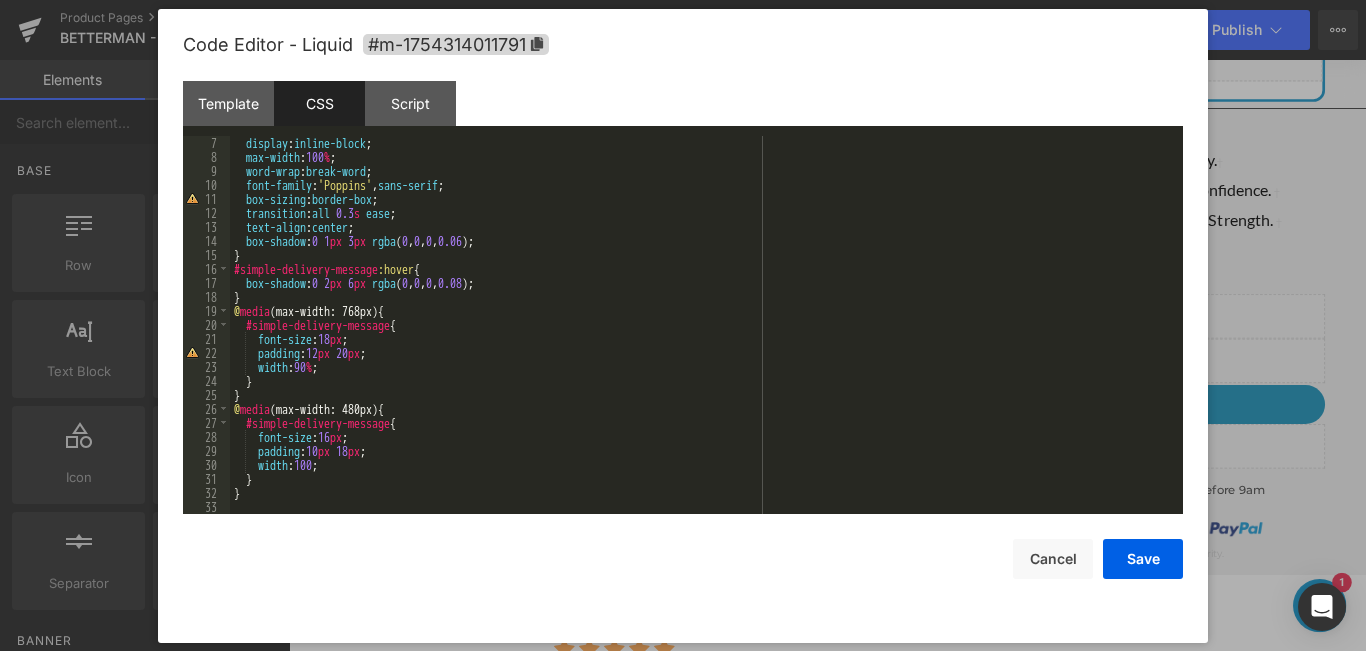 scroll, scrollTop: 0, scrollLeft: 0, axis: both 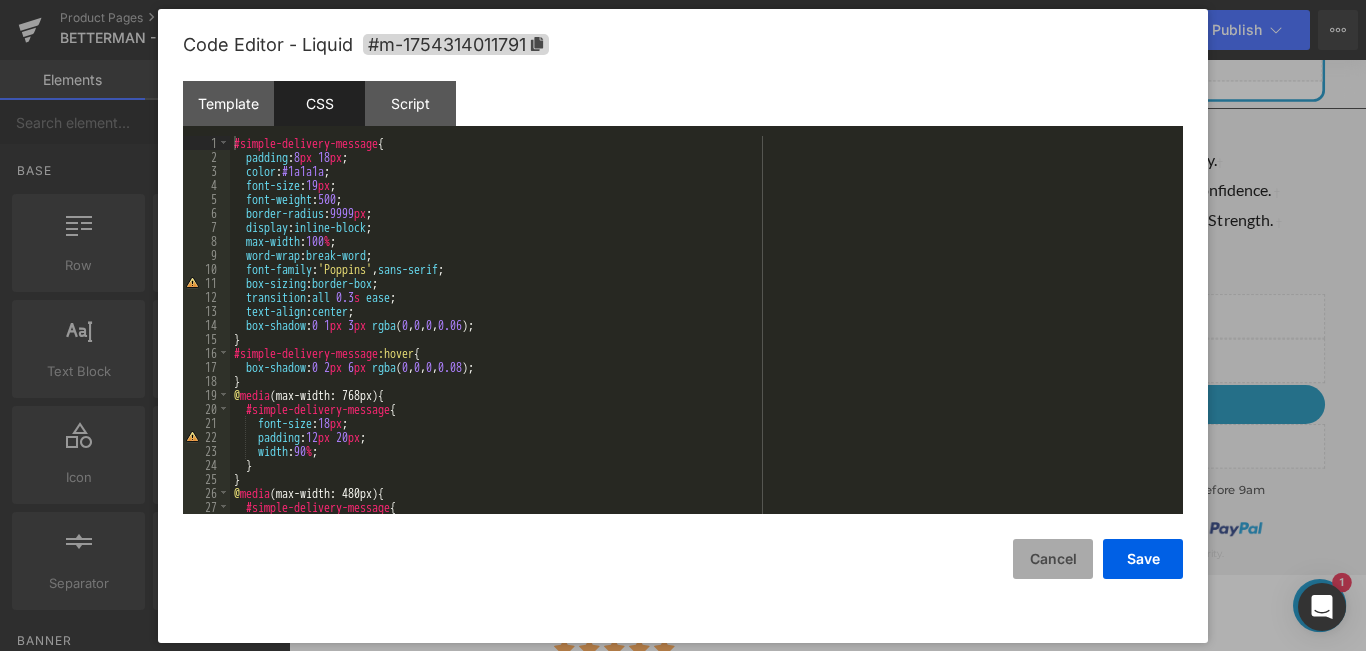 click on "Cancel" at bounding box center (1053, 559) 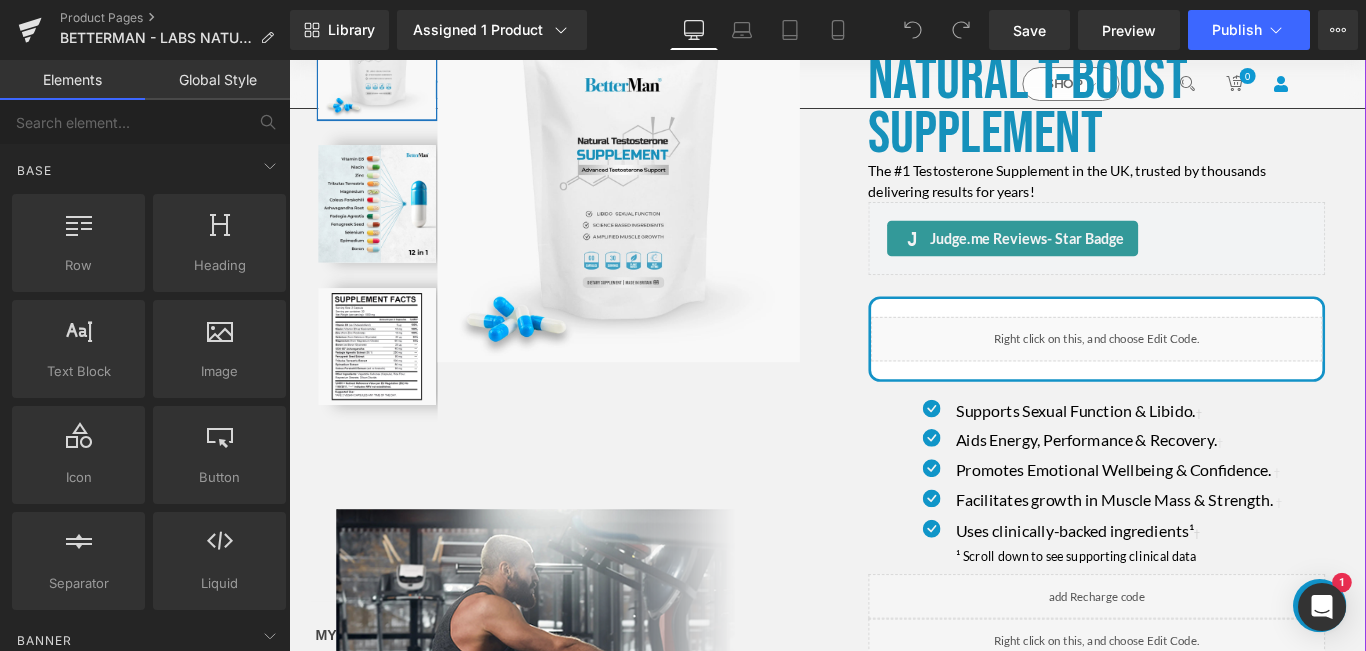 scroll, scrollTop: 0, scrollLeft: 0, axis: both 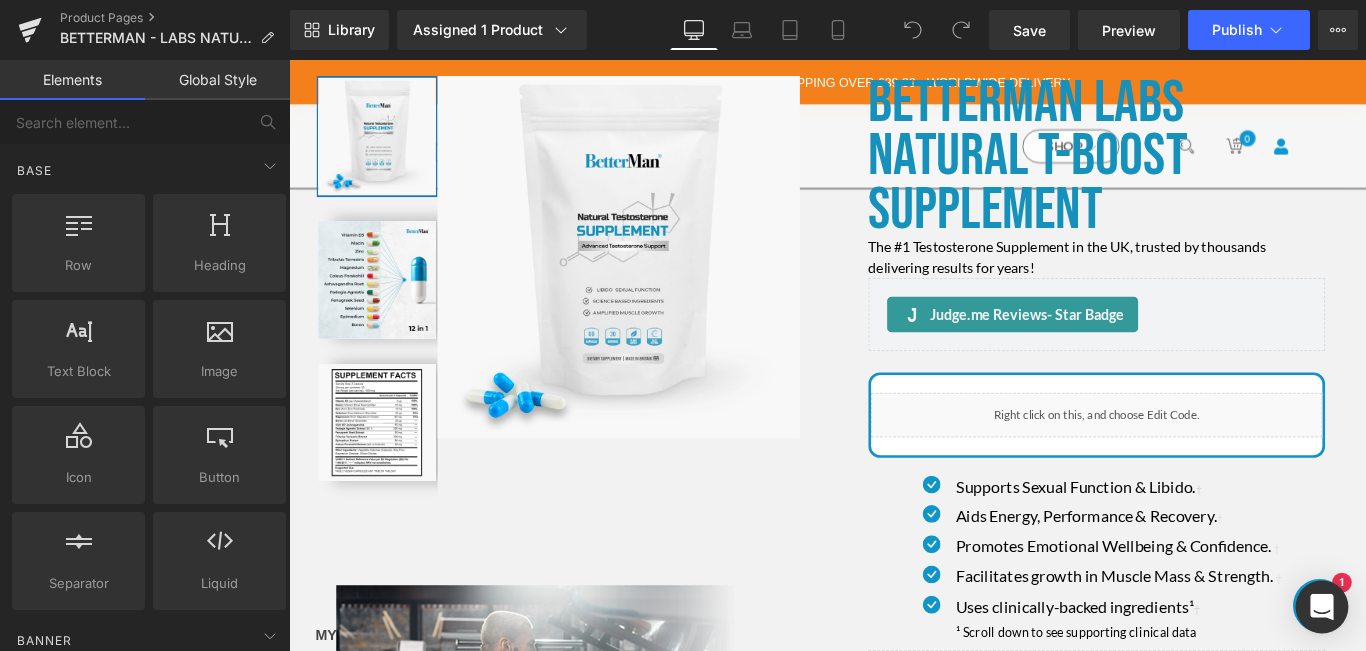 click 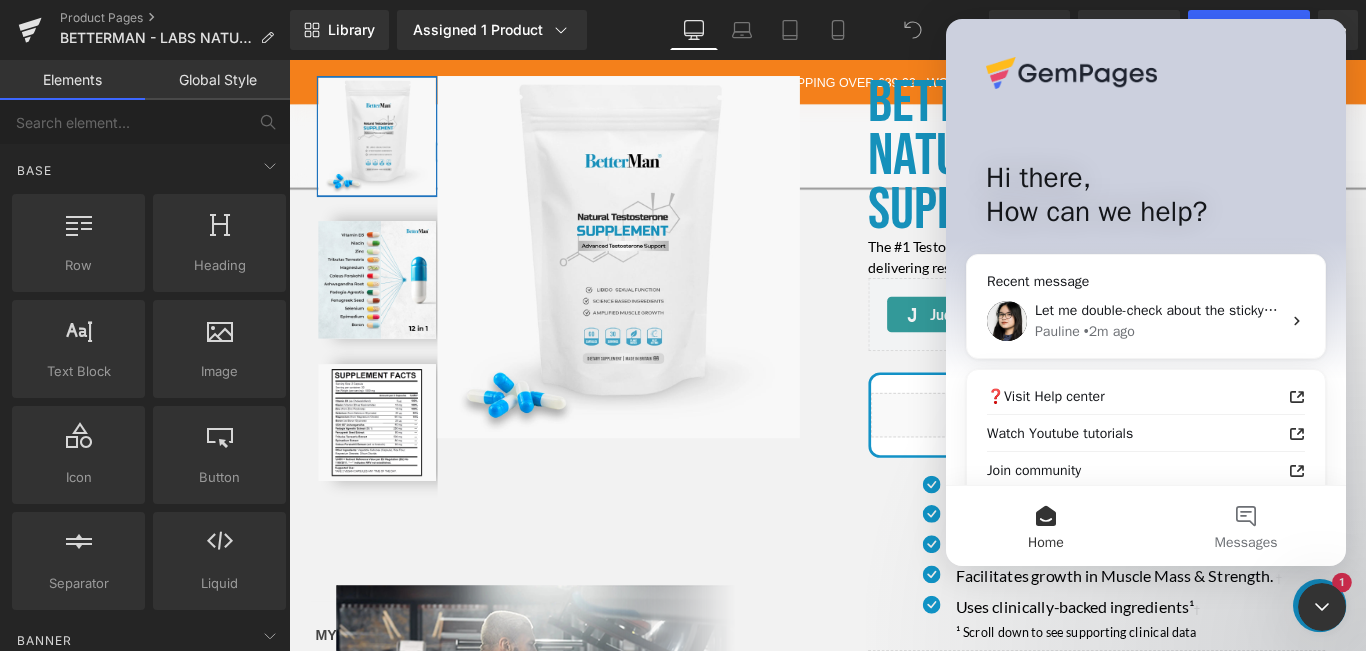 scroll, scrollTop: 0, scrollLeft: 0, axis: both 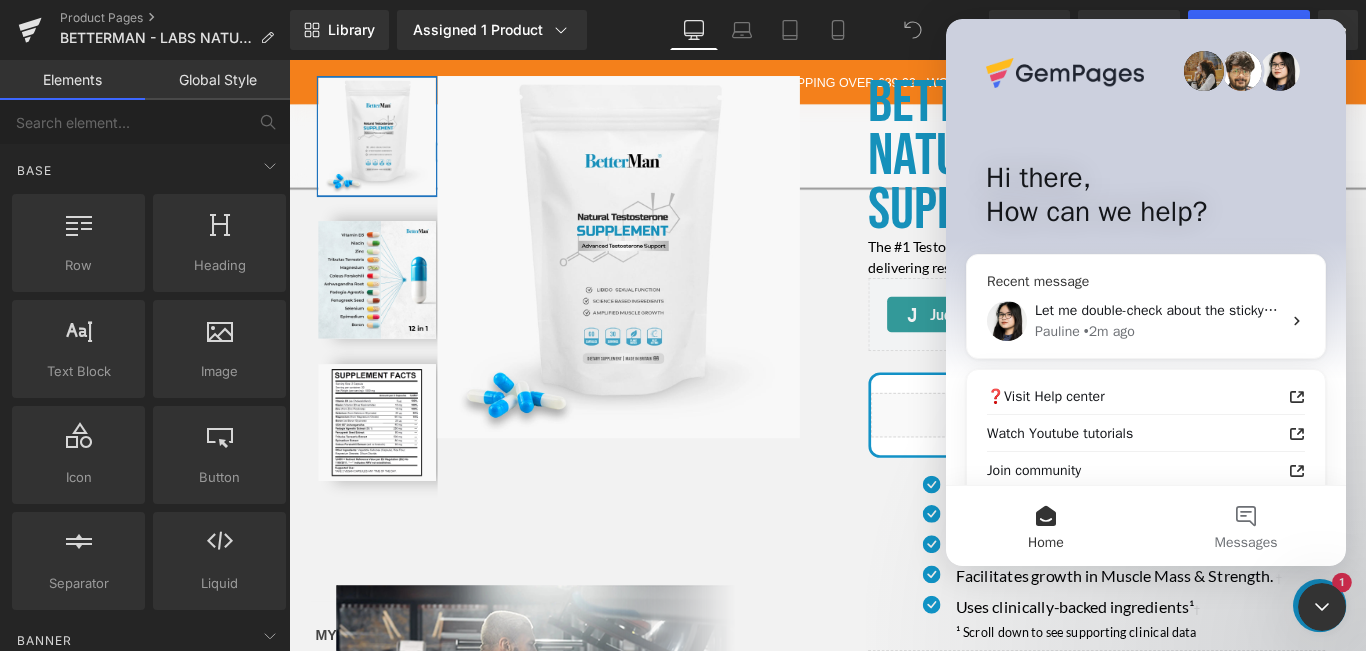 click on "Let me double-check about the sticky header on Mobile with our team" at bounding box center [1248, 310] 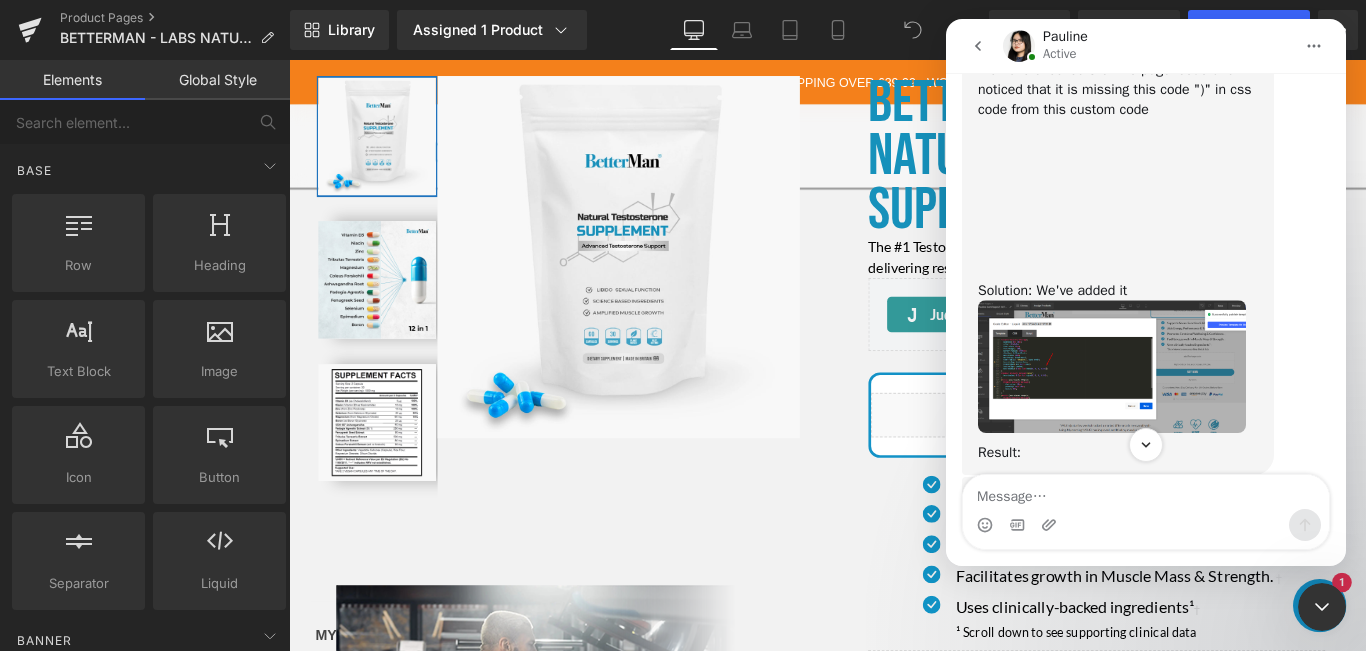 scroll, scrollTop: 4675, scrollLeft: 0, axis: vertical 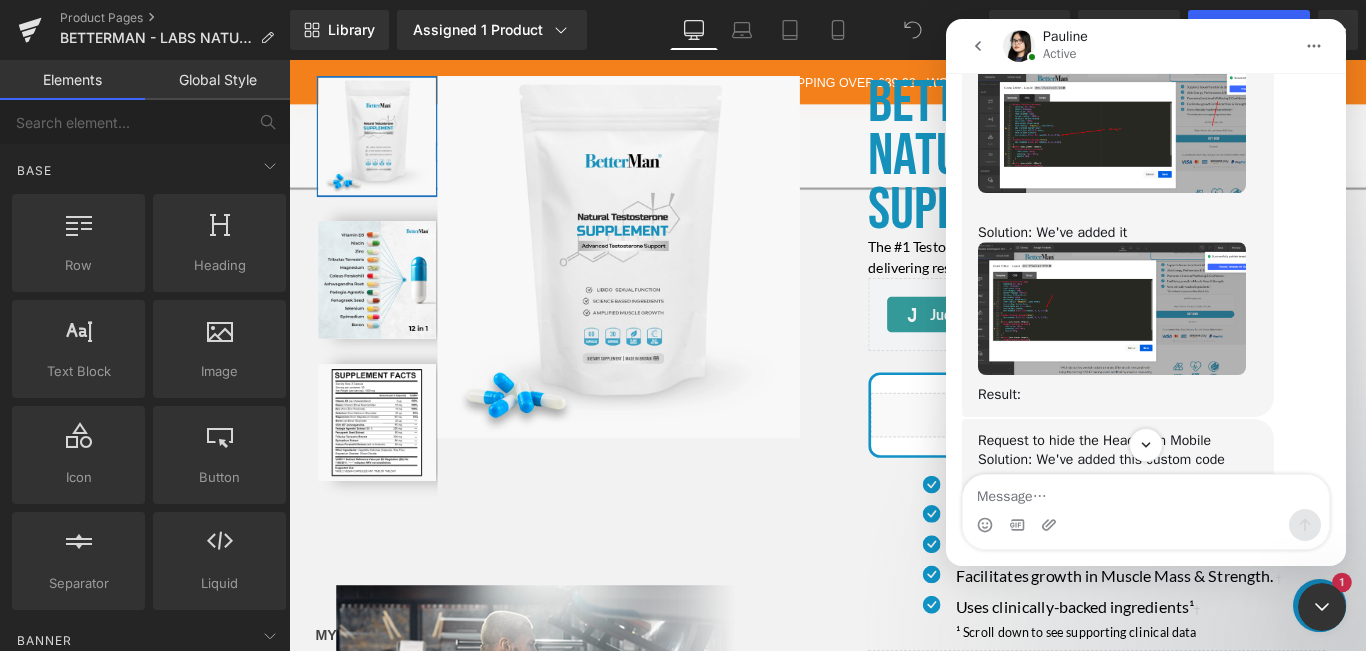click at bounding box center [1112, 308] 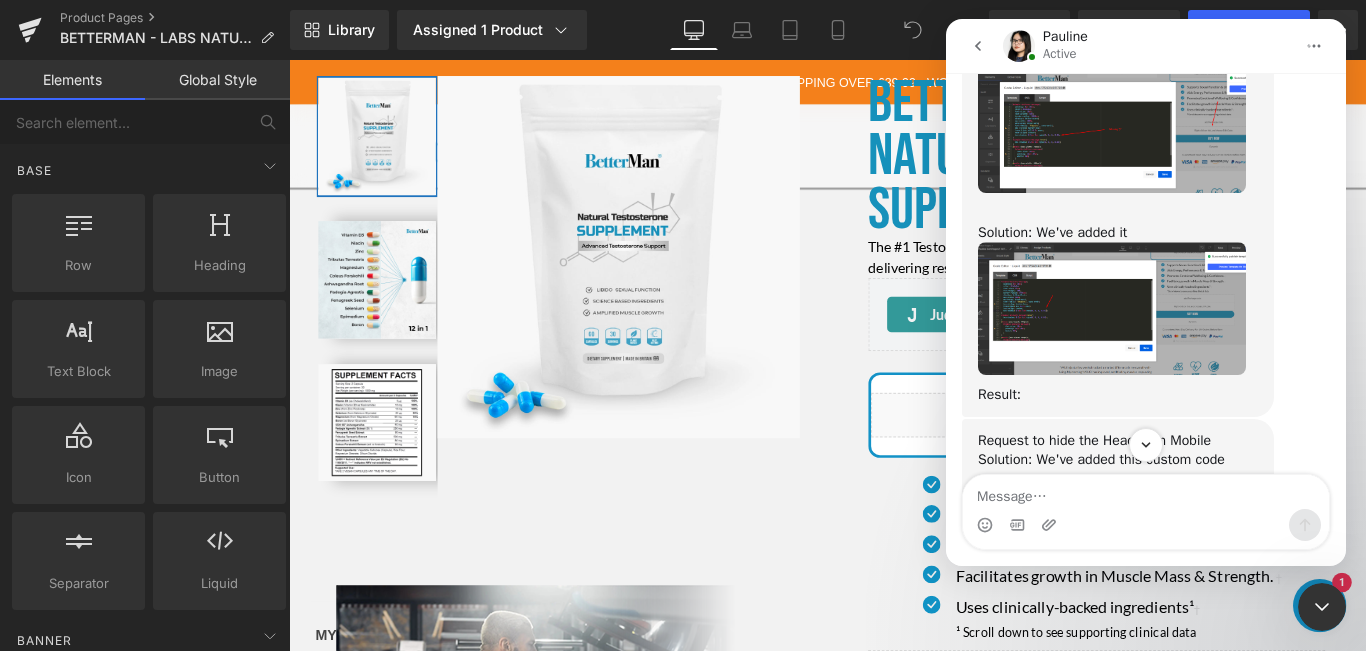 scroll, scrollTop: 0, scrollLeft: 0, axis: both 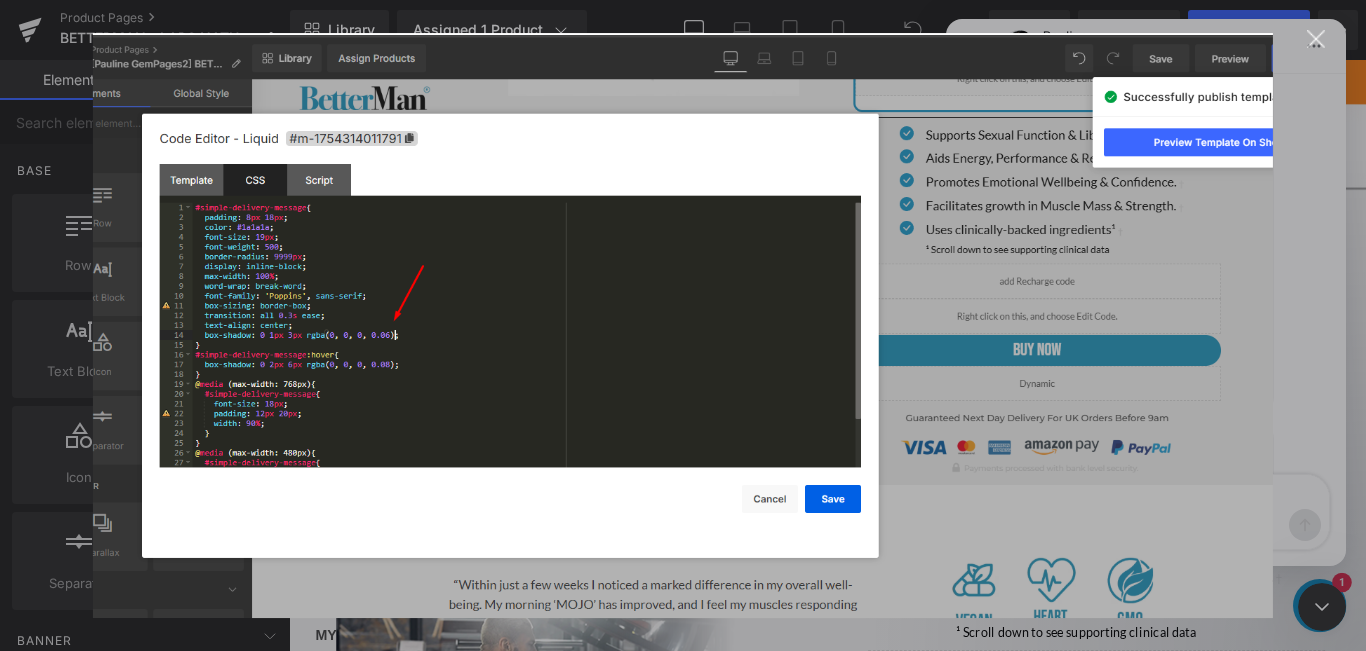 click at bounding box center (683, 326) 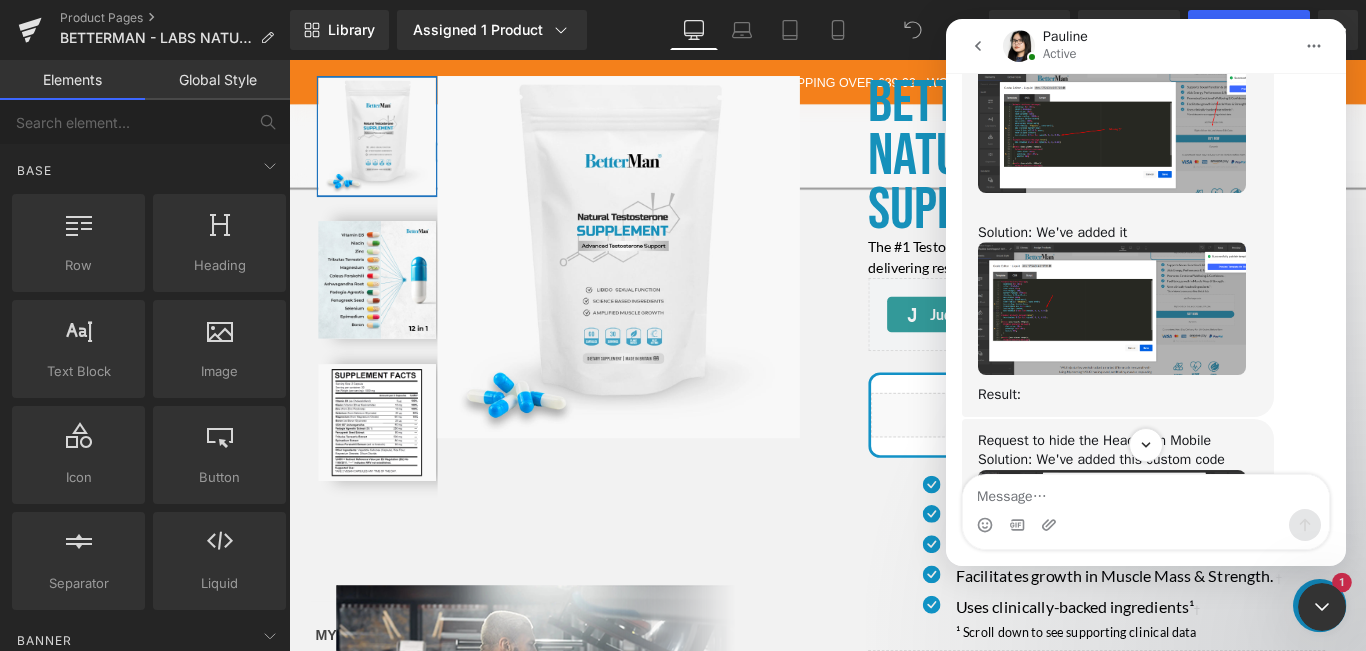 click at bounding box center (683, 295) 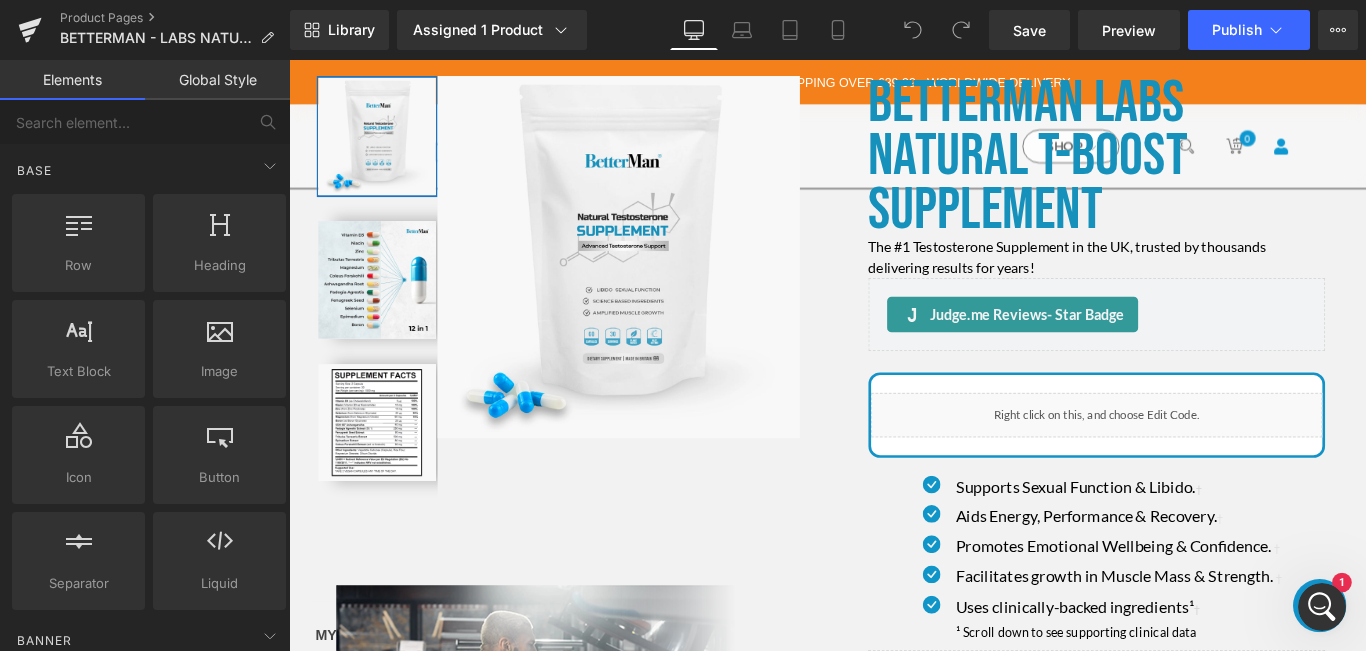 scroll, scrollTop: 0, scrollLeft: 0, axis: both 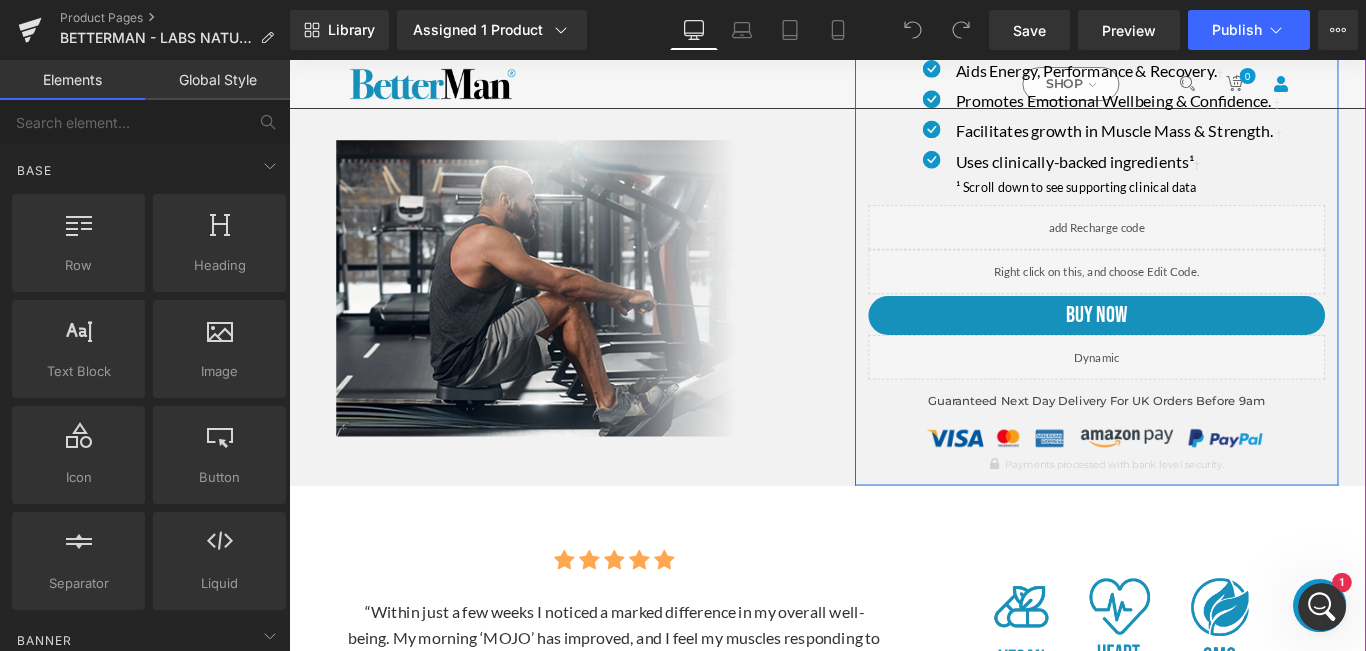 click on "Liquid" at bounding box center [1196, 394] 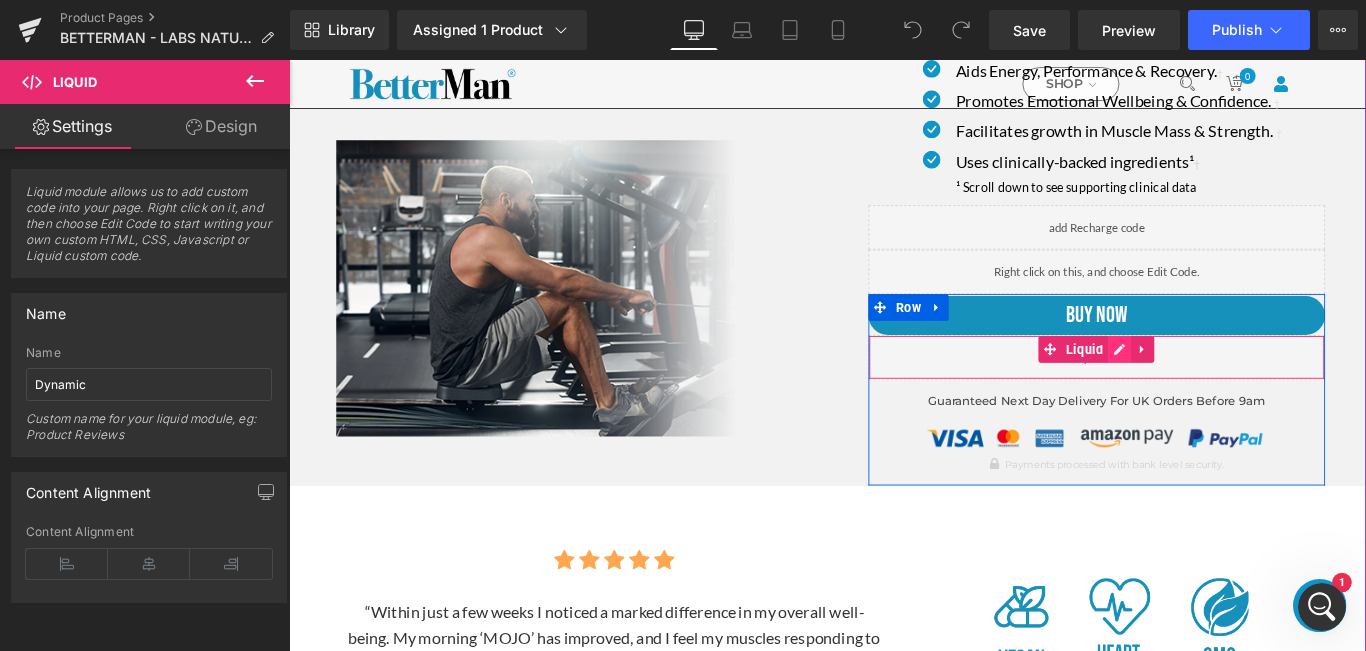 click at bounding box center (1222, 385) 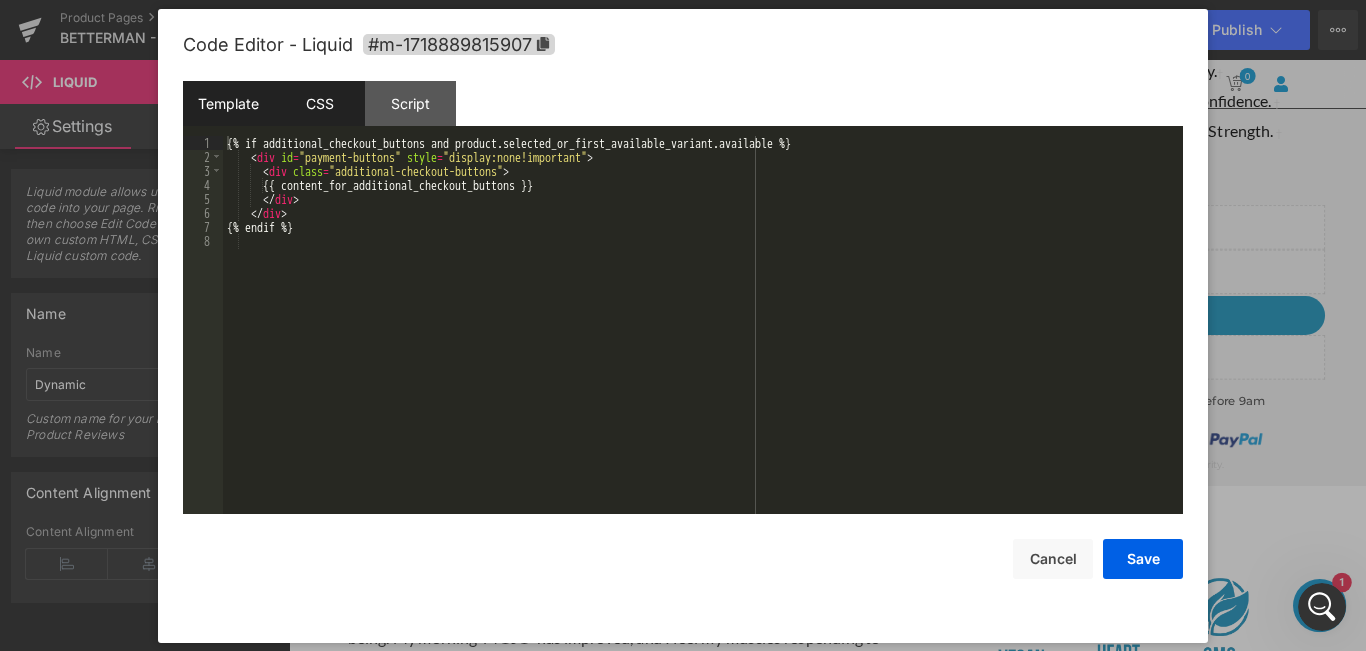 click on "CSS" at bounding box center [319, 103] 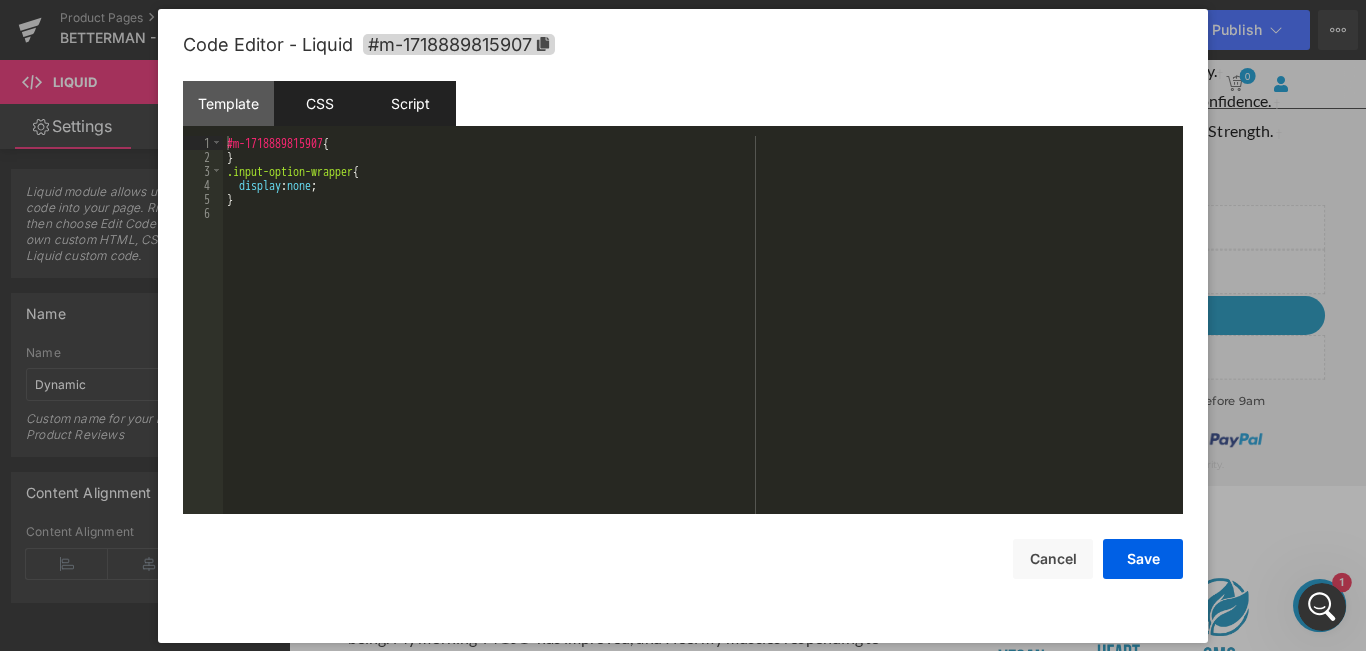 click on "Script" at bounding box center (410, 103) 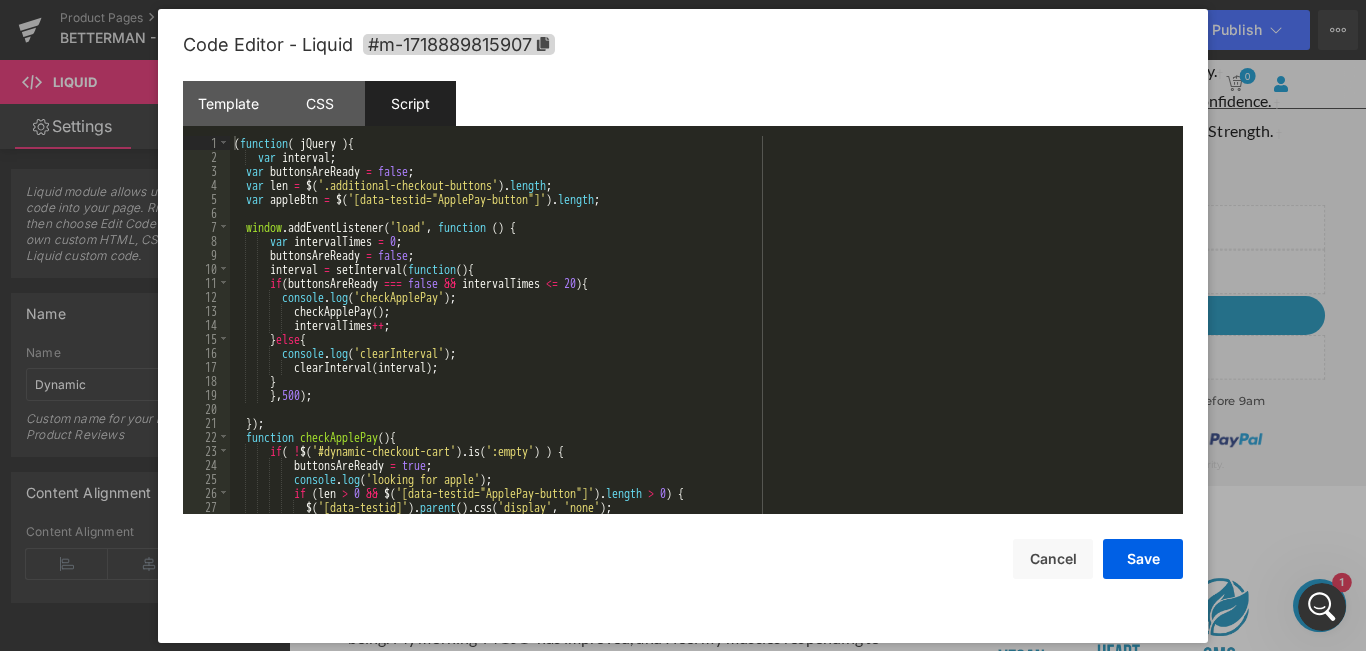 scroll, scrollTop: 0, scrollLeft: 0, axis: both 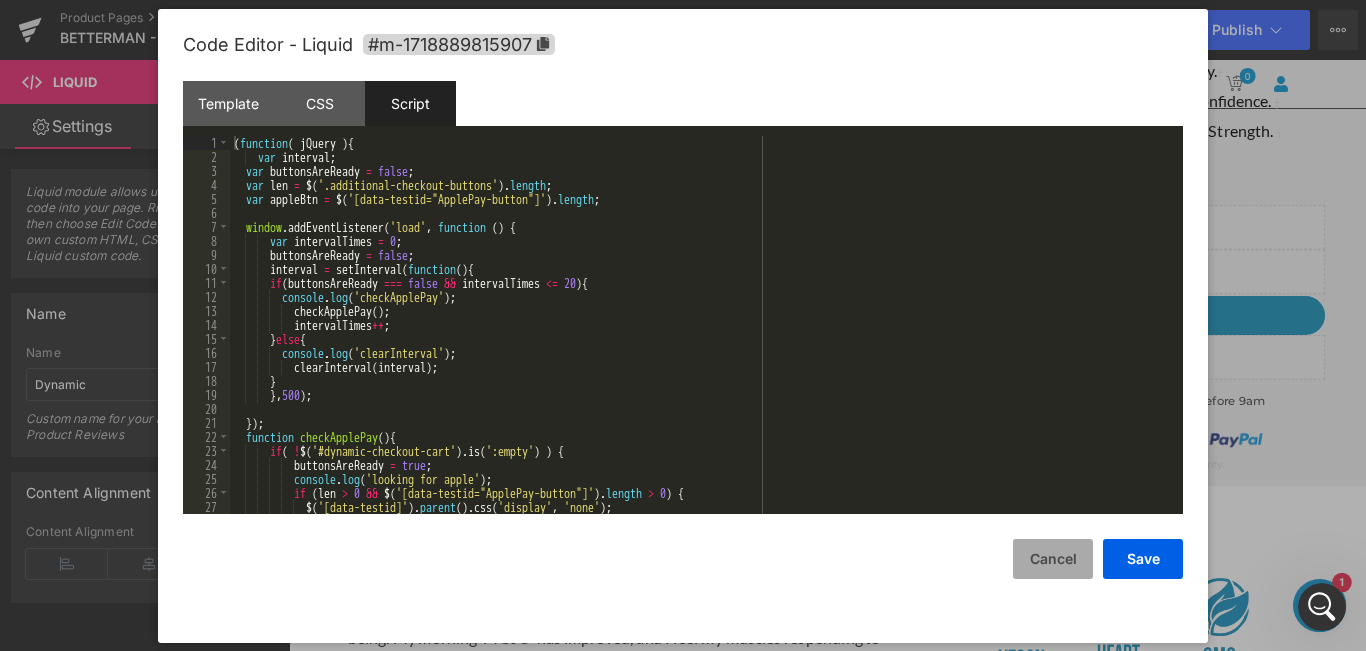 click on "Cancel" at bounding box center (1053, 559) 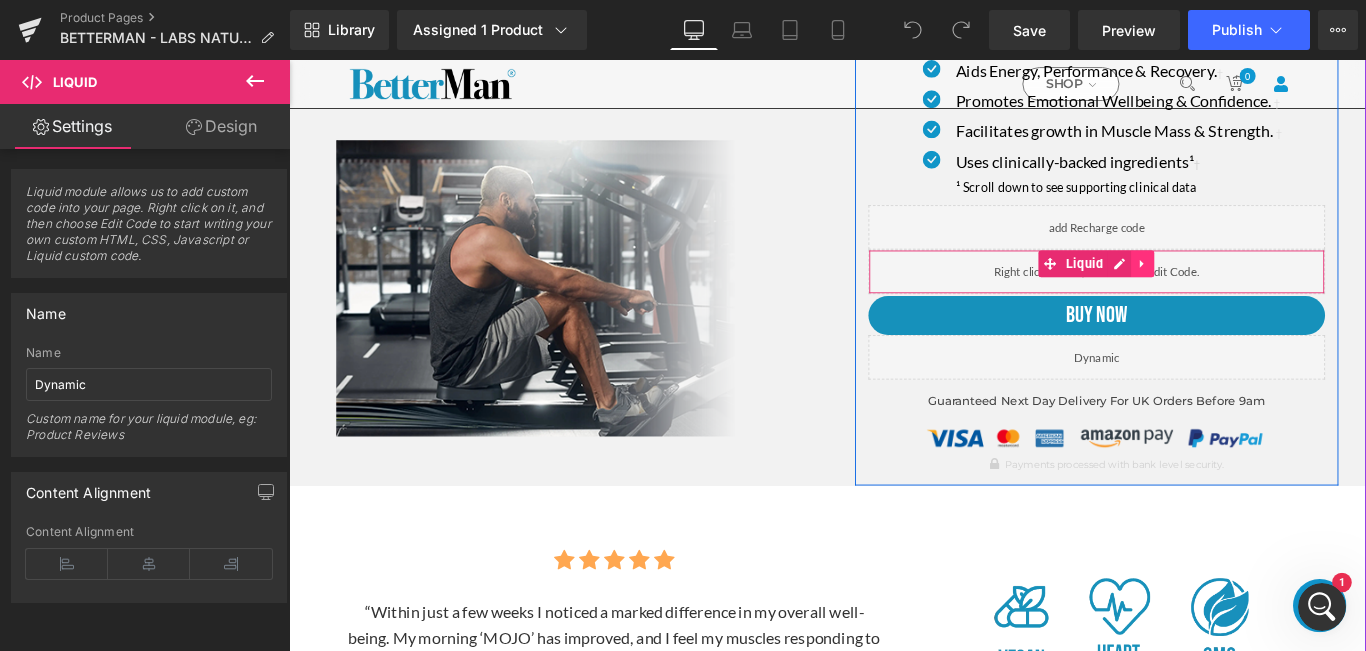 click at bounding box center [1248, 289] 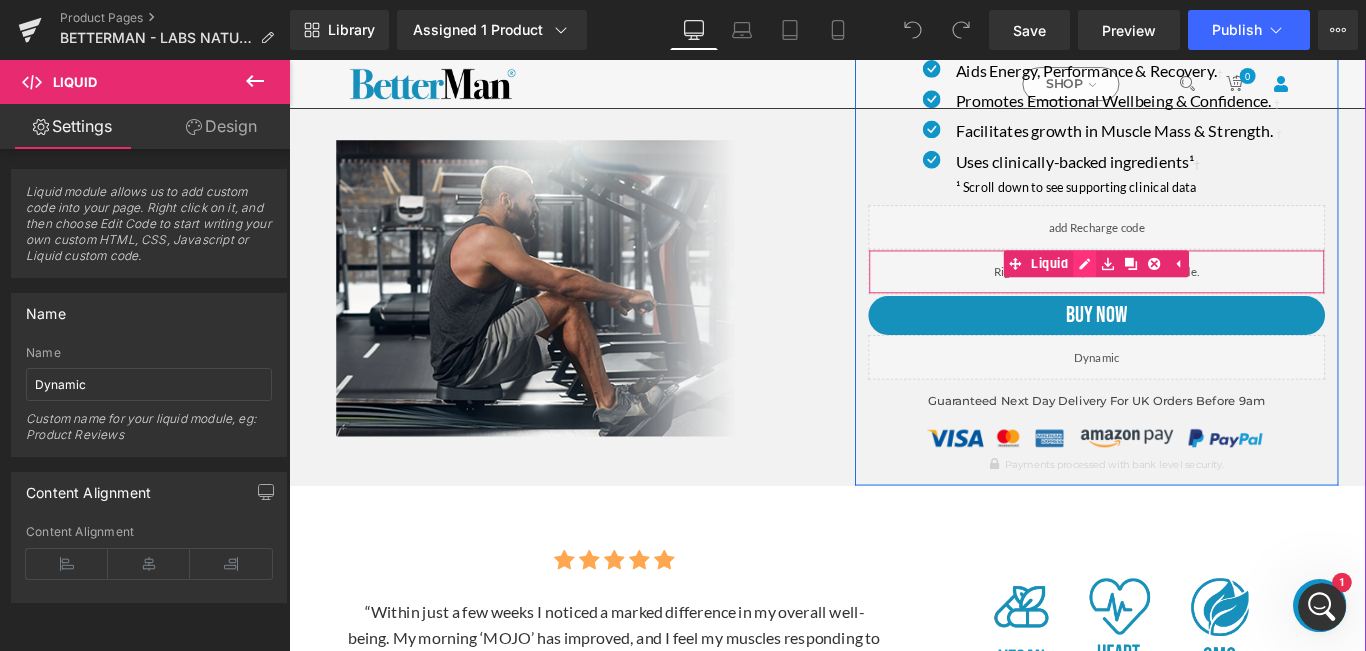 click at bounding box center (1183, 289) 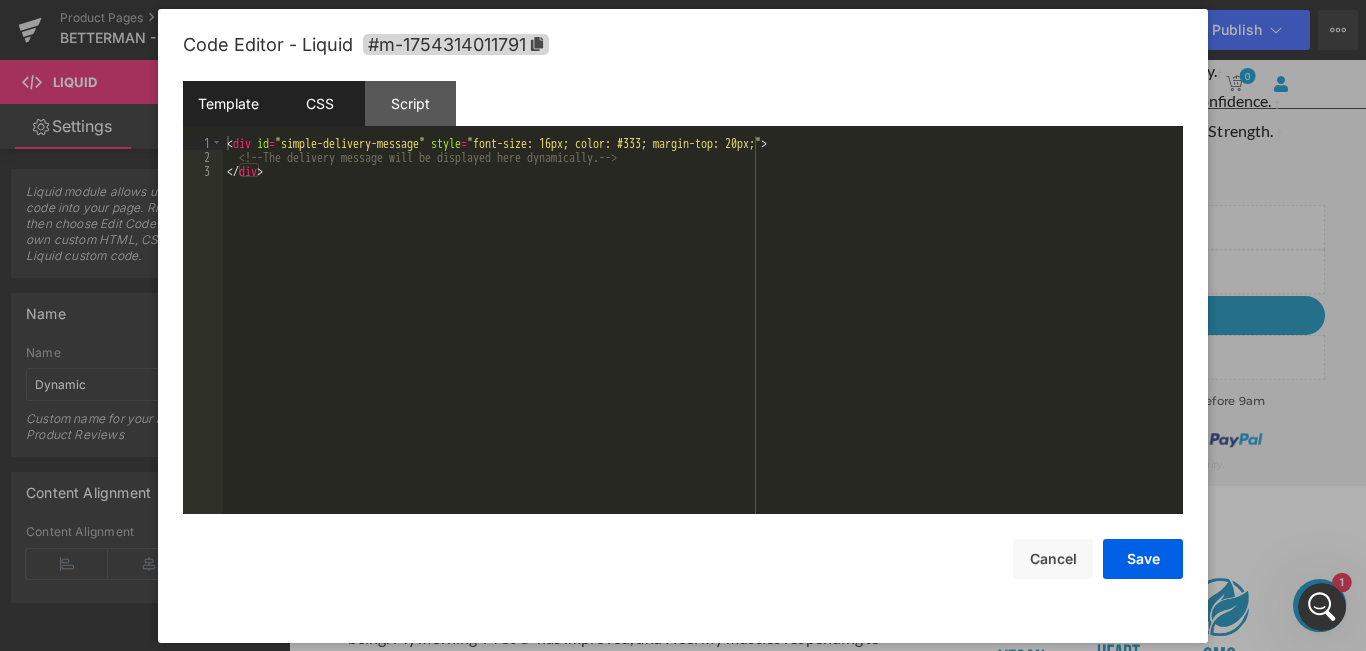 click on "CSS" at bounding box center [319, 103] 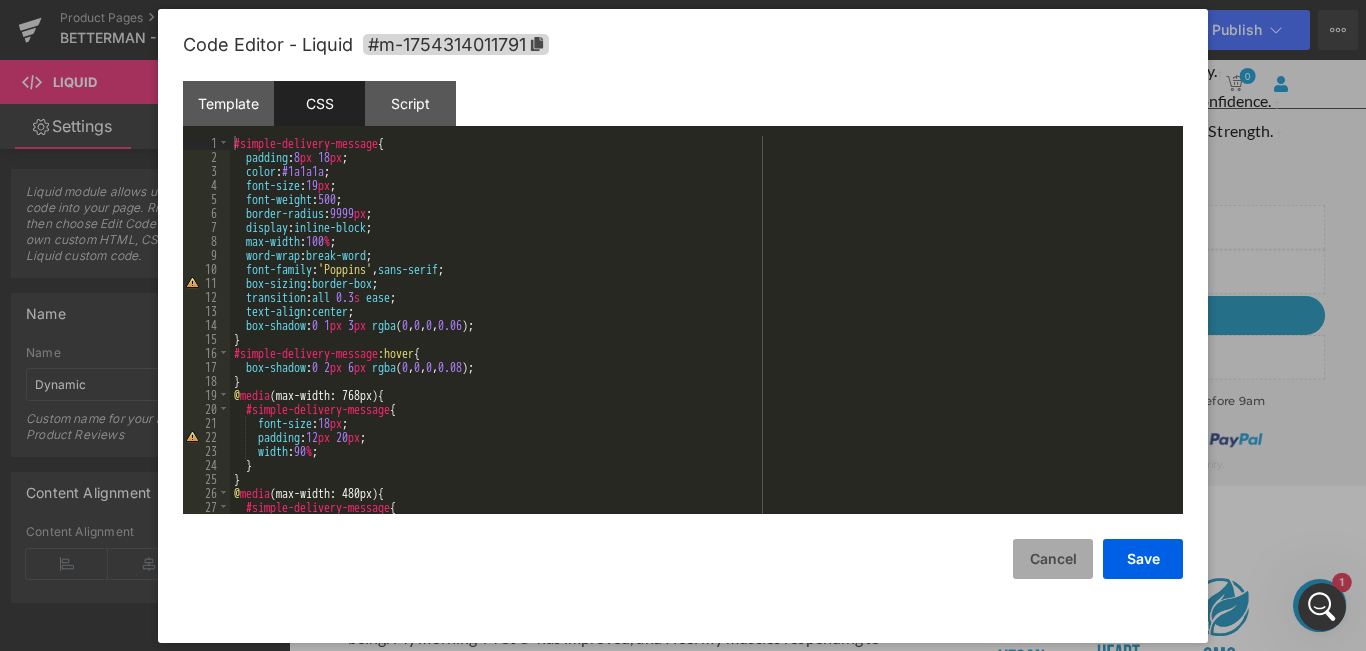 click on "Cancel" at bounding box center [1053, 559] 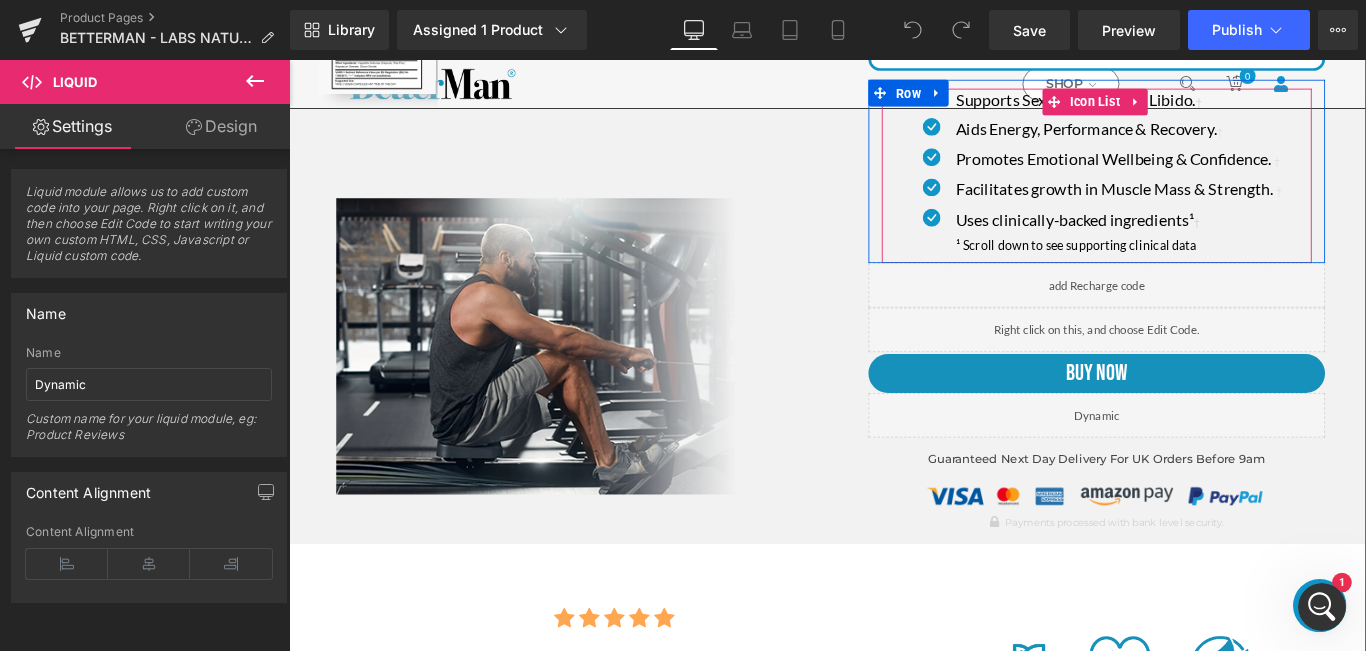 scroll, scrollTop: 400, scrollLeft: 0, axis: vertical 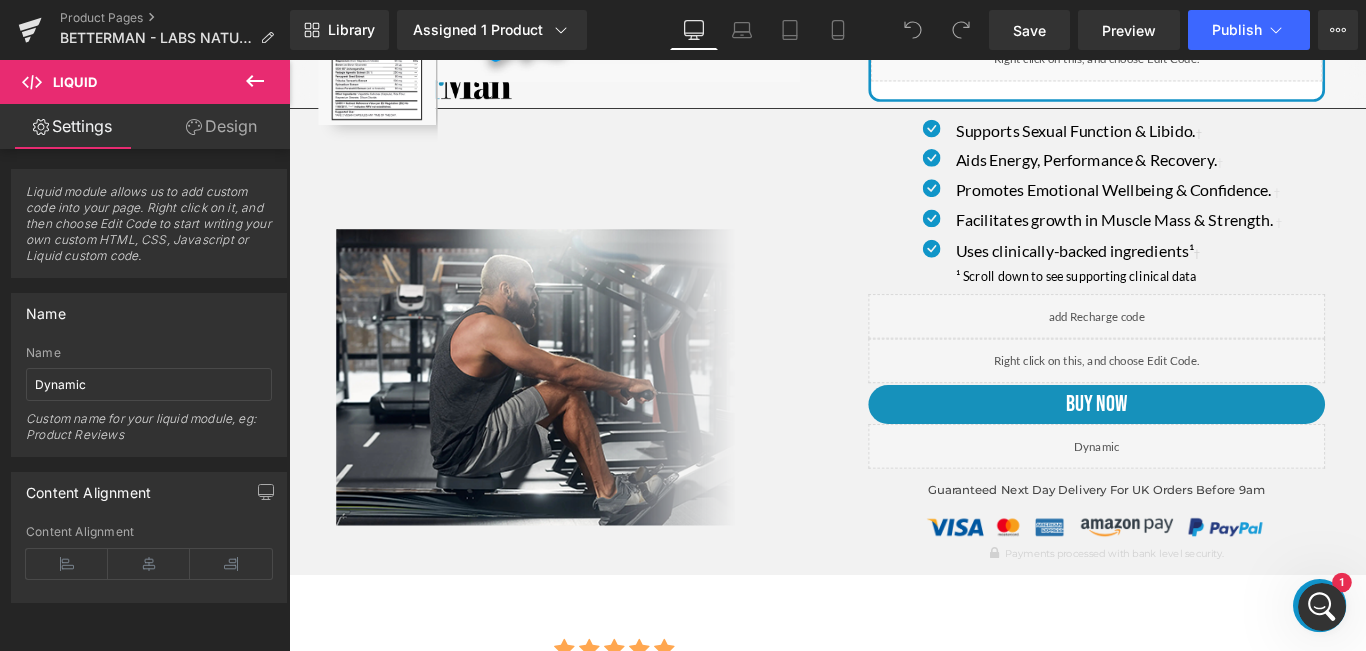 click 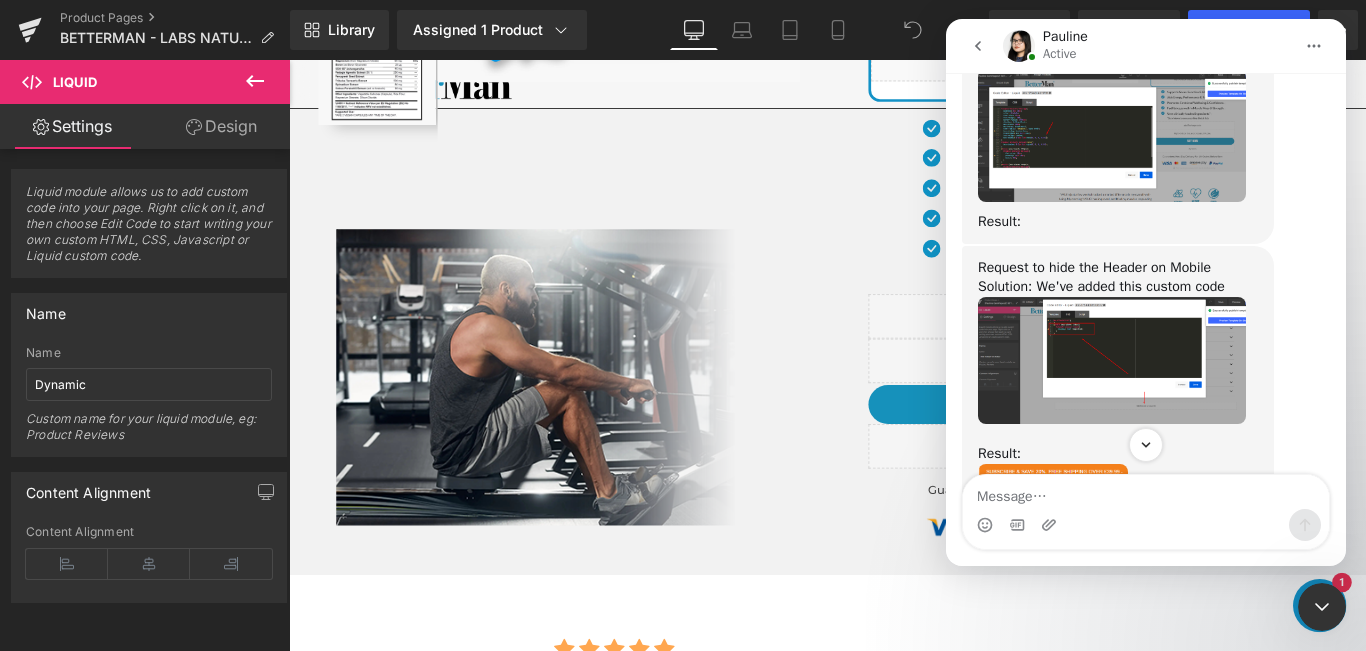 scroll, scrollTop: 4875, scrollLeft: 0, axis: vertical 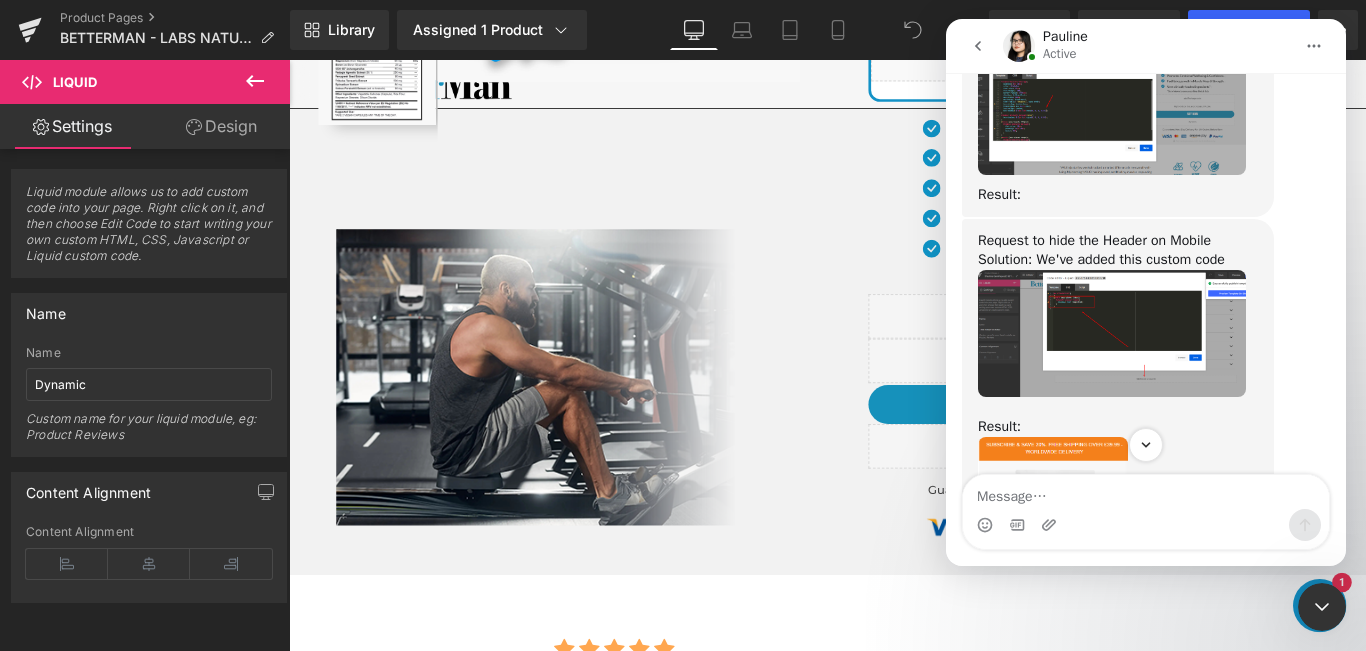 click at bounding box center [1112, 333] 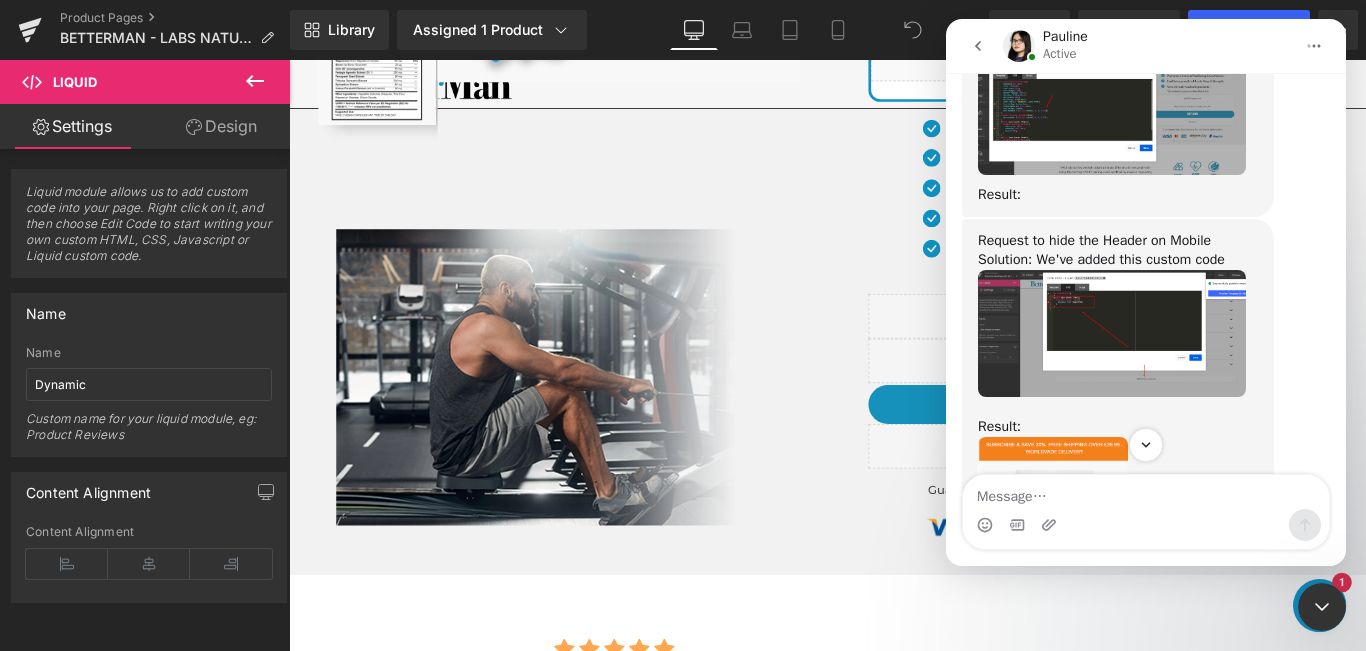 scroll, scrollTop: 0, scrollLeft: 0, axis: both 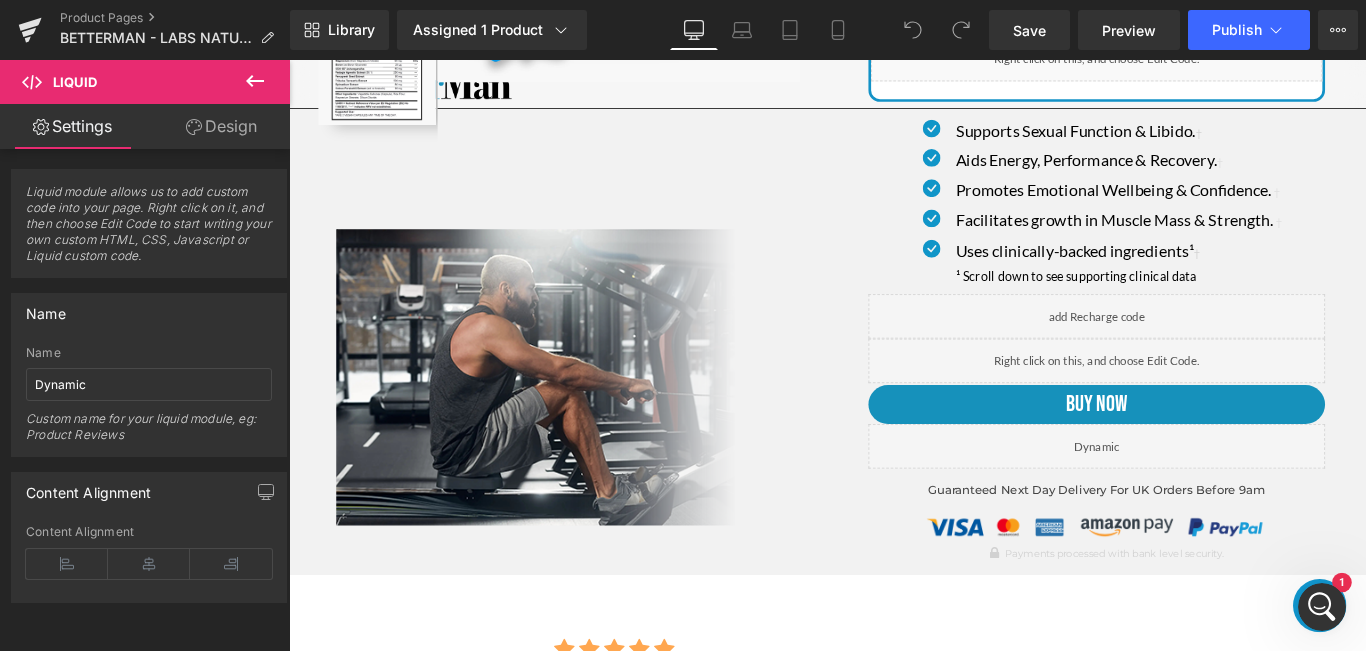 click 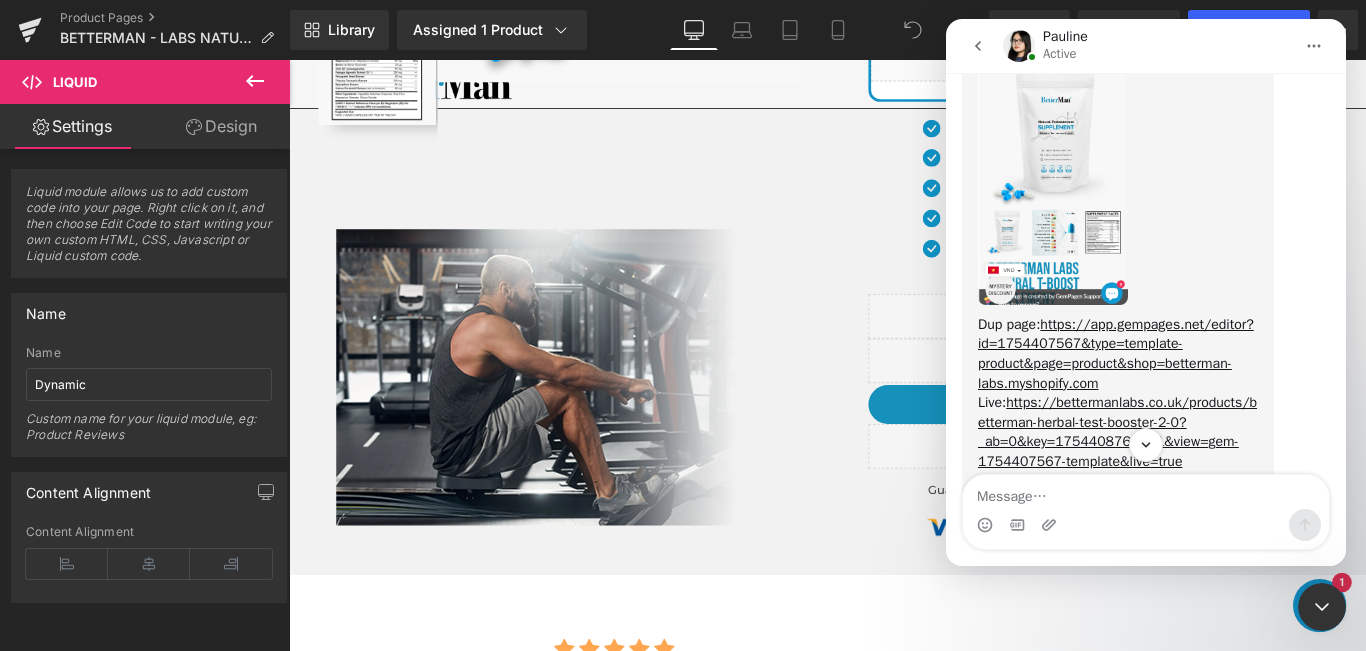 scroll, scrollTop: 5775, scrollLeft: 0, axis: vertical 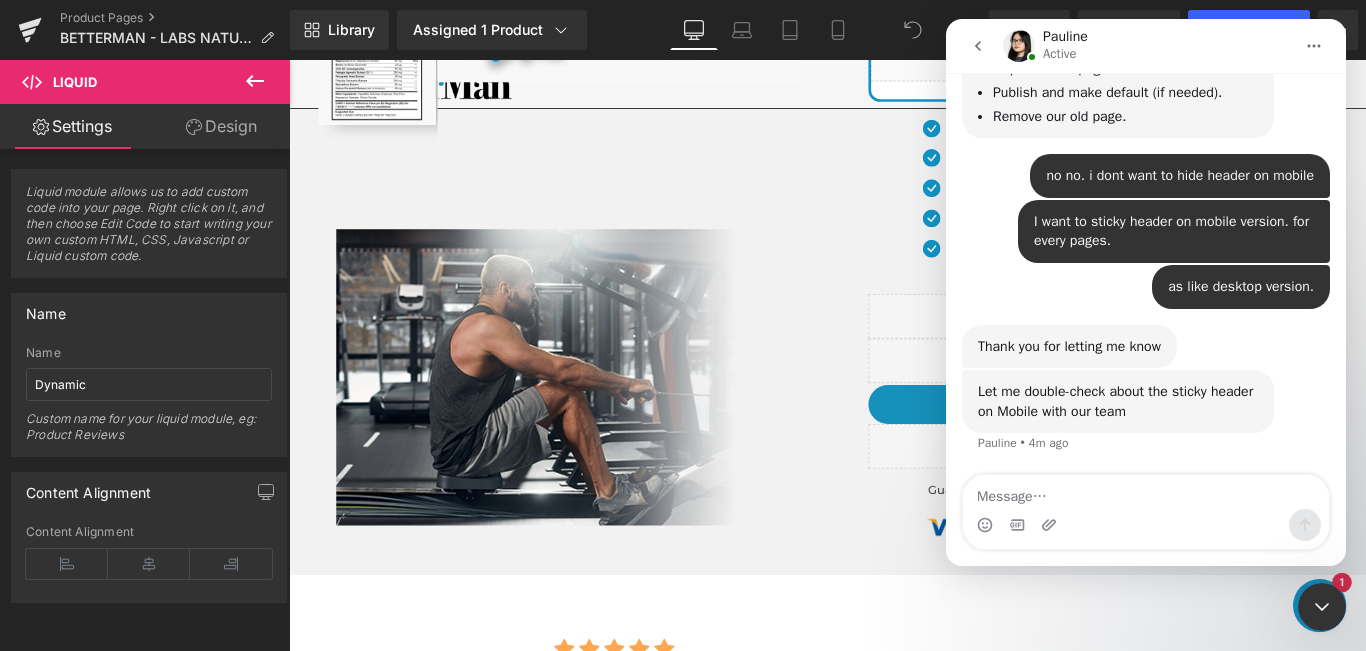 click at bounding box center [683, 295] 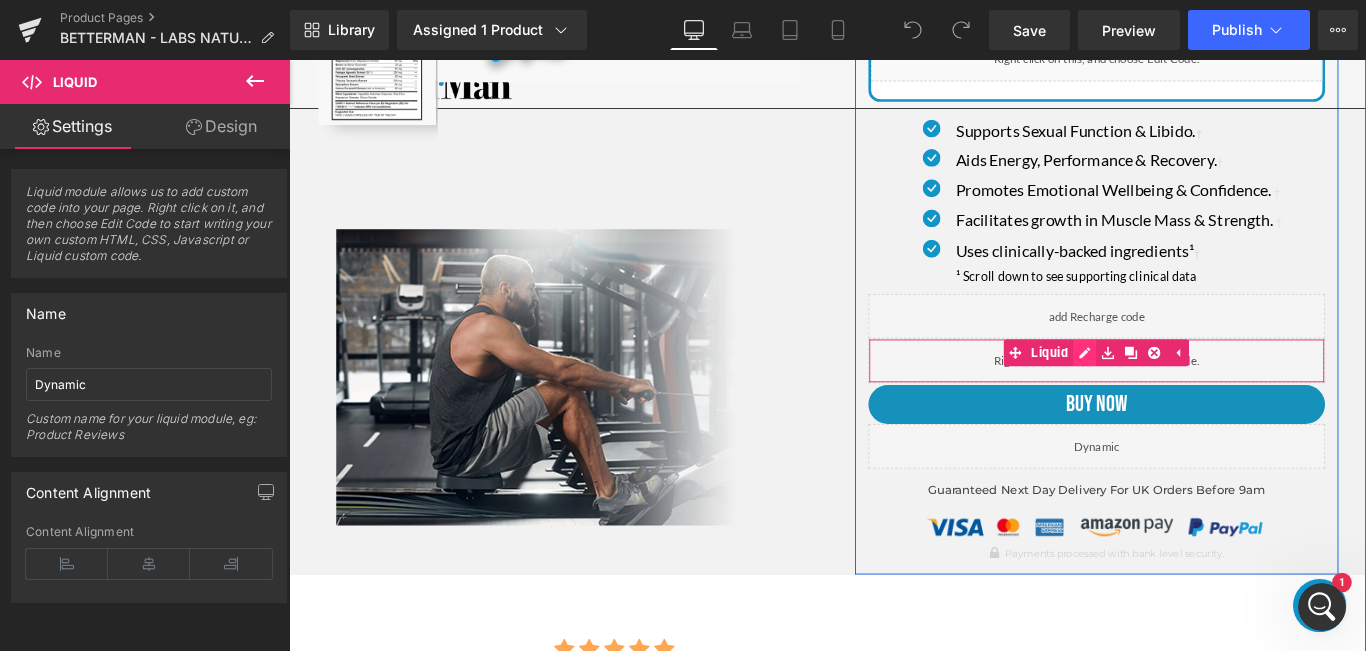 click 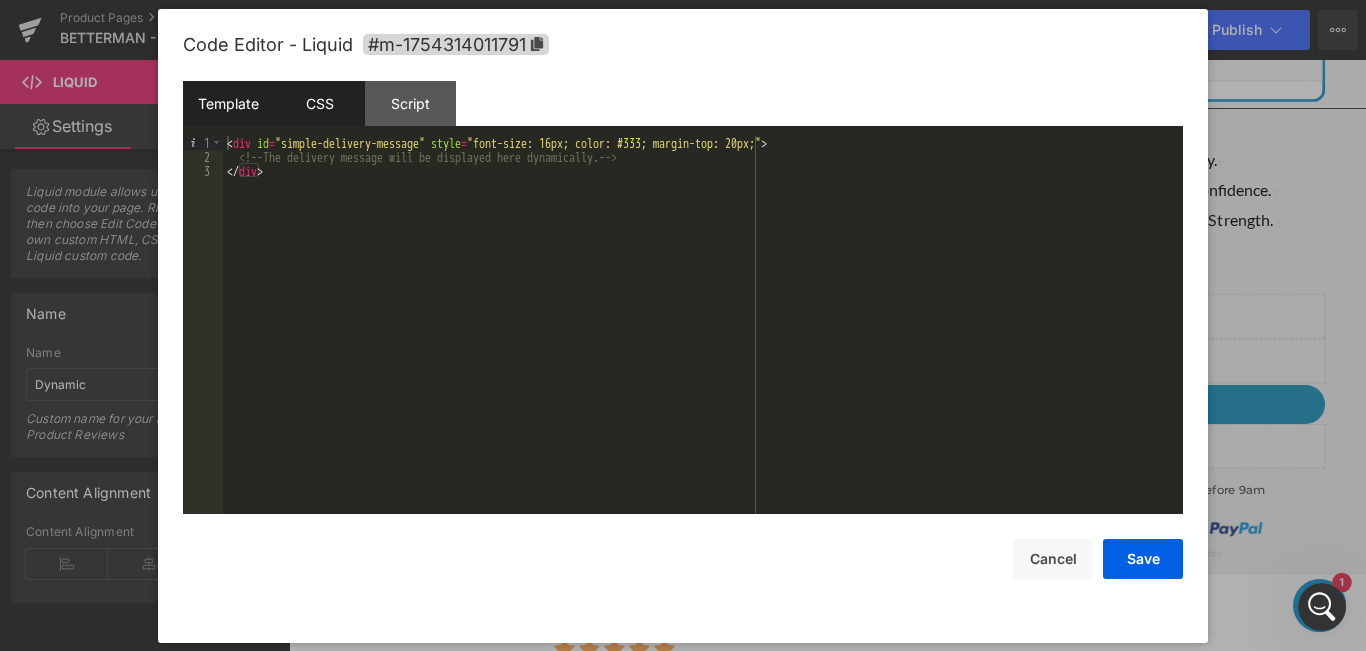 click on "CSS" at bounding box center [319, 103] 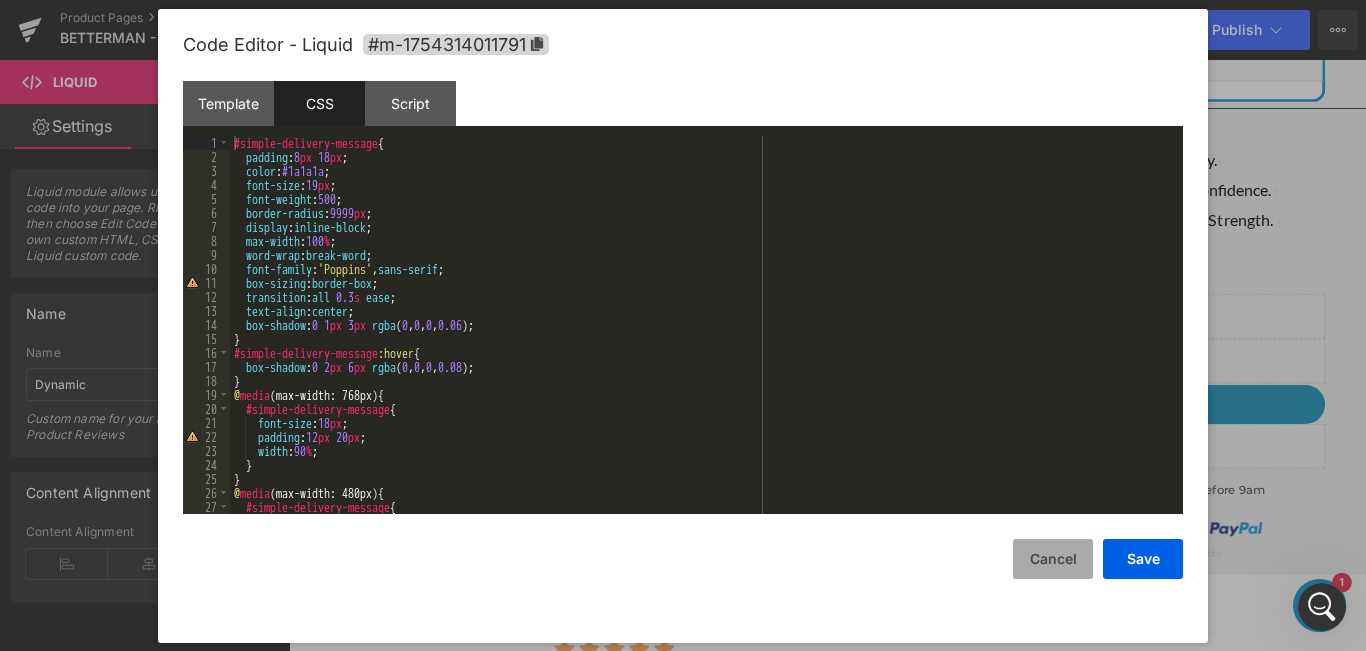 click on "Cancel" at bounding box center [1053, 559] 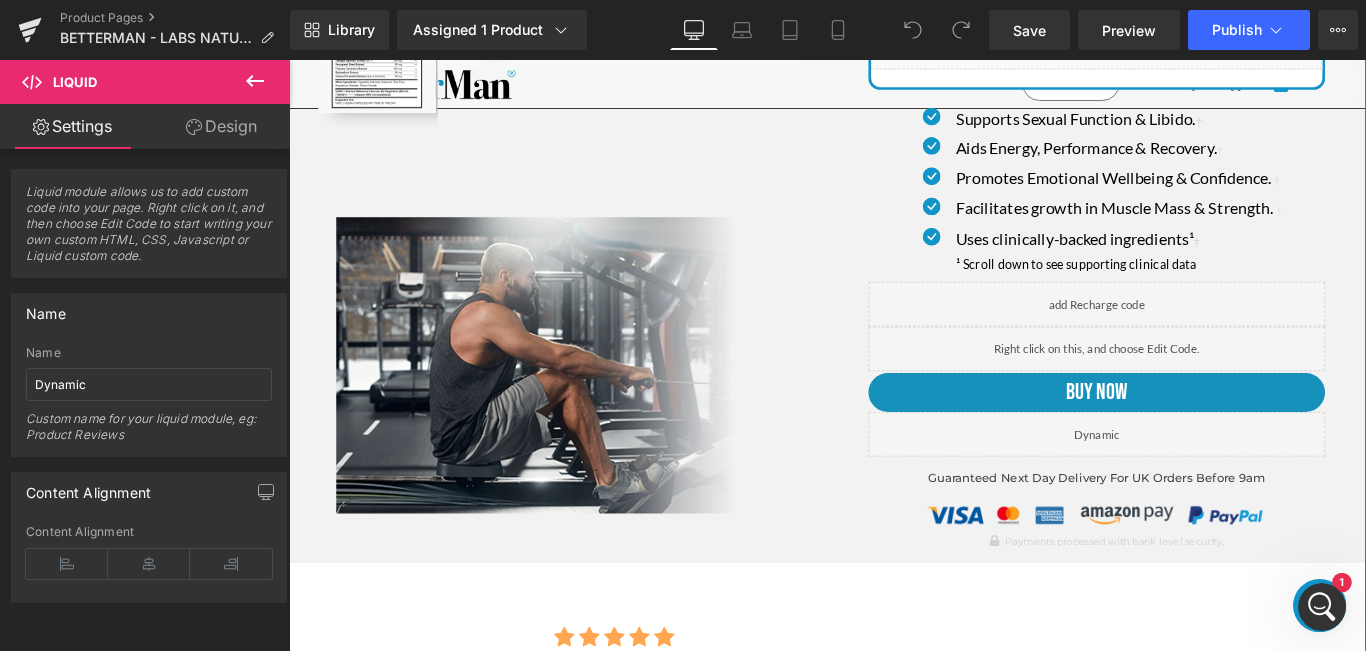 scroll, scrollTop: 400, scrollLeft: 0, axis: vertical 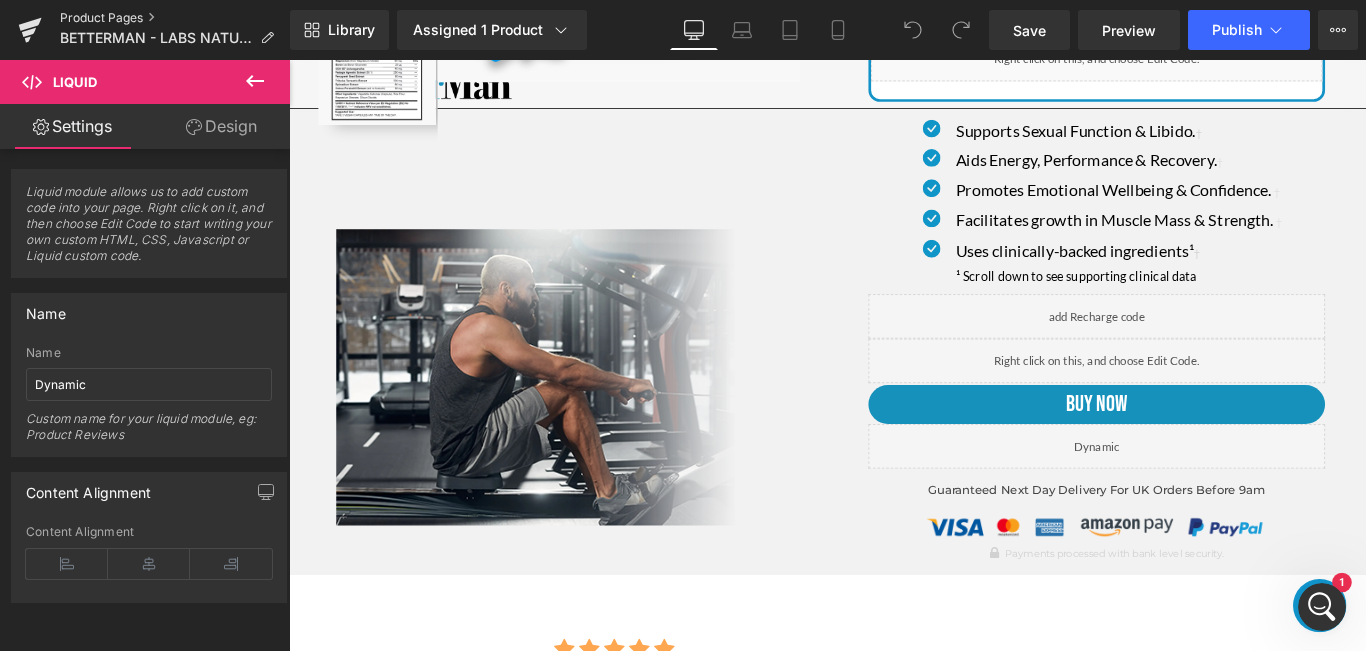 click on "Product Pages" at bounding box center [175, 18] 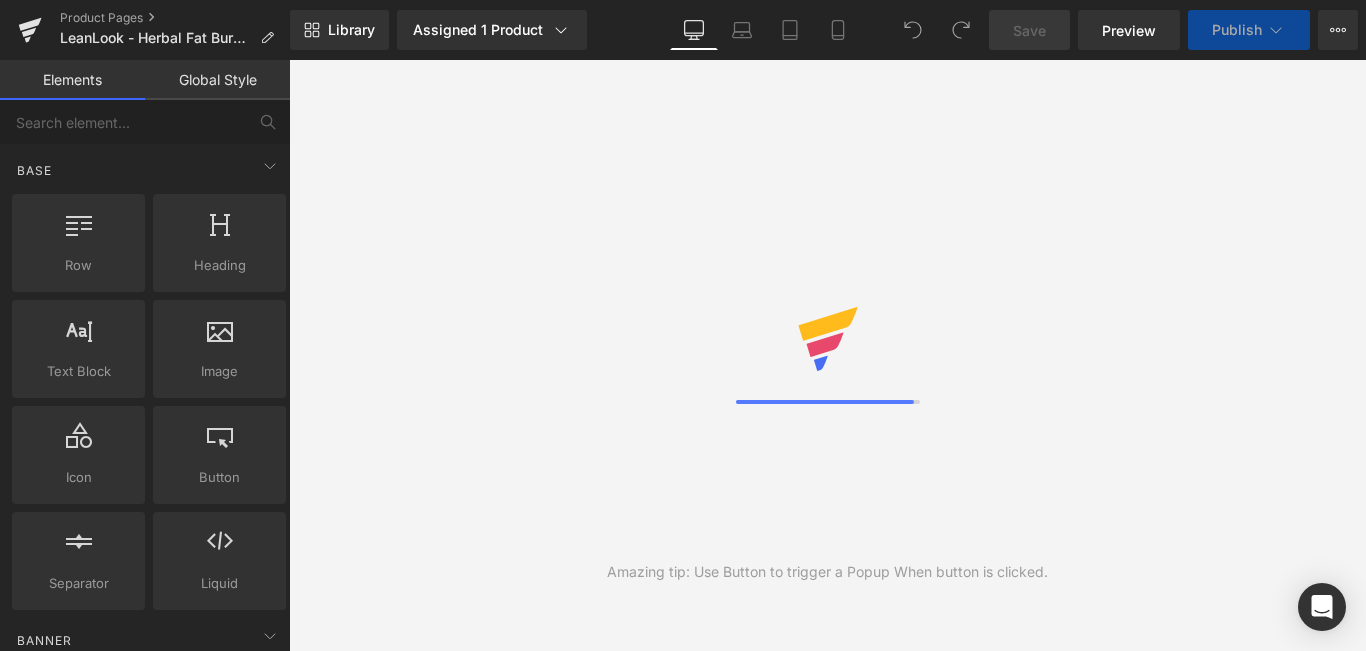 scroll, scrollTop: 0, scrollLeft: 0, axis: both 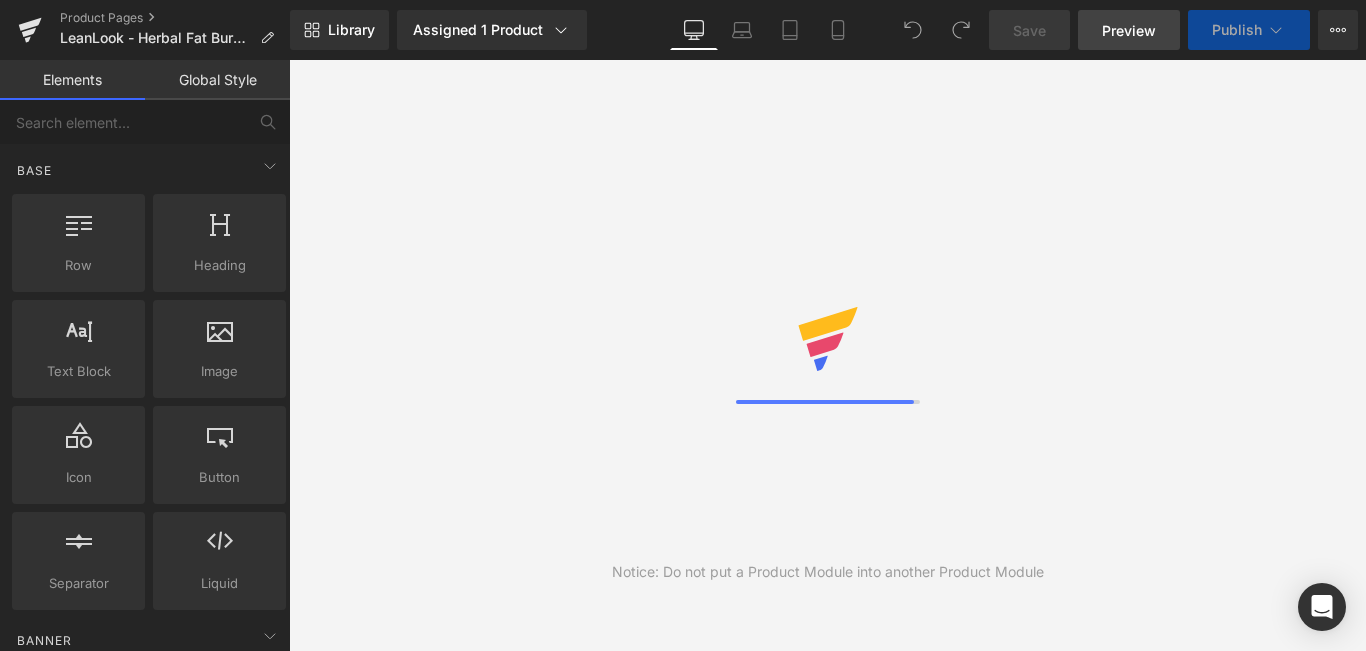 click on "Preview" at bounding box center [1129, 30] 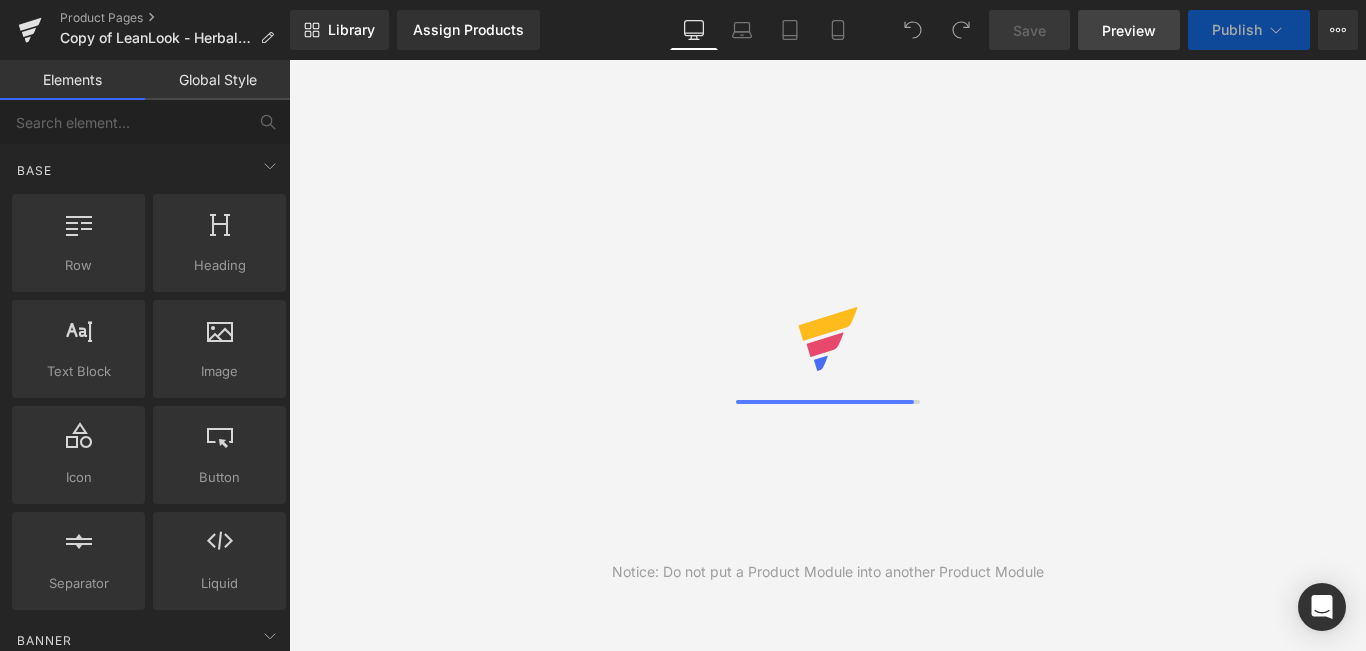 scroll, scrollTop: 0, scrollLeft: 0, axis: both 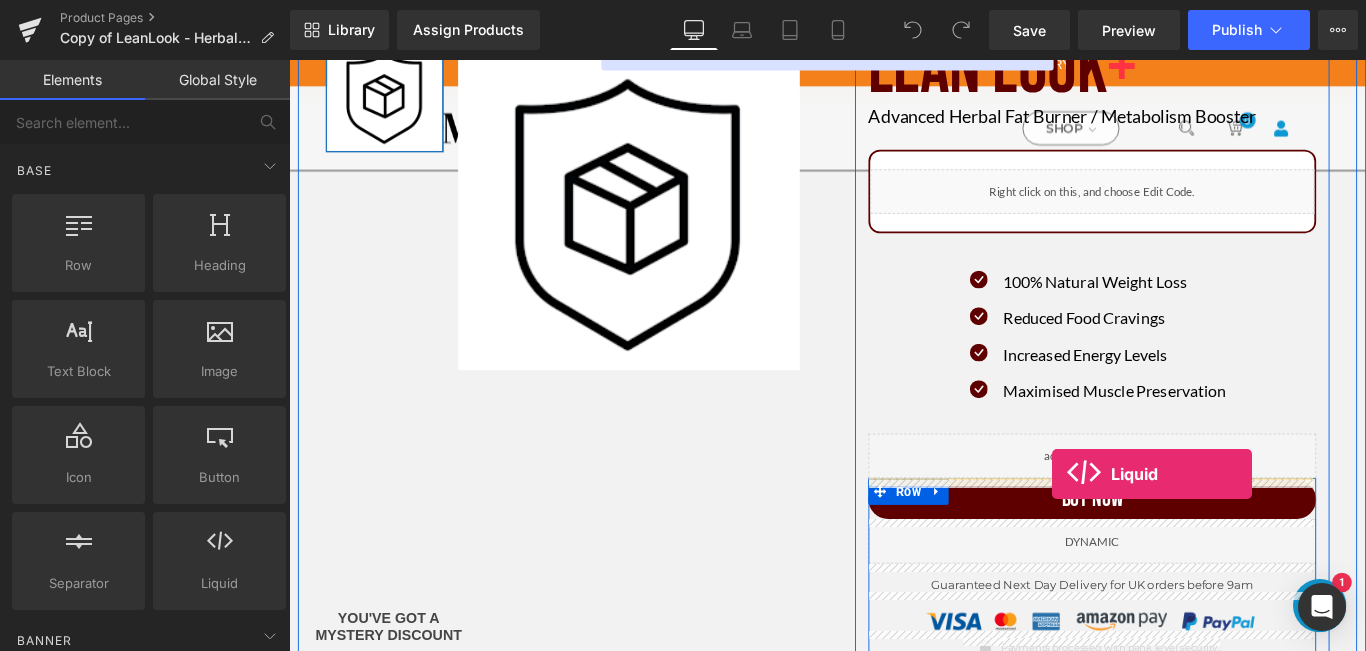 drag, startPoint x: 574, startPoint y: 607, endPoint x: 1146, endPoint y: 525, distance: 577.8477 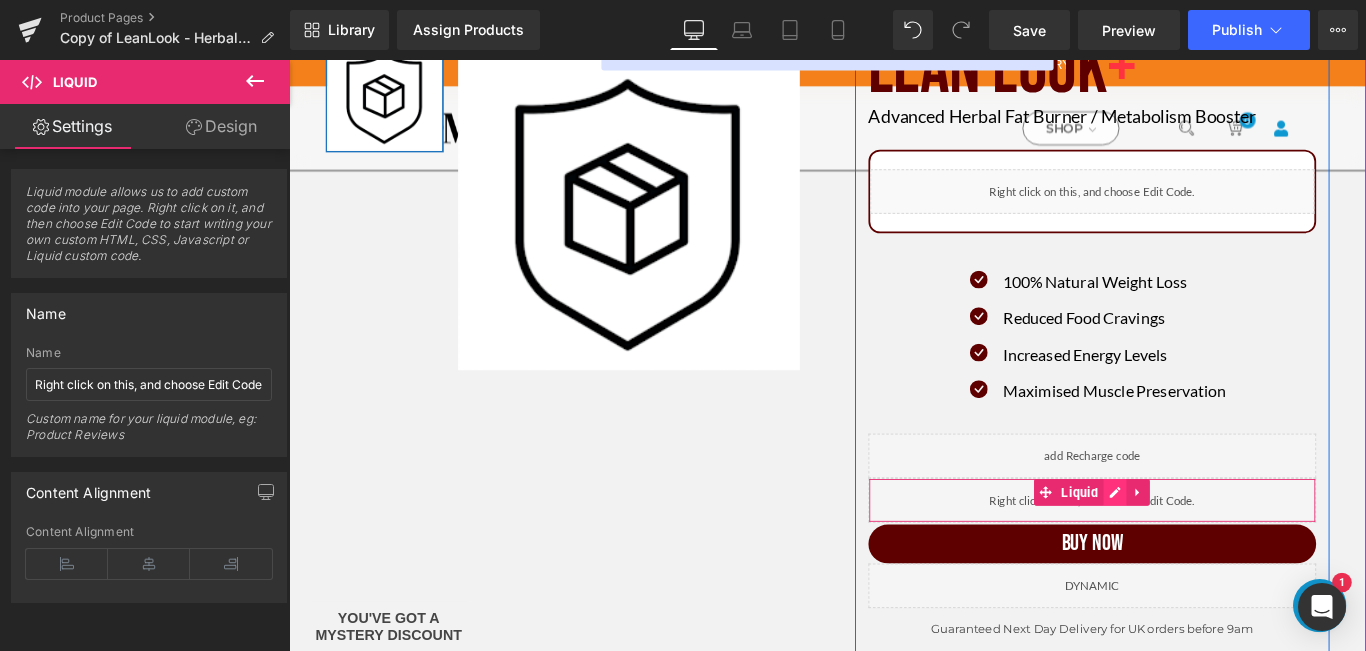 click 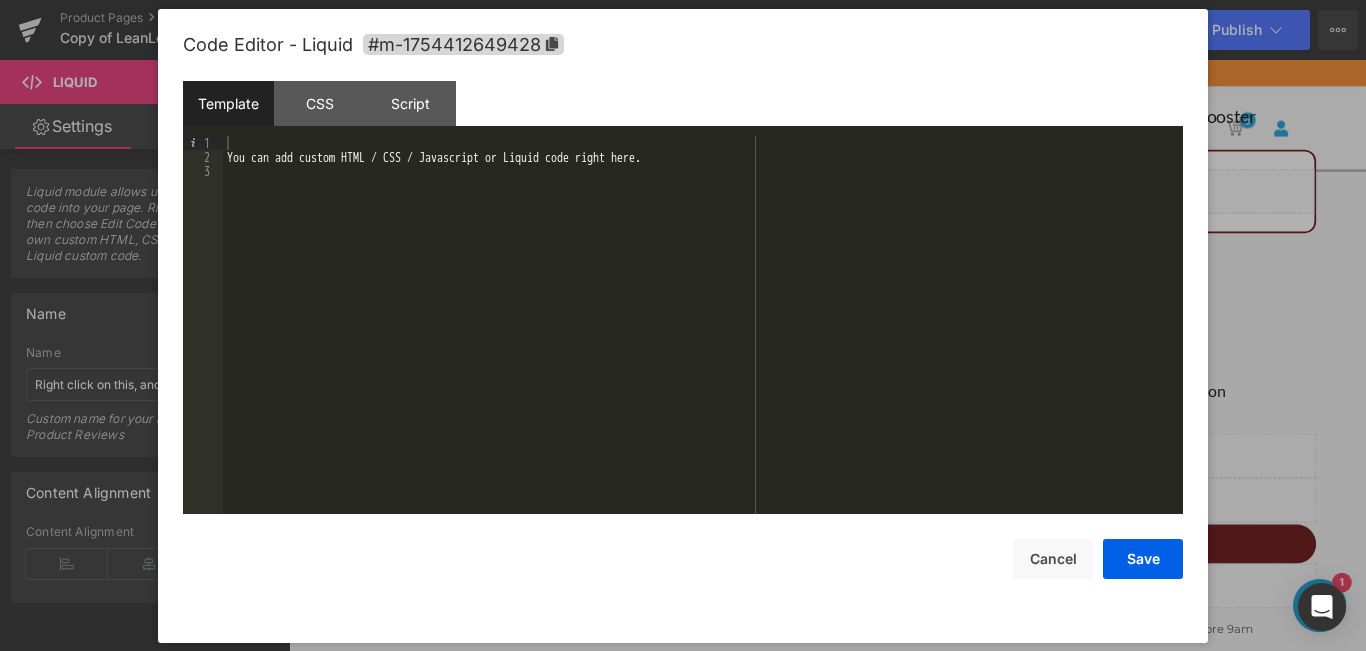 click on "Template" at bounding box center (228, 103) 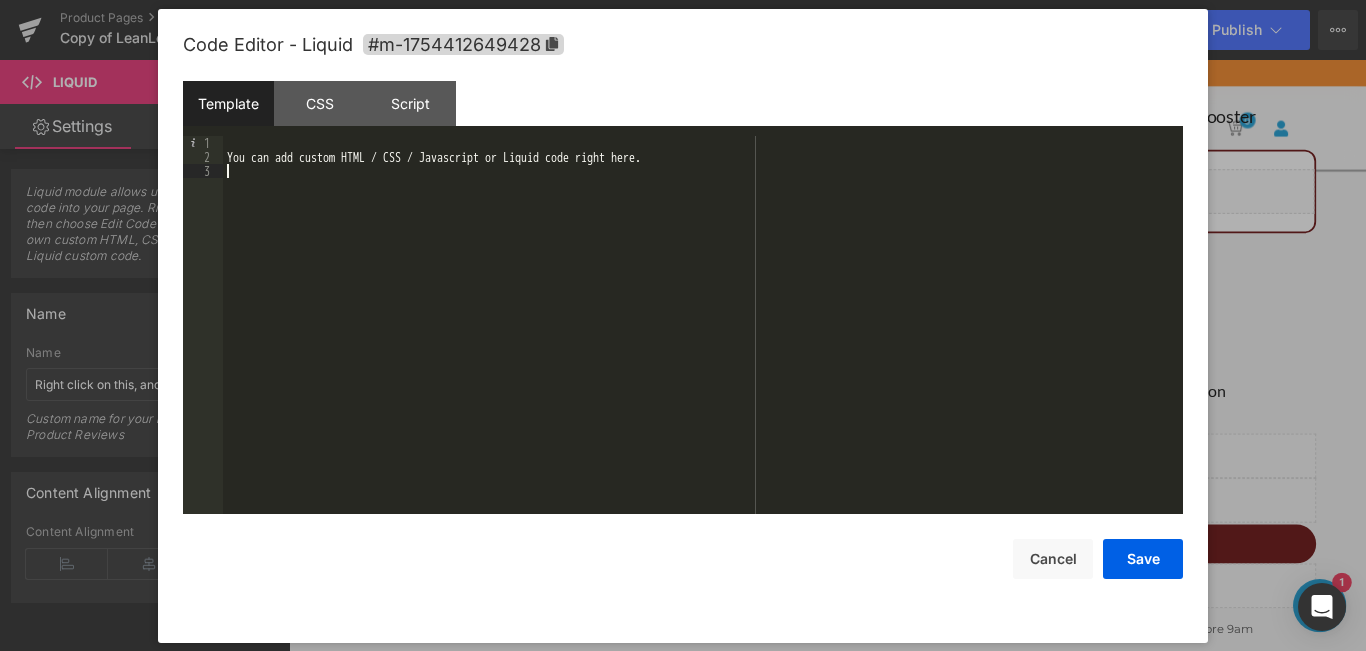 click on "You can add custom HTML / CSS / Javascript or Liquid code right here." at bounding box center [703, 339] 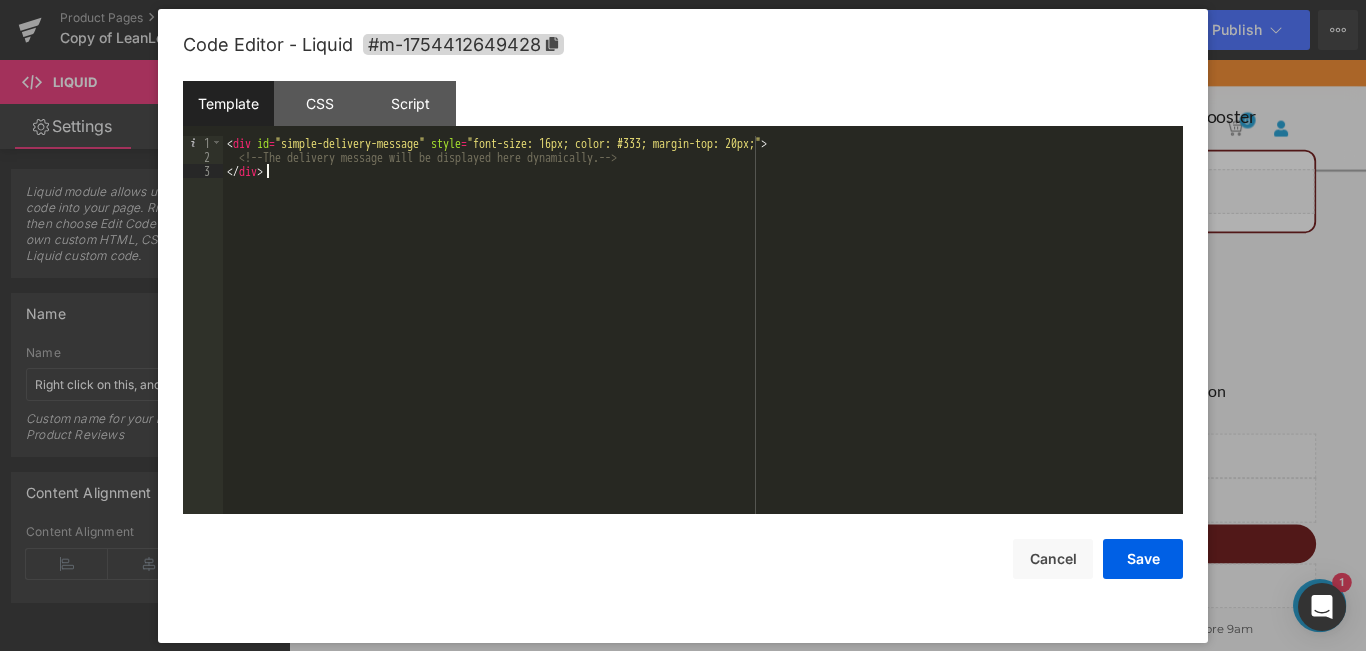 click on "< div   id = "simple-delivery-message"   style = "font-size: 16px; color: #333; margin-top: 20px;" >    <!--  The delivery message will be displayed here dynamically.  --> </ div >" at bounding box center [703, 339] 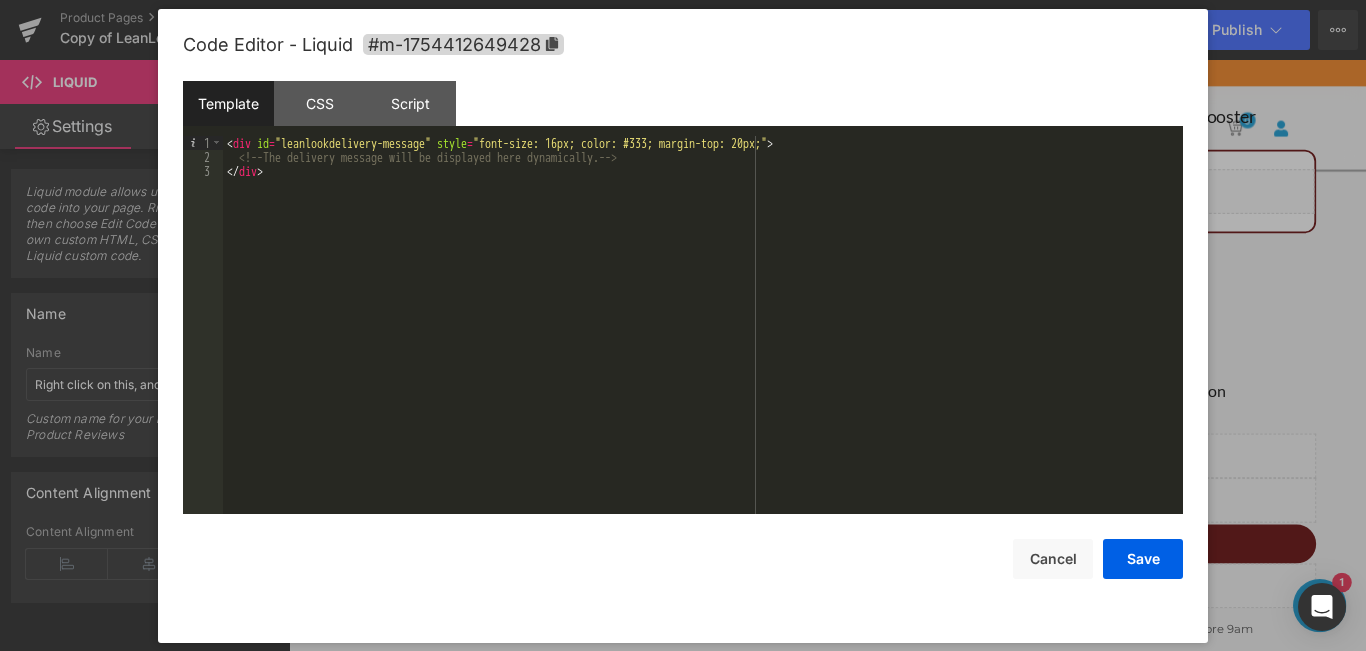 type 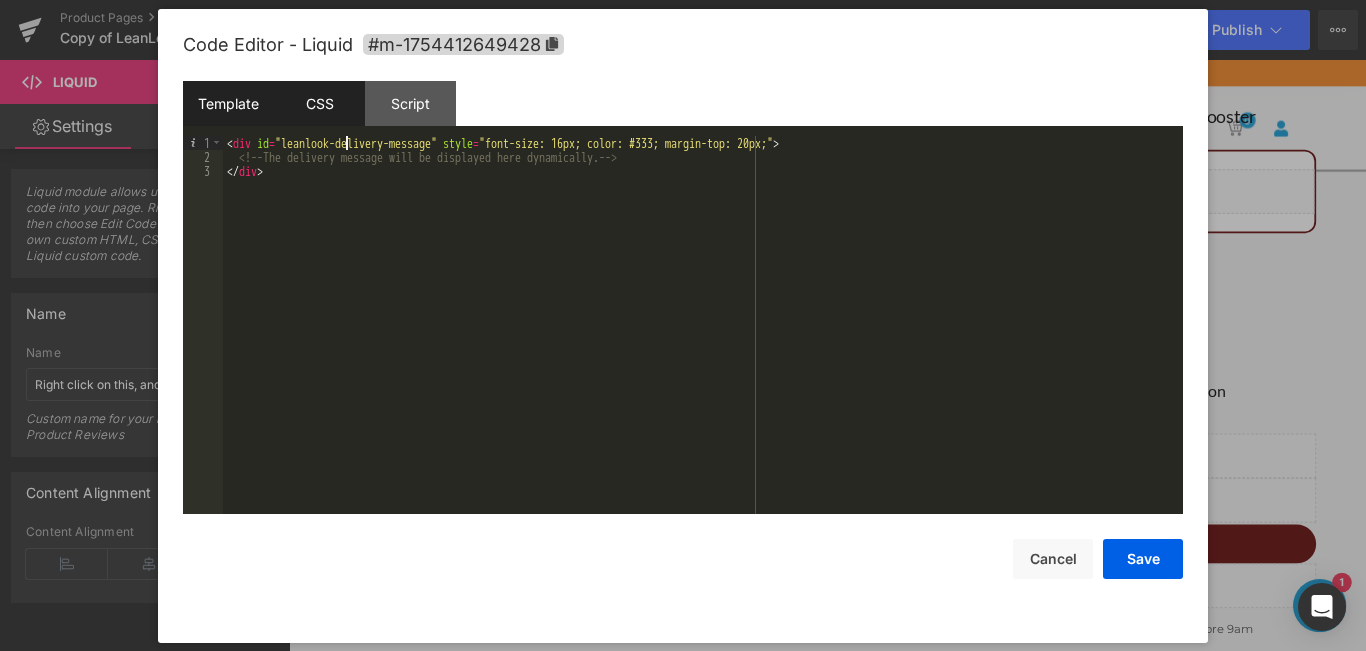 click on "CSS" at bounding box center [319, 103] 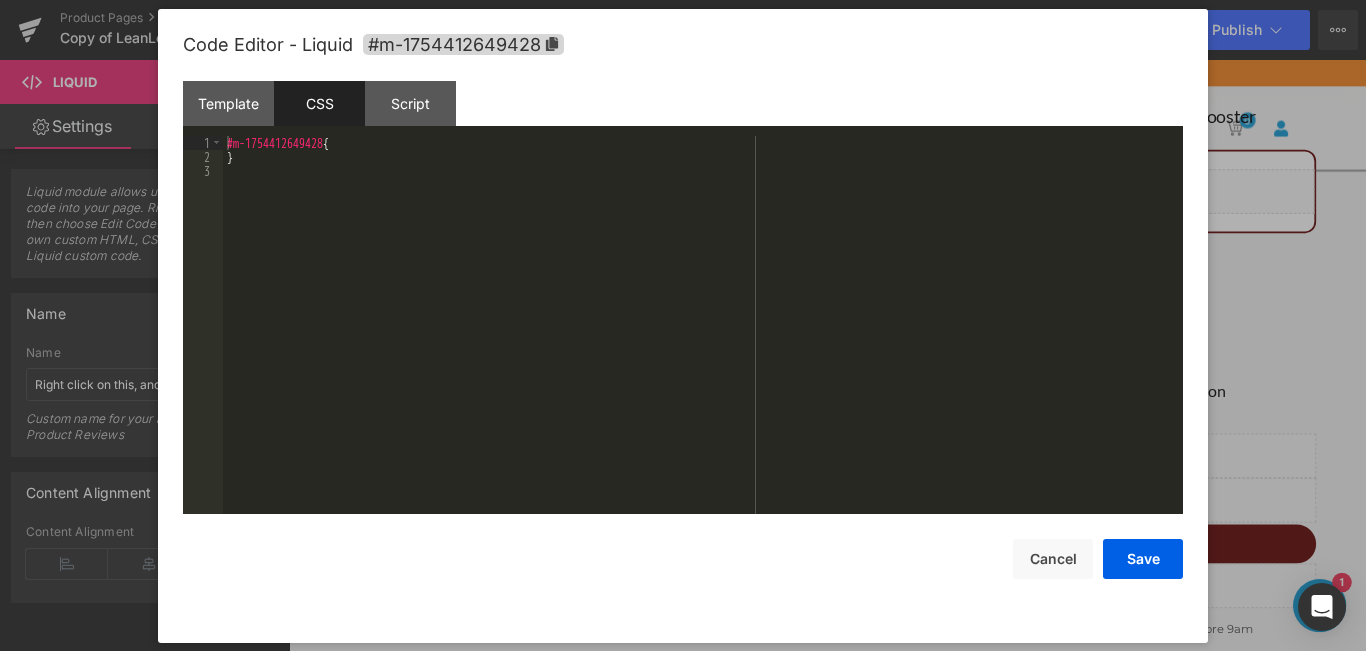 click on "#m-1754412649428 { }" at bounding box center [703, 339] 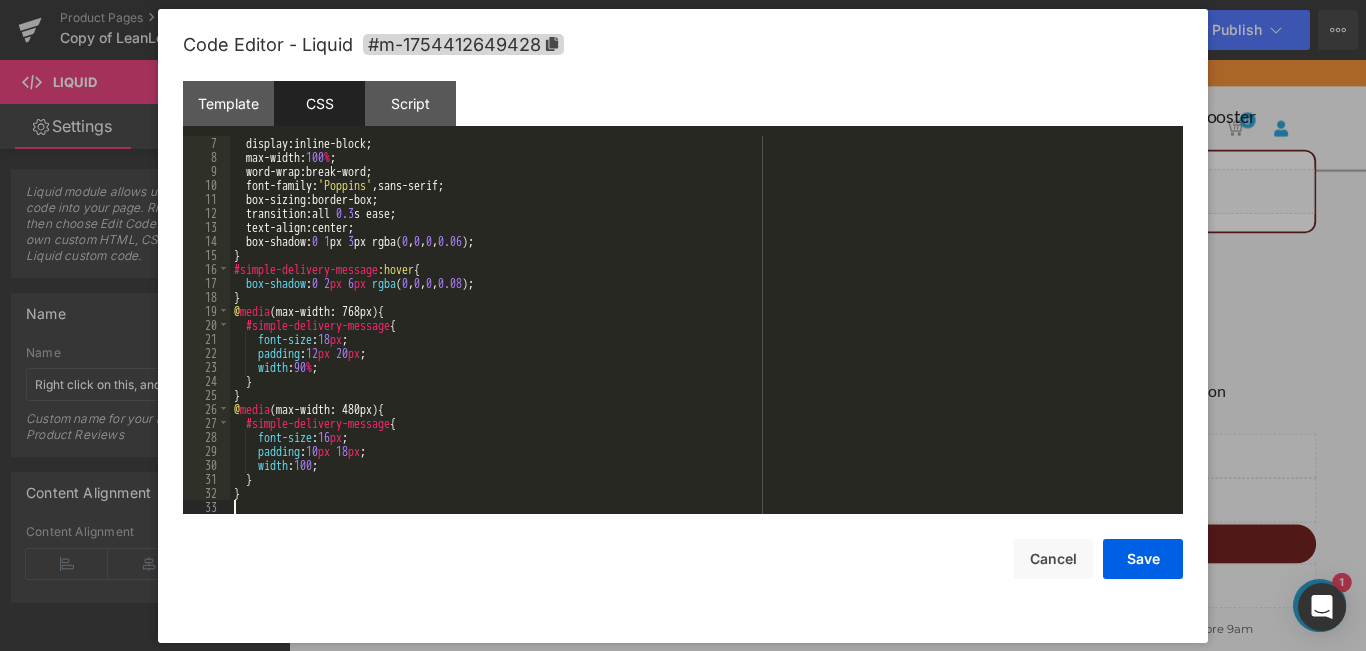 scroll, scrollTop: 84, scrollLeft: 0, axis: vertical 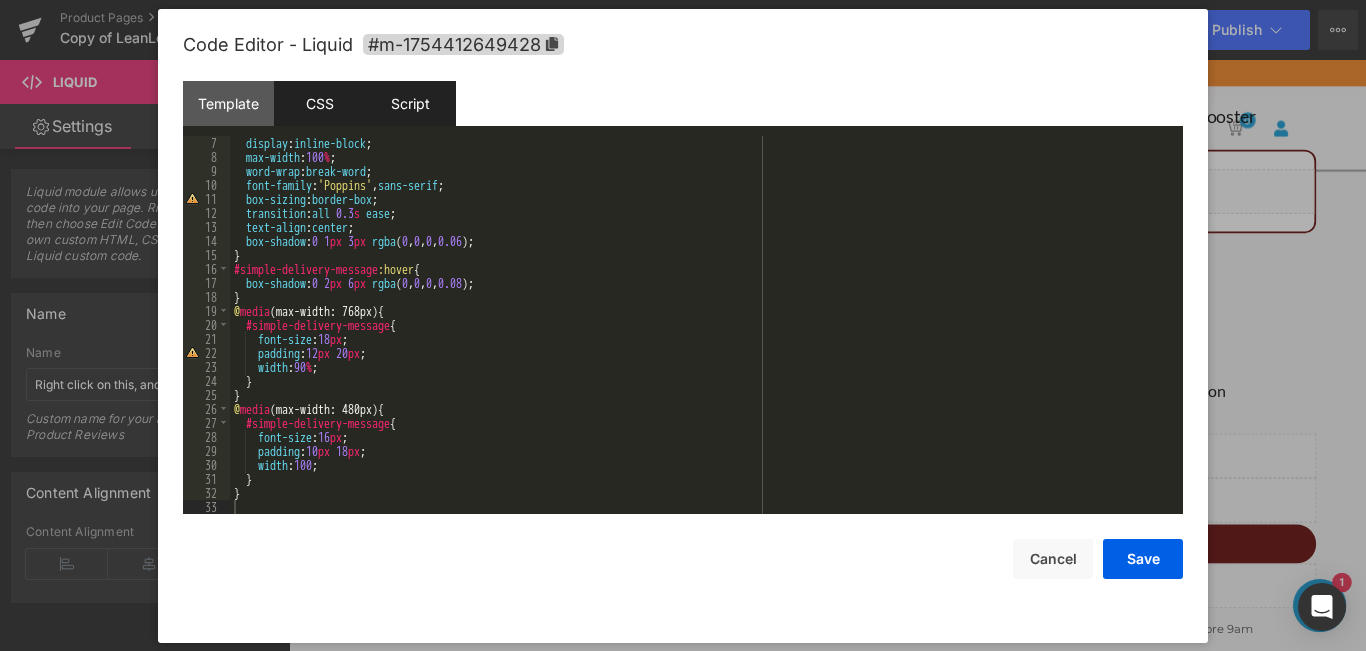 click on "Script" at bounding box center (410, 103) 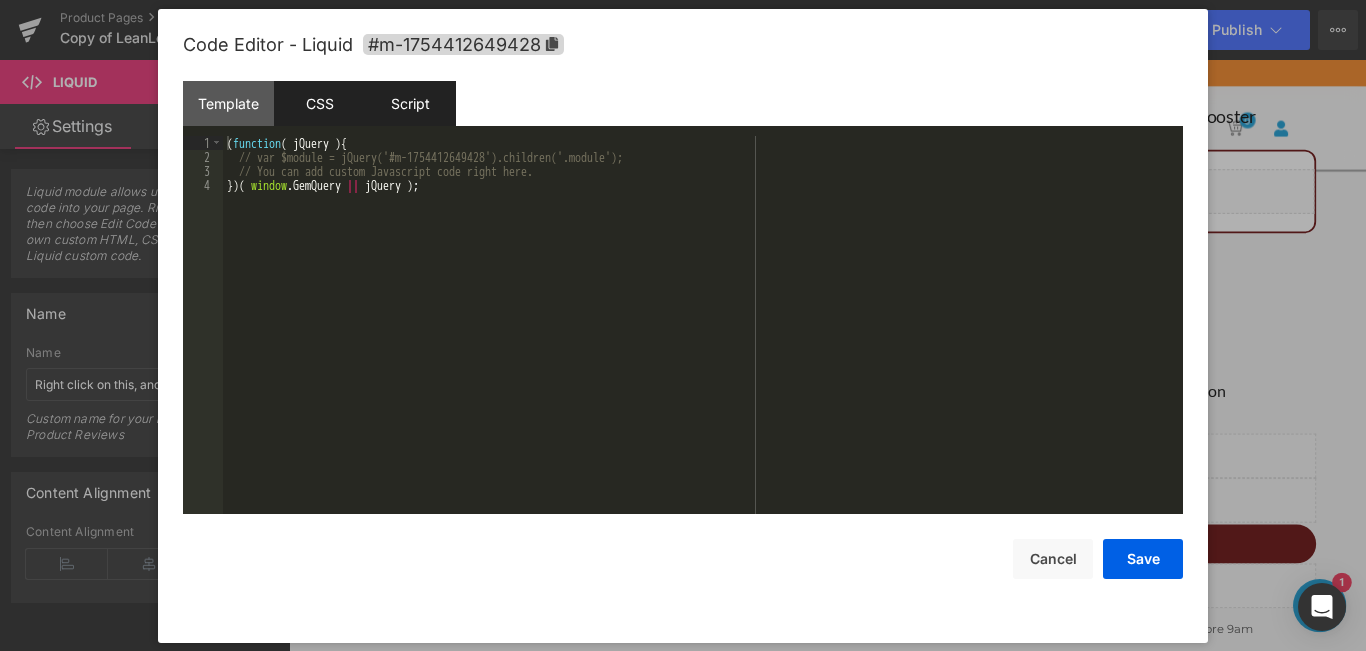 click on "CSS" at bounding box center [319, 103] 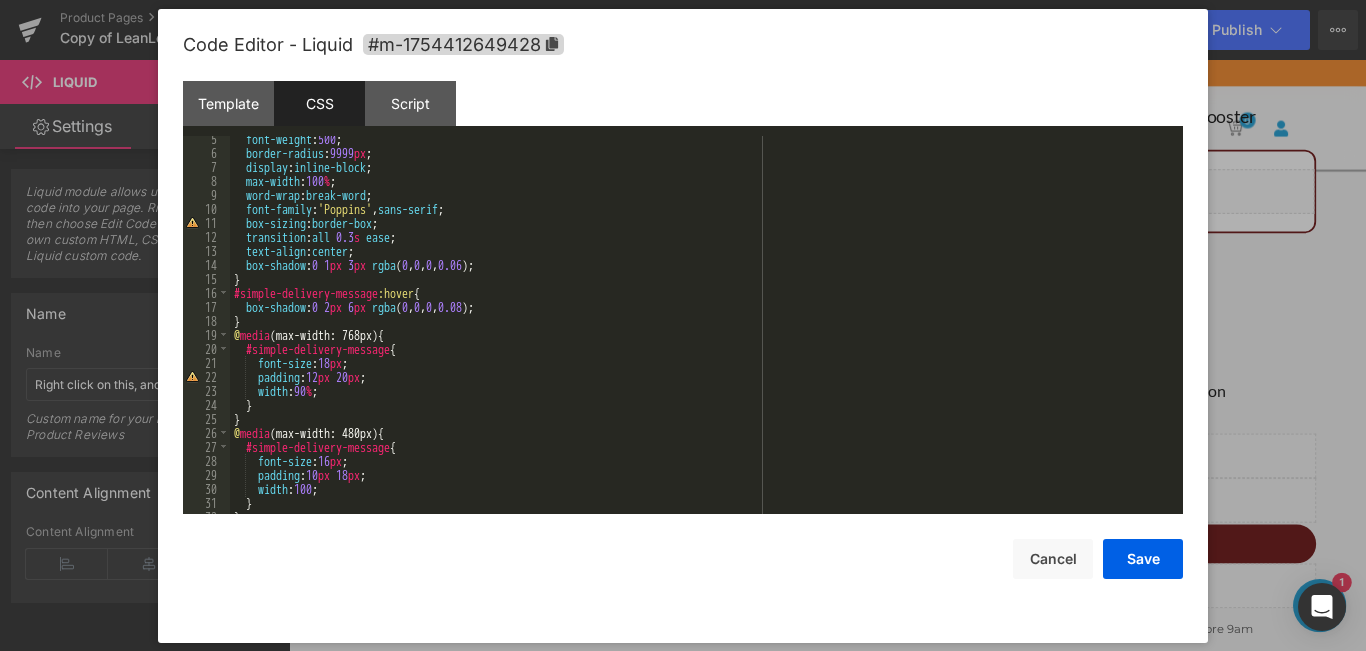 scroll, scrollTop: 84, scrollLeft: 0, axis: vertical 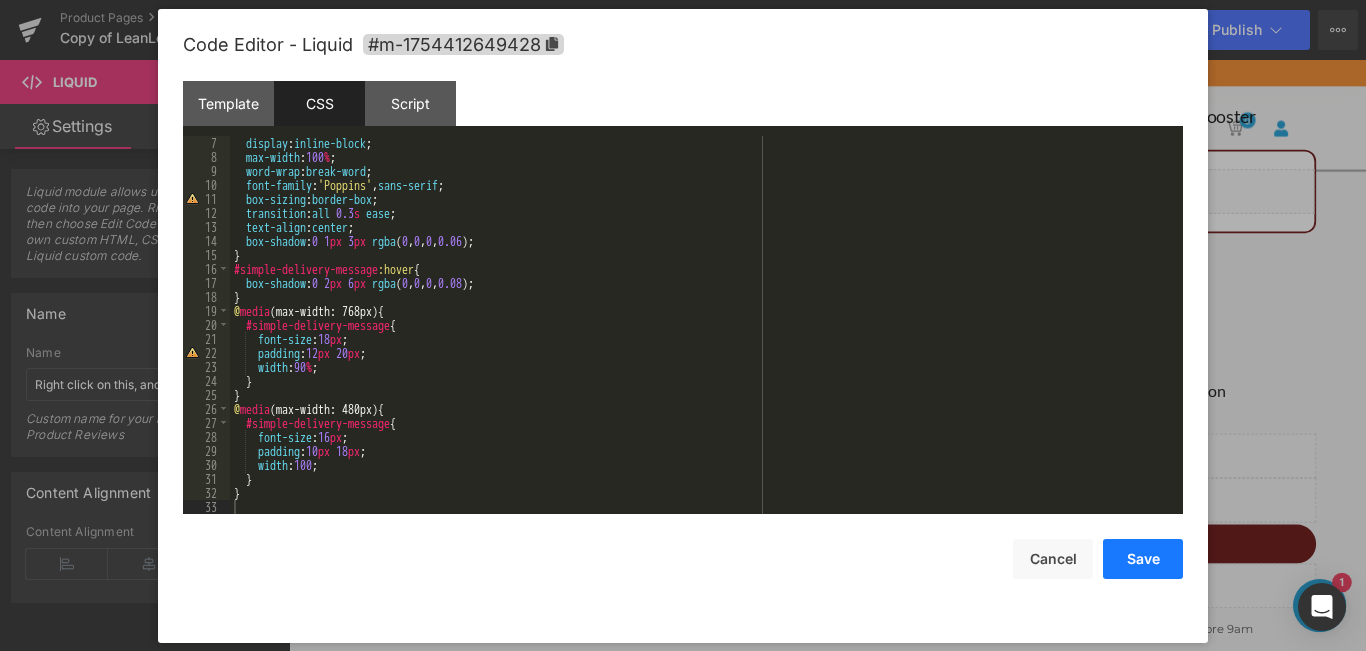 click on "Save" at bounding box center [1143, 559] 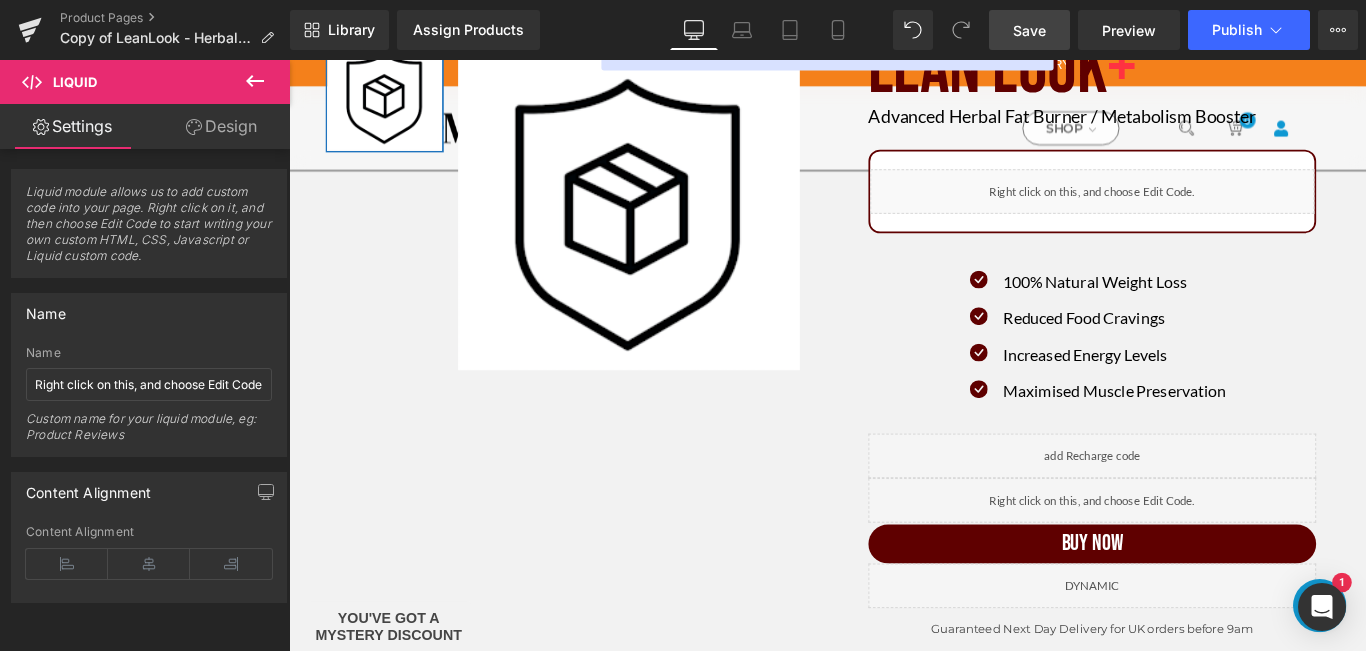 click on "Save" at bounding box center (1029, 30) 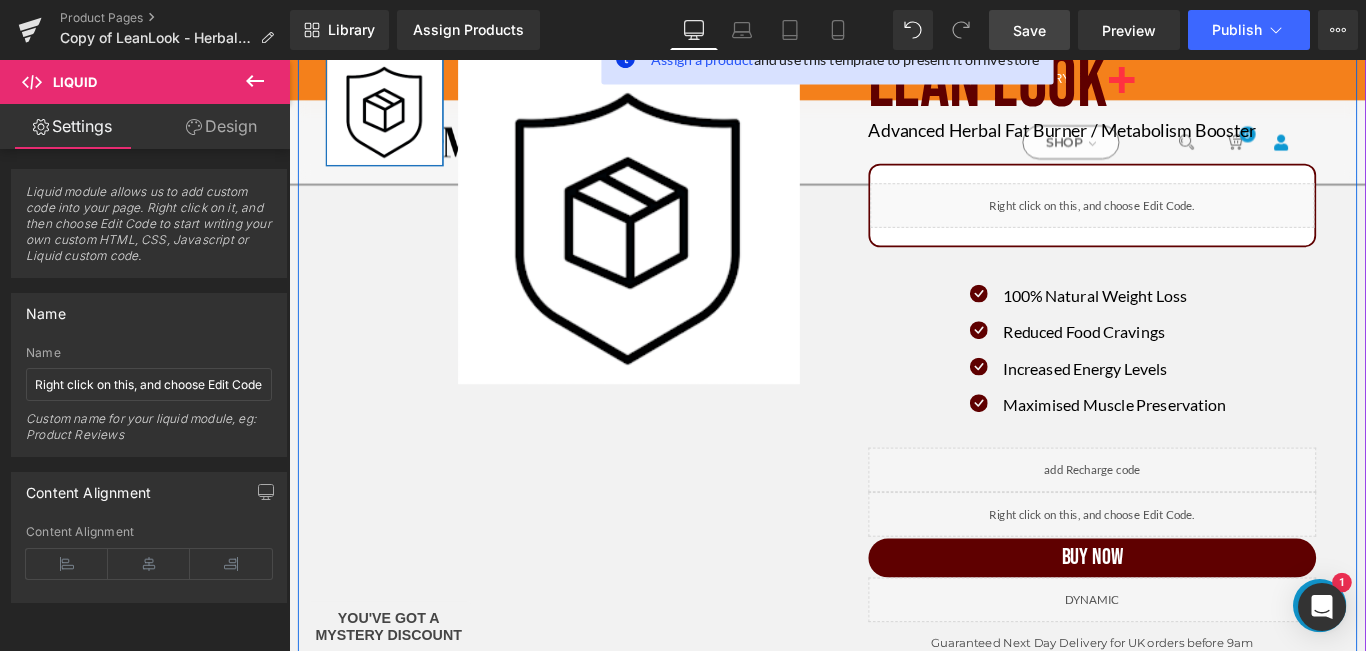 scroll, scrollTop: 0, scrollLeft: 0, axis: both 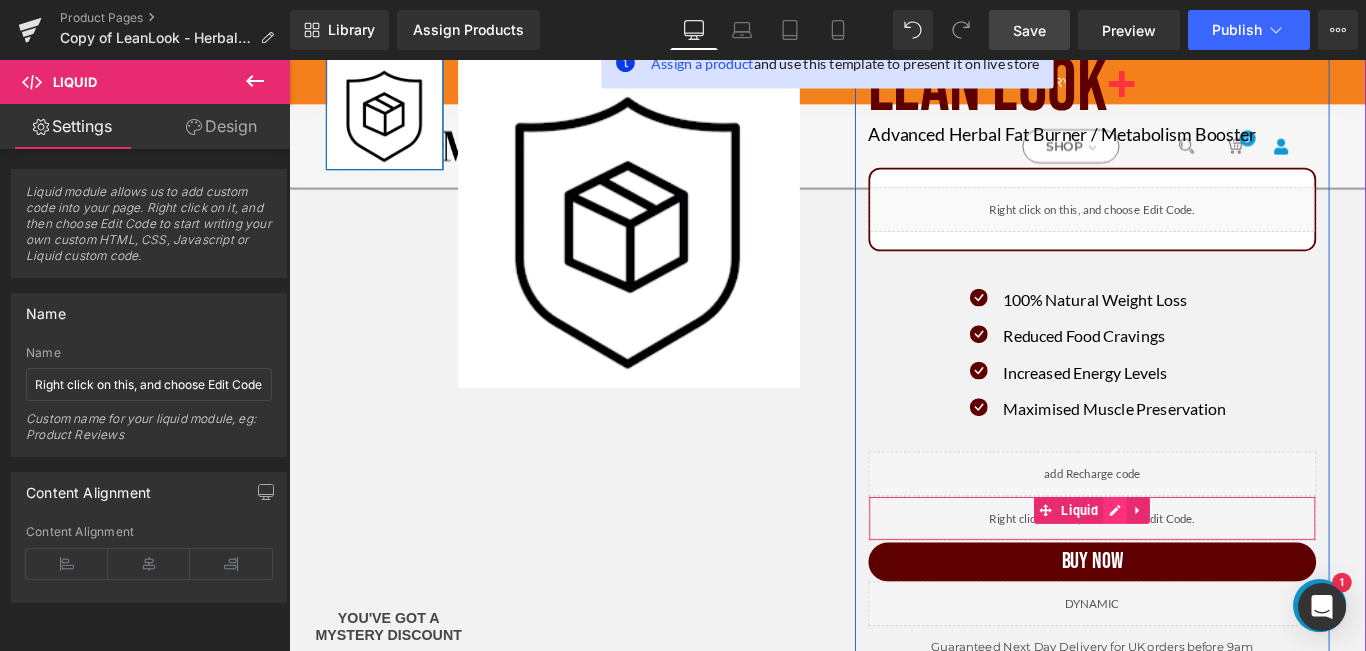 click at bounding box center (1217, 566) 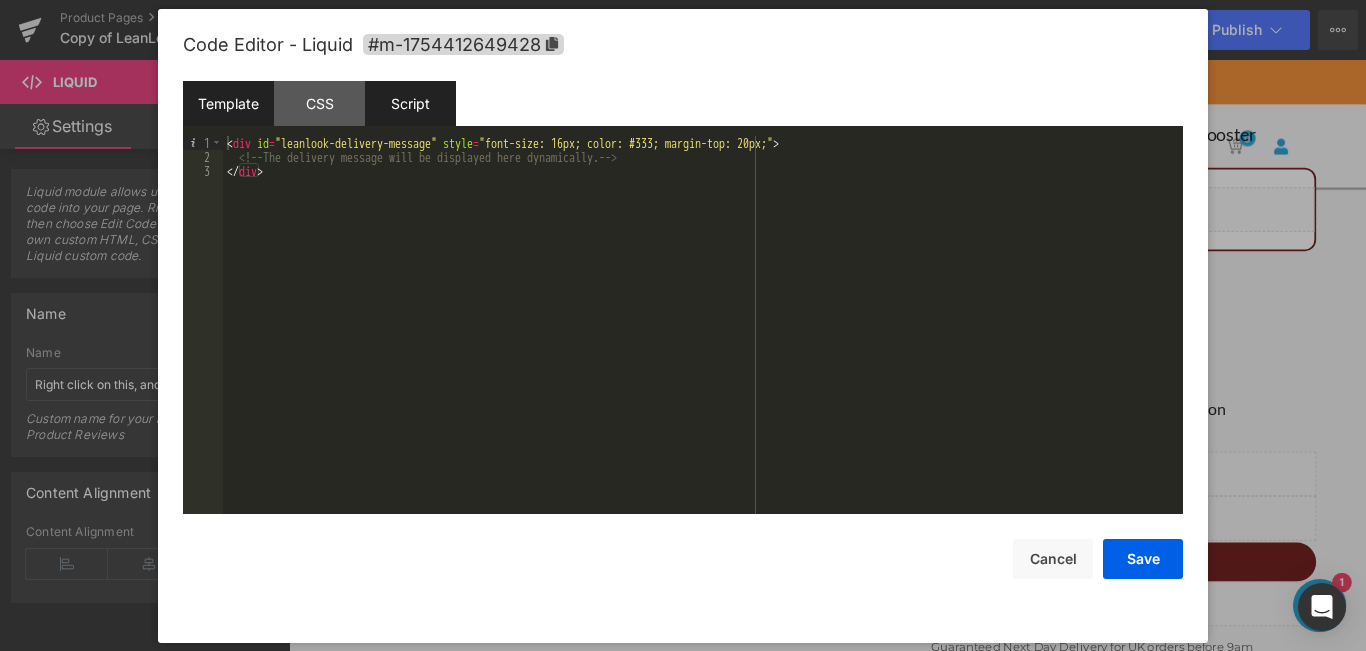 click on "Script" at bounding box center [410, 103] 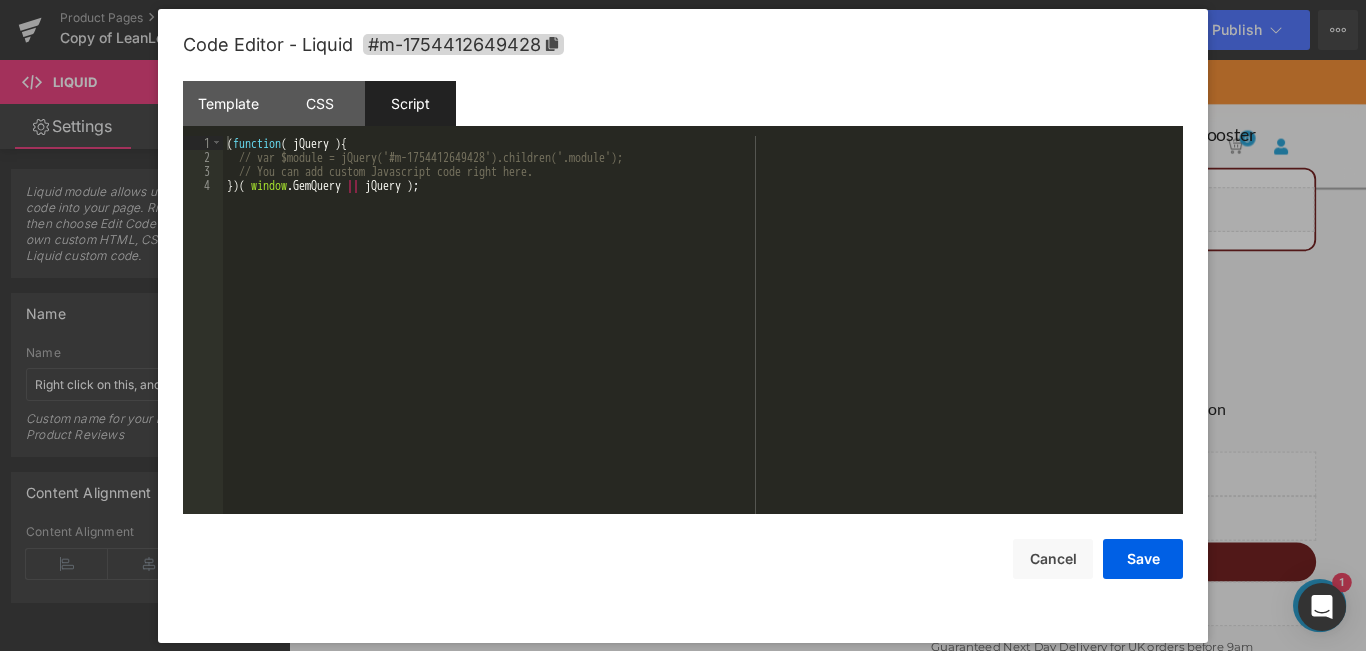 click on "( function (   jQuery   ) {    // var $module = jQuery('#m-1754412649428').children('.module');    // You can add custom Javascript code right here. }) (   window . GemQuery   ||   jQuery   ) ;" at bounding box center (703, 339) 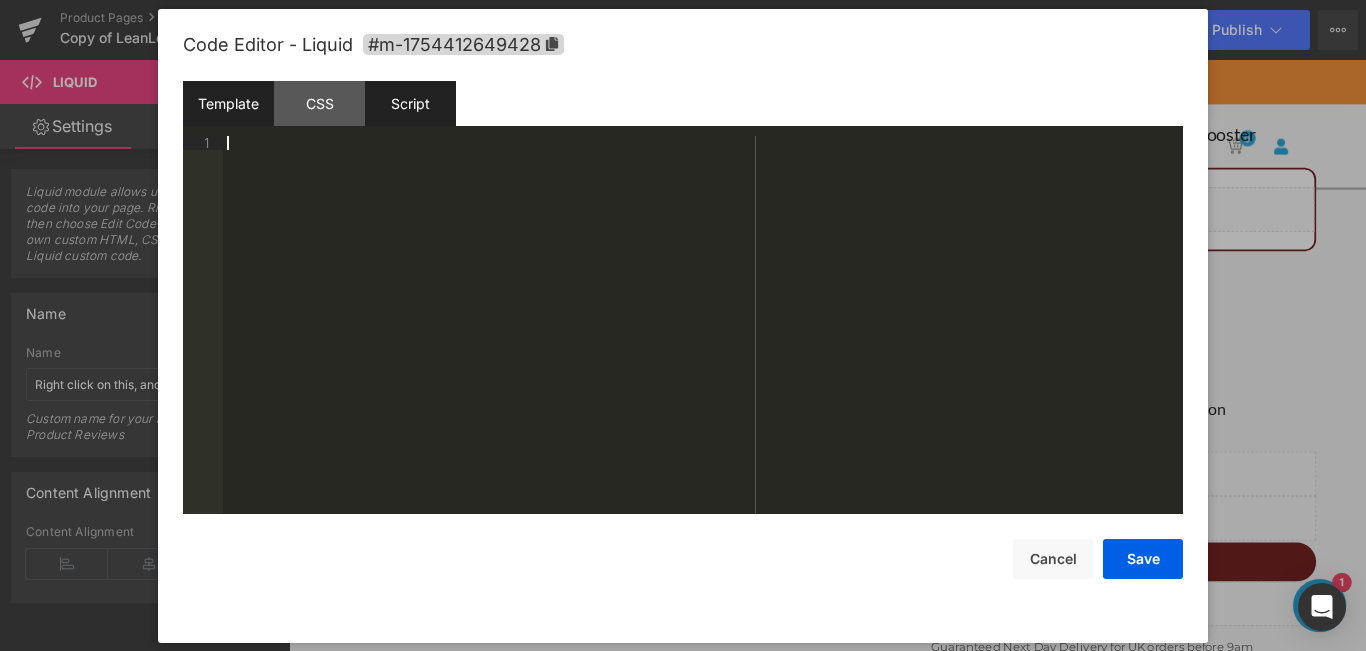 click on "Template" at bounding box center [228, 103] 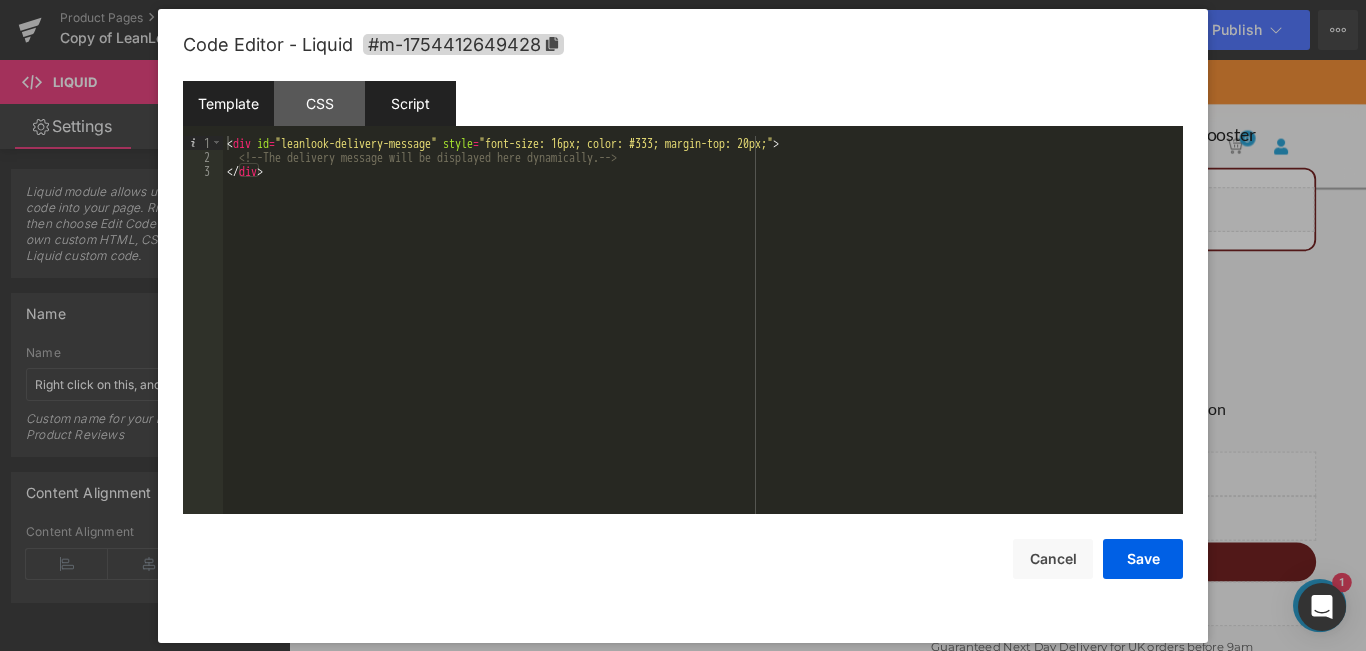 click on "Script" at bounding box center (410, 103) 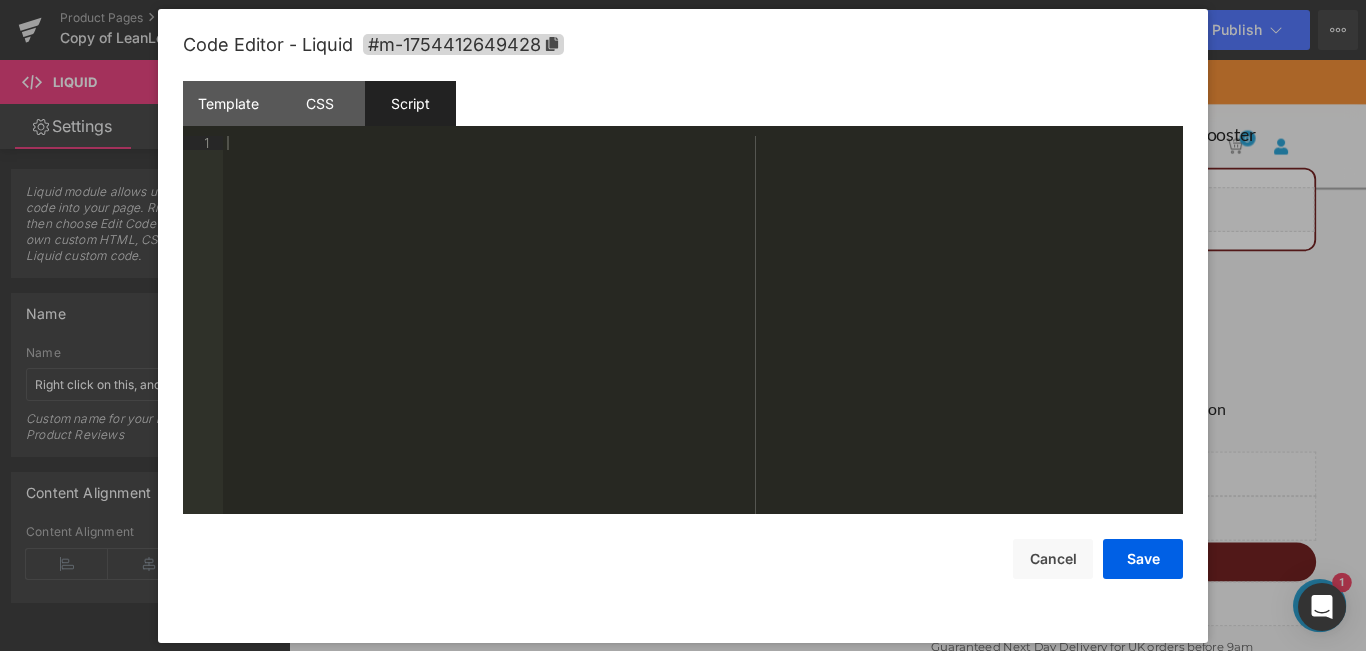 click at bounding box center (703, 339) 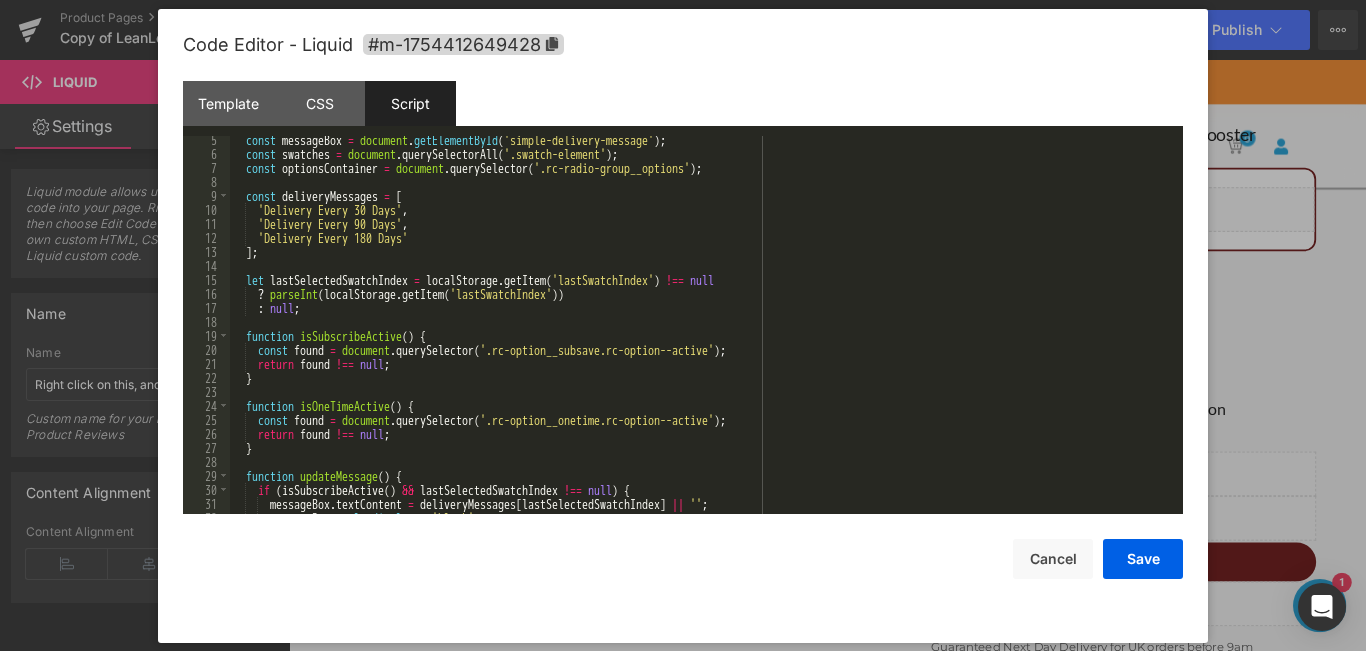 scroll, scrollTop: 0, scrollLeft: 0, axis: both 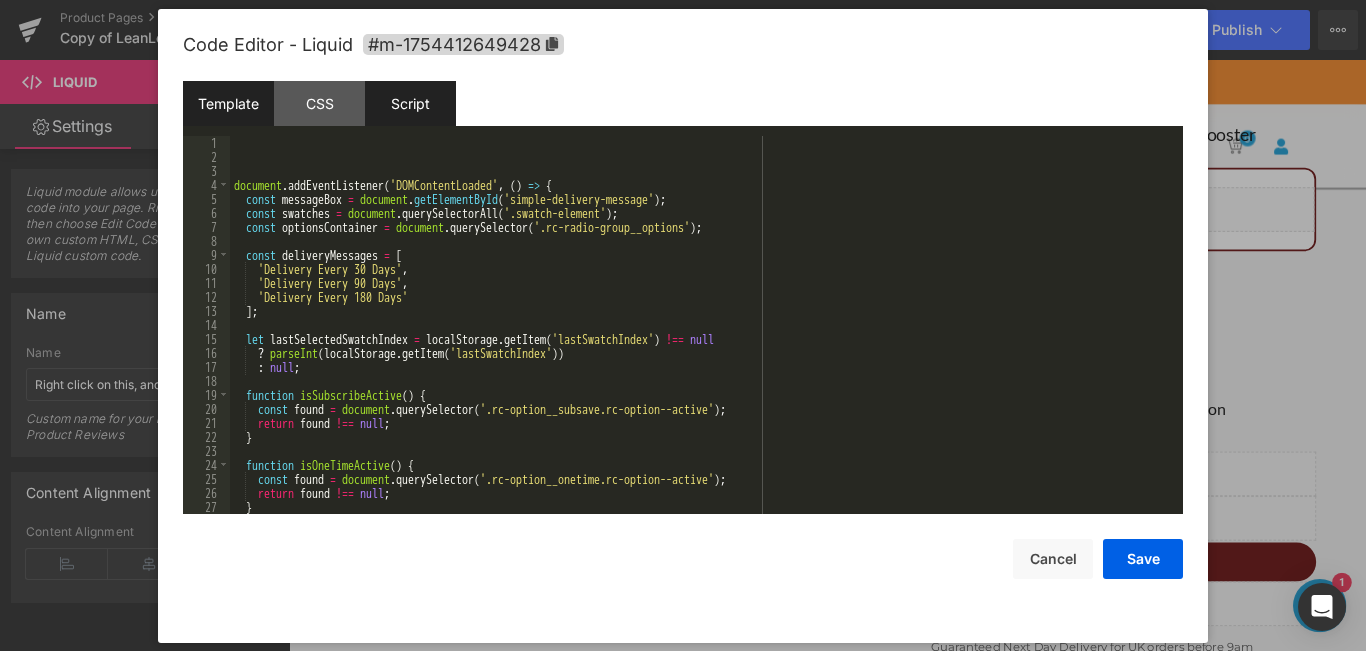 click on "Template" at bounding box center [228, 103] 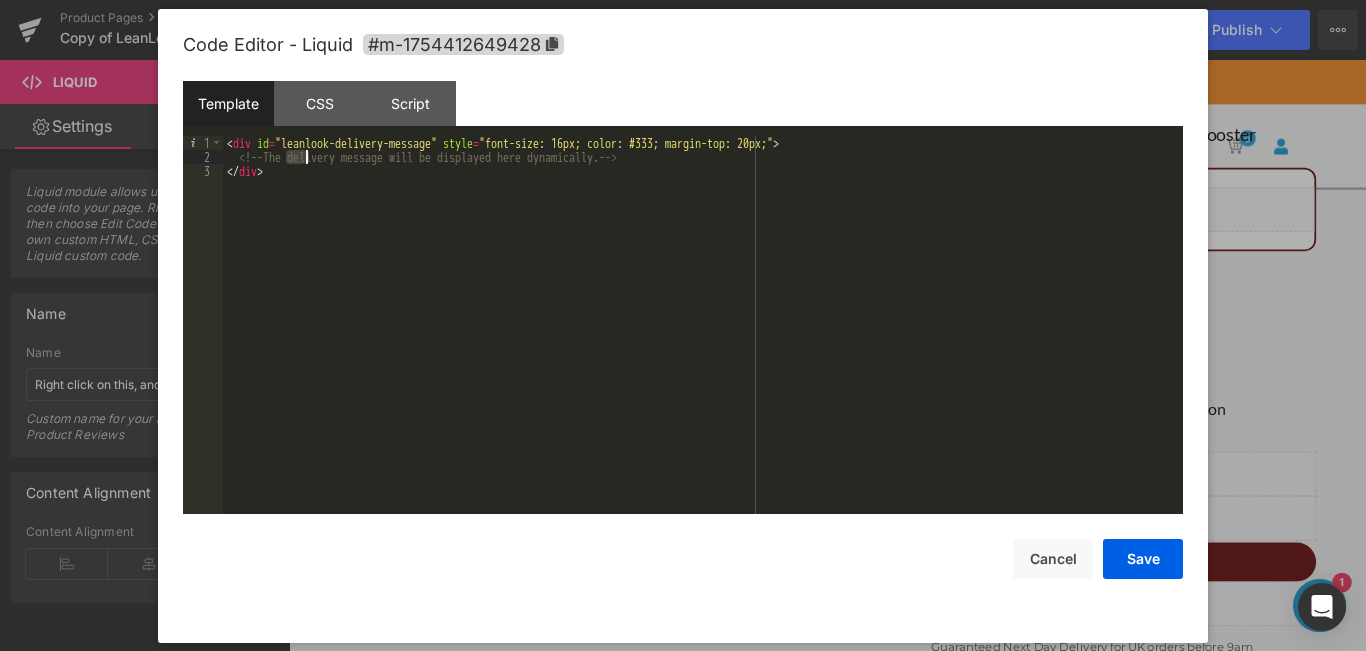 drag, startPoint x: 287, startPoint y: 151, endPoint x: 306, endPoint y: 151, distance: 19 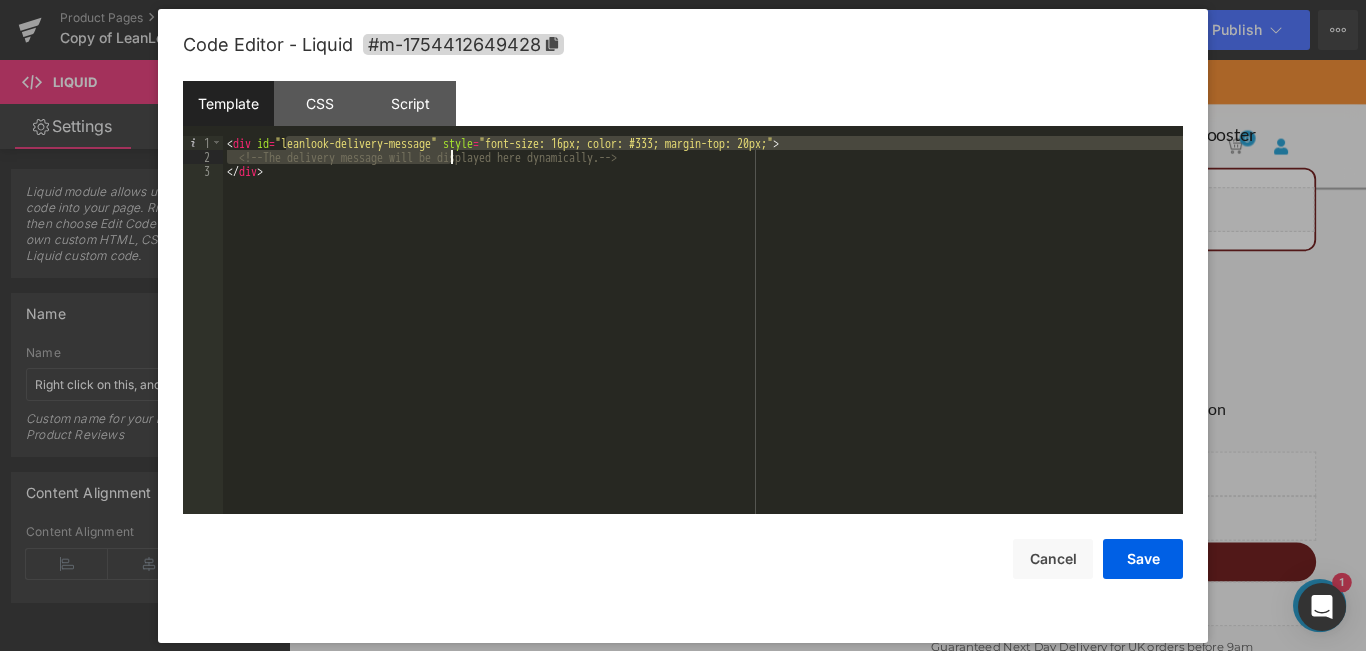 drag, startPoint x: 285, startPoint y: 139, endPoint x: 450, endPoint y: 150, distance: 165.36626 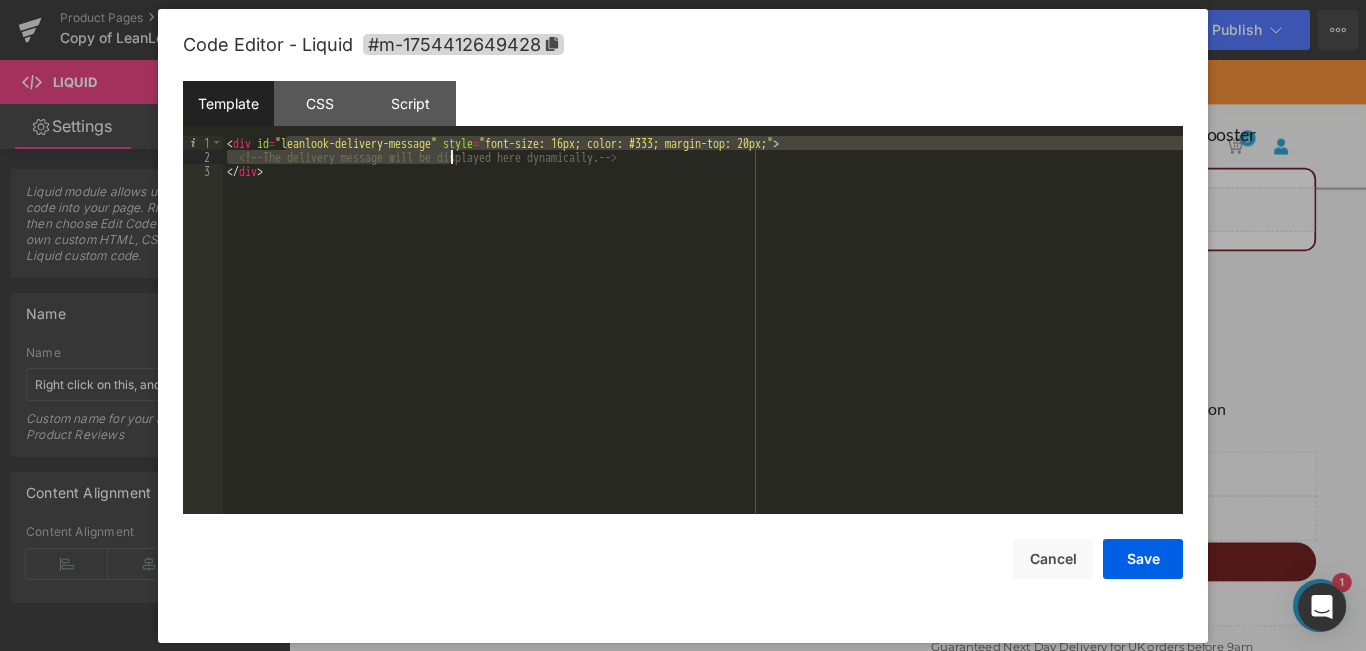 click on "< div   id = "leanlook-delivery-message"   style = "font-size: 16px; color: #333; margin-top: 20px;" >    <!--  The delivery message will be displayed here dynamically.  --> </ div >" at bounding box center [703, 325] 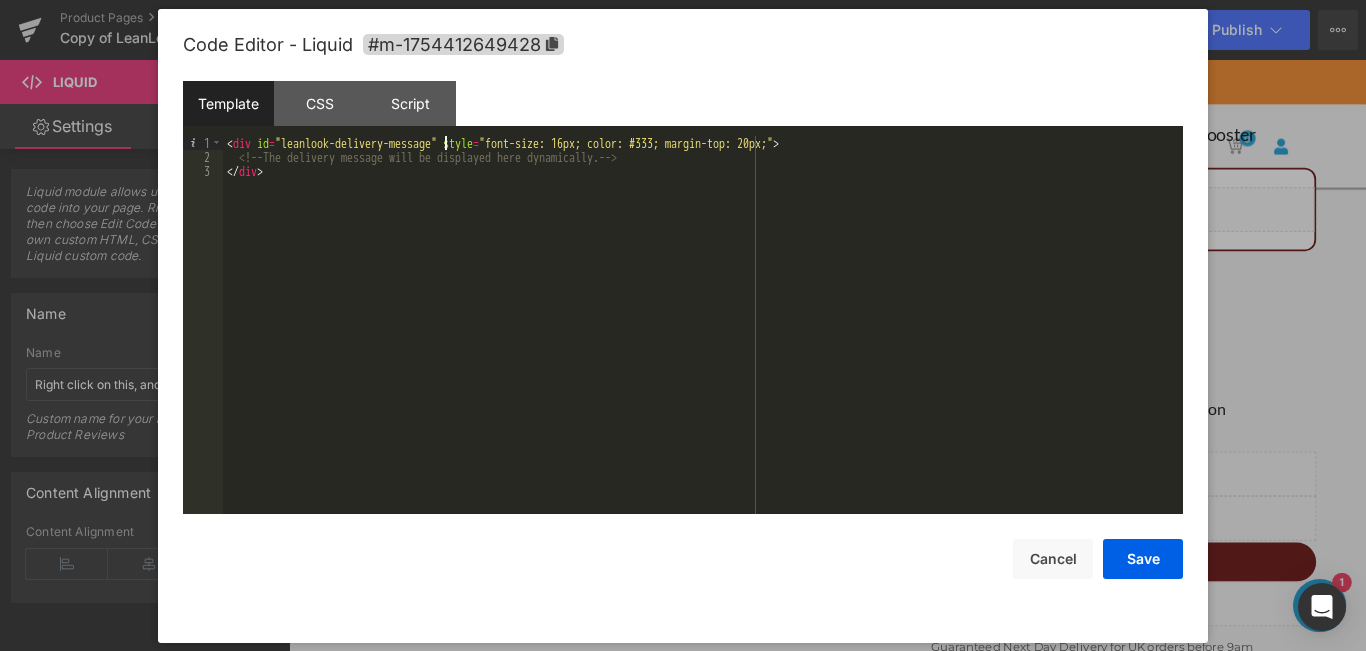 click on "< div   id = "leanlook-delivery-message"   style = "font-size: 16px; color: #333; margin-top: 20px;" >    <!--  The delivery message will be displayed here dynamically.  --> </ div >" at bounding box center [703, 339] 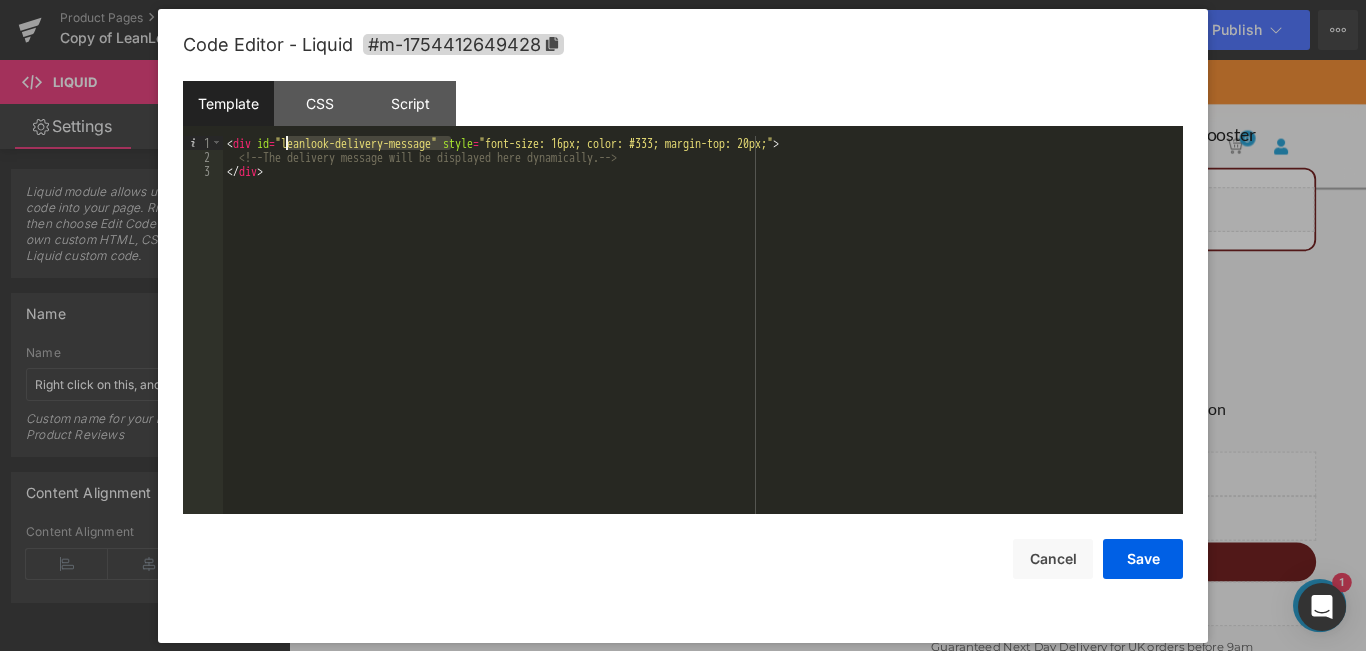 drag, startPoint x: 451, startPoint y: 144, endPoint x: 289, endPoint y: 147, distance: 162.02777 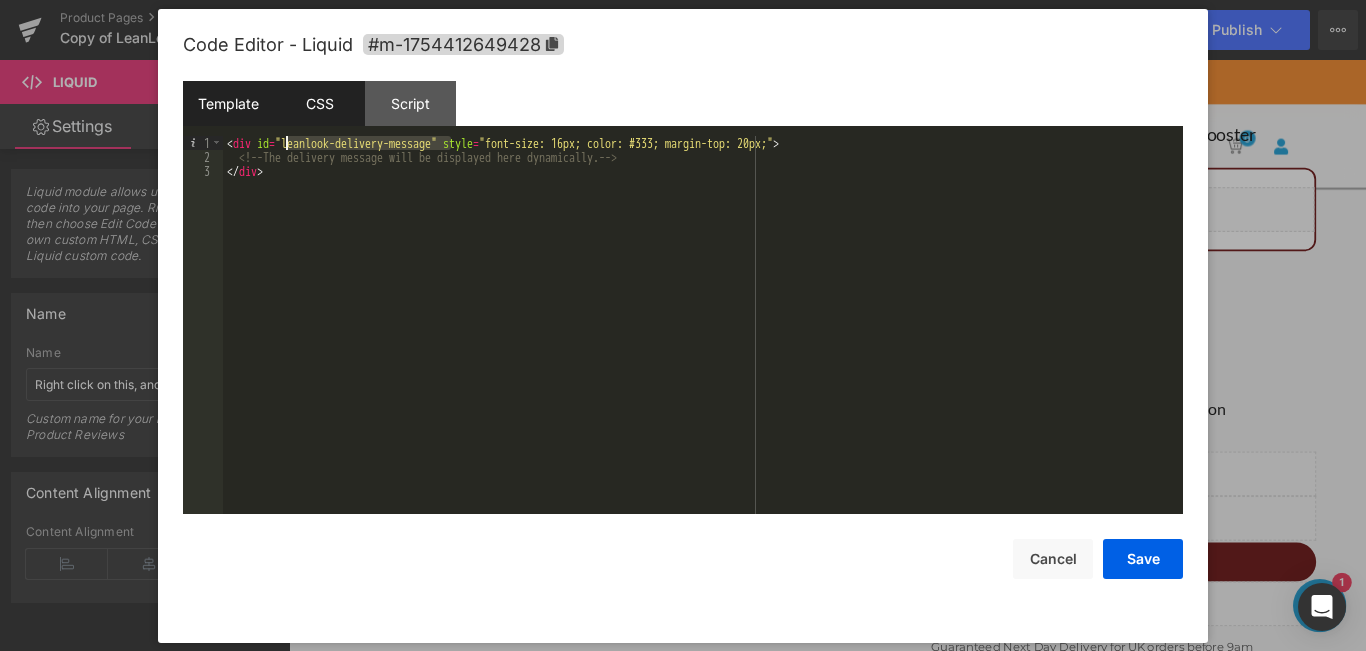 click on "CSS" at bounding box center (319, 103) 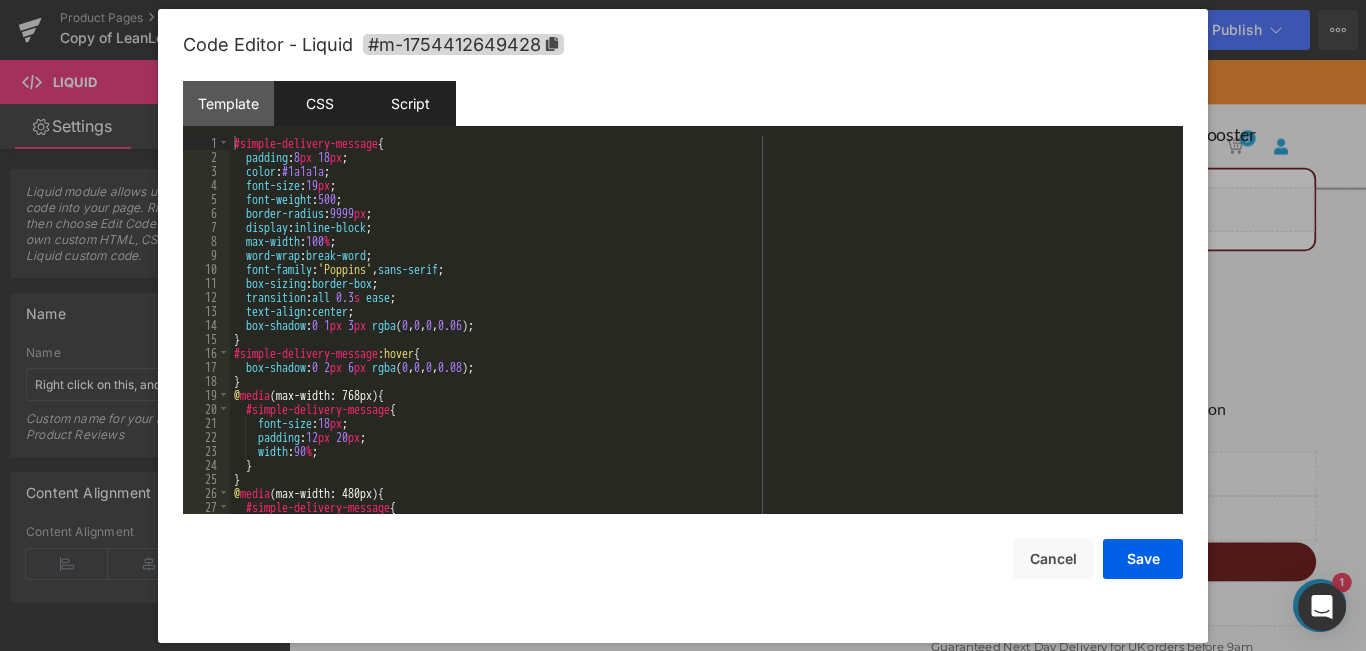 click on "Script" at bounding box center (410, 103) 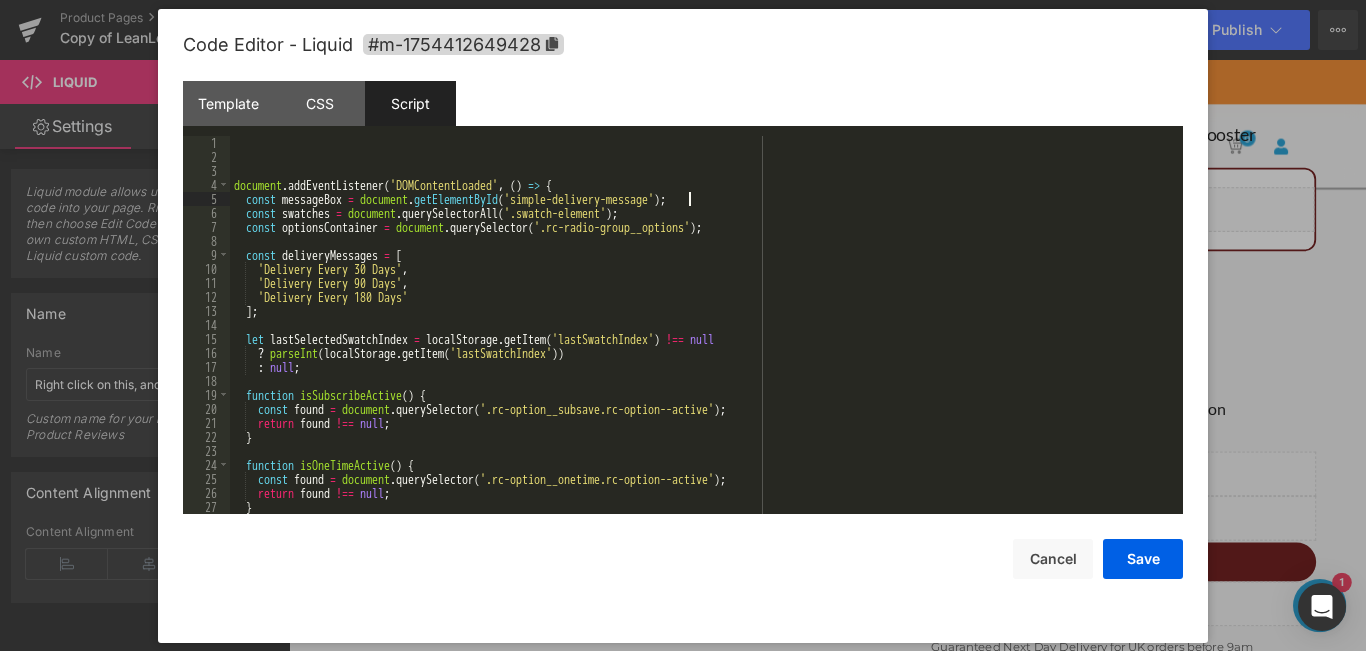 click on "document . addEventListener ( 'DOMContentLoaded' ,   ( )   =>   {    const   messageBox   =   document . getElementById ( 'simple-delivery-message' ) ;    const   swatches   =   document . querySelectorAll ( '.swatch-element' ) ;    const   optionsContainer   =   document . querySelector ( '.rc-radio-group__options' ) ;    const   deliveryMessages   =   [       'Delivery Every 30 Days' ,       'Delivery Every 90 Days' ,       'Delivery Every 180 Days'    ] ;    let   lastSelectedSwatchIndex   =   localStorage . getItem ( 'lastSwatchIndex' )   !==   null         ?   parseInt ( localStorage . getItem ( 'lastSwatchIndex' ))         :   null ;    function   isSubscribeActive ( )   {       const   found   =   document . querySelector ( '.rc-option__subsave.rc-option--active' ) ;       return   found   !==   null ;    }    function   isOneTimeActive ( )   {       const   found   =   document . querySelector ( '.rc-option__onetime.rc-option--active' ) ;       return   found   !==   null ;    }" at bounding box center (702, 339) 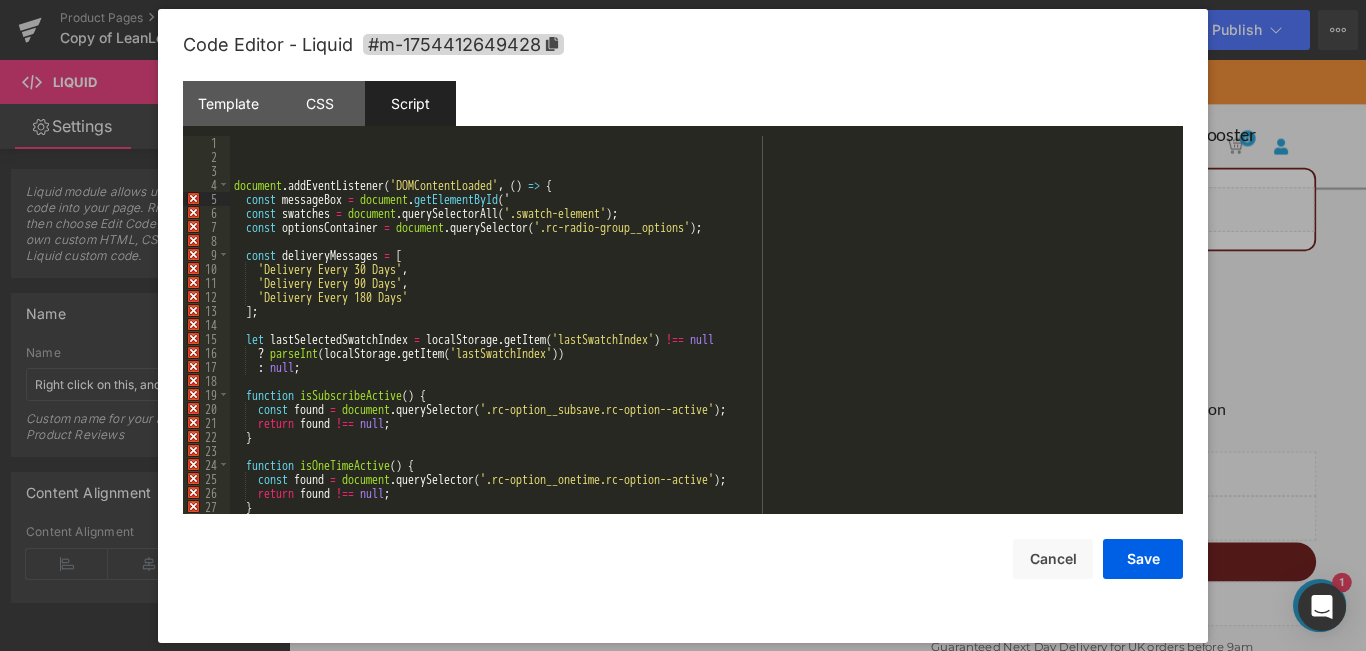 paste 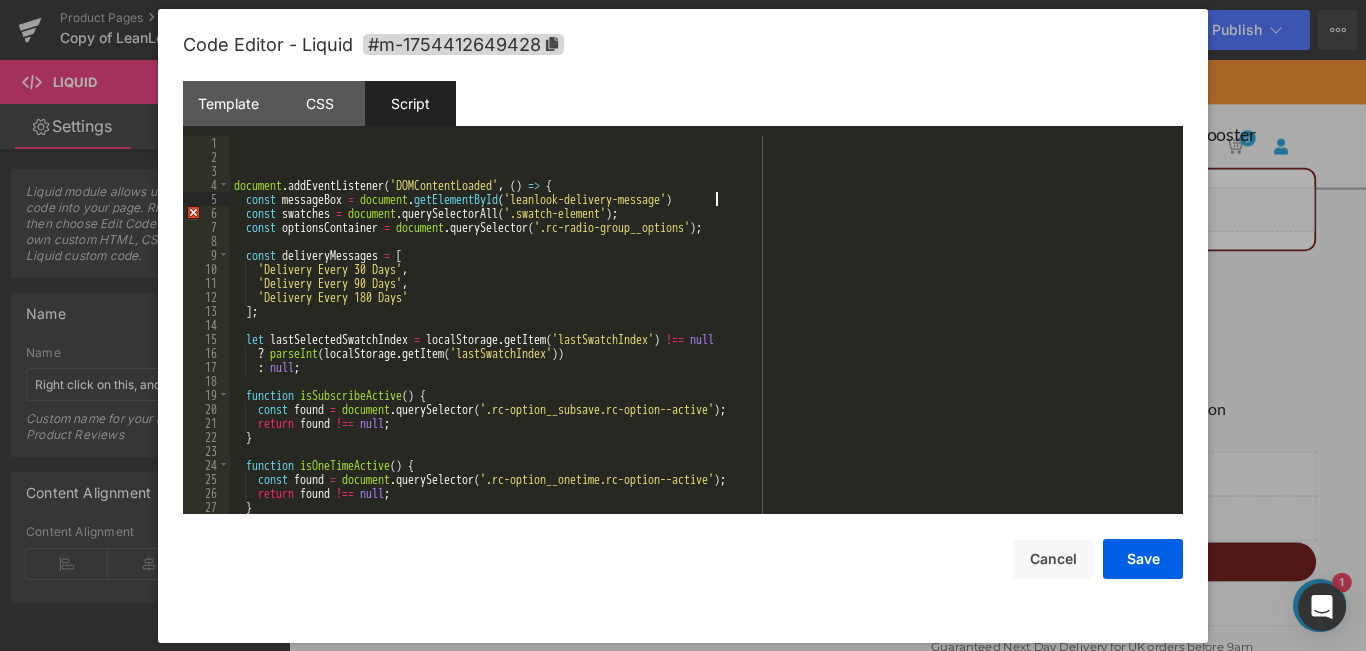 type 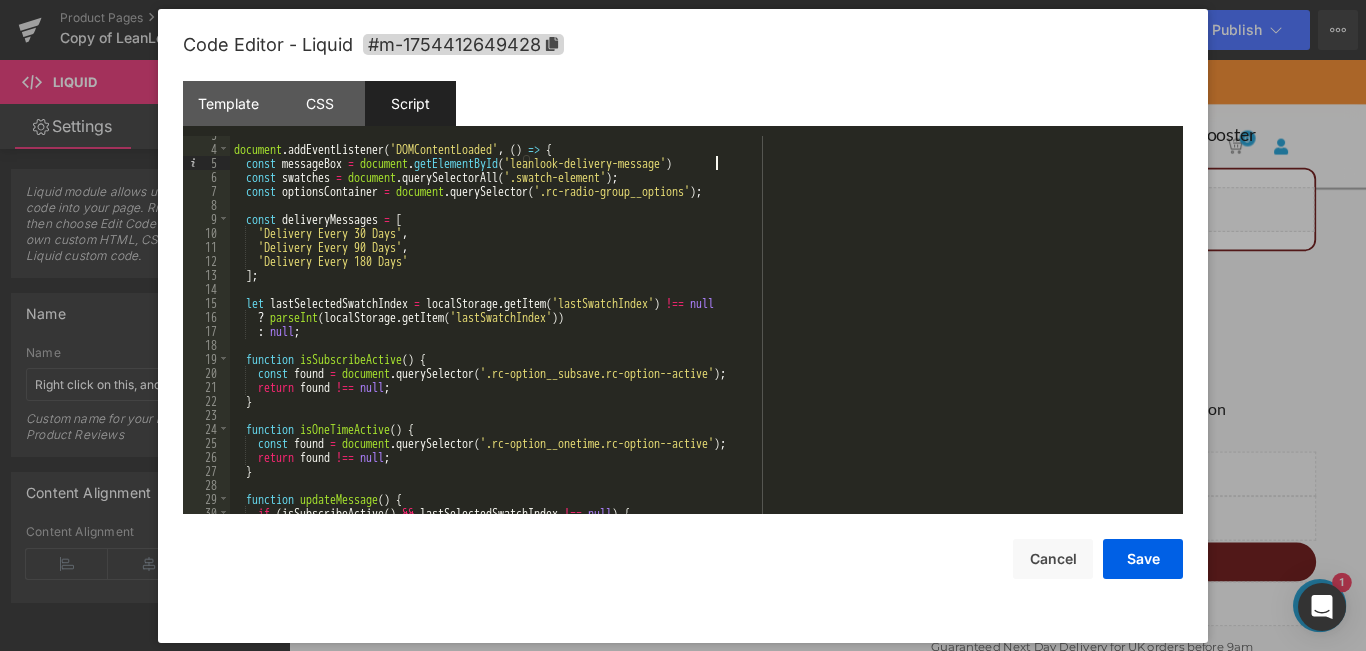 scroll, scrollTop: 0, scrollLeft: 0, axis: both 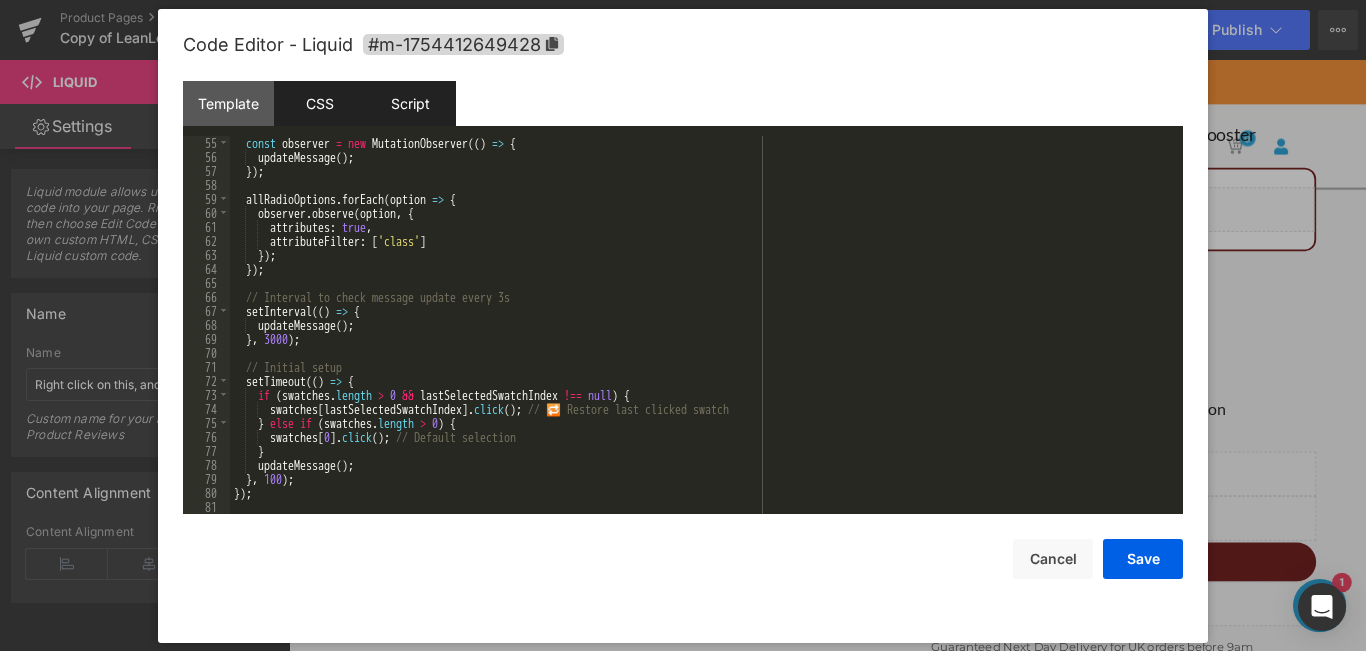 click on "CSS" at bounding box center [319, 103] 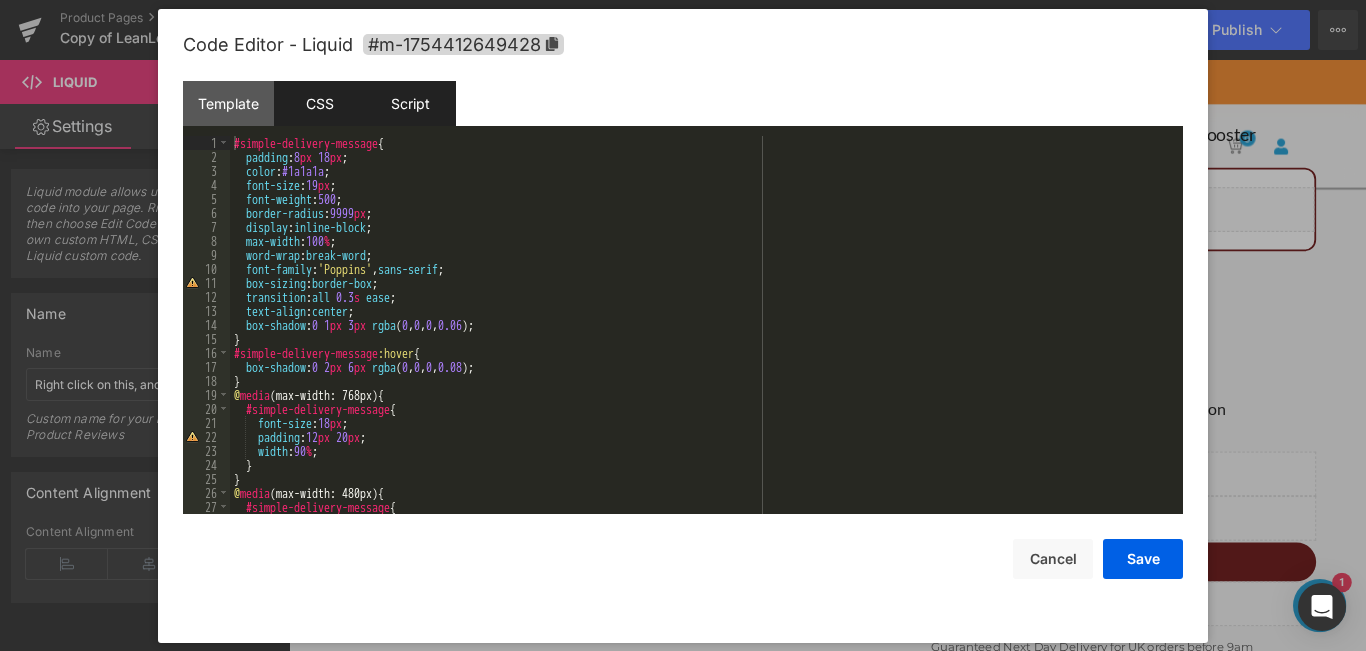 click on "Script" at bounding box center (410, 103) 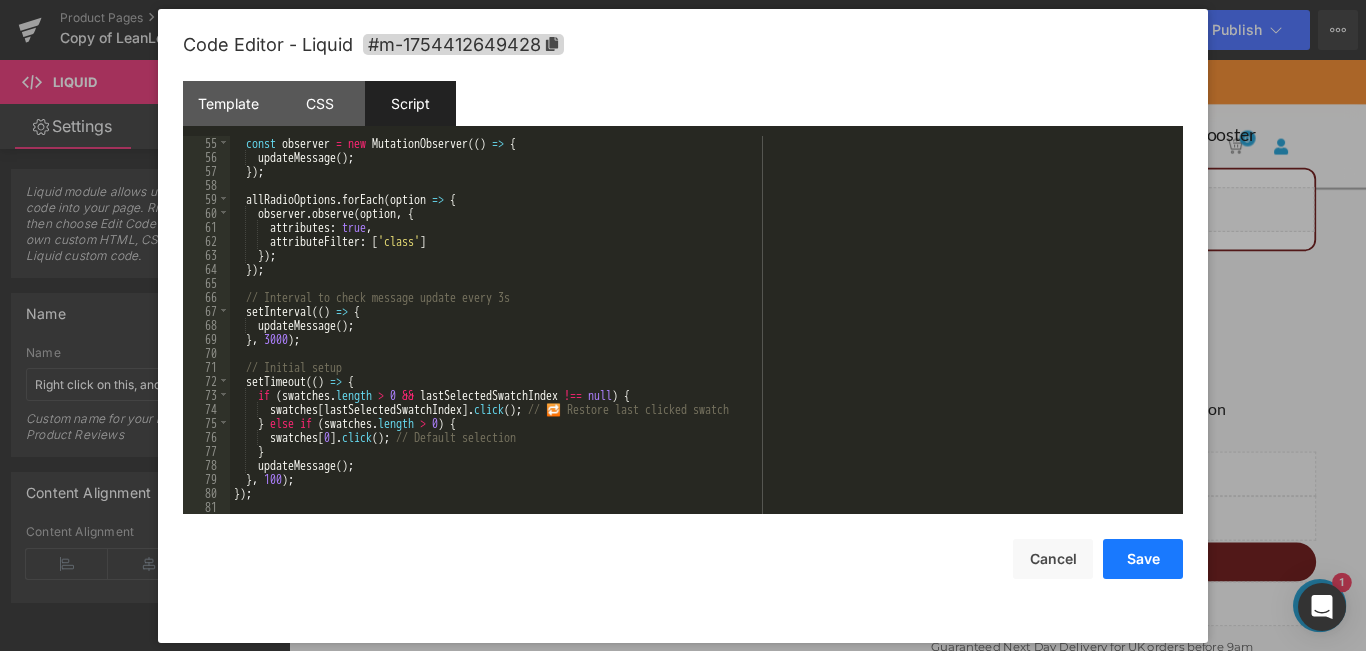 click on "Save" at bounding box center (1143, 559) 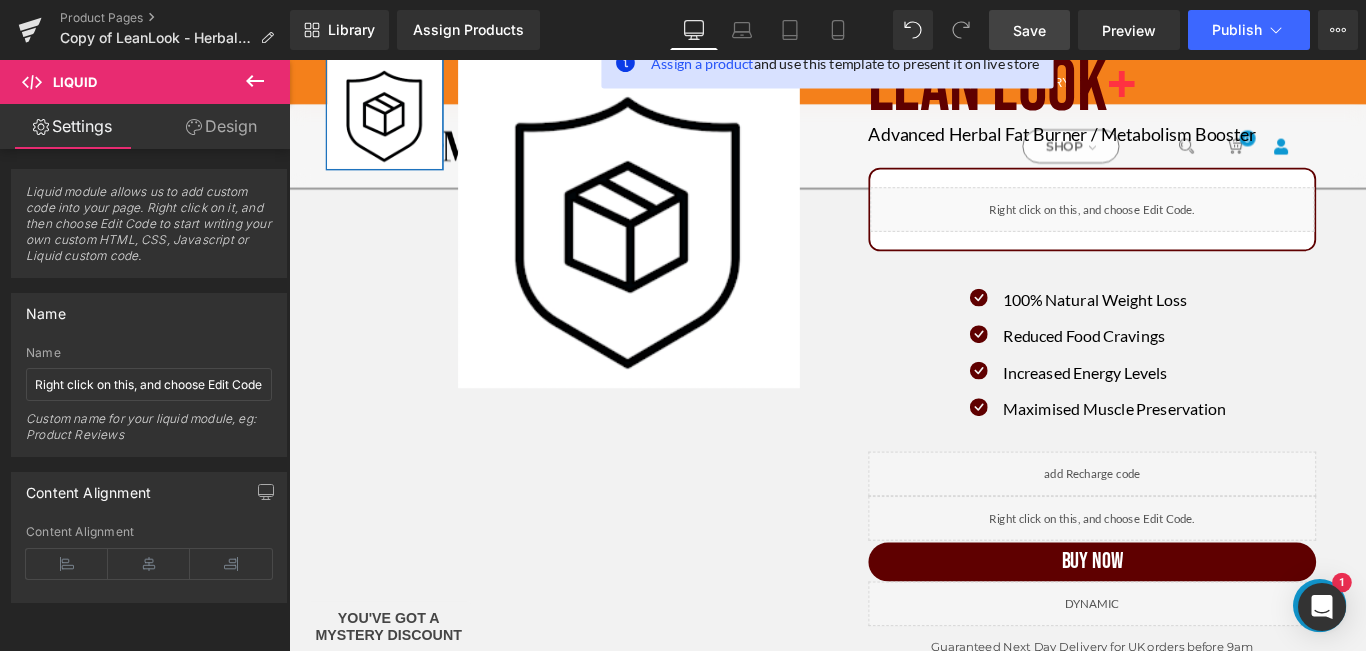 click on "Save" at bounding box center (1029, 30) 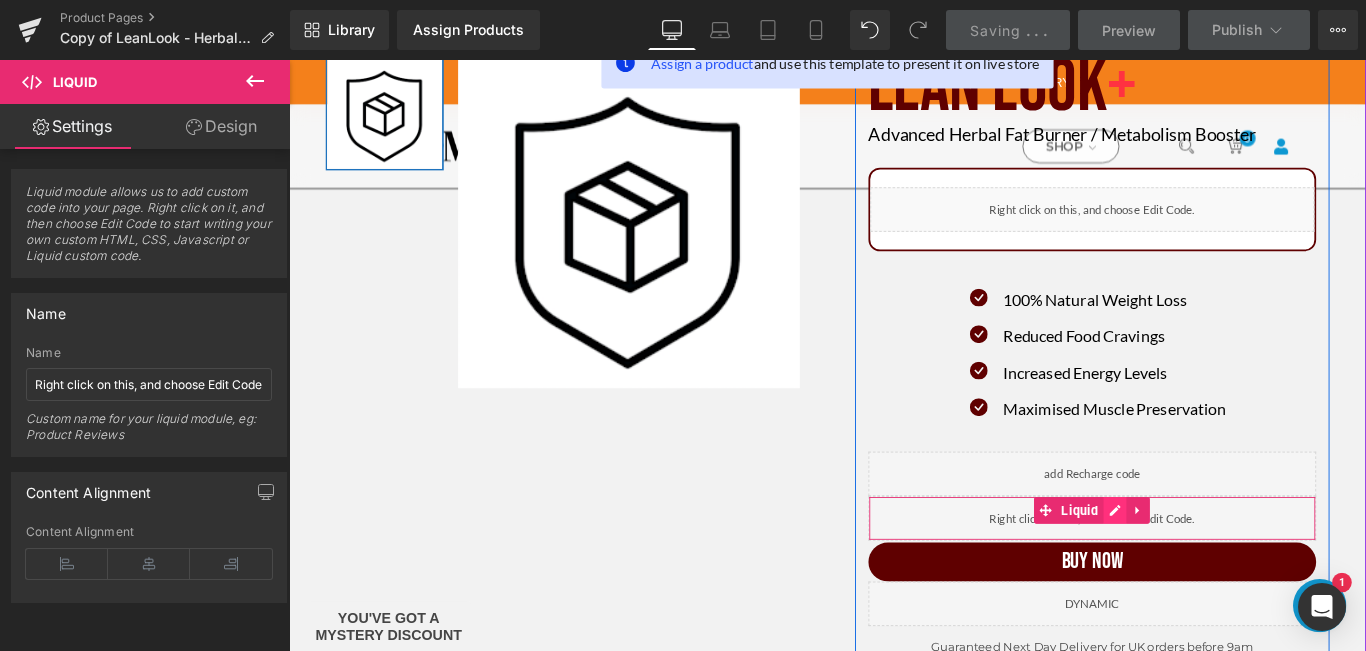 click at bounding box center [1217, 566] 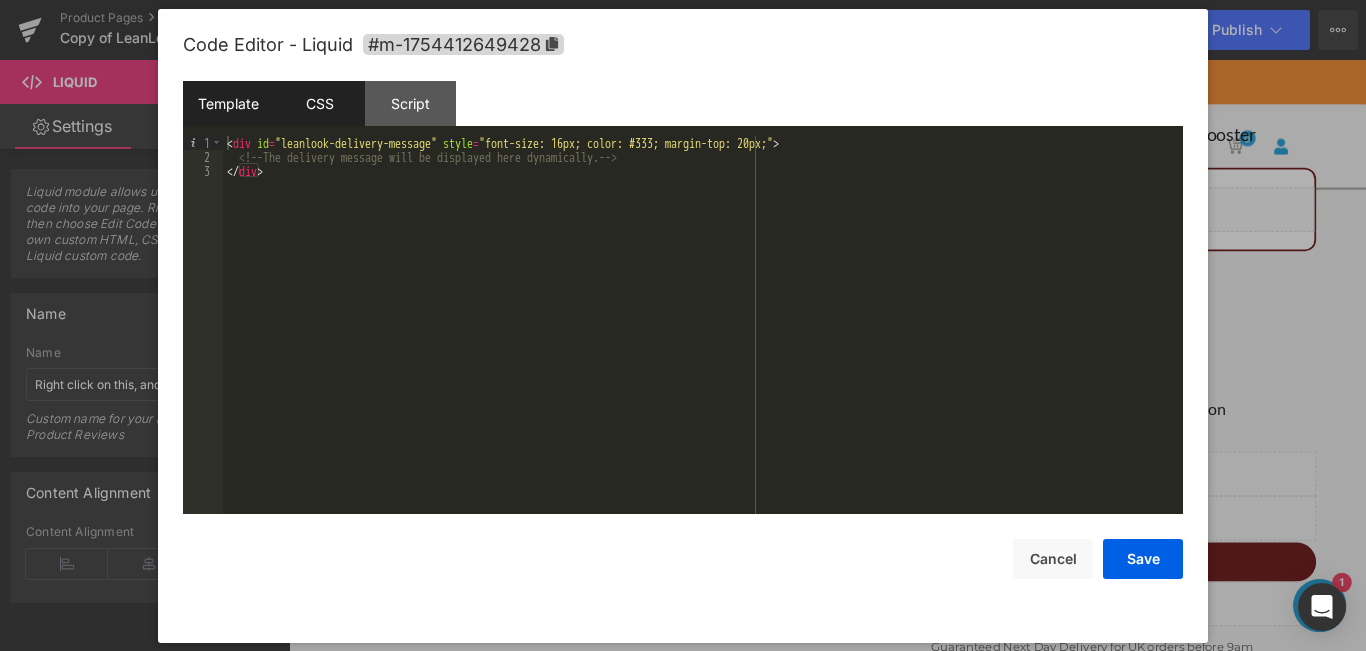click on "CSS" at bounding box center (319, 103) 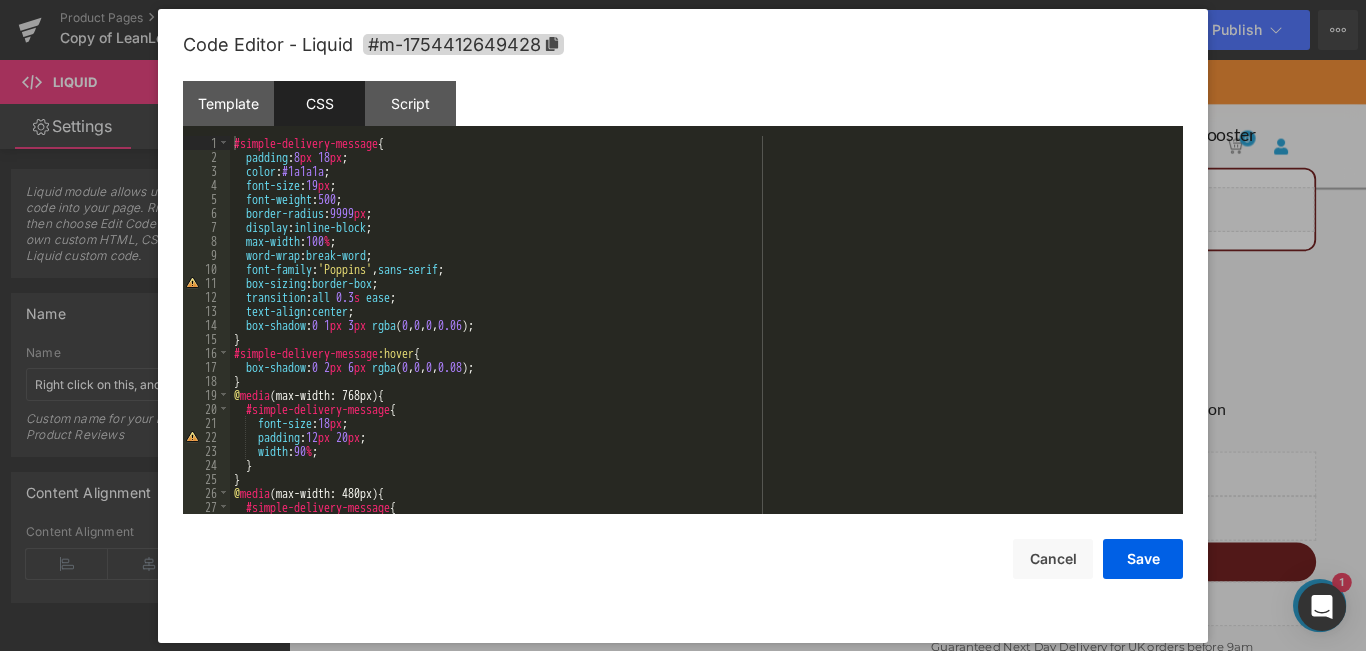 click on "#simple-delivery-message {    padding :  8 px   18 px ;    color :  #1a1a1a ;    font-size :  19 px ;    font-weight :  500 ;    border-radius :  9999 px ;    display :  inline-block ;    max-width :  100 % ;    word-wrap :  break-word ;    font-family :  ' Poppins ' ,  sans-serif ;    box-sizing :  border-box ;    transition :  all   0.3 s   ease ;    text-align :  center ;    box-shadow :  0   1 px   3 px   rgba ( 0 ,  0 ,  0 ,  0.06 ); } #simple-delivery-message :hover {    box-shadow :  0   2 px   6 px   rgba ( 0 ,  0 ,  0 ,  0.08 ); } @ media  (max-width: 768px) {    #simple-delivery-message {       font-size :  18 px ;       padding :  12 px   20 px ;       width :  90 % ;    } } @ media  (max-width: 480px) {    #simple-delivery-message {       font-size :  16 px ;" at bounding box center (702, 339) 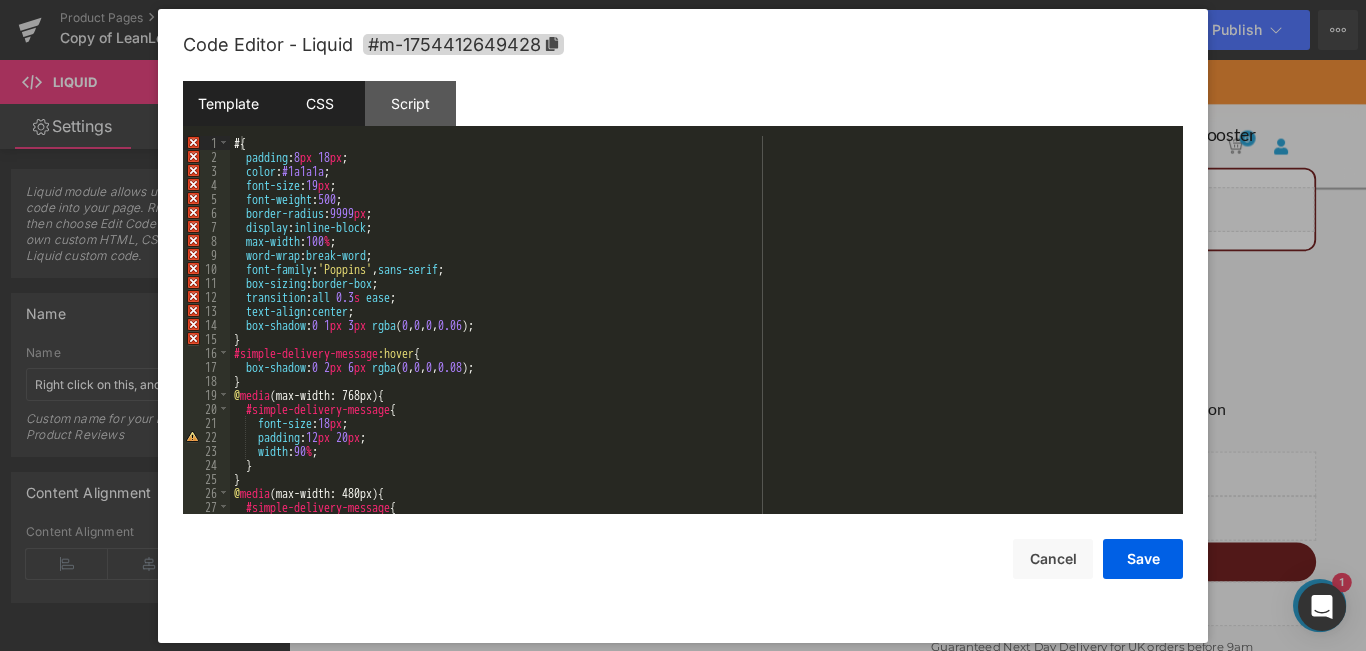 click on "Template" at bounding box center (228, 103) 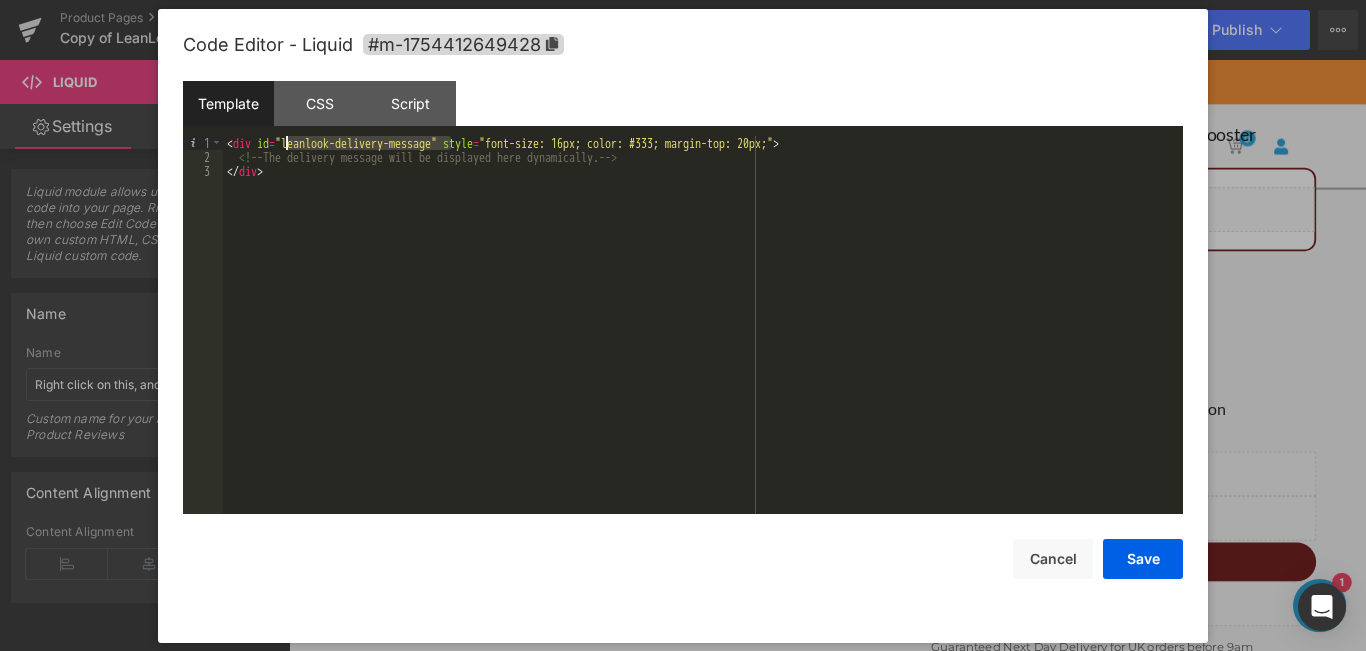 drag, startPoint x: 451, startPoint y: 144, endPoint x: 288, endPoint y: 136, distance: 163.1962 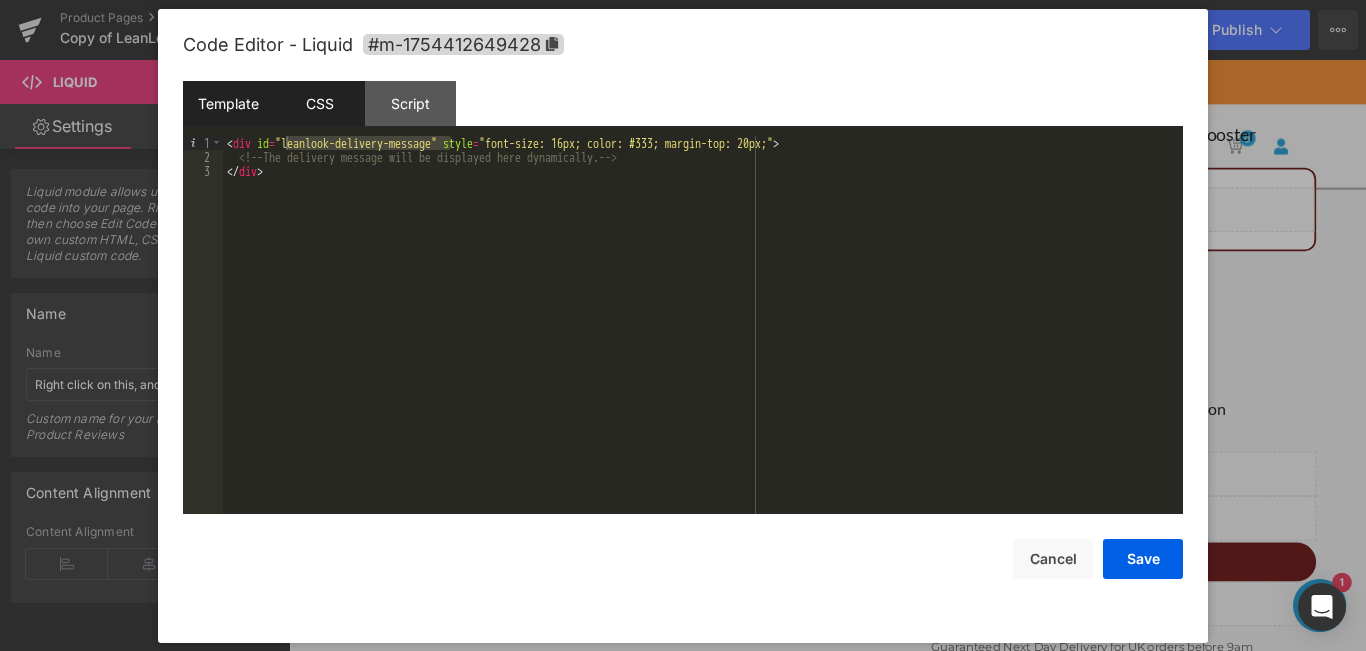 click on "CSS" at bounding box center (319, 103) 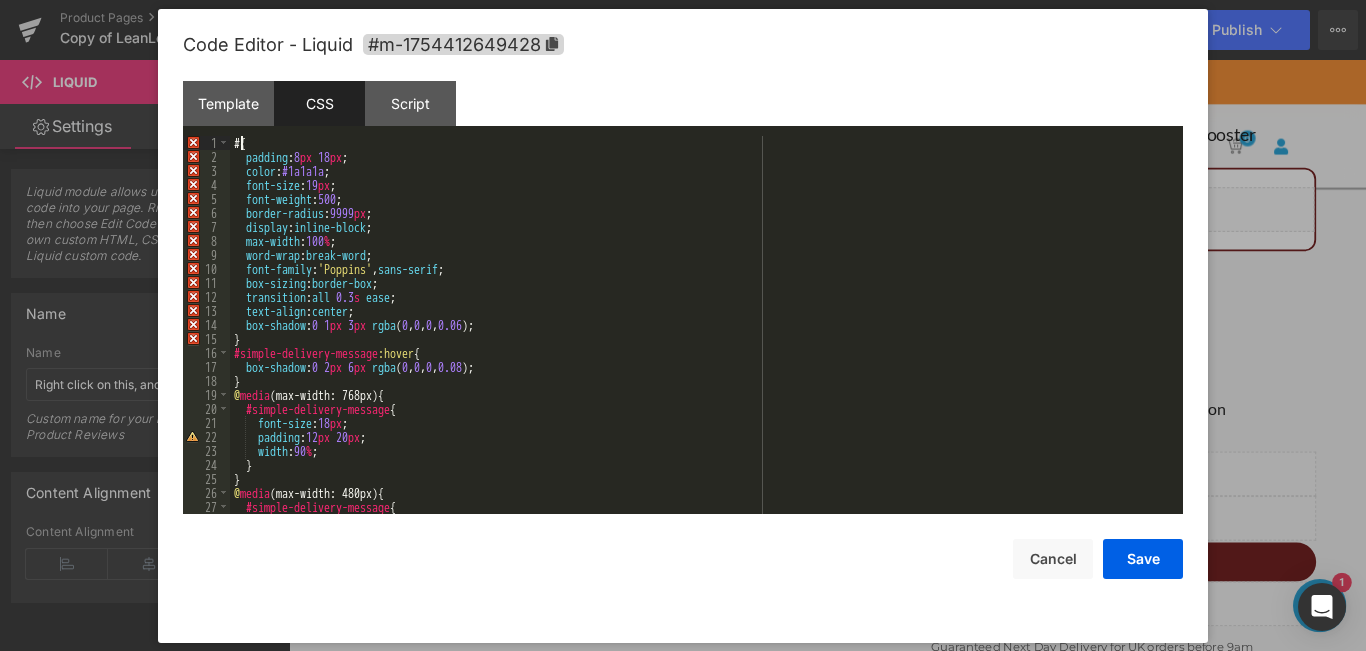 click on "# {    padding :  8 px   18 px ;    color :  #1a1a1a ;    font-size :  19 px ;    font-weight :  500 ;    border-radius :  9999 px ;    display :  inline-block ;    max-width :  100 % ;    word-wrap :  break-word ;    font-family :  ' Poppins ' ,  sans-serif ;    box-sizing :  border-box ;    transition :  all   0.3 s   ease ;    text-align :  center ;    box-shadow :  0   1 px   3 px   rgba ( 0 ,  0 ,  0 ,  0.06 ); } #simple-delivery-message :hover {    box-shadow :  0   2 px   6 px   rgba ( 0 ,  0 ,  0 ,  0.08 ); } @ media  (max-width: 768px) {    #simple-delivery-message {       font-size :  18 px ;       padding :  12 px   20 px ;       width :  90 % ;    } } @ media  (max-width: 480px) {    #simple-delivery-message {       font-size :  16 px ;" at bounding box center [702, 339] 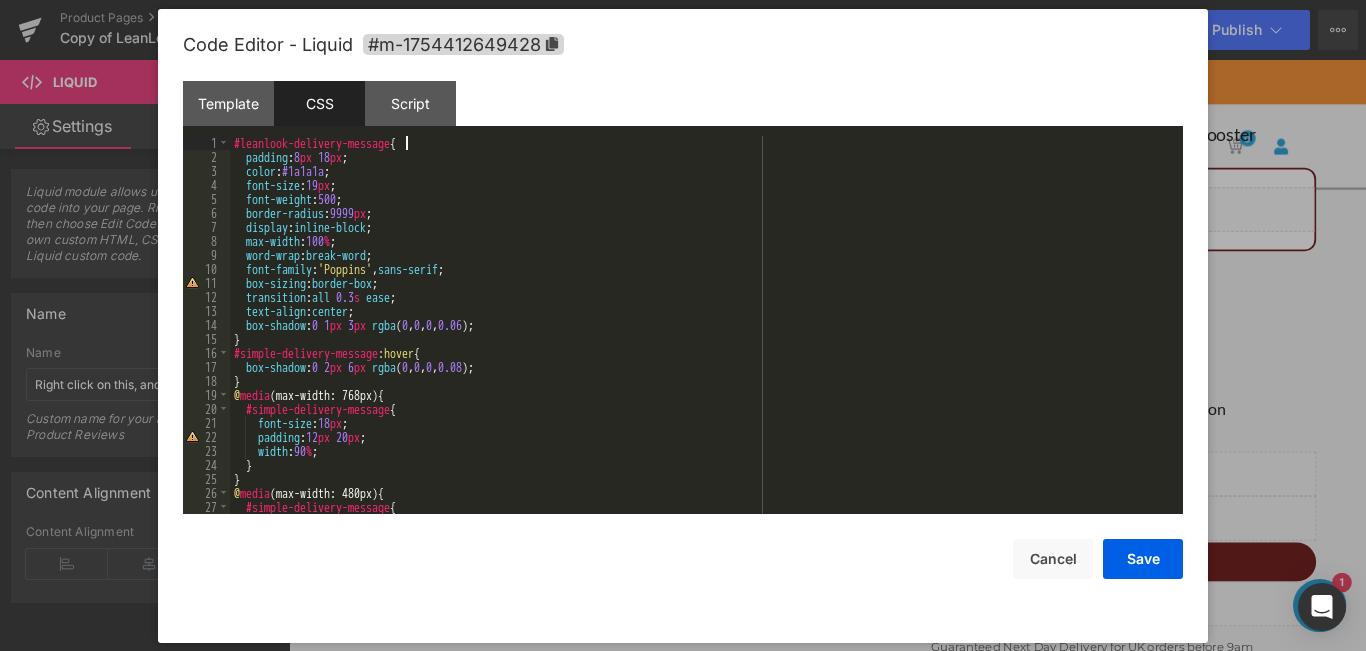 click on "#leanlook-delivery-message {    padding :  8 px   18 px ;    color :  #1a1a1a ;    font-size :  19 px ;    font-weight :  500 ;    border-radius :  9999 px ;    display :  inline-block ;    max-width :  100 % ;    word-wrap :  break-word ;    font-family :  ' Poppins ' ,  sans-serif ;    box-sizing :  border-box ;    transition :  all   0.3 s   ease ;    text-align :  center ;    box-shadow :  0   1 px   3 px   rgba ( 0 ,  0 ,  0 ,  0.06 ); } #simple-delivery-message :hover {    box-shadow :  0   2 px   6 px   rgba ( 0 ,  0 ,  0 ,  0.08 ); } @ media  (max-width: 768px) {    #simple-delivery-message {       font-size :  18 px ;       padding :  12 px   20 px ;       width :  90 % ;    } } @ media  (max-width: 480px) {    #simple-delivery-message {       font-size :  16 px ;" at bounding box center [702, 339] 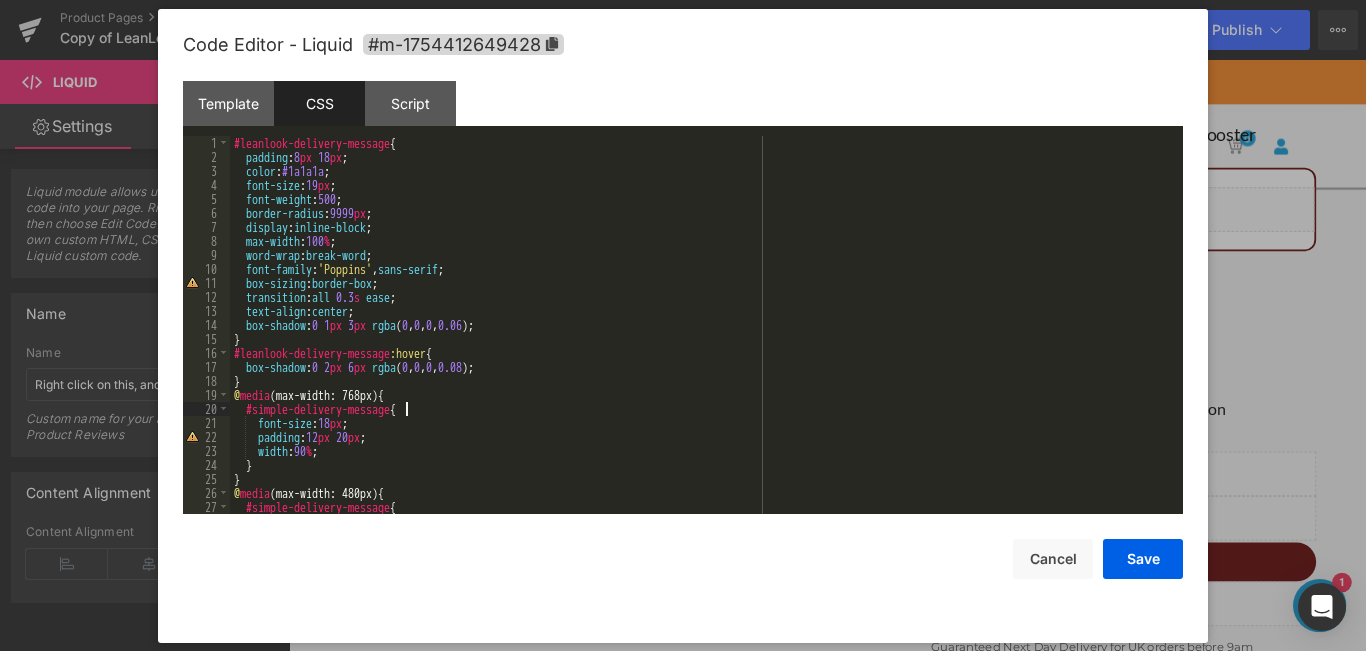click on "#leanlook-delivery-message {    padding :  8 px   18 px ;    color :  #1a1a1a ;    font-size :  19 px ;    font-weight :  500 ;    border-radius :  9999 px ;    display :  inline-block ;    max-width :  100 % ;    word-wrap :  break-word ;    font-family :  ' Poppins ' ,  sans-serif ;    box-sizing :  border-box ;    transition :  all   0.3 s   ease ;    text-align :  center ;    box-shadow :  0   1 px   3 px   rgba ( 0 ,  0 ,  0 ,  0.06 ); } #leanlook-delivery-message :hover {    box-shadow :  0   2 px   6 px   rgba ( 0 ,  0 ,  0 ,  0.08 ); } @ media  (max-width: 768px) {    #simple-delivery-message {       font-size :  18 px ;       padding :  12 px   20 px ;       width :  90 % ;    } } @ media  (max-width: 480px) {    #simple-delivery-message {       font-size :  16 px ;" at bounding box center (702, 339) 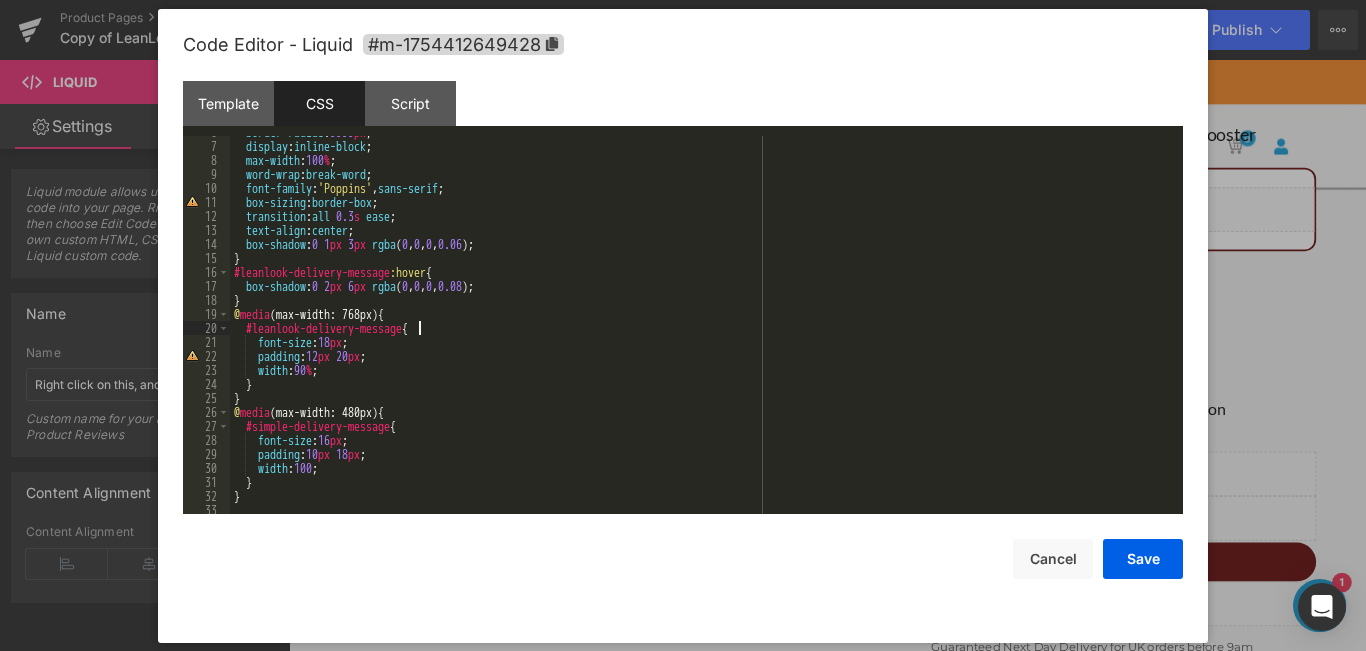 scroll, scrollTop: 84, scrollLeft: 0, axis: vertical 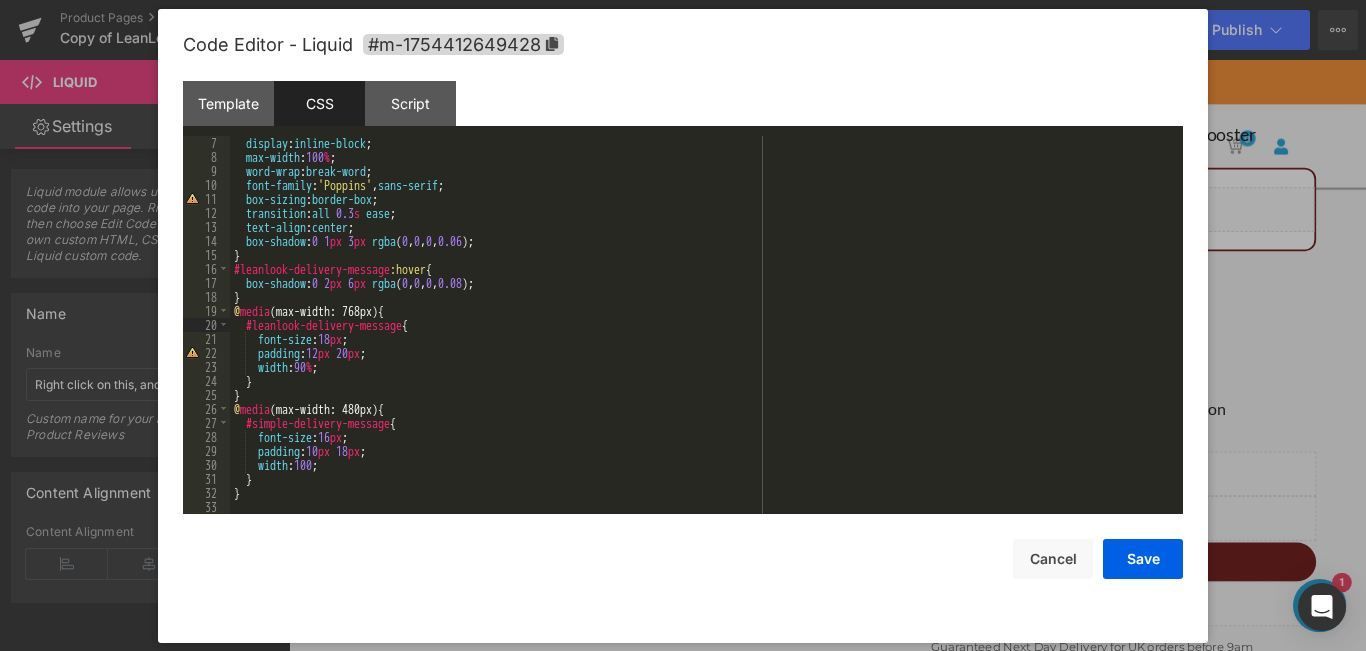click on "display :  inline-block ;    max-width :  100 % ;    word-wrap :  break-word ;    font-family :  ' Poppins ' ,  sans-serif ;    box-sizing :  border-box ;    transition :  all   0.3 s   ease ;    text-align :  center ;    box-shadow :  0   1 px   3 px   rgba ( 0 ,  0 ,  0 ,  0.06 ); } #leanlook-delivery-message :hover {    box-shadow :  0   2 px   6 px   rgba ( 0 ,  0 ,  0 ,  0.08 ); } @ media  (max-width: 768px) {    #leanlook-delivery-message {       font-size :  18 px ;       padding :  12 px   20 px ;       width :  90 % ;    } } @ media  (max-width: 480px) {    #simple-delivery-message {       font-size :  16 px ;       padding :  10 px   18 px ;       width :  100 ;    } }" at bounding box center (702, 339) 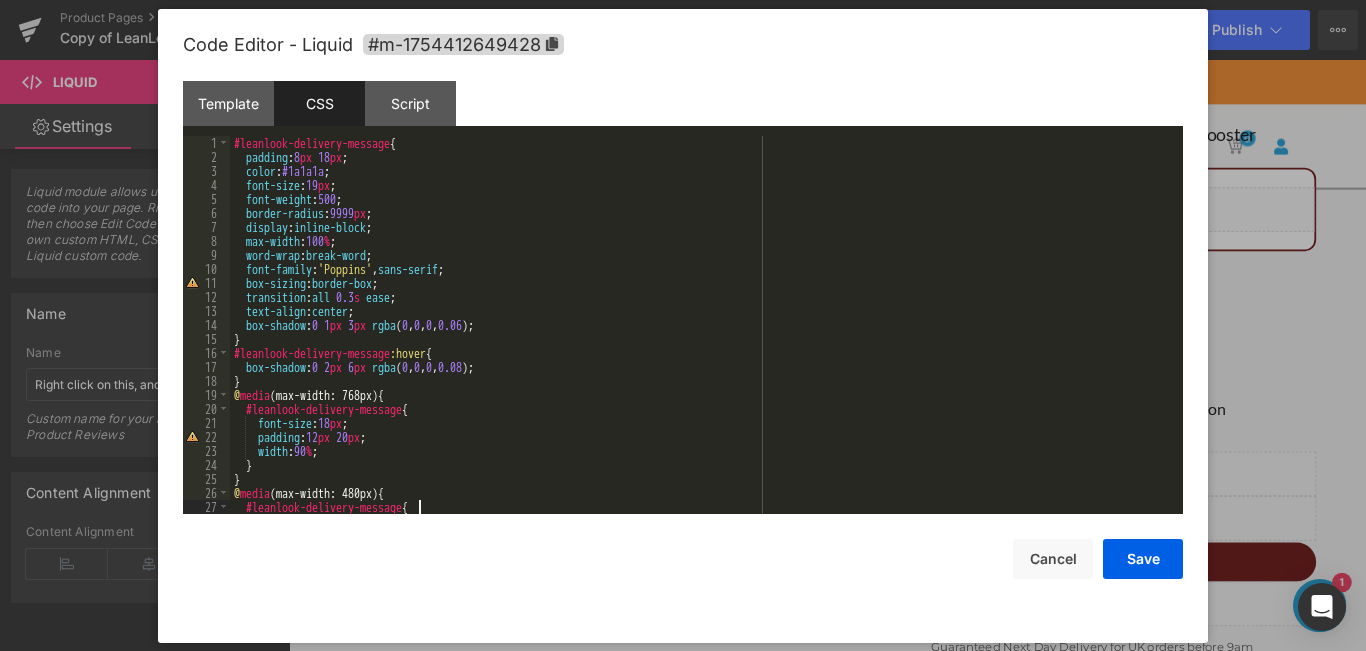 scroll, scrollTop: 84, scrollLeft: 0, axis: vertical 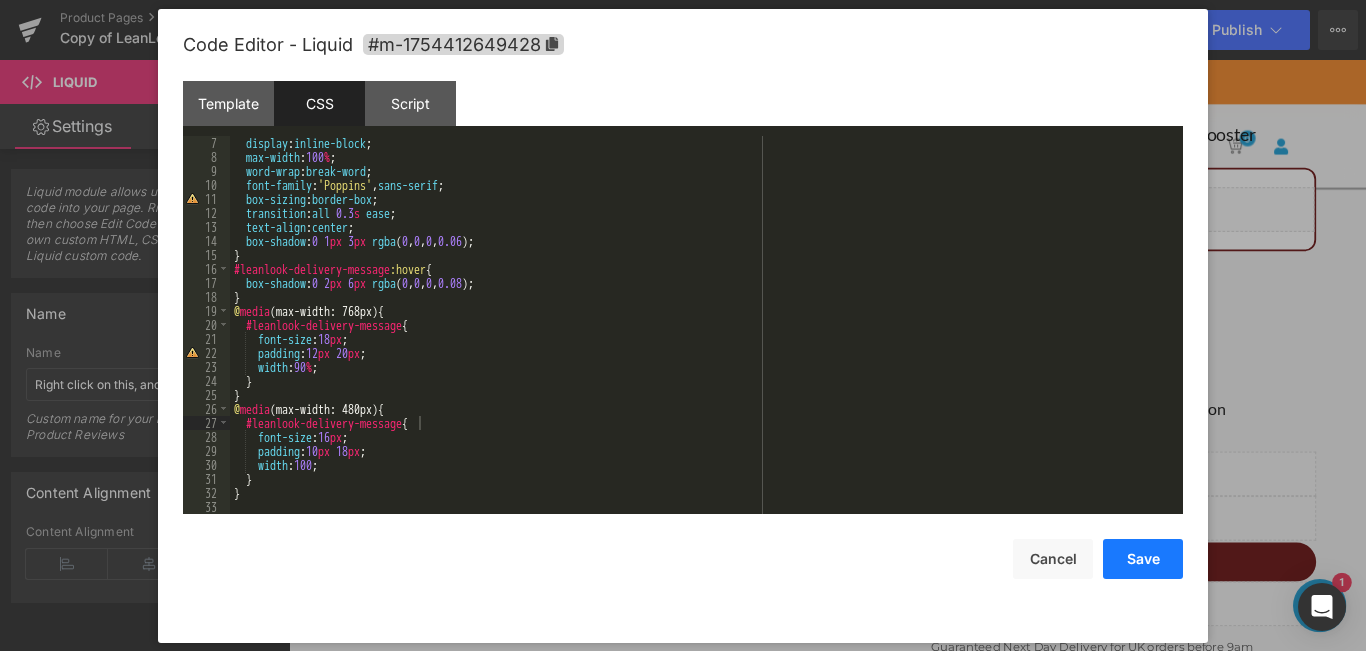 click on "Save" at bounding box center [1143, 559] 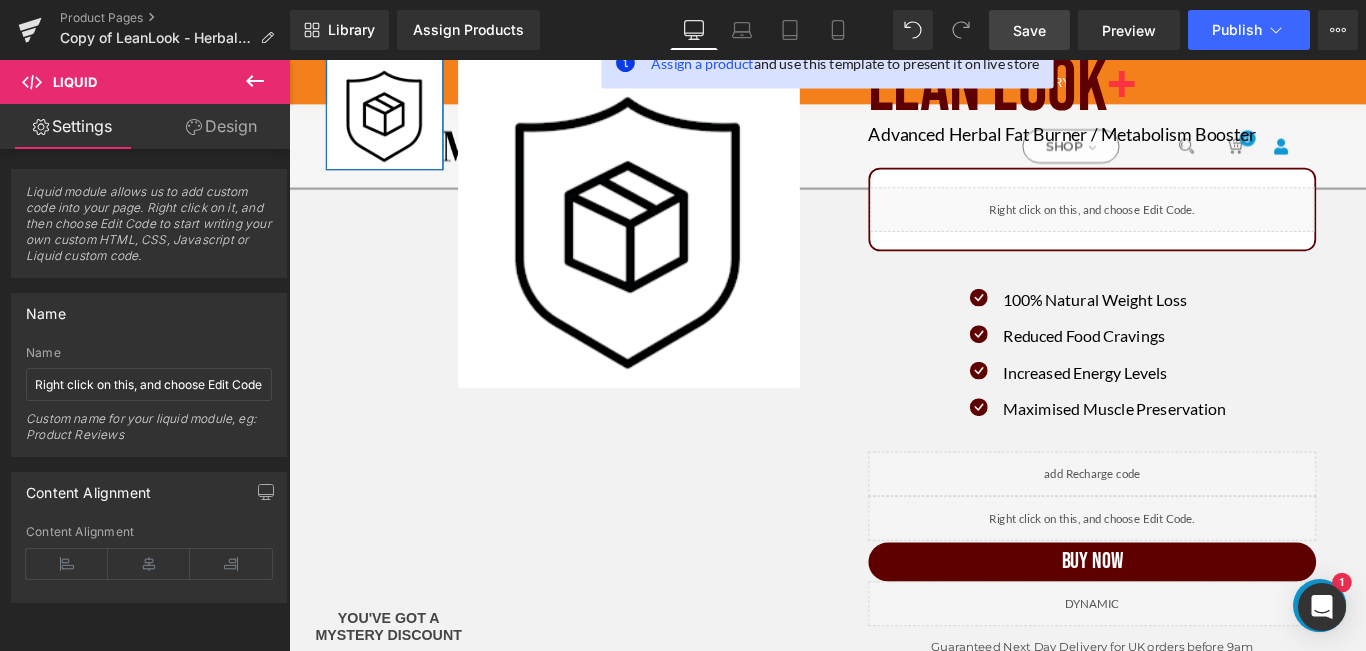 click on "Save" at bounding box center (1029, 30) 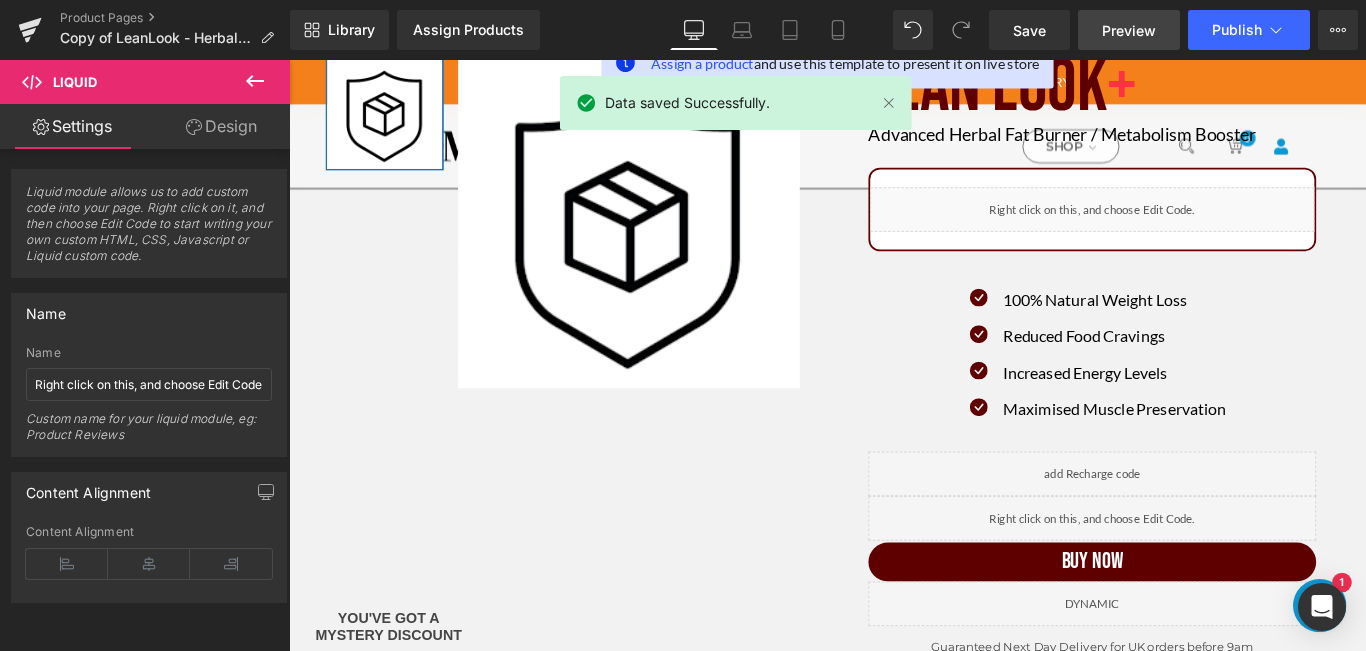 click on "Preview" at bounding box center [1129, 30] 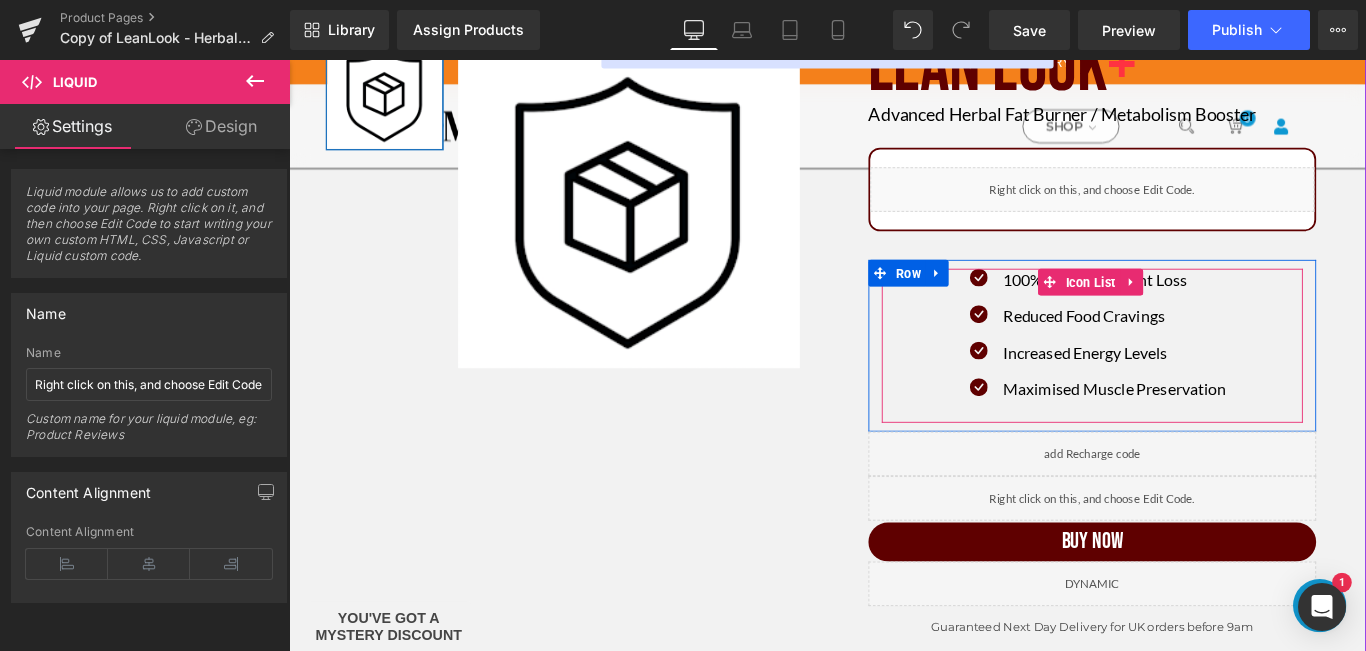 scroll, scrollTop: 0, scrollLeft: 0, axis: both 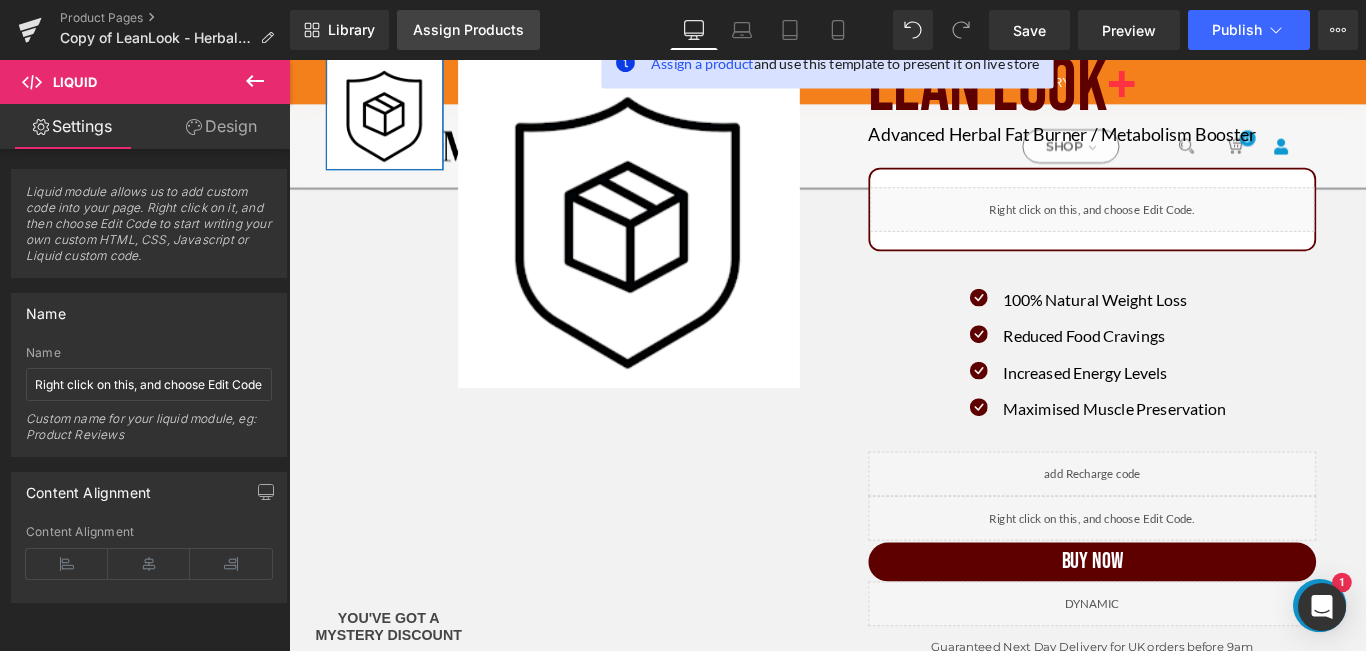 click on "Assign Products" at bounding box center [468, 30] 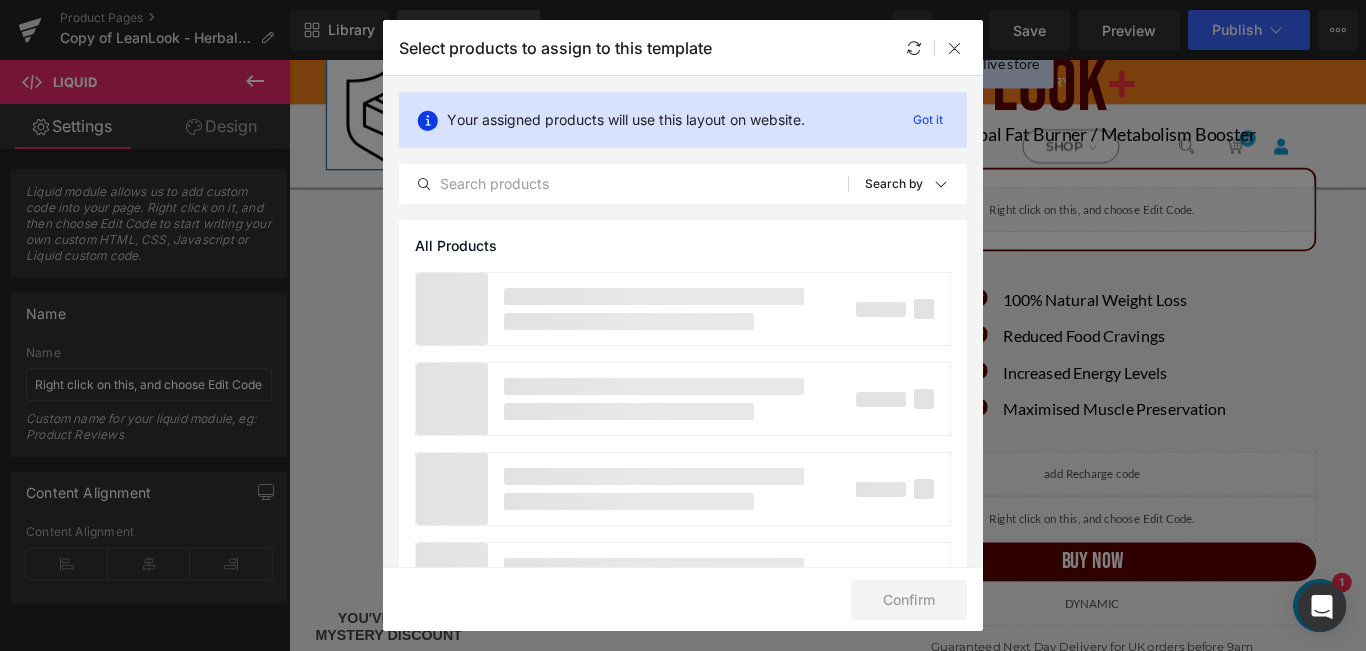 click on "Select products to assign to this template" at bounding box center [555, 48] 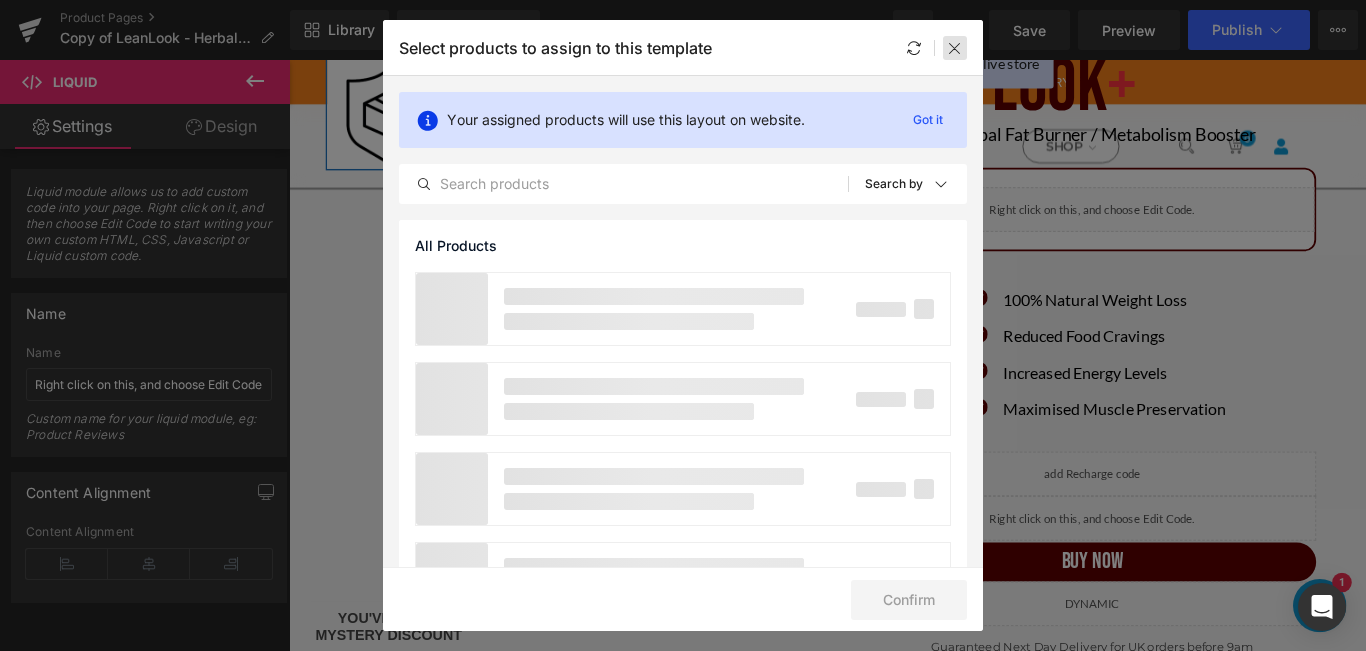 click at bounding box center (955, 48) 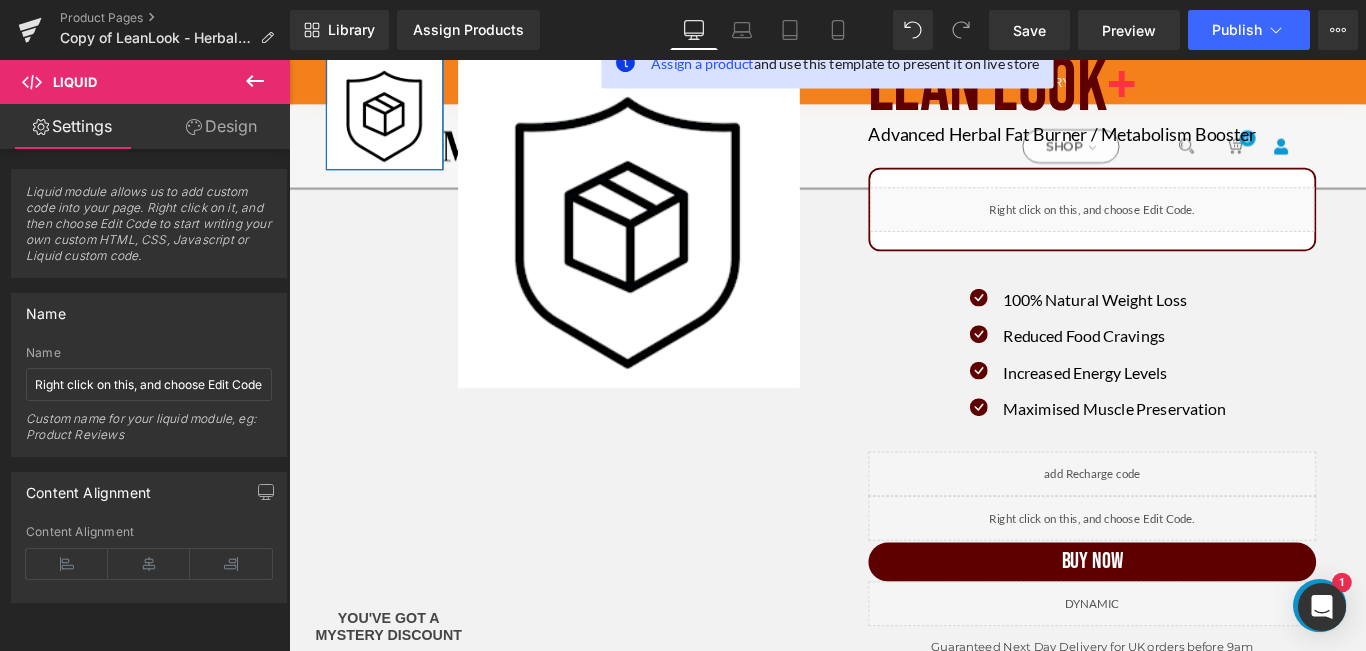 scroll, scrollTop: 80, scrollLeft: 0, axis: vertical 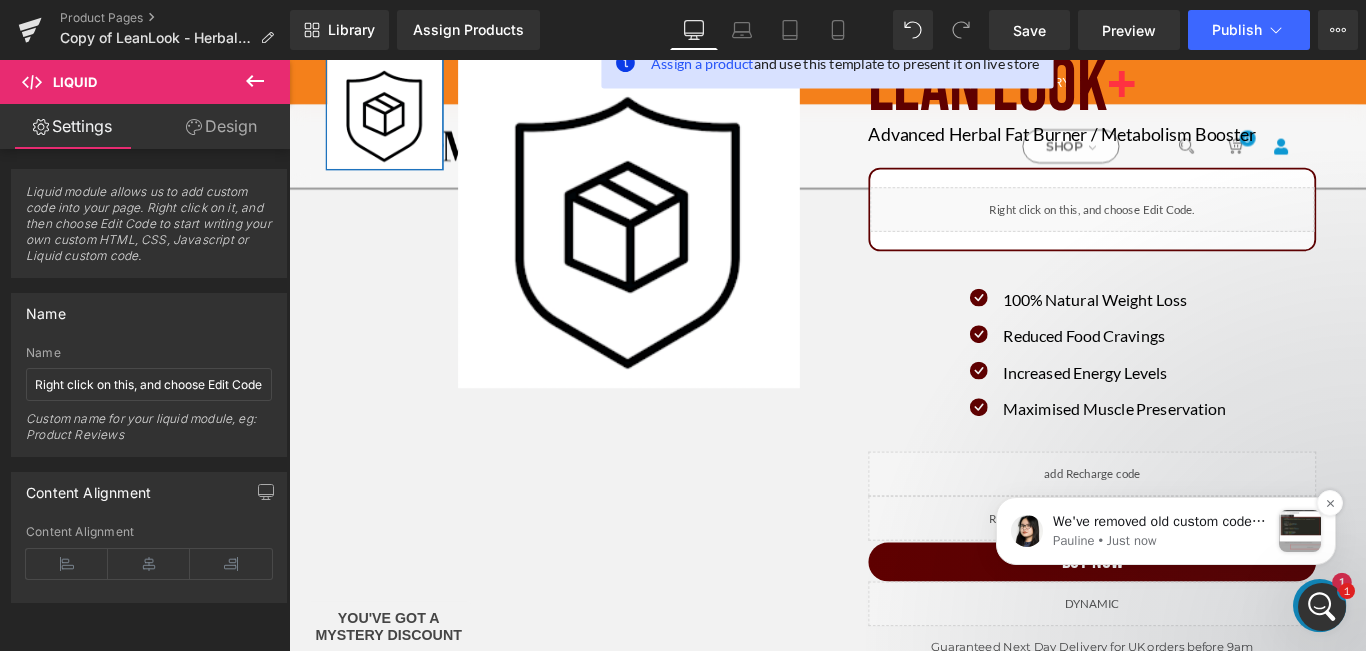 click on "We've removed old custom code and added new to customize it  Result:   Duplicate page: https://app.gempages.net/editor?id=1754407567&amp;type=template-product&amp;page=product&amp;shop=betterman-labs.myshopify.com Live: https://bettermanlabs.co.uk/products/betterman-herbal-test-booster-2-0?_ab=0&amp;key=1754408764941&amp;view=gem-1754407567-template&amp;live=true" at bounding box center (1161, 522) 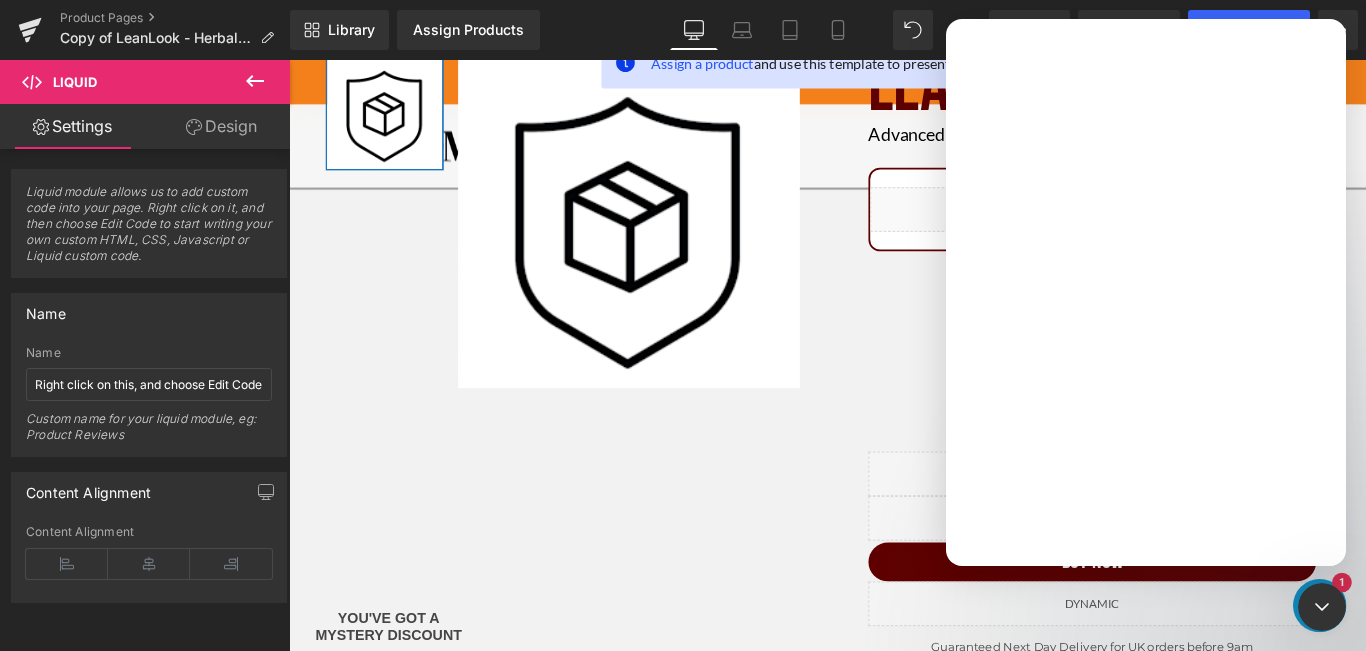 scroll, scrollTop: 0, scrollLeft: 0, axis: both 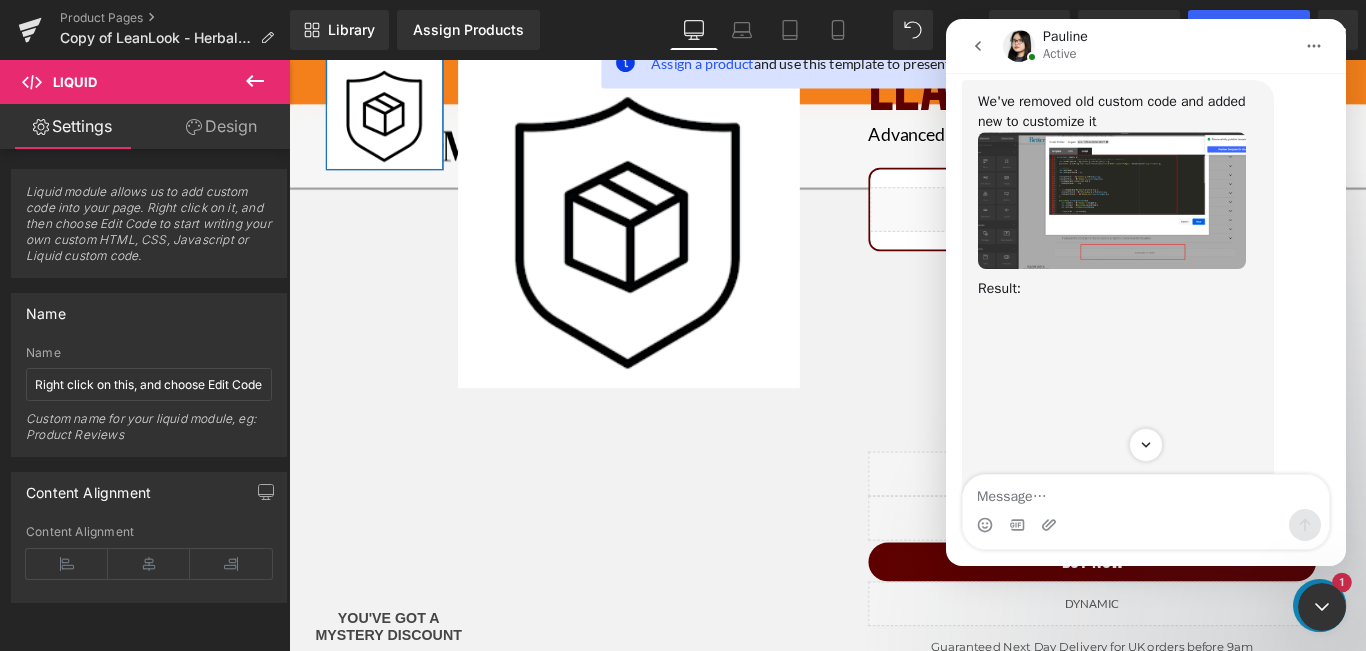 click at bounding box center [1112, 201] 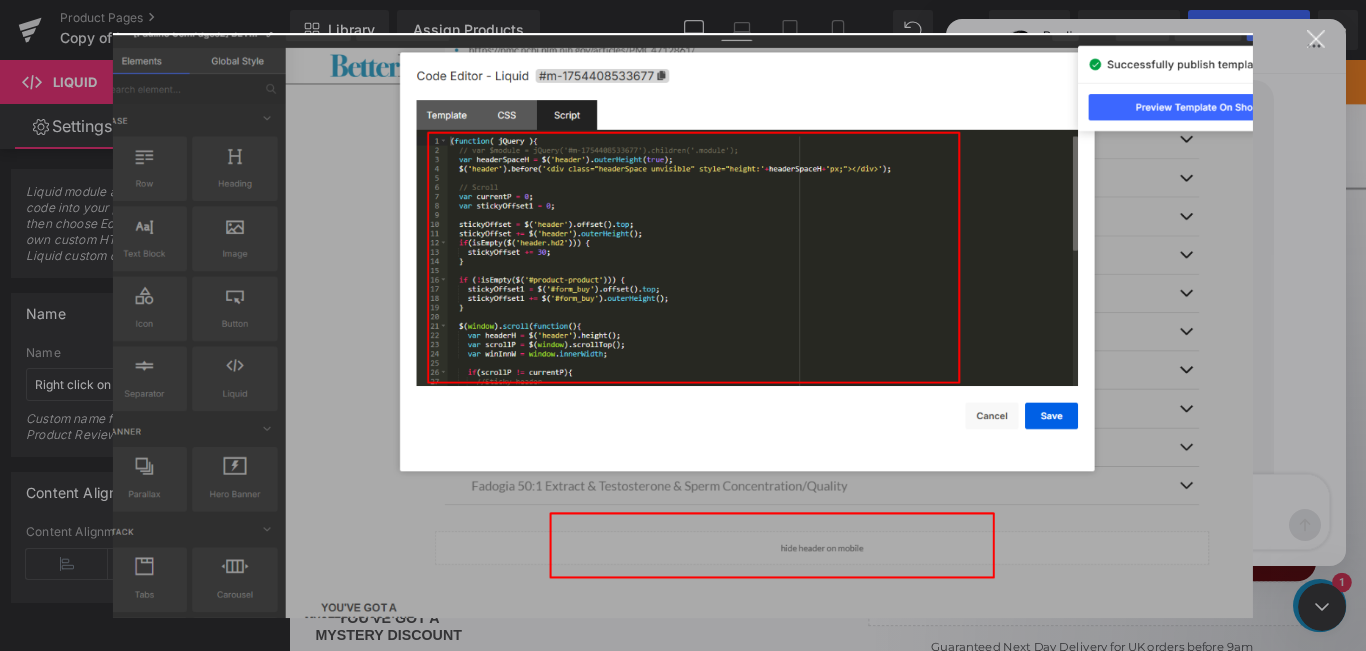 click at bounding box center [683, 326] 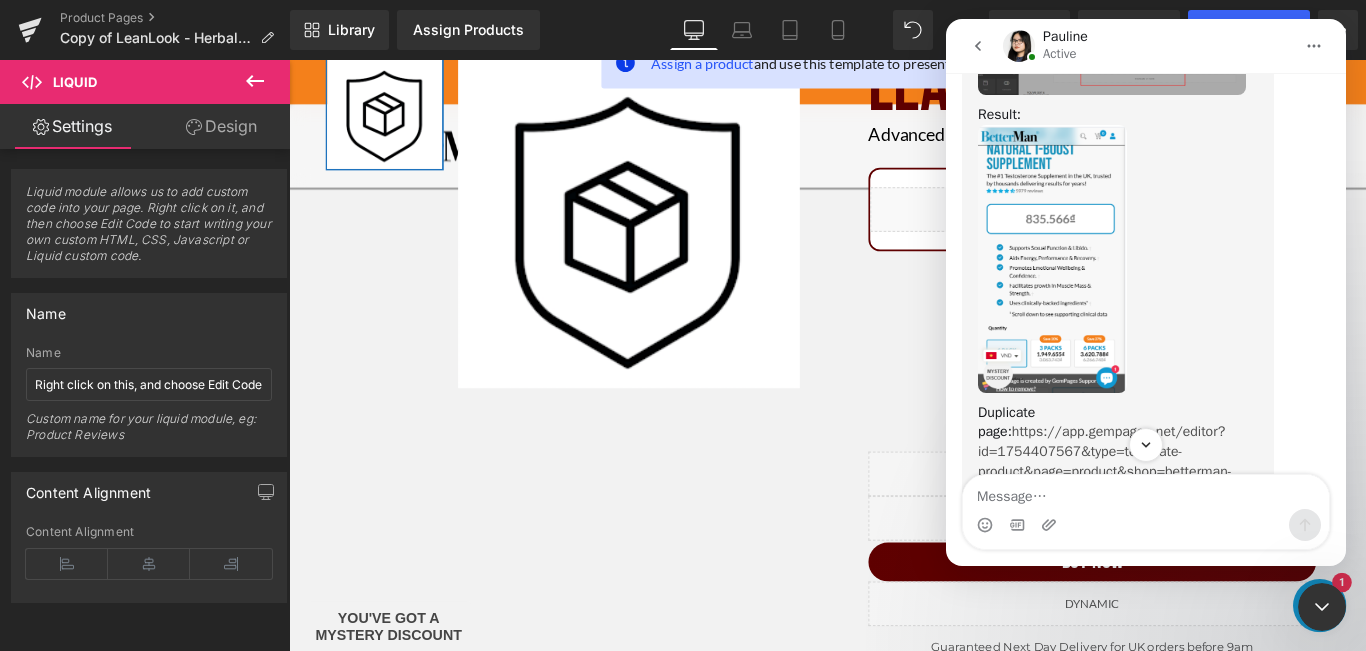 scroll, scrollTop: 6114, scrollLeft: 0, axis: vertical 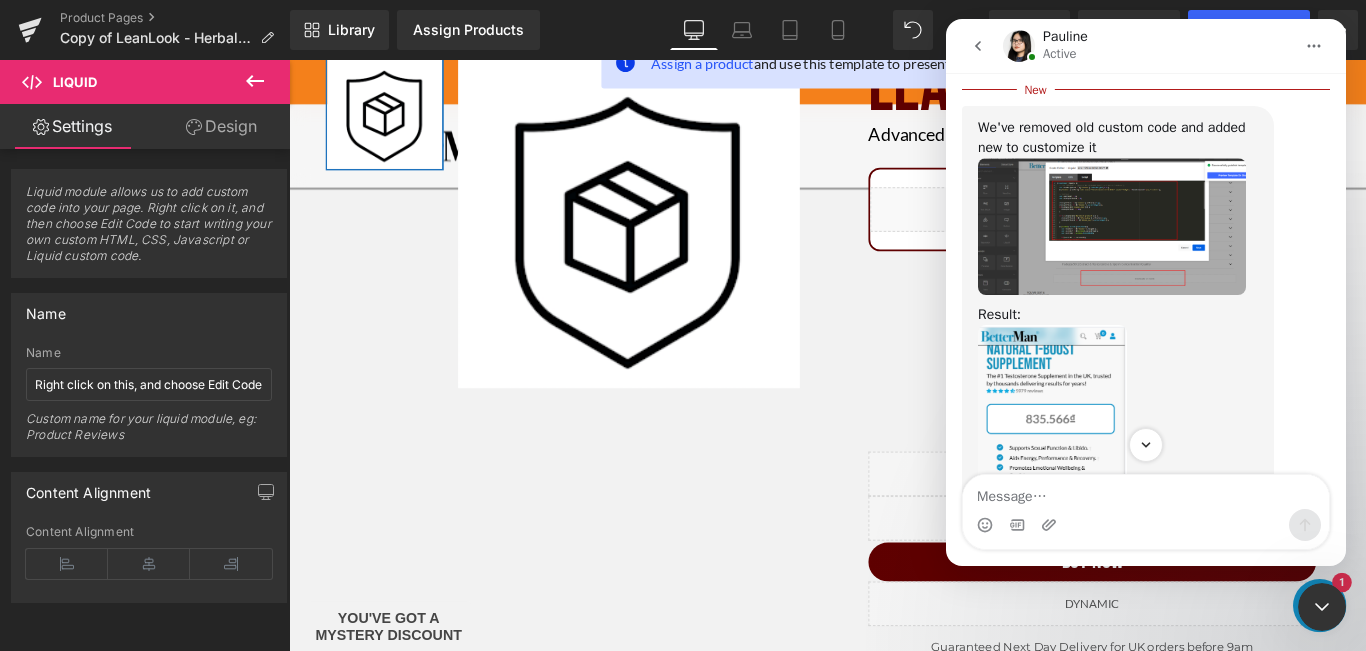 click at bounding box center (1112, 227) 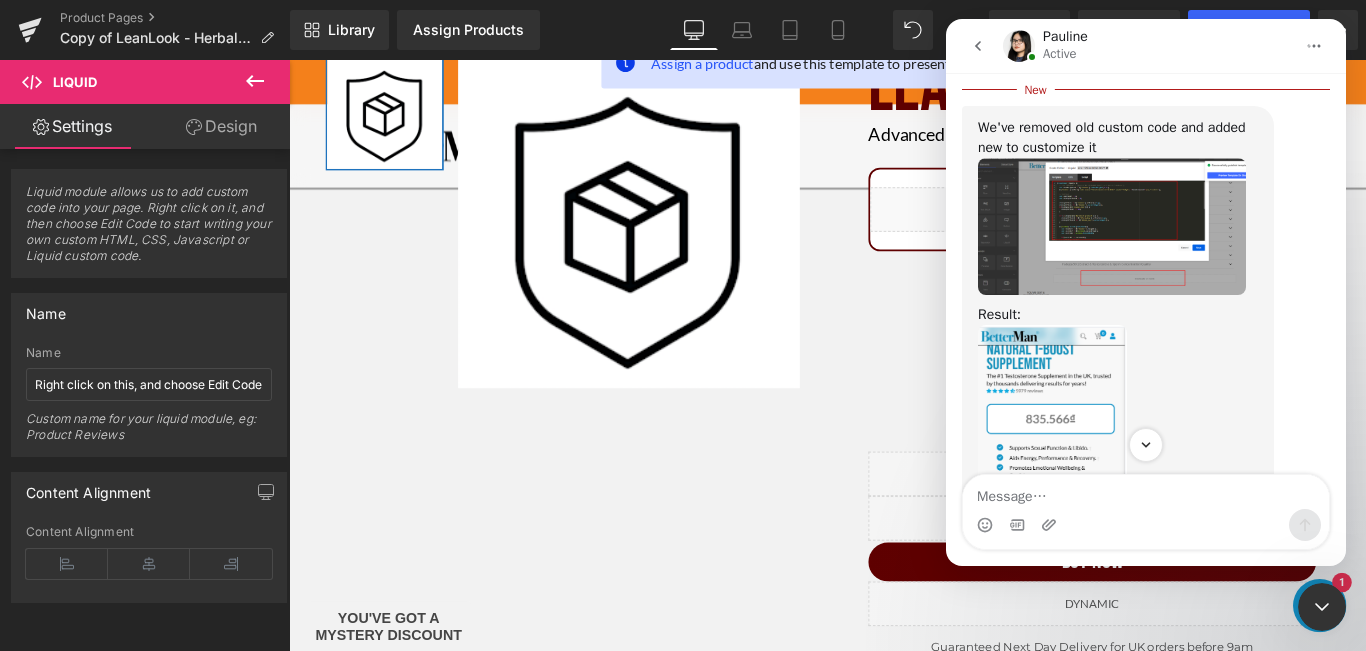 scroll, scrollTop: 0, scrollLeft: 0, axis: both 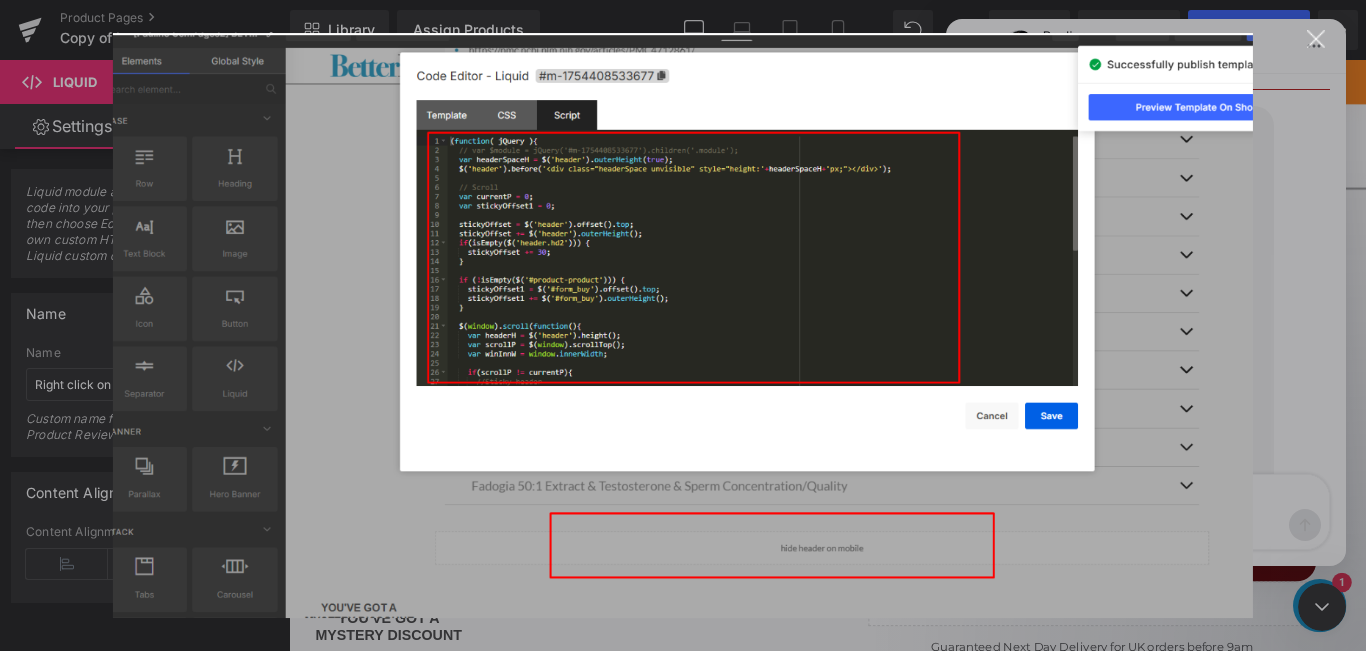 click at bounding box center [683, 326] 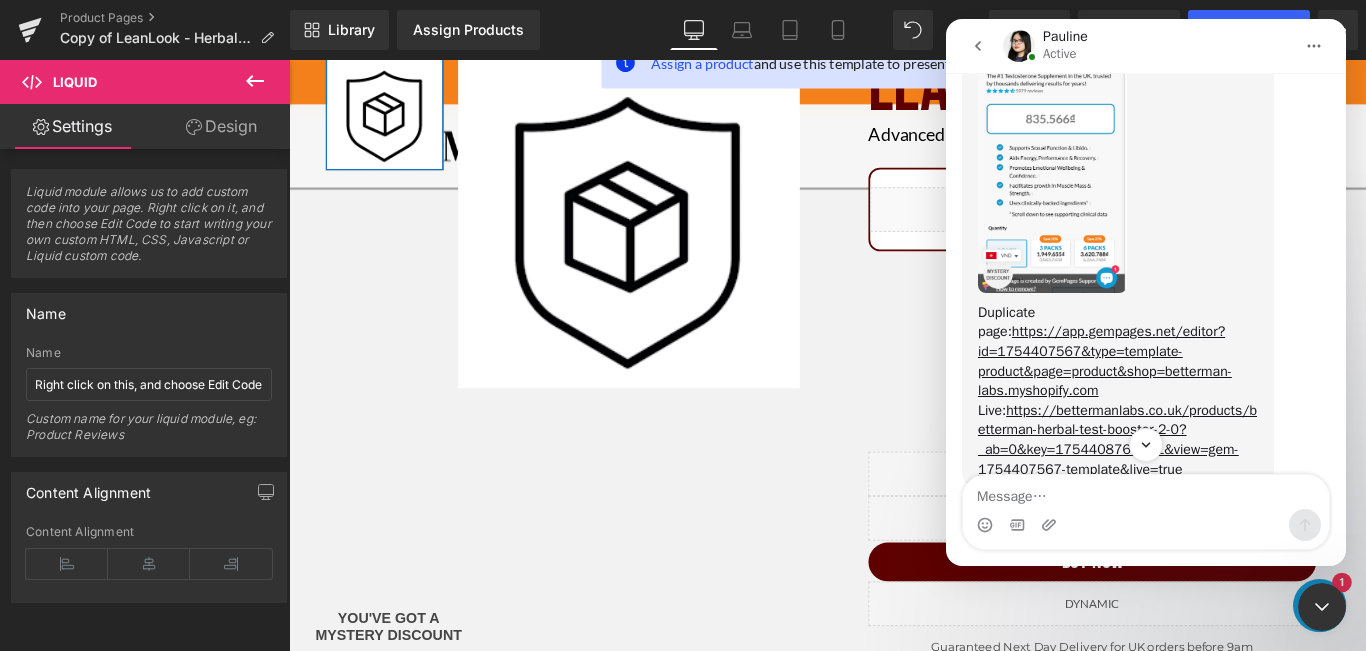 scroll, scrollTop: 6514, scrollLeft: 0, axis: vertical 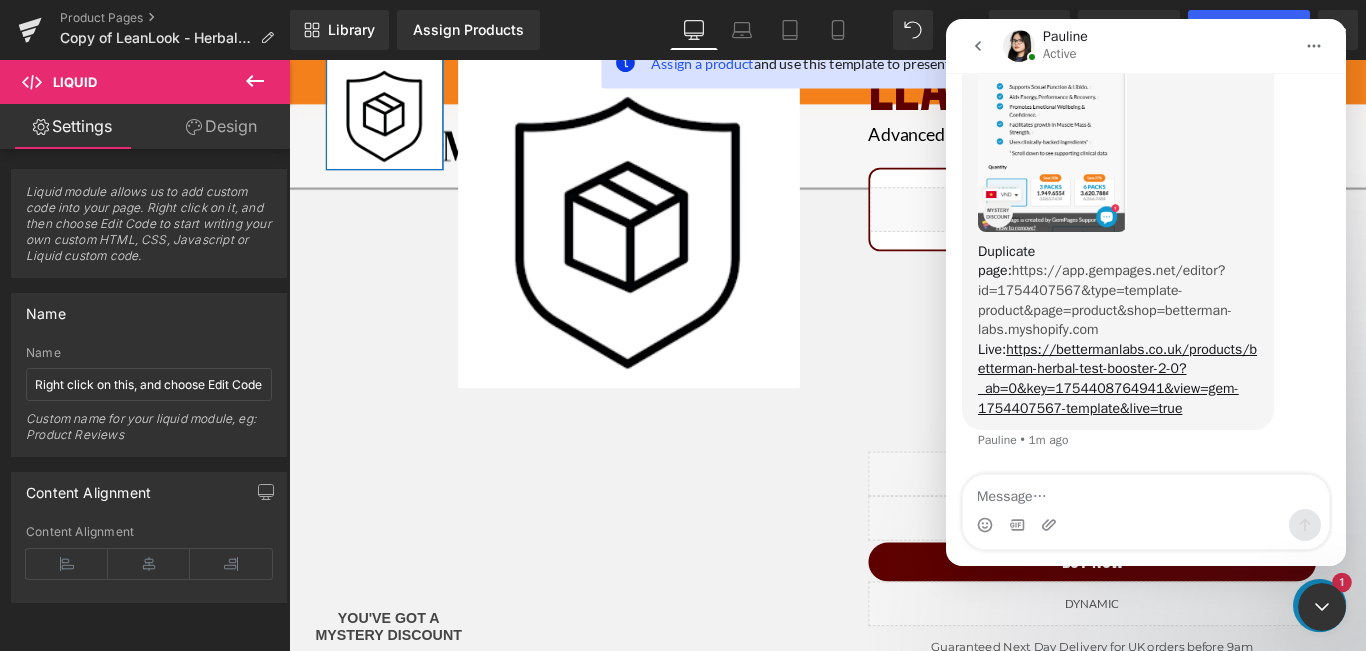 click on "https://app.gempages.net/editor?id=1754407567&type=template-product&page=product&shop=betterman-labs.myshopify.com" at bounding box center [1105, 300] 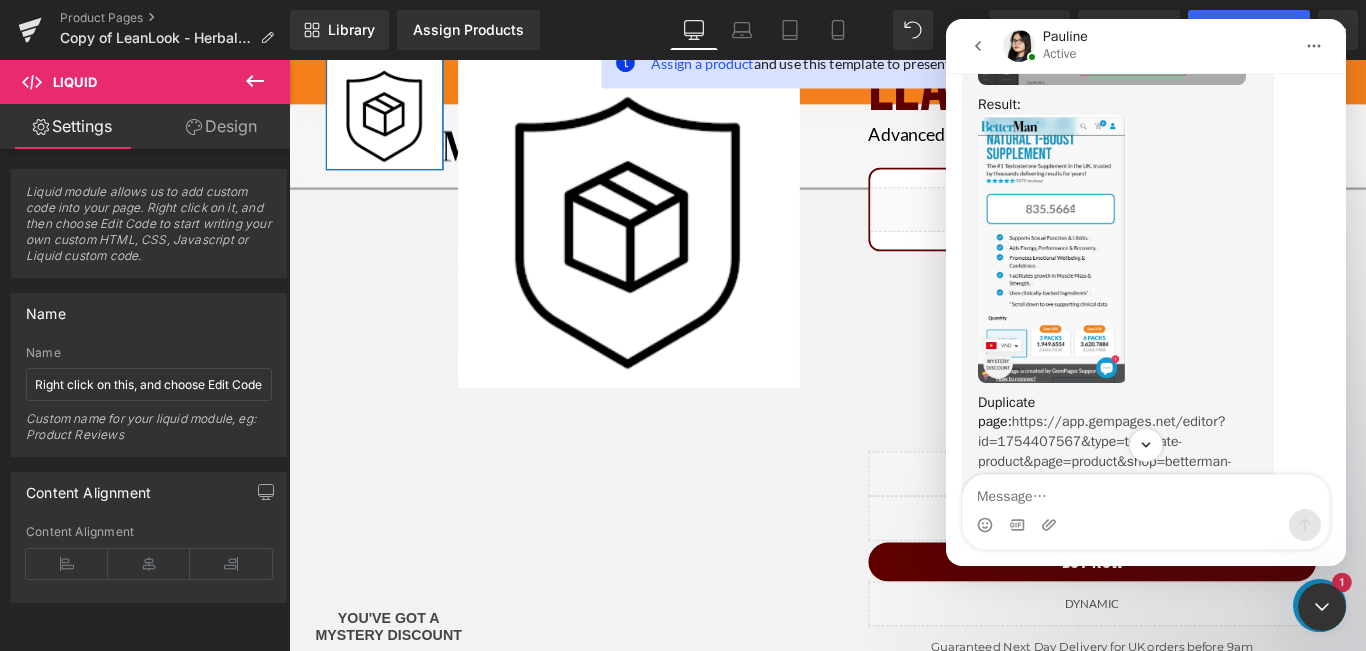 scroll, scrollTop: 6314, scrollLeft: 0, axis: vertical 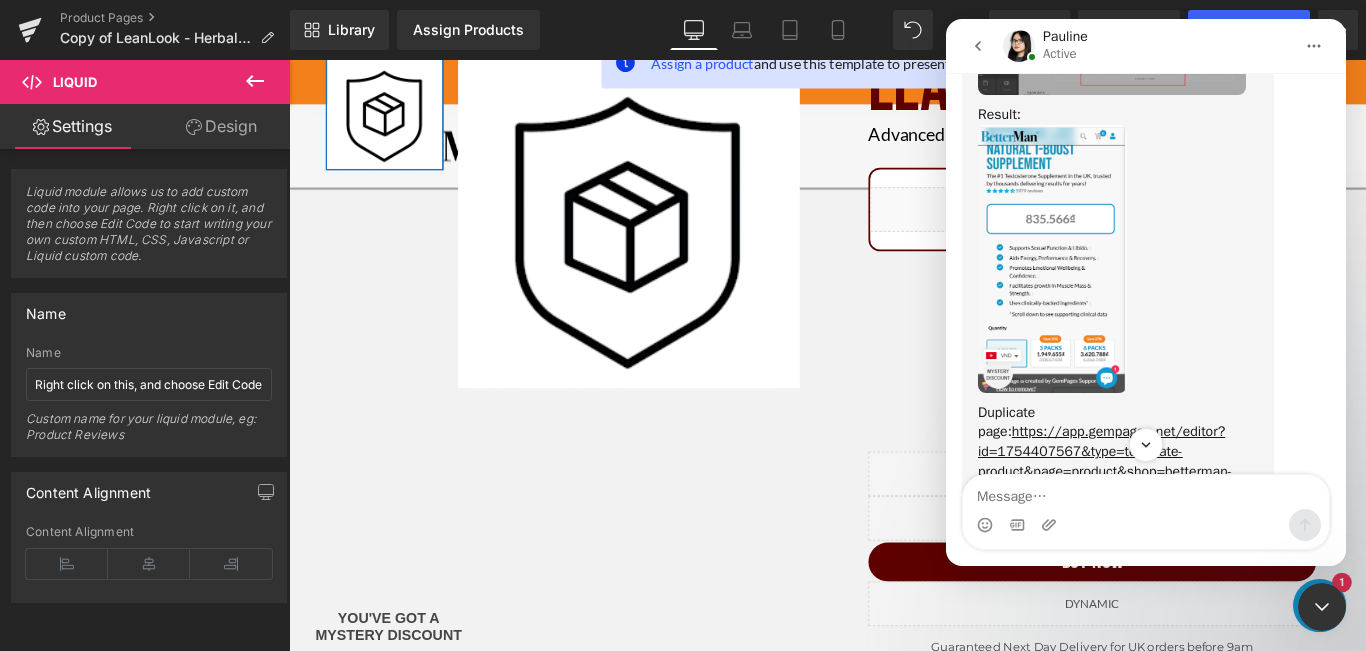 click at bounding box center (1052, 259) 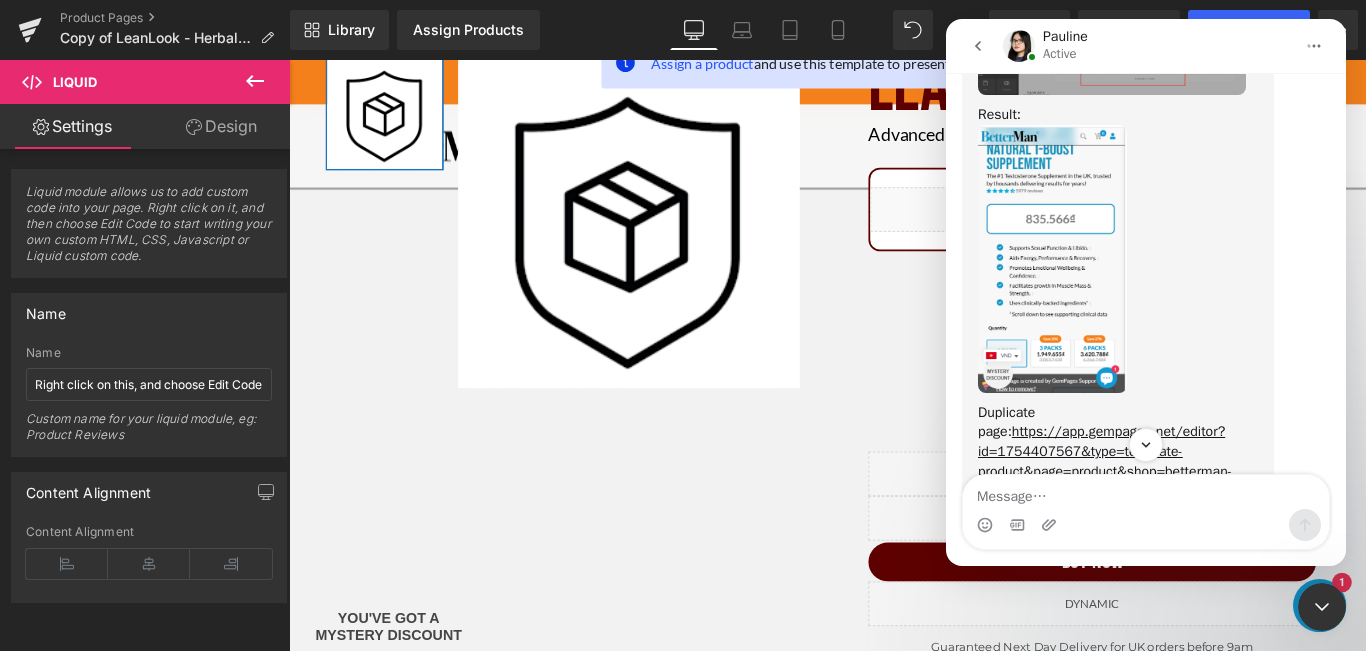 scroll, scrollTop: 0, scrollLeft: 0, axis: both 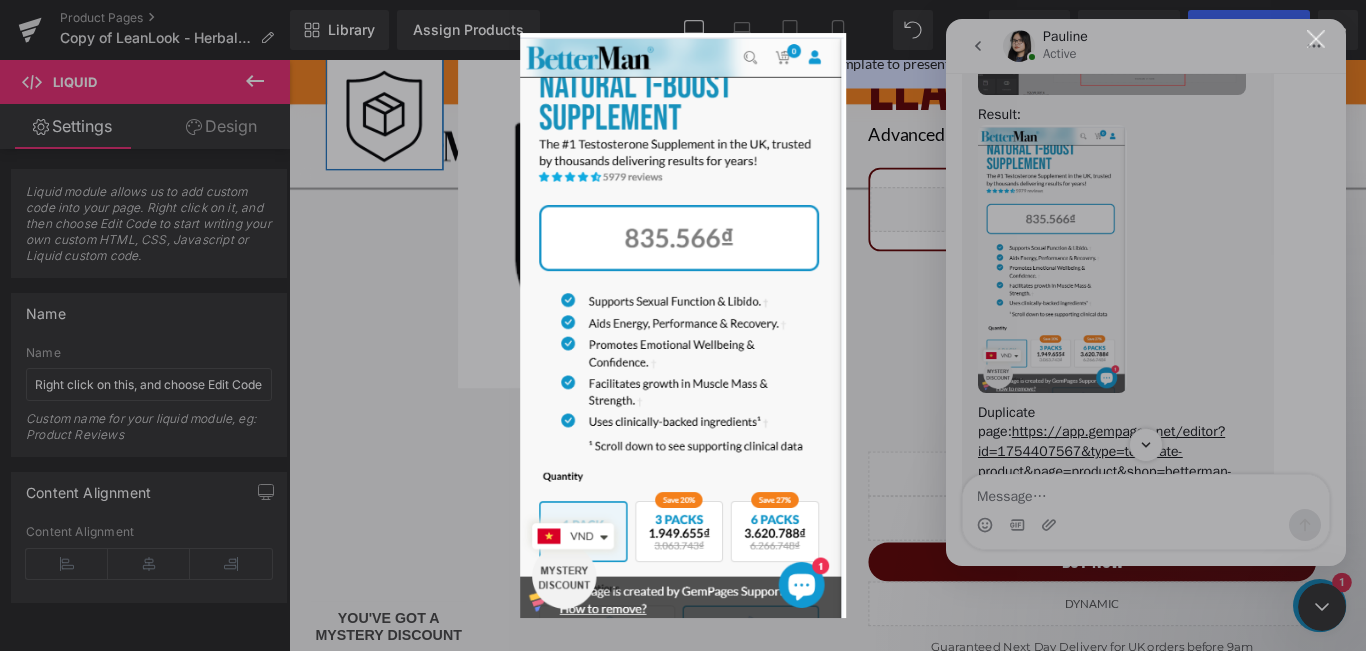 click at bounding box center (1316, 39) 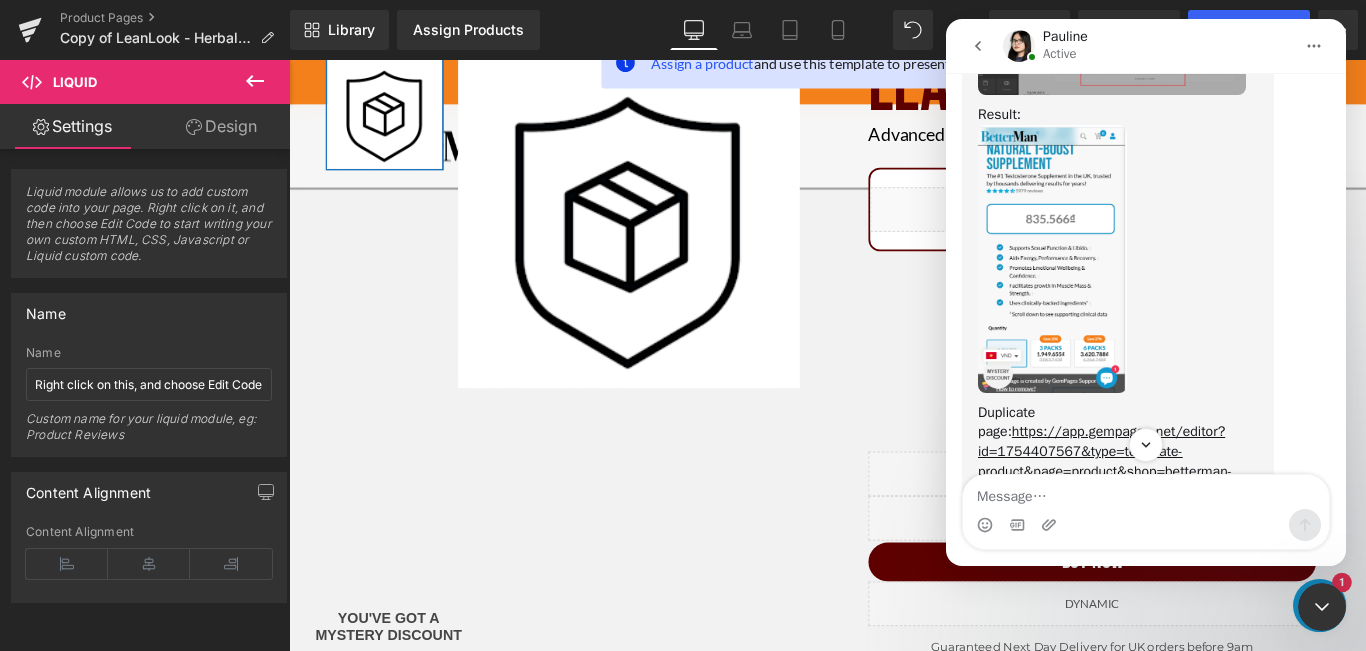click at bounding box center (683, 295) 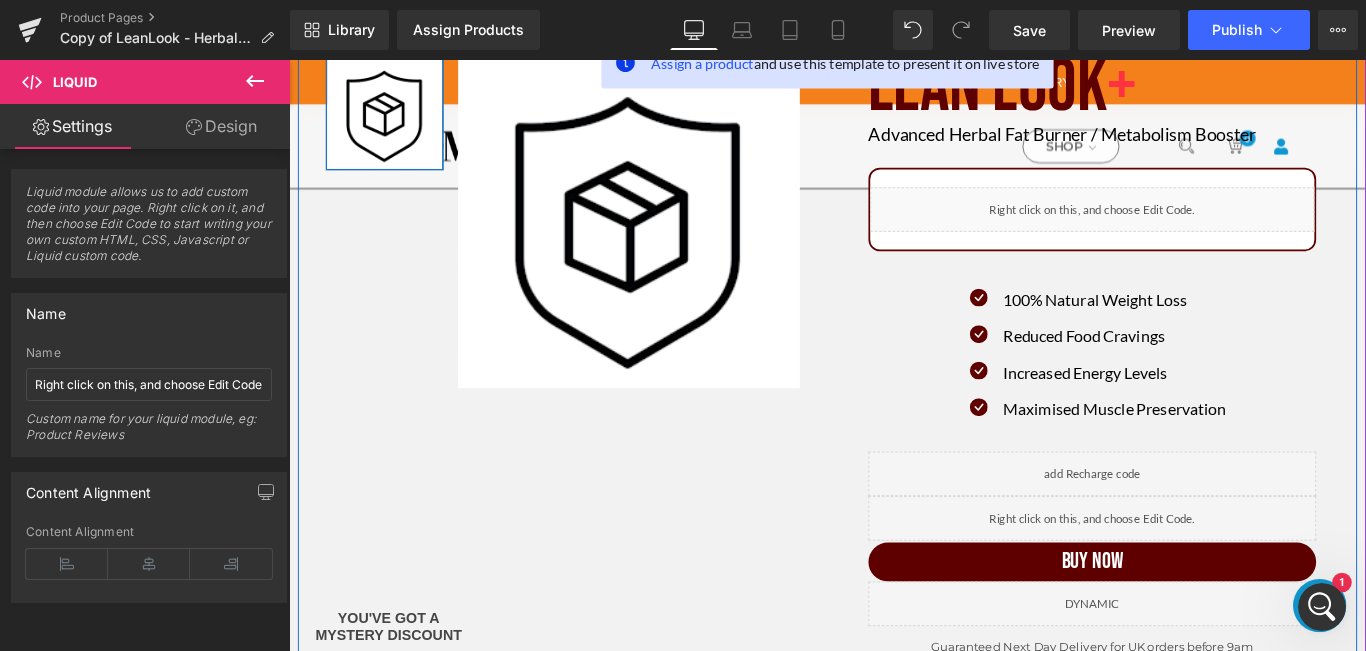 scroll, scrollTop: 0, scrollLeft: 0, axis: both 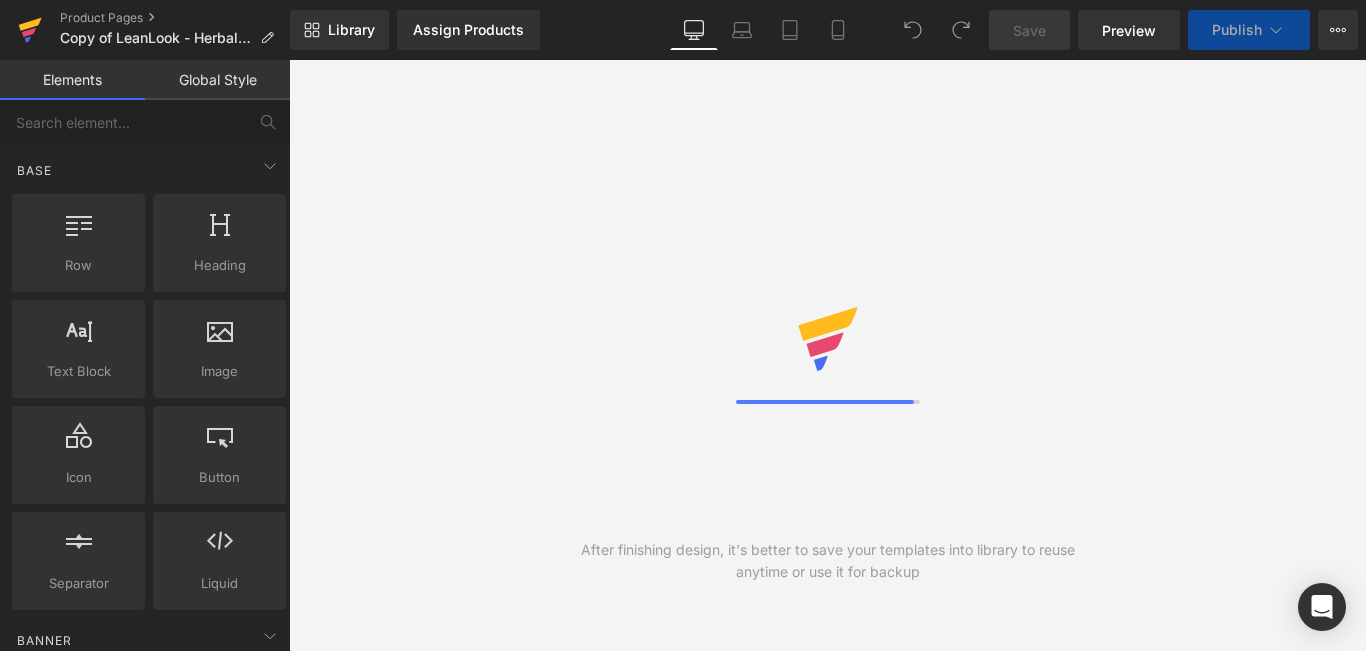click 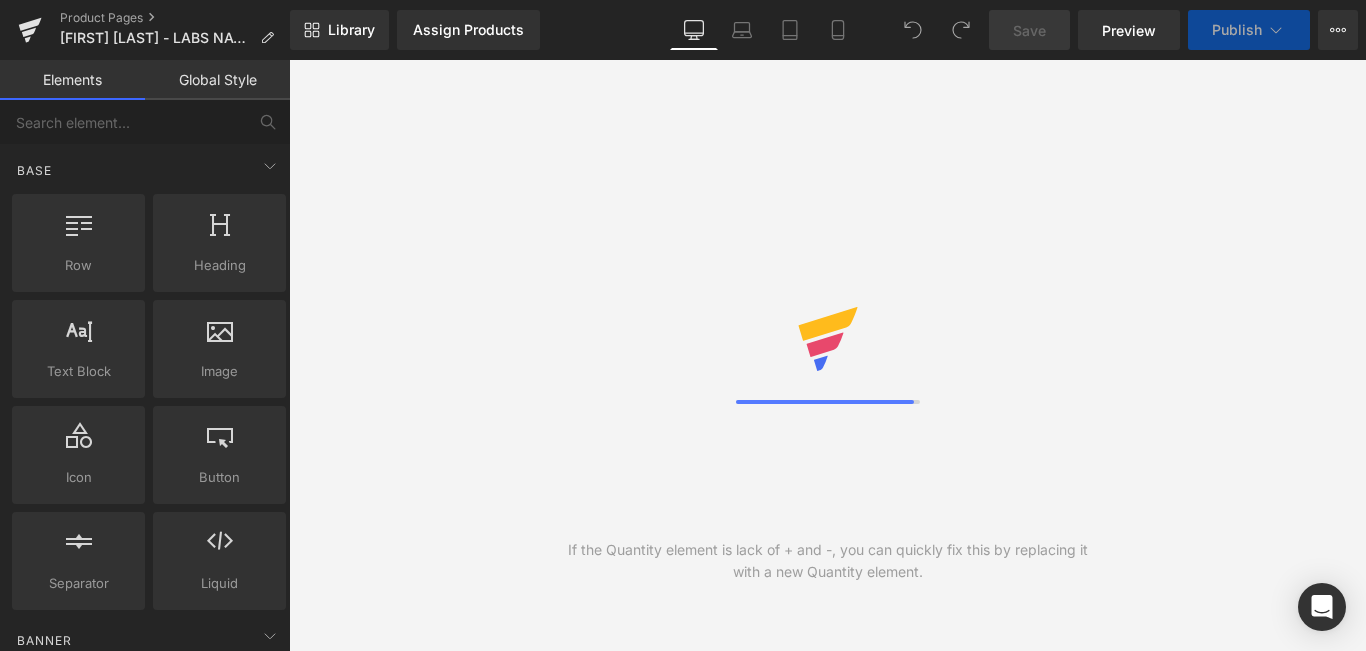 scroll, scrollTop: 0, scrollLeft: 0, axis: both 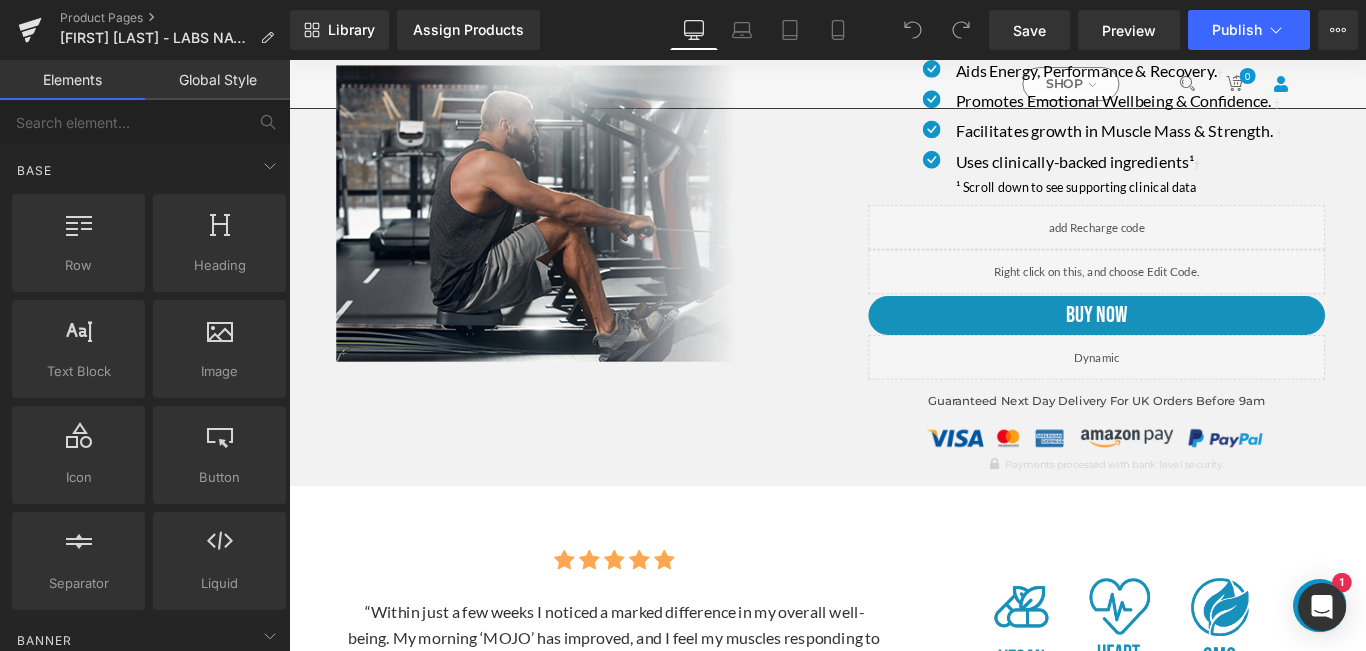 click on "Liquid" at bounding box center [1196, 298] 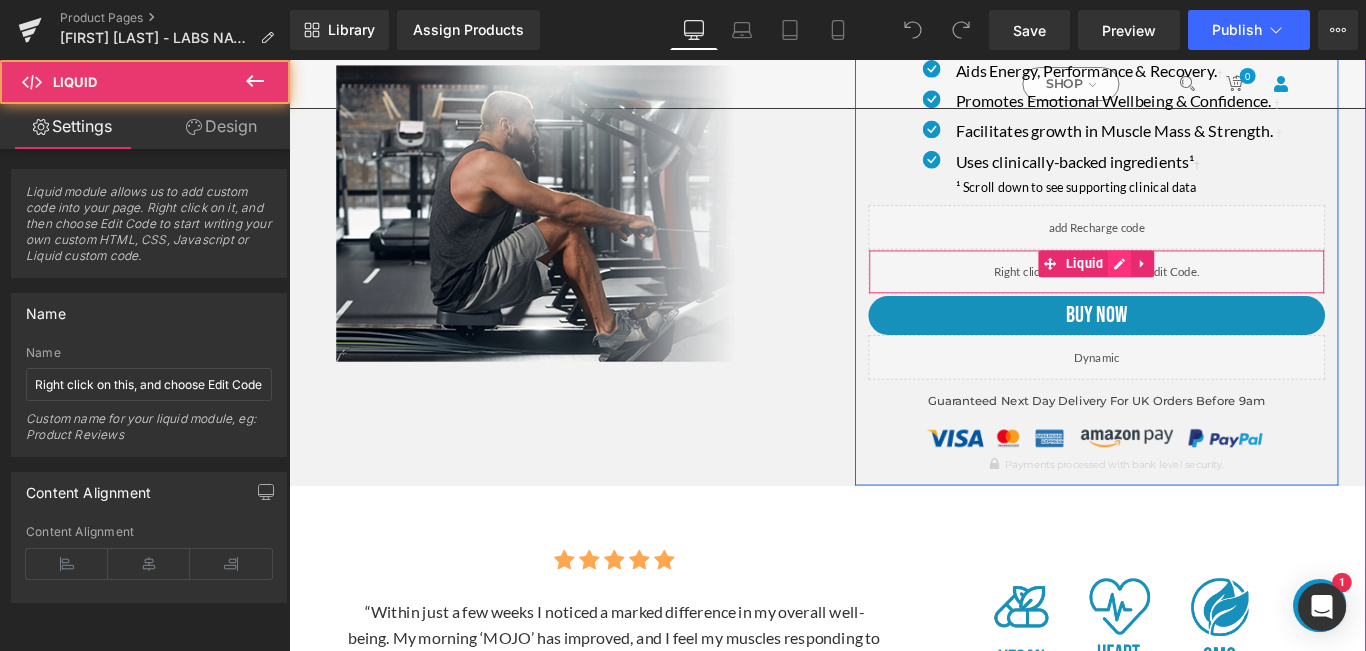 click at bounding box center (1222, 289) 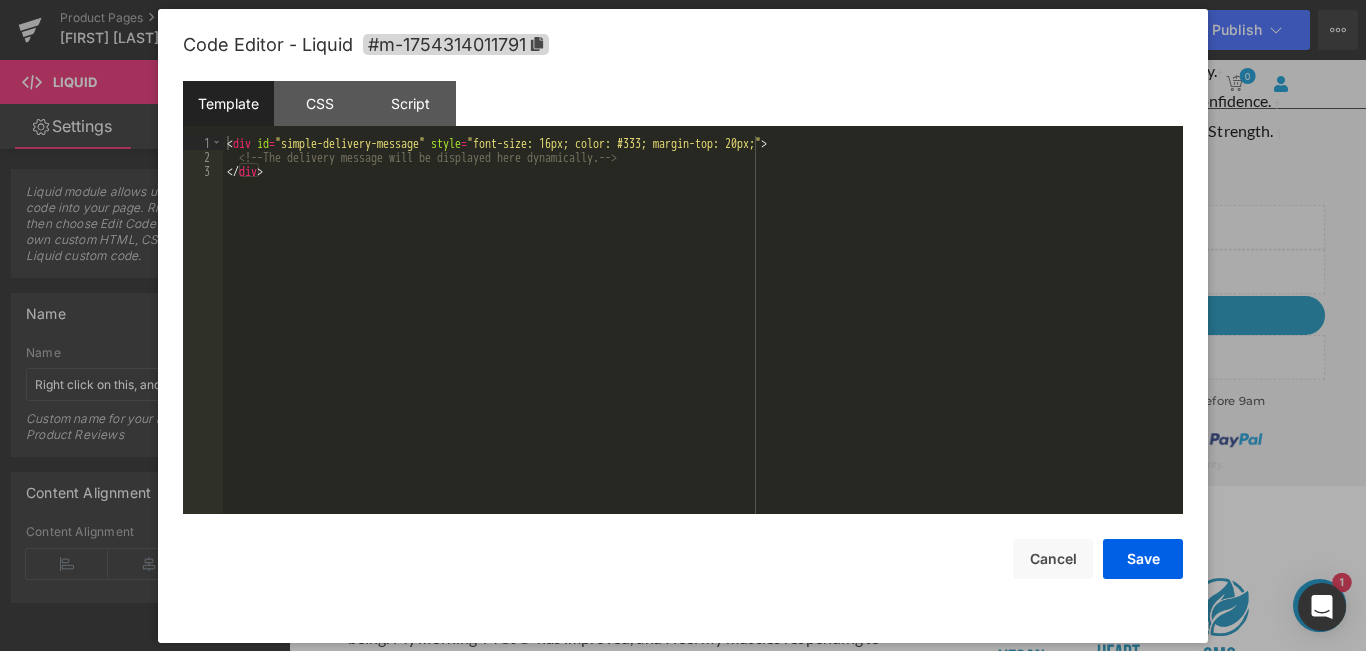 click on "< div   id = "simple-delivery-message"   style = "font-size: 16px; color: #333; margin-top: 20px;" >    <!--  The delivery message will be displayed here dynamically.  --> </ div >" at bounding box center [703, 339] 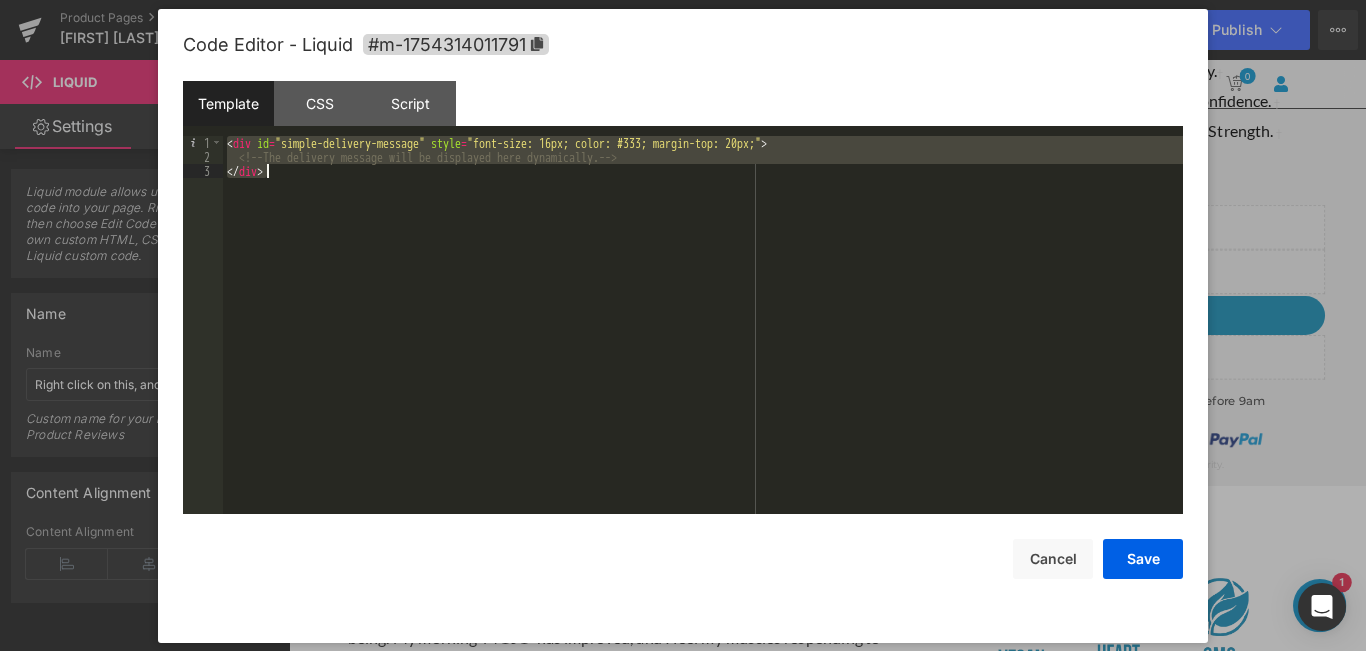 click on "< div   id = "simple-delivery-message"   style = "font-size: 16px; color: #333; margin-top: 20px;" >    <!--  The delivery message will be displayed here dynamically.  --> </ div >" at bounding box center [703, 325] 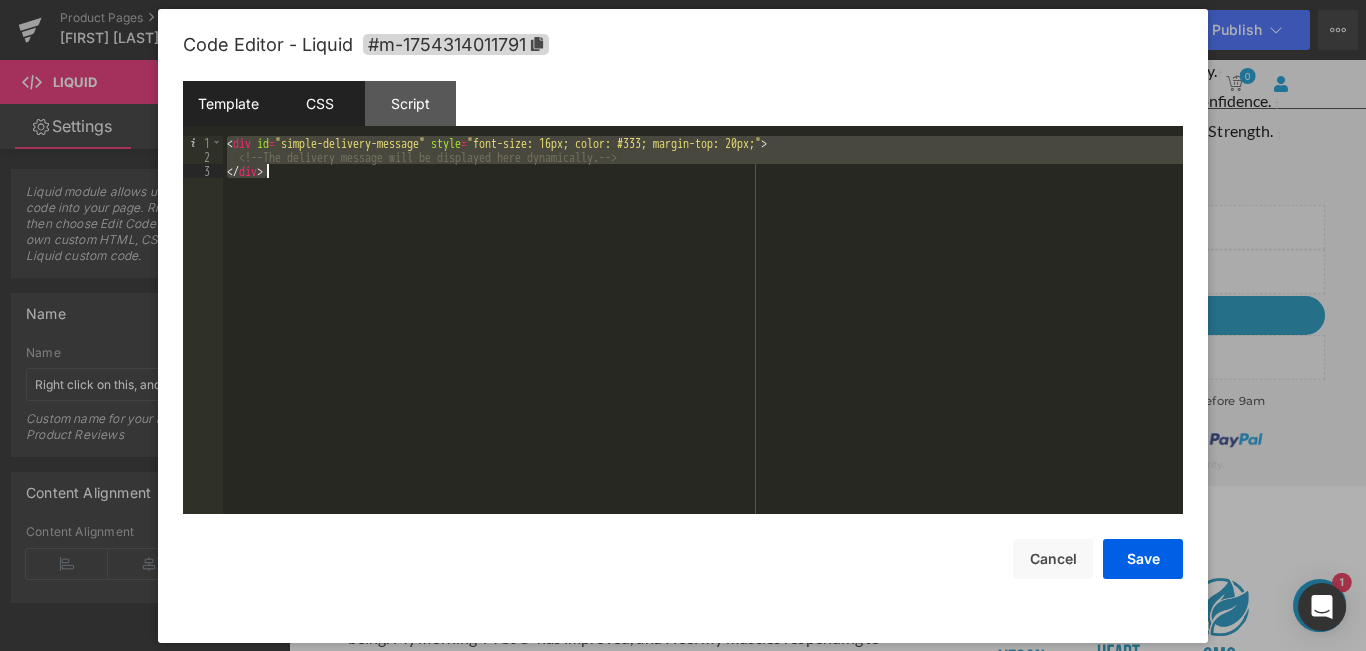 click on "CSS" at bounding box center [319, 103] 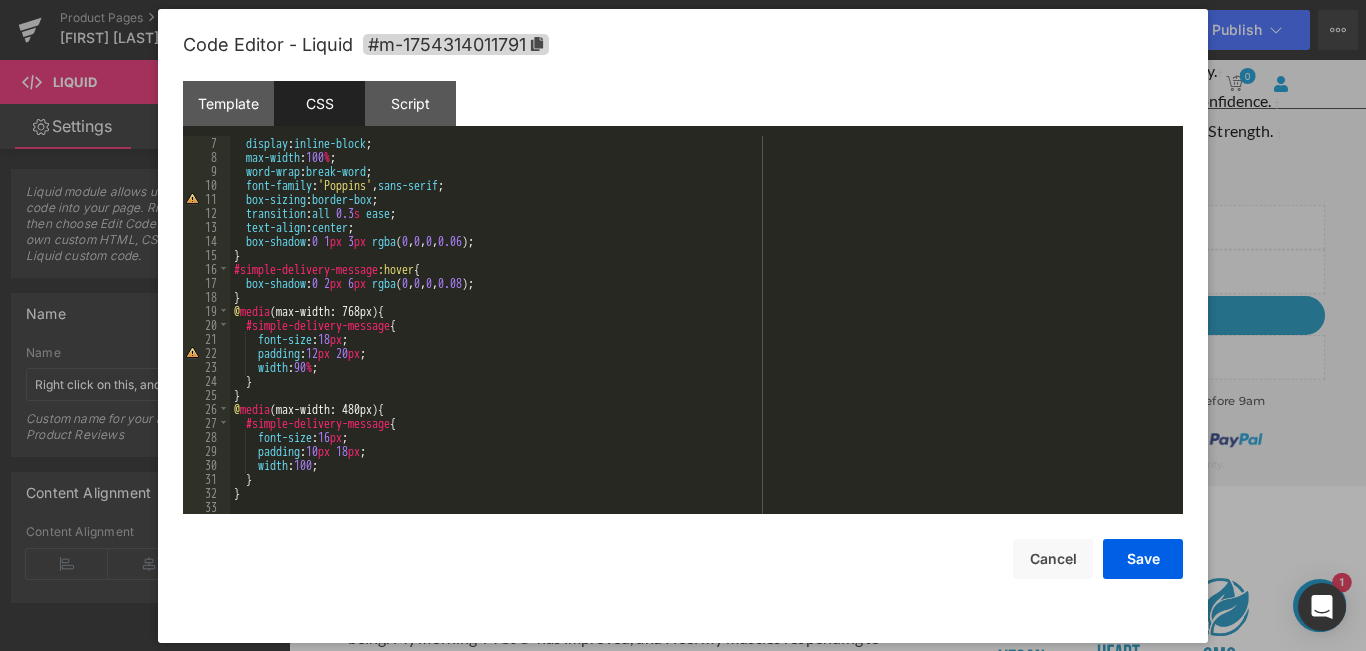 scroll, scrollTop: 0, scrollLeft: 0, axis: both 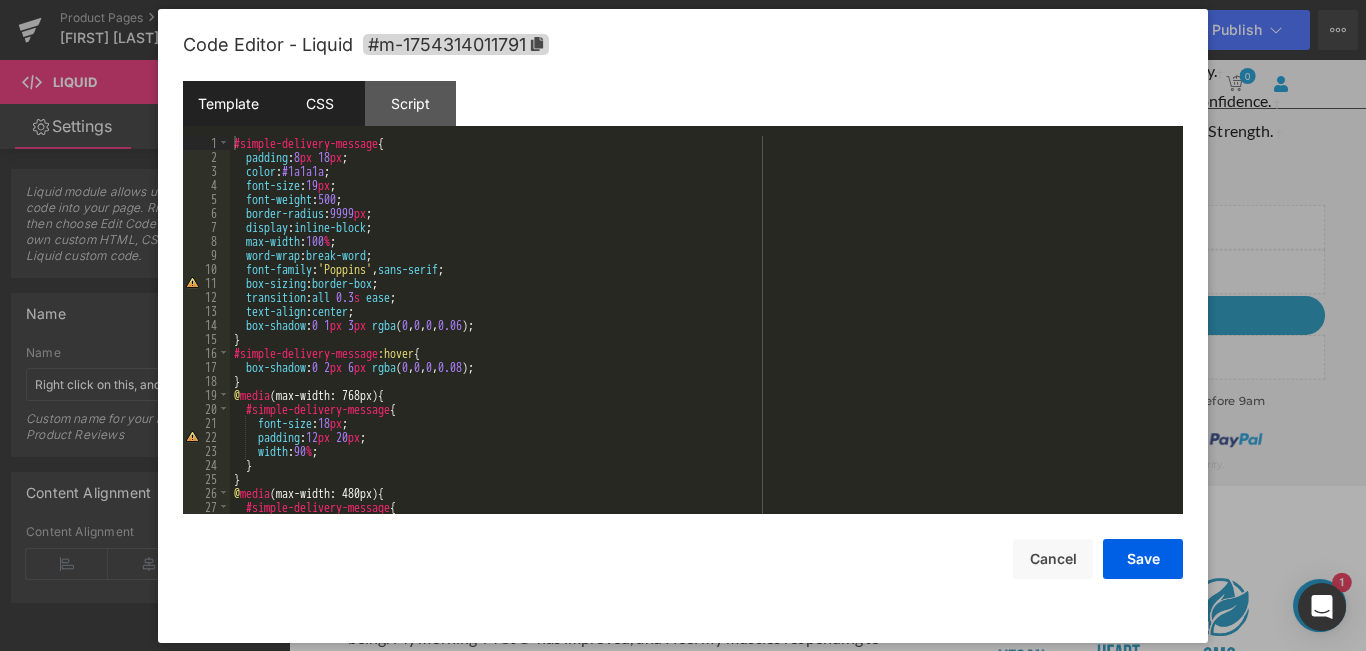click on "Template" at bounding box center [228, 103] 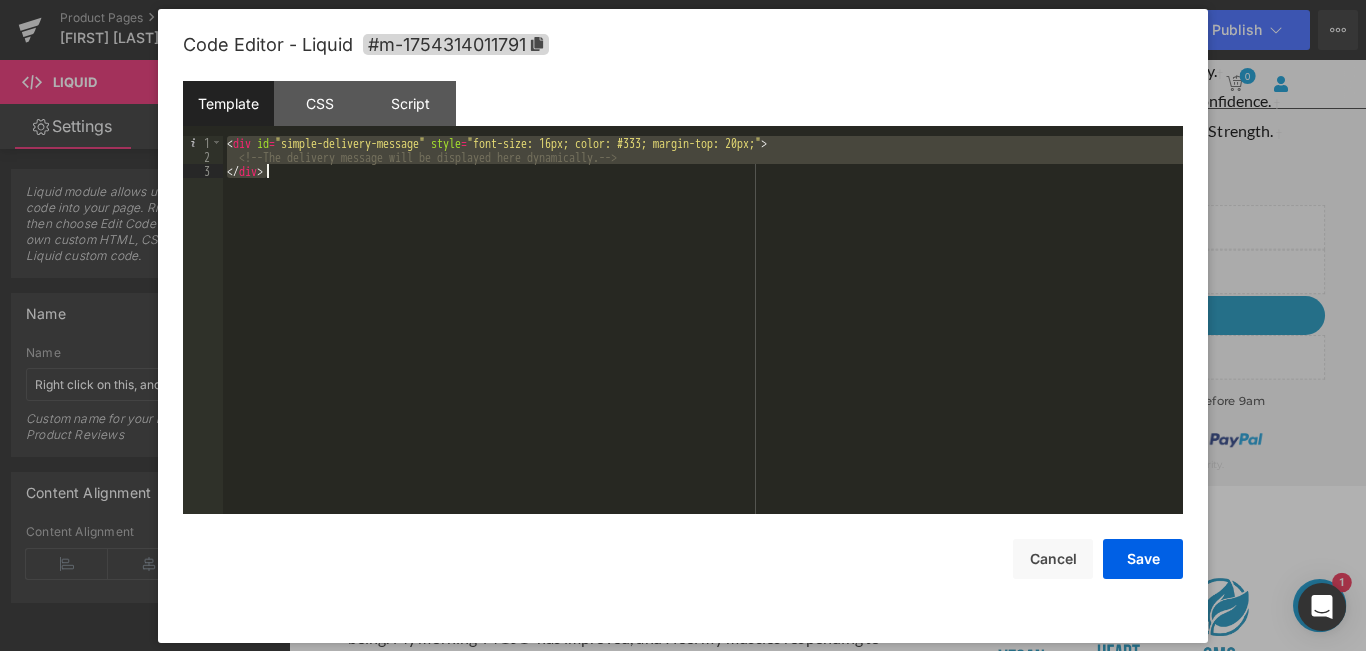 click on "< div   id = "simple-delivery-message"   style = "font-size: 16px; color: #333; margin-top: 20px;" >    <!--  The delivery message will be displayed here dynamically.  --> </ div >" at bounding box center (703, 325) 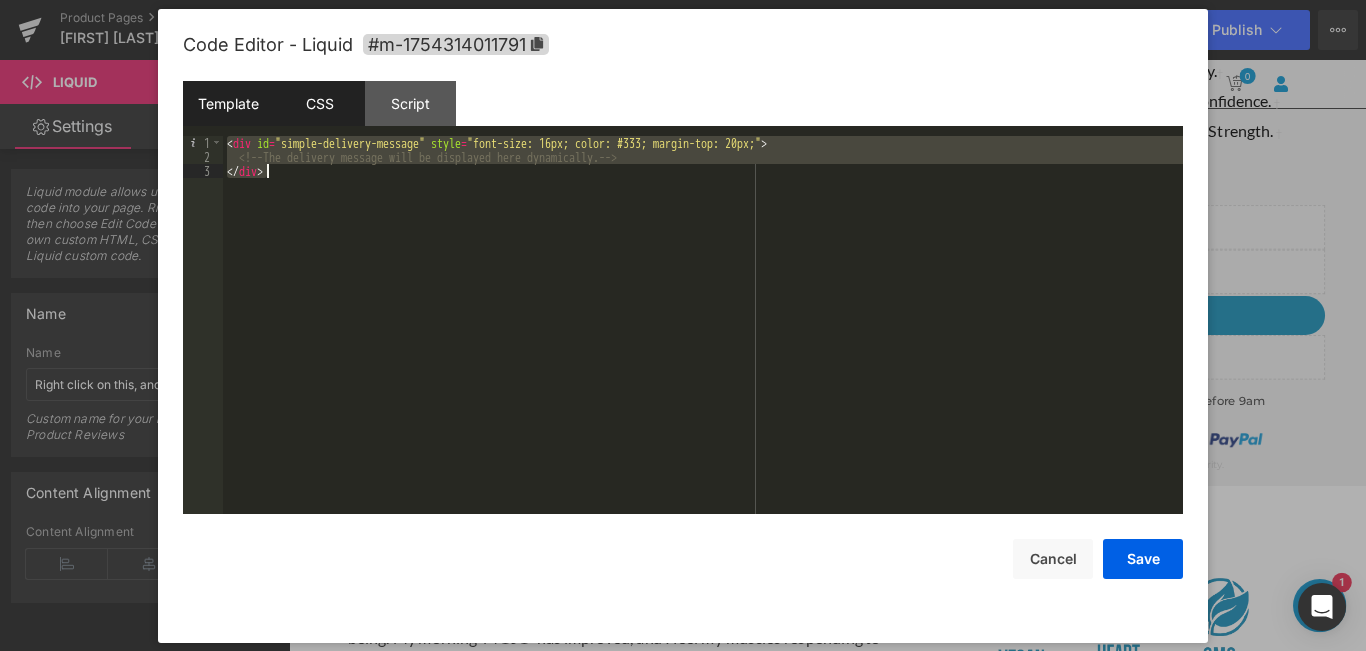 click on "CSS" at bounding box center (319, 103) 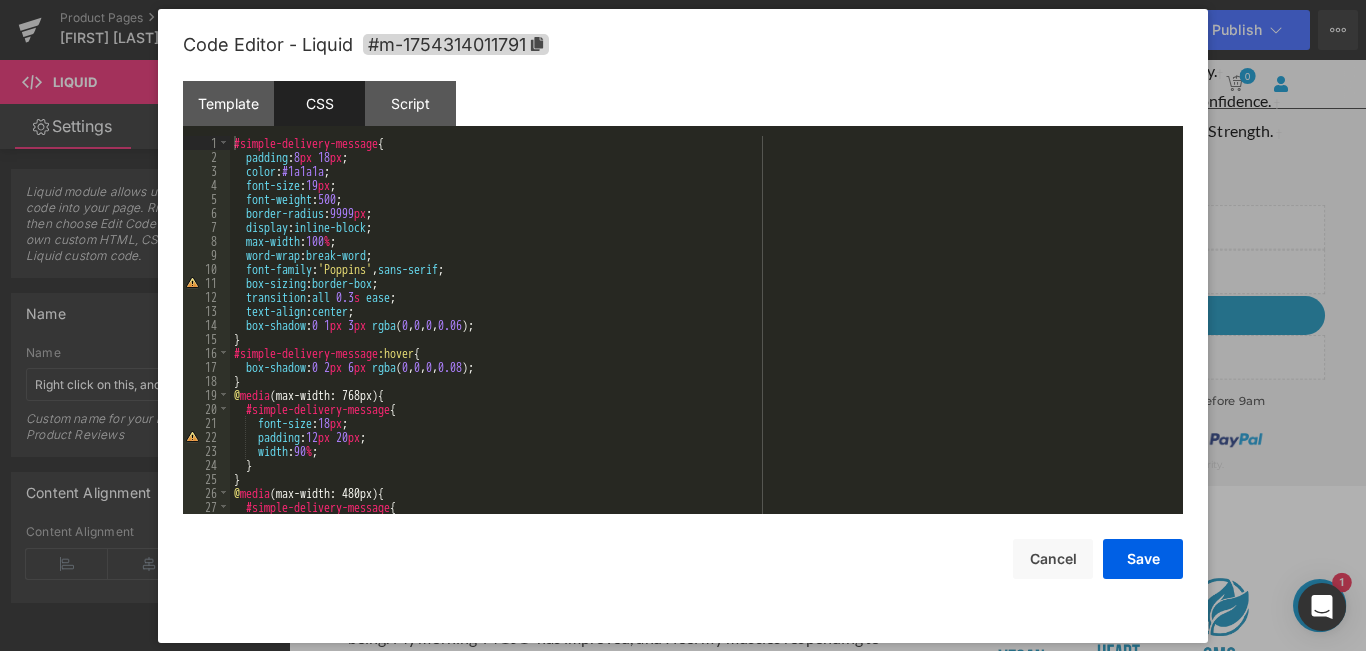 click on "#simple-delivery-message {    padding :  8 px   18 px ;    color :  #1a1a1a ;    font-size :  19 px ;    font-weight :  500 ;    border-radius :  9999 px ;    display :  inline-block ;    max-width :  100 % ;    word-wrap :  break-word ;    font-family :  ' Poppins ' ,  sans-serif ;    box-sizing :  border-box ;    transition :  all   0.3 s   ease ;    text-align :  center ;    box-shadow :  0   1 px   3 px   rgba ( 0 ,  0 ,  0 ,  0.06 ); } #simple-delivery-message :hover {    box-shadow :  0   2 px   6 px   rgba ( 0 ,  0 ,  0 ,  0.08 ); } @ media  (max-width: 768px) {    #simple-delivery-message {       font-size :  18 px ;       padding :  12 px   20 px ;       width :  90 % ;    } } @ media  (max-width: 480px) {    #simple-delivery-message {       font-size :  16 px ;" at bounding box center [702, 339] 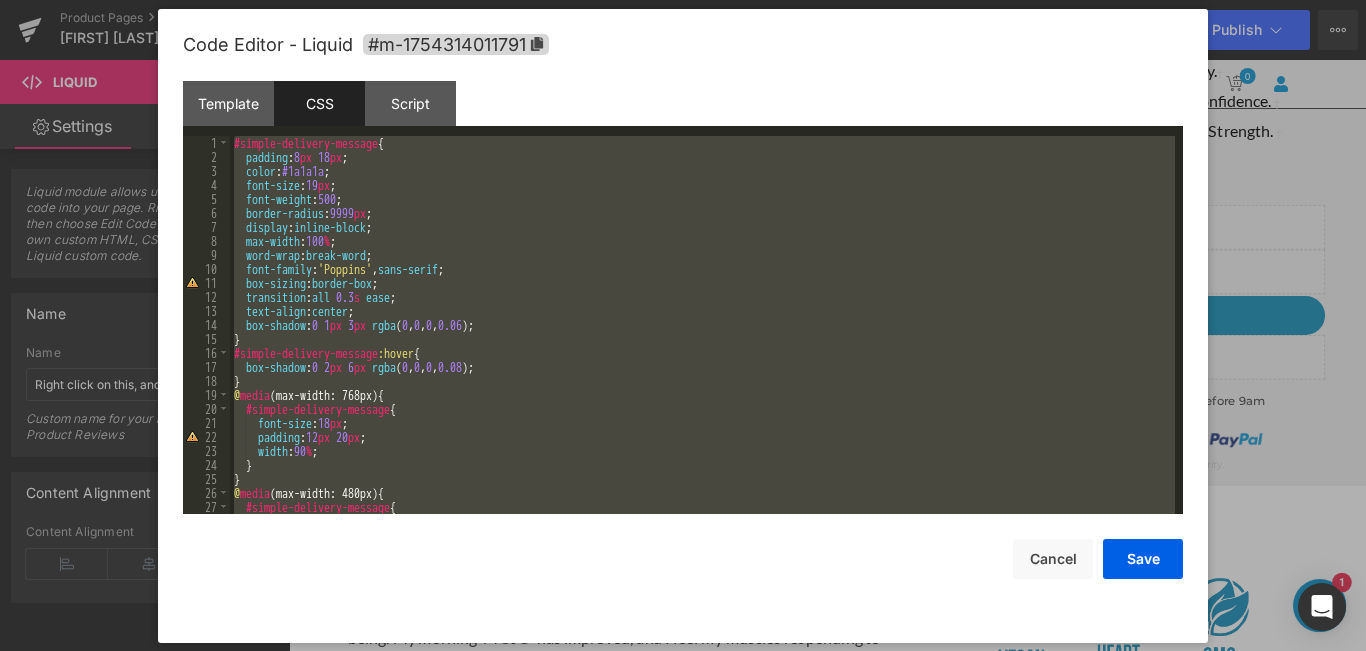 click at bounding box center [683, 325] 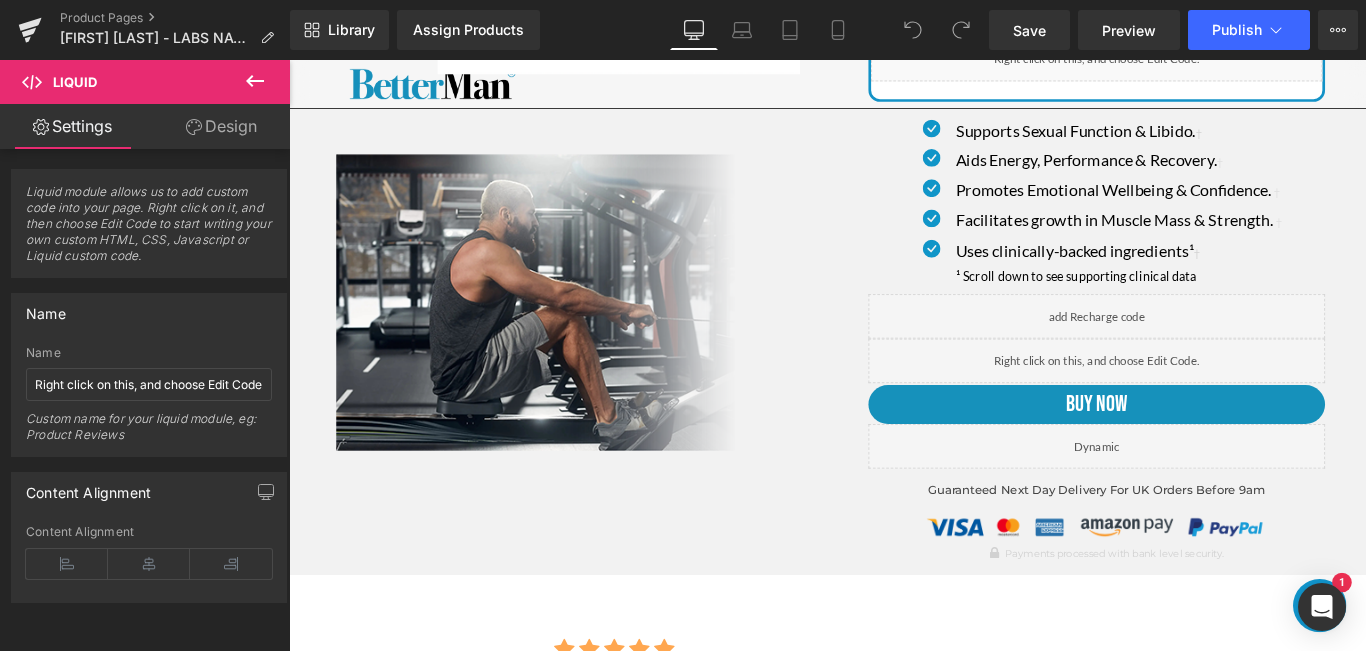 scroll, scrollTop: 0, scrollLeft: 0, axis: both 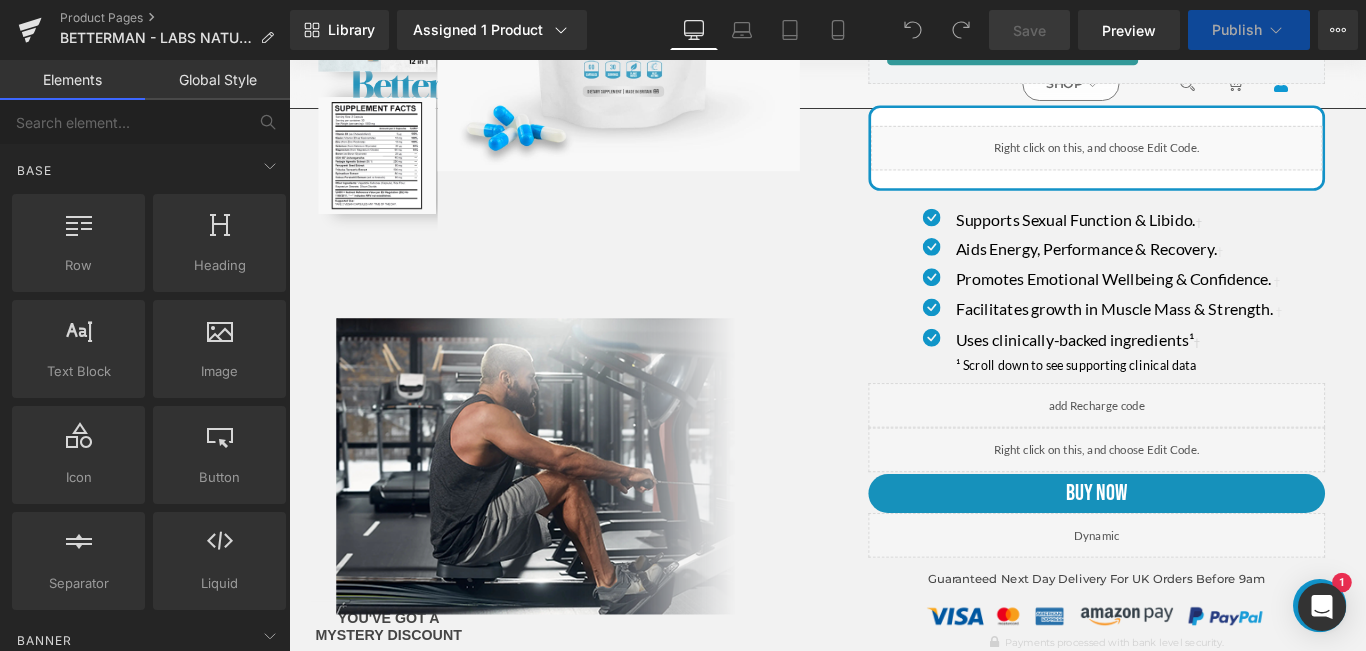 click on "Liquid" at bounding box center (1196, 498) 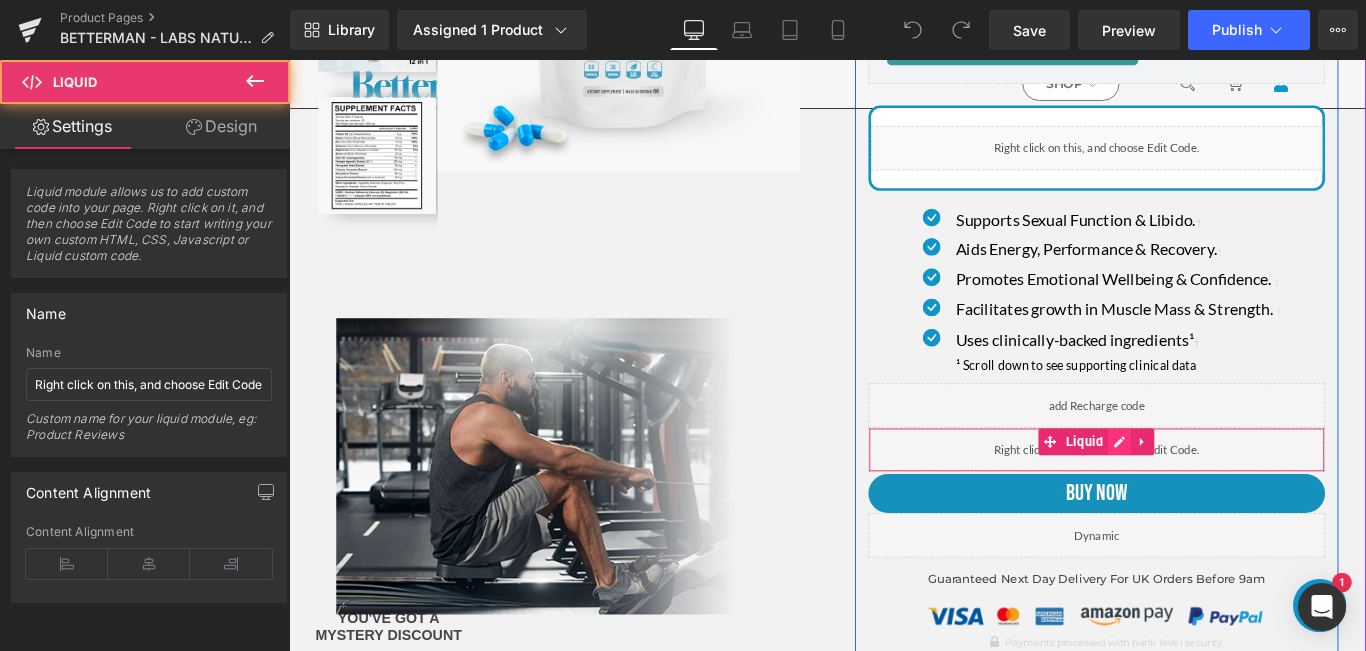 click at bounding box center (1222, 489) 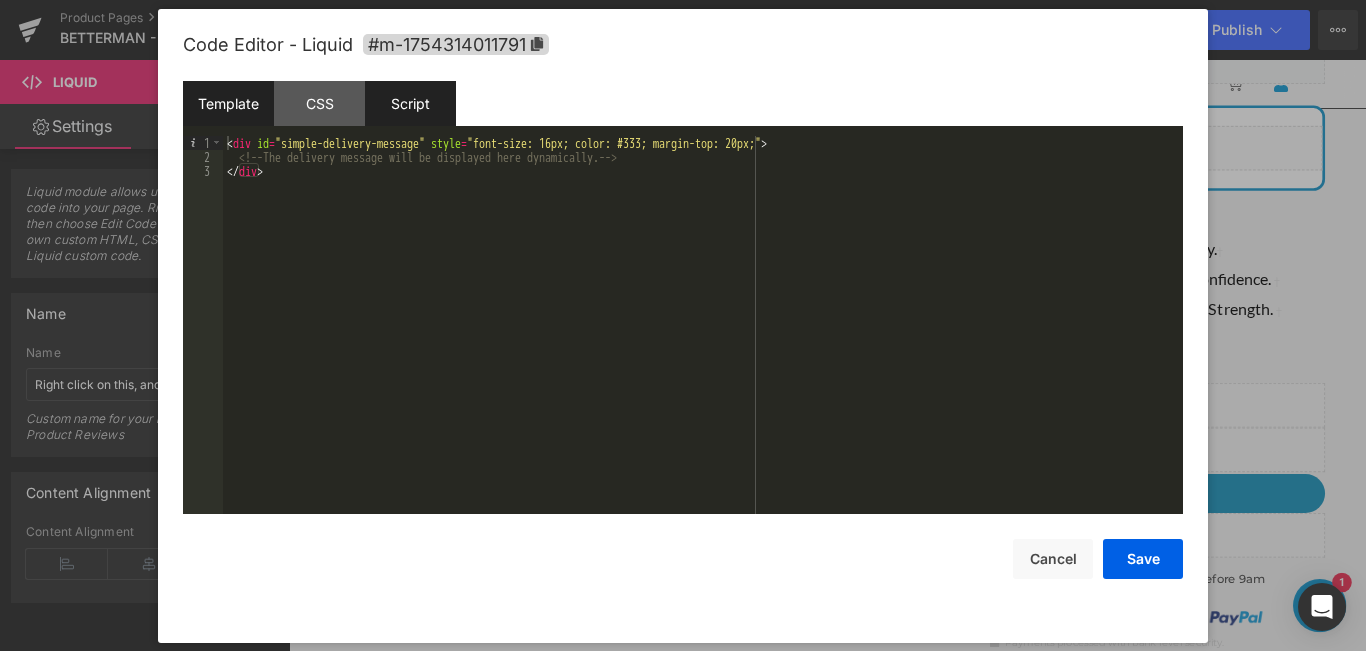 click on "Script" at bounding box center (410, 103) 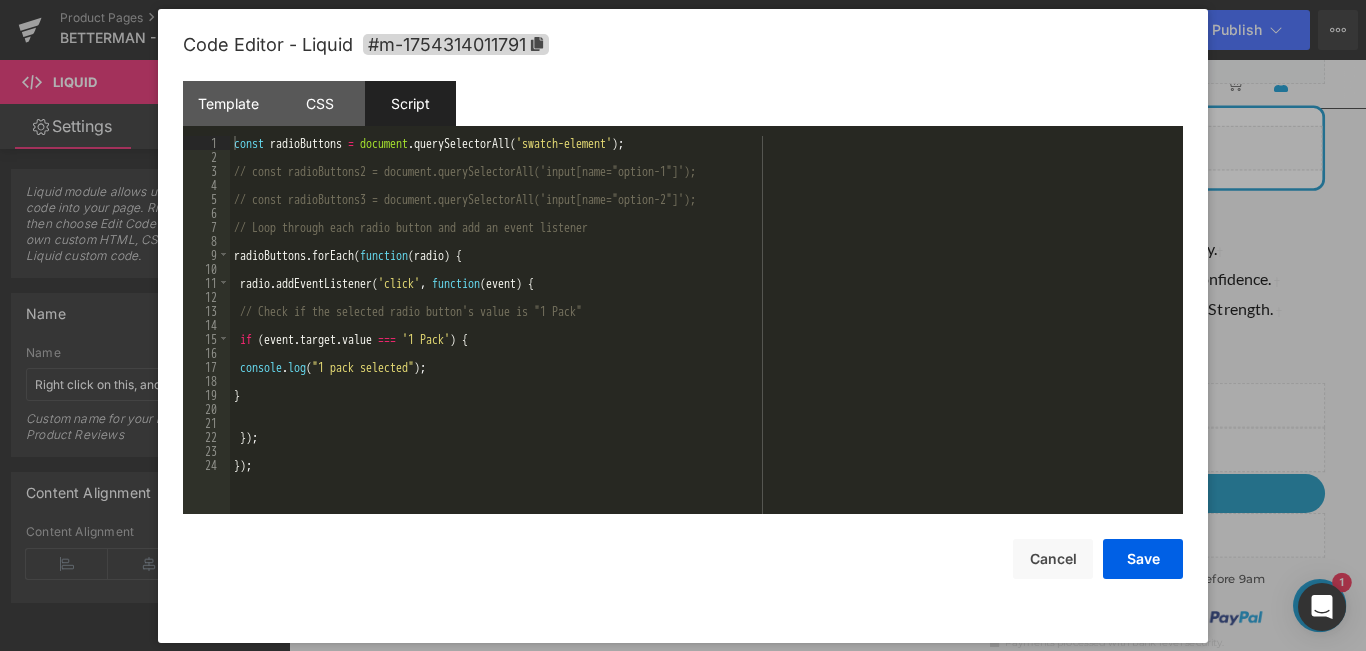 click on "const   radioButtons   =   document . querySelectorAll ( 'swatch-element' ) ; // const radioButtons2 = document.querySelectorAll('input[name="option-1"]'); // const radioButtons3 = document.querySelectorAll('input[name="option-2"]'); // Loop through each radio button and add an event listener radioButtons . forEach ( function ( radio )   {   radio . addEventListener ( 'click' ,   function ( event )   {   // Check if the selected radio button's value is "1 Pack"   if   ( event . target . value   ===   '1 Pack' )   {   console . log ( "1 pack selected" ) ; }   }) ; }) ;" at bounding box center [706, 339] 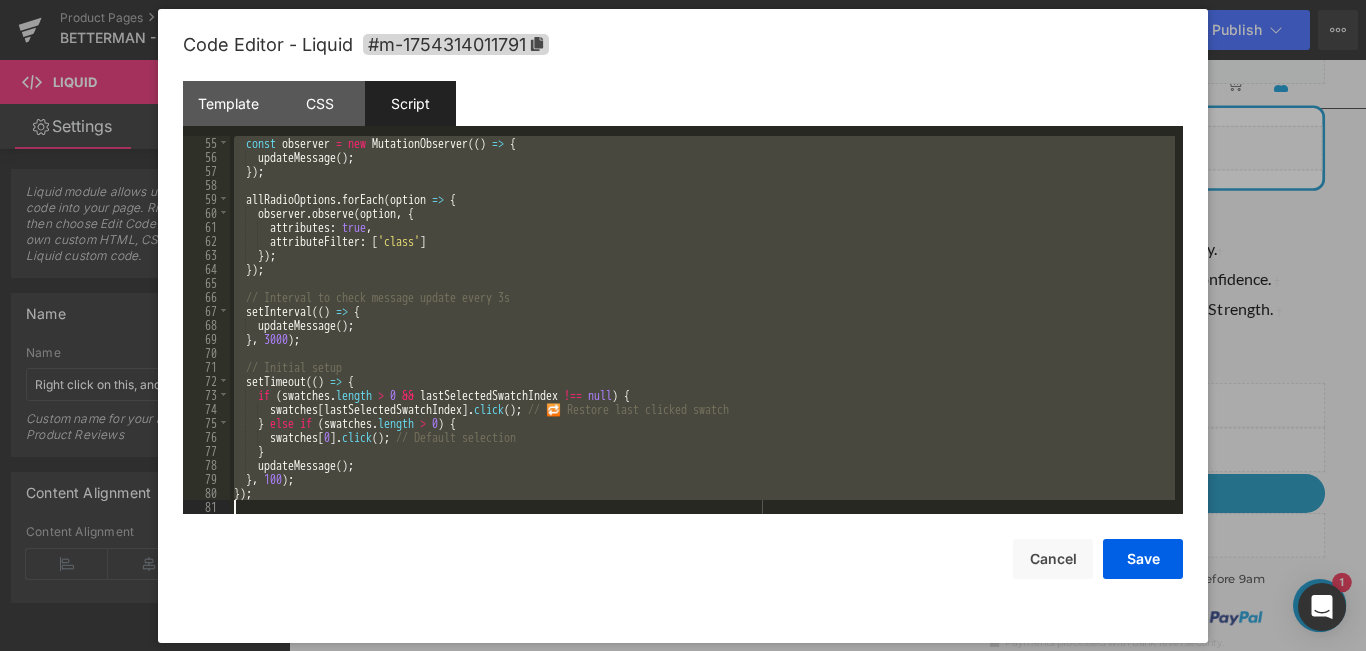 scroll, scrollTop: 756, scrollLeft: 0, axis: vertical 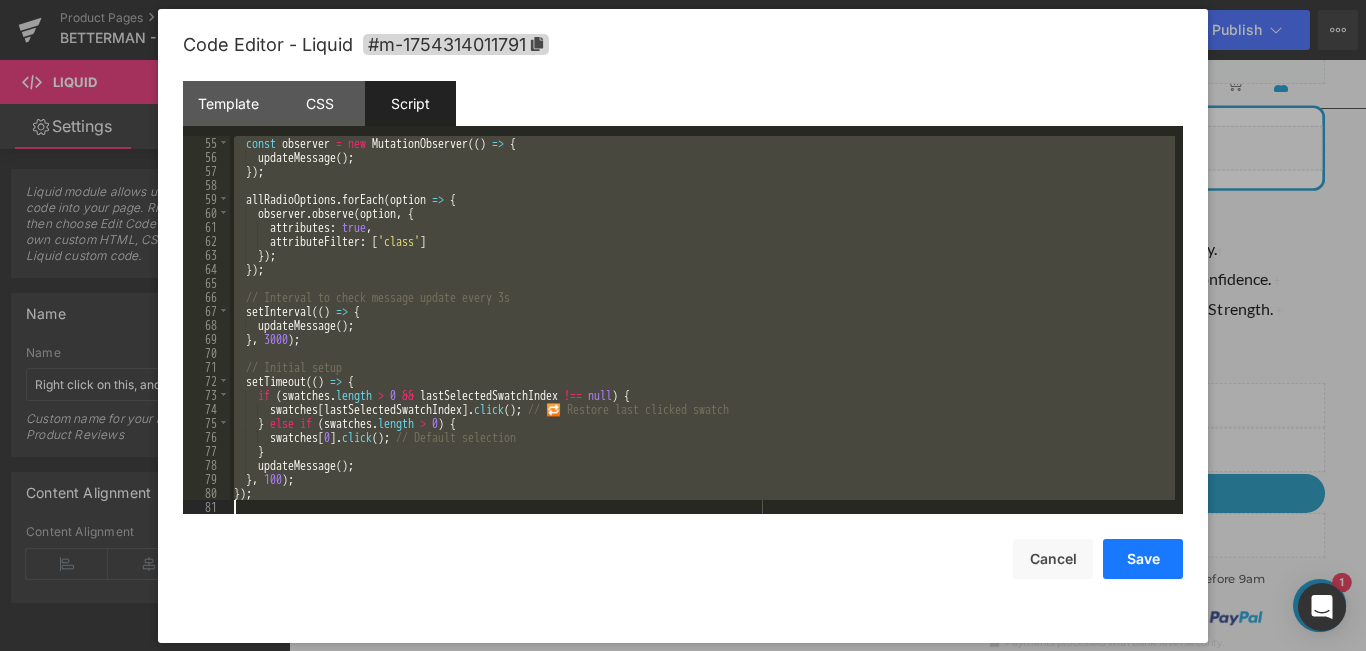 drag, startPoint x: 1130, startPoint y: 576, endPoint x: 945, endPoint y: 578, distance: 185.0108 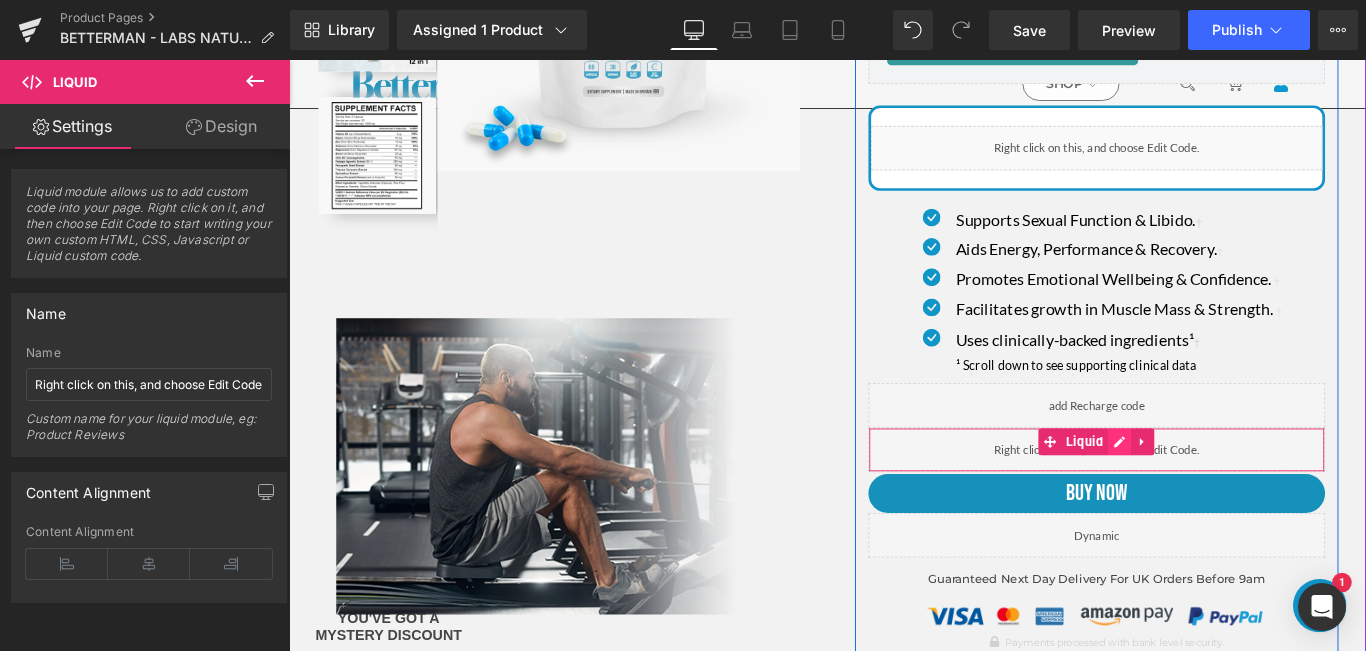 click at bounding box center (1222, 489) 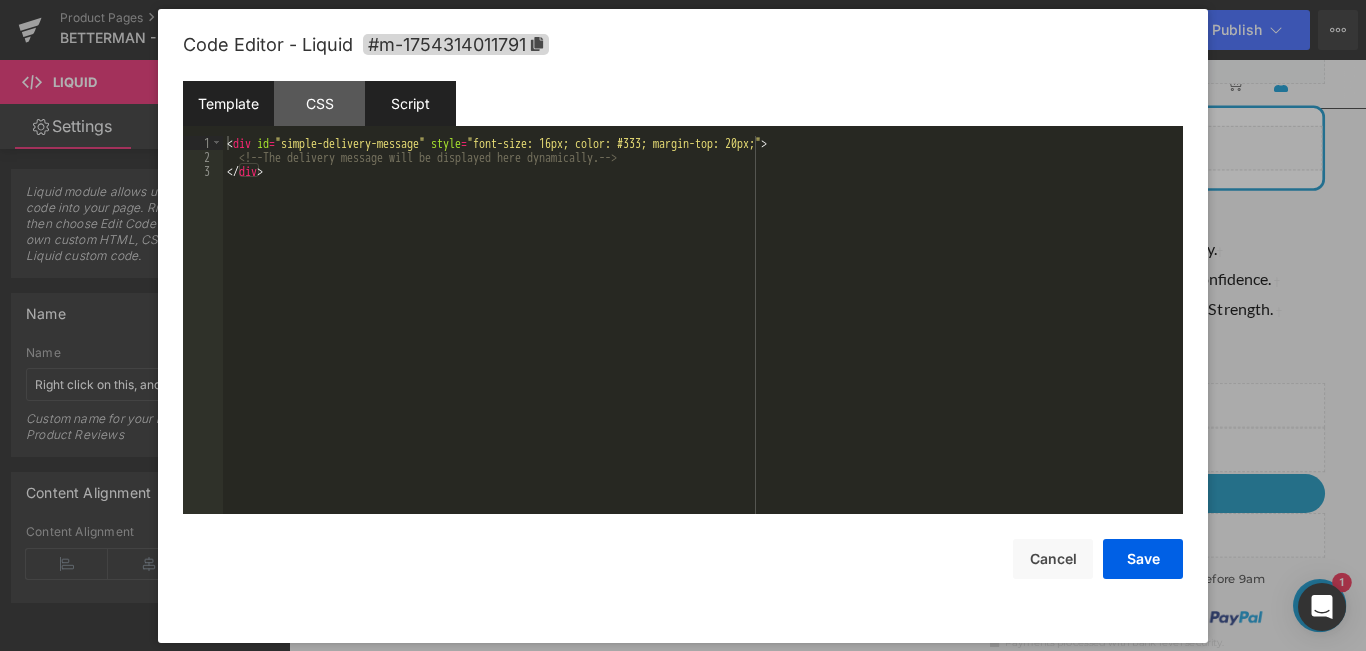 click on "Script" at bounding box center [410, 103] 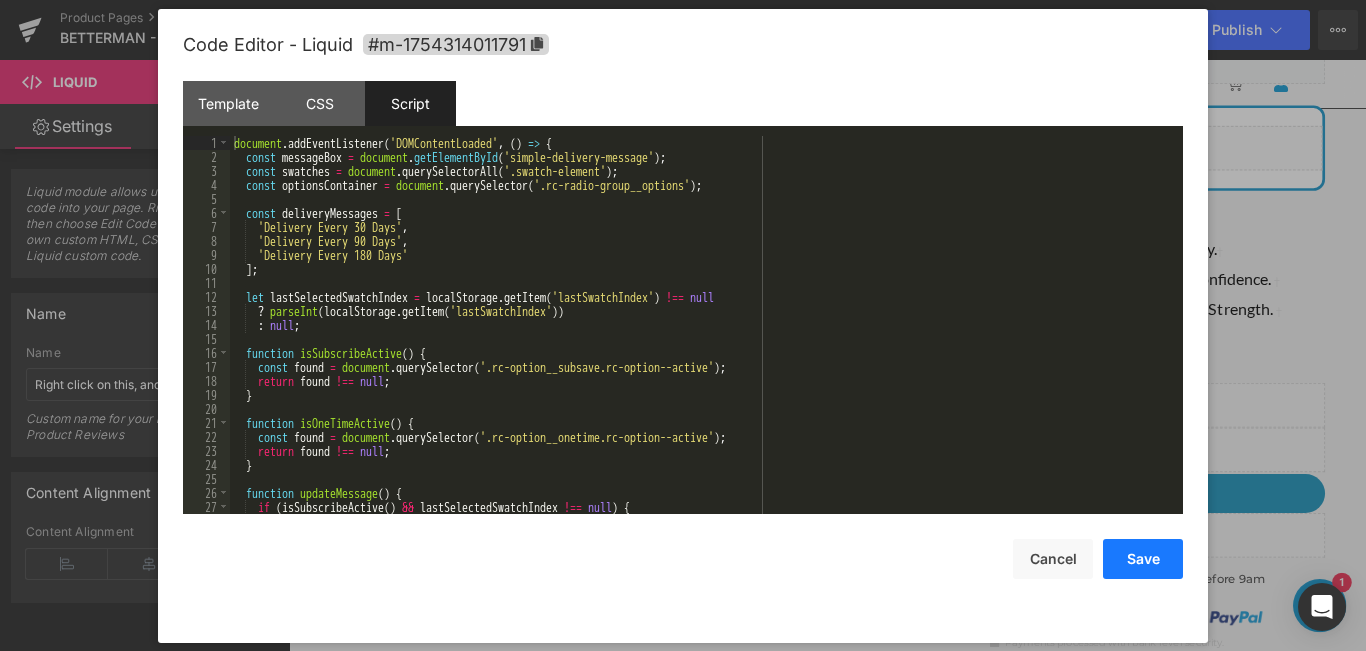 click on "Save" at bounding box center [1143, 559] 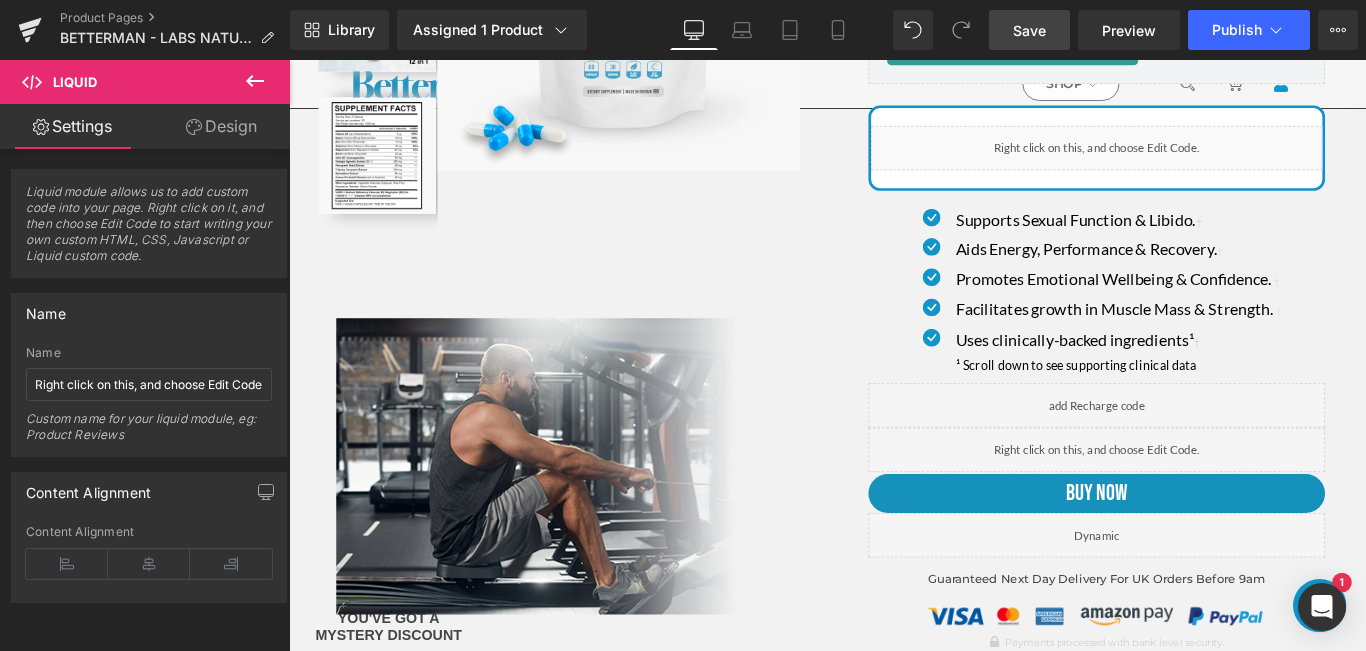 click on "Save" at bounding box center [1029, 30] 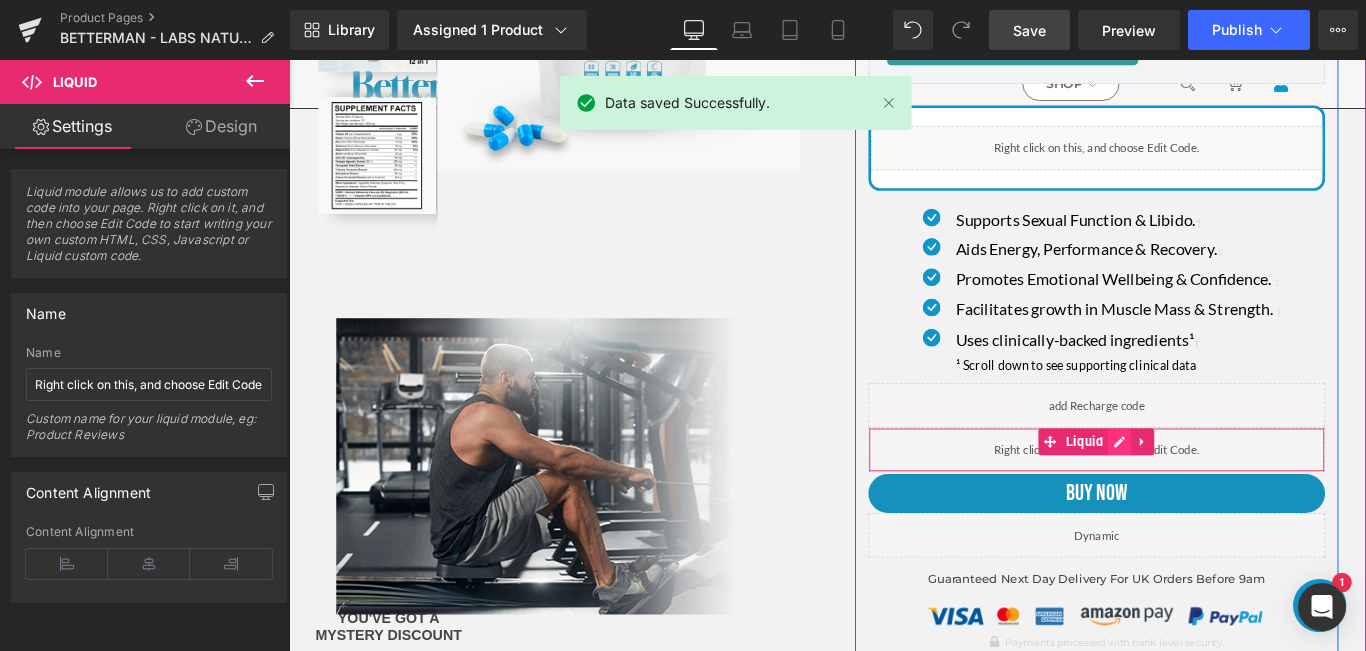 click 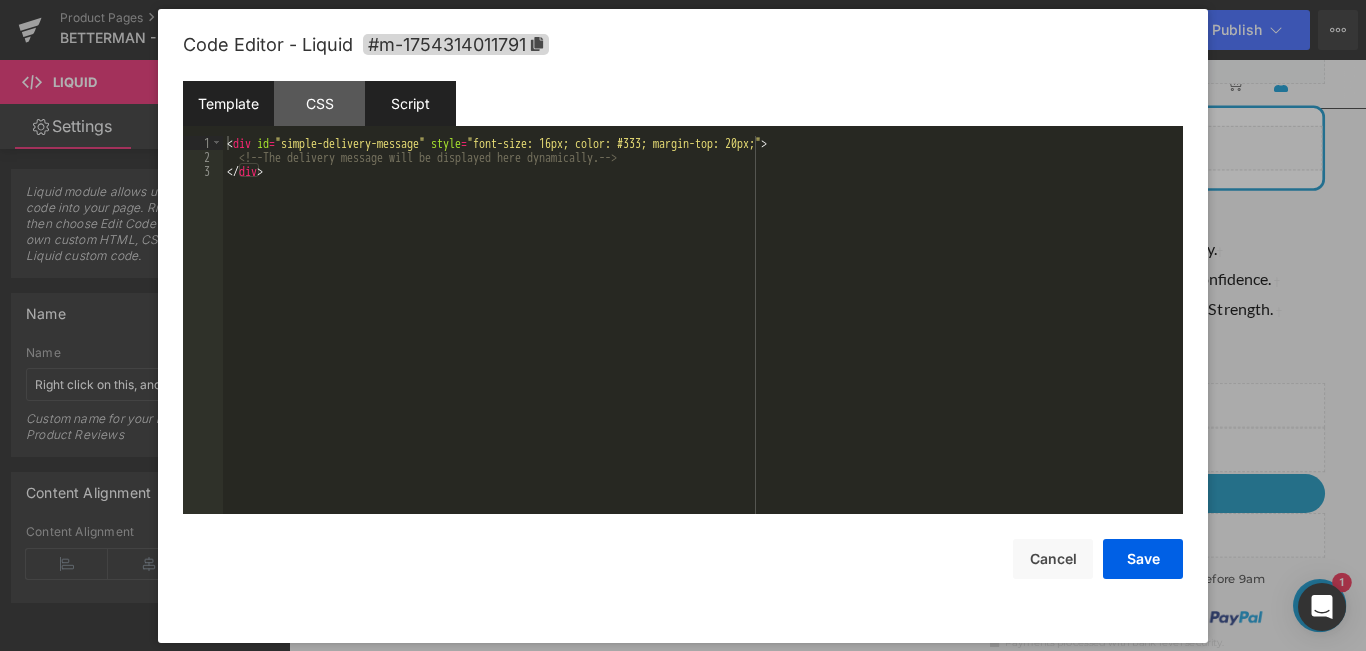 click on "Script" at bounding box center (410, 103) 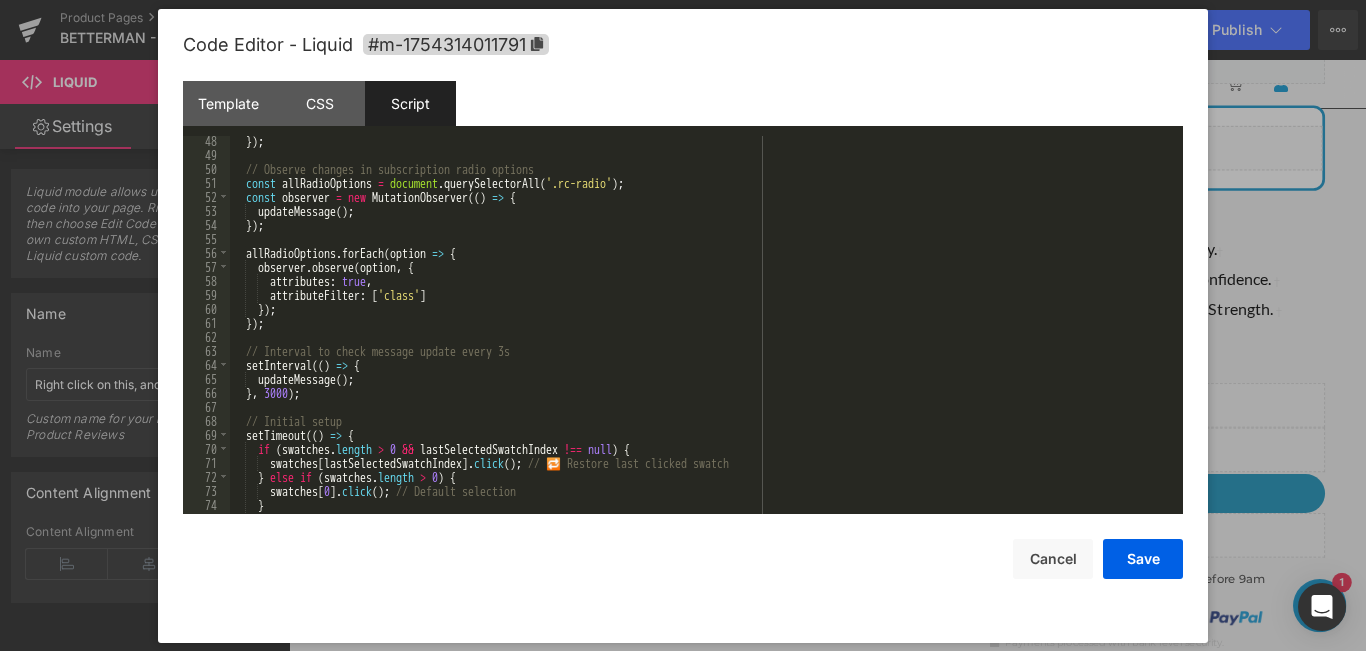 scroll, scrollTop: 700, scrollLeft: 0, axis: vertical 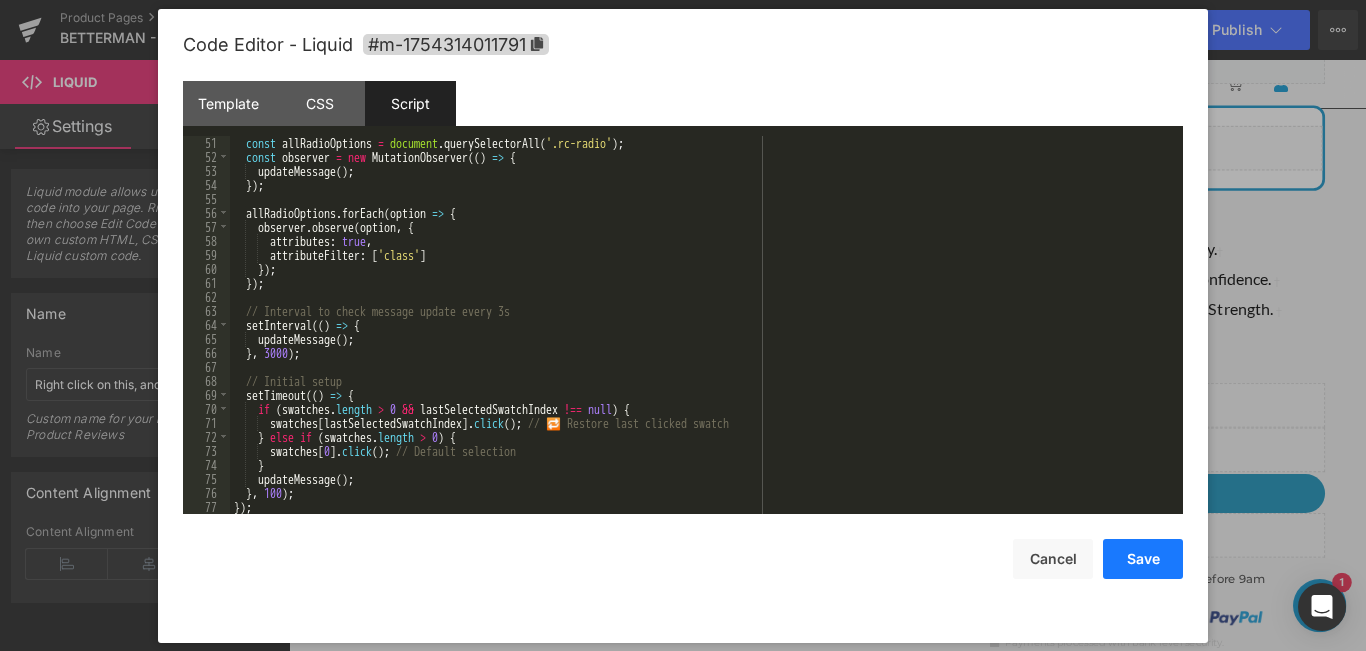 click on "Save" at bounding box center (1143, 559) 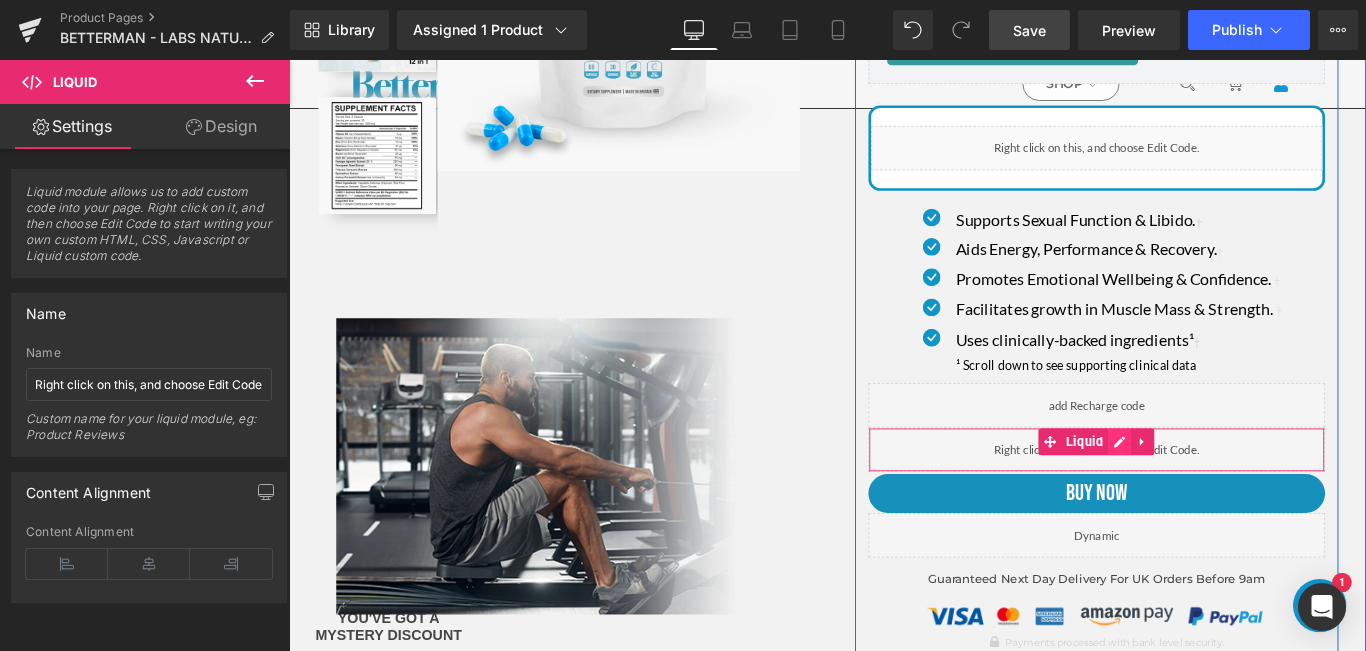 click 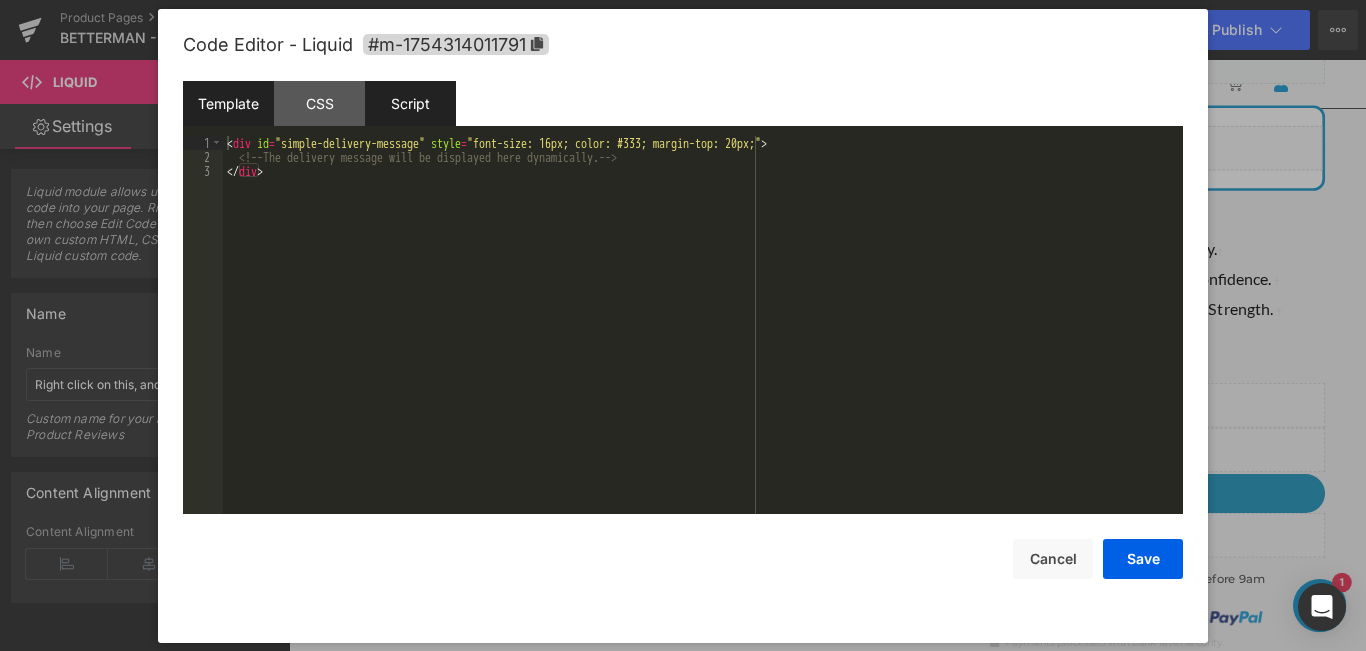 click on "Script" at bounding box center (410, 103) 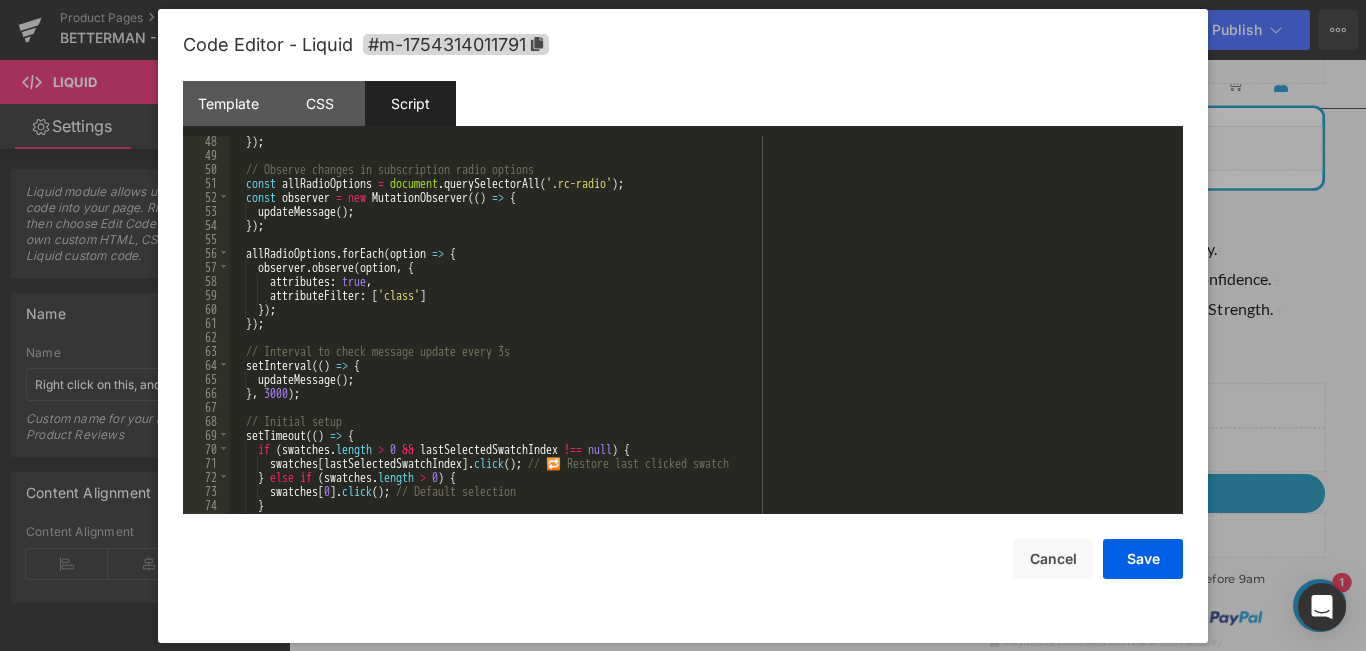 scroll, scrollTop: 700, scrollLeft: 0, axis: vertical 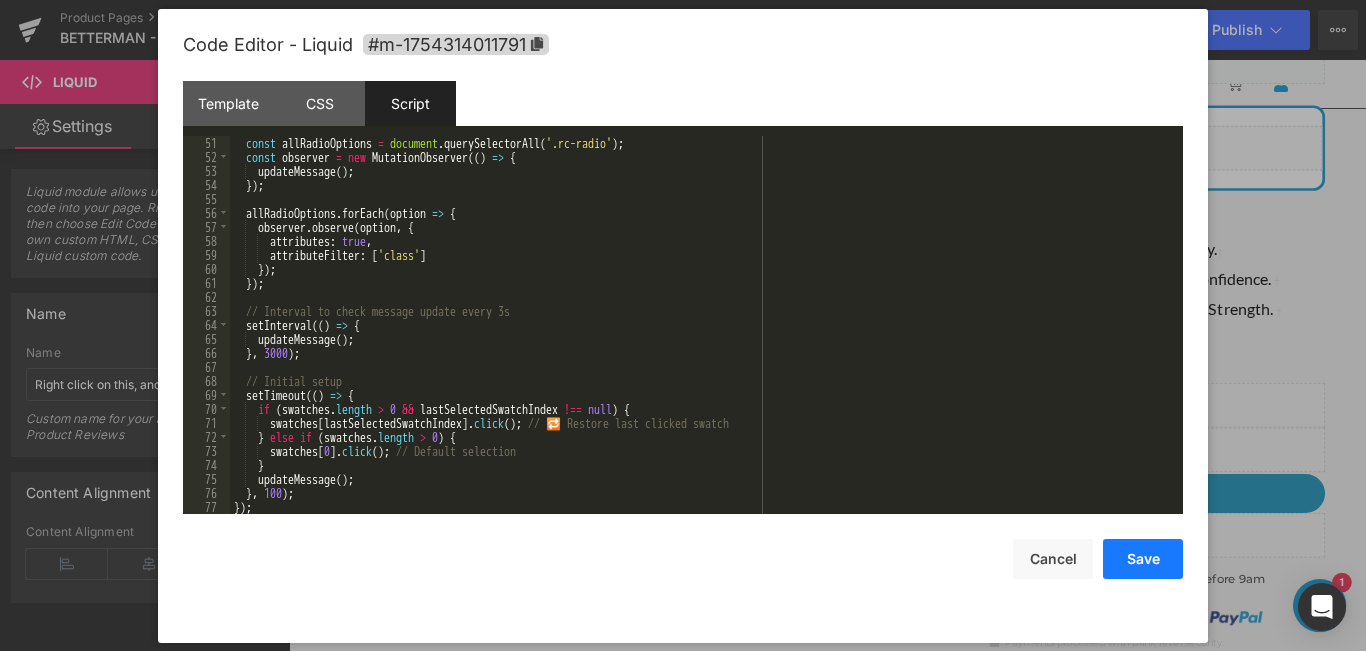 click on "Save" at bounding box center (1143, 559) 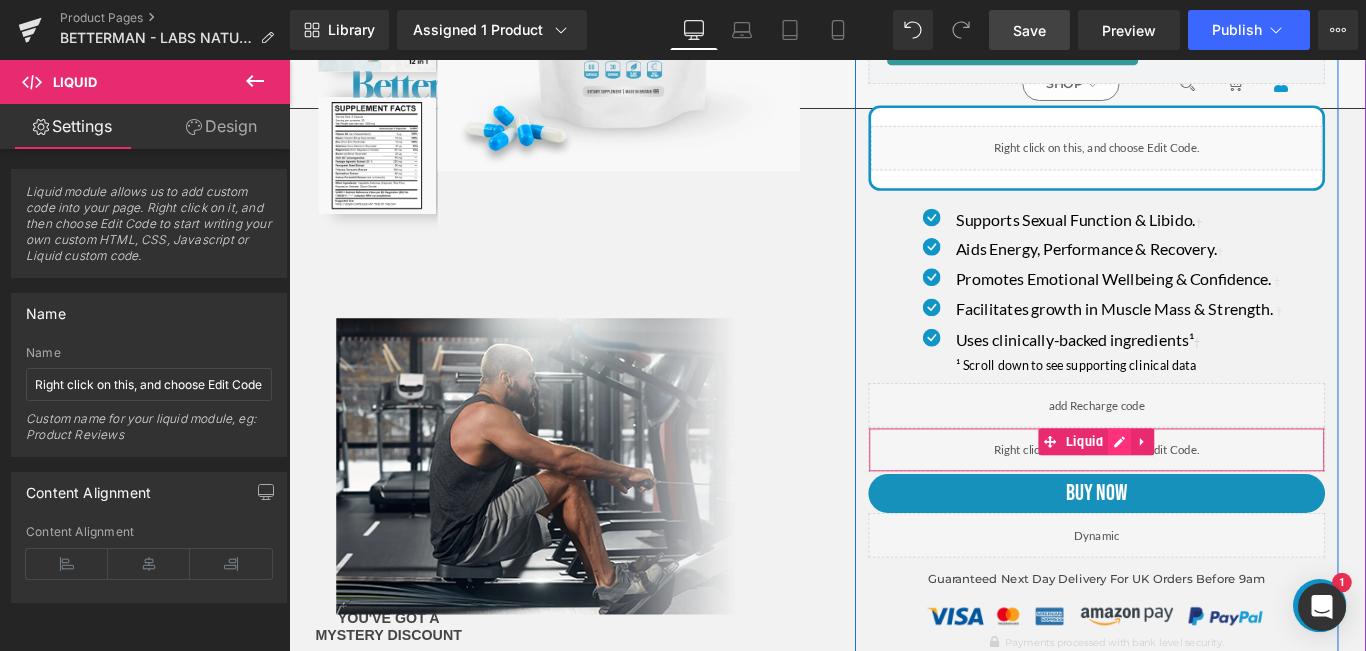 click at bounding box center (1222, 489) 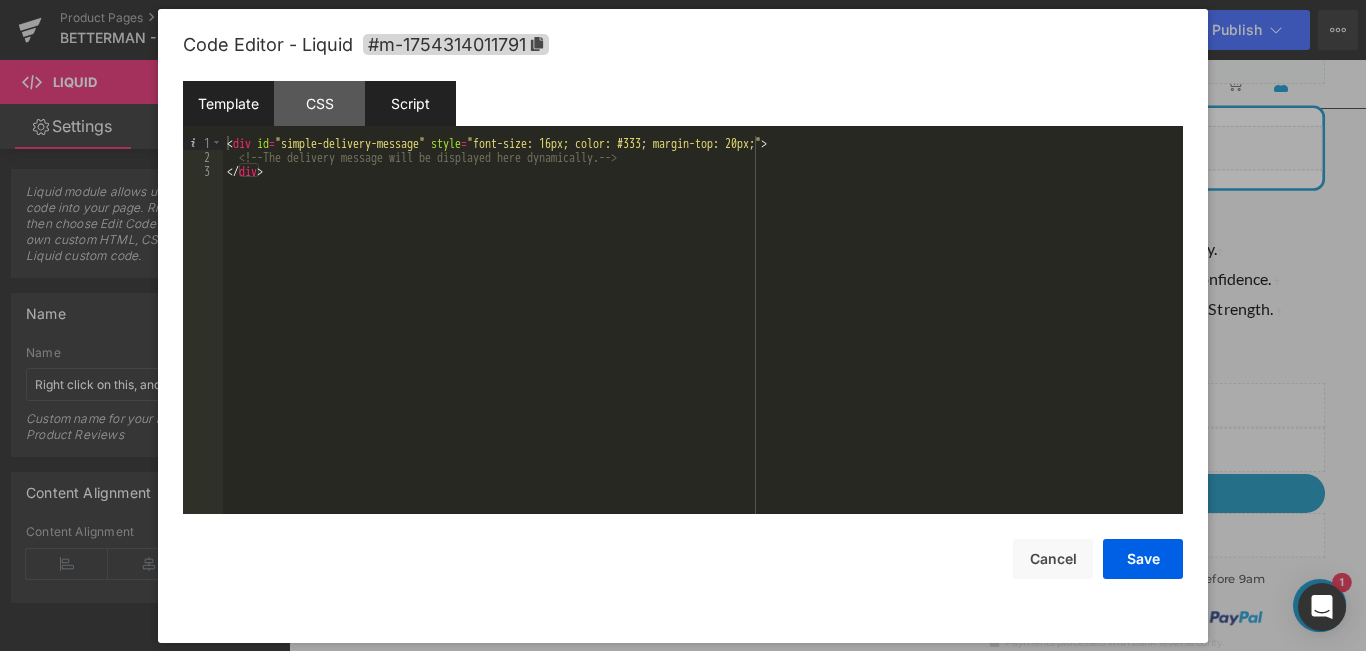 click on "Script" at bounding box center [410, 103] 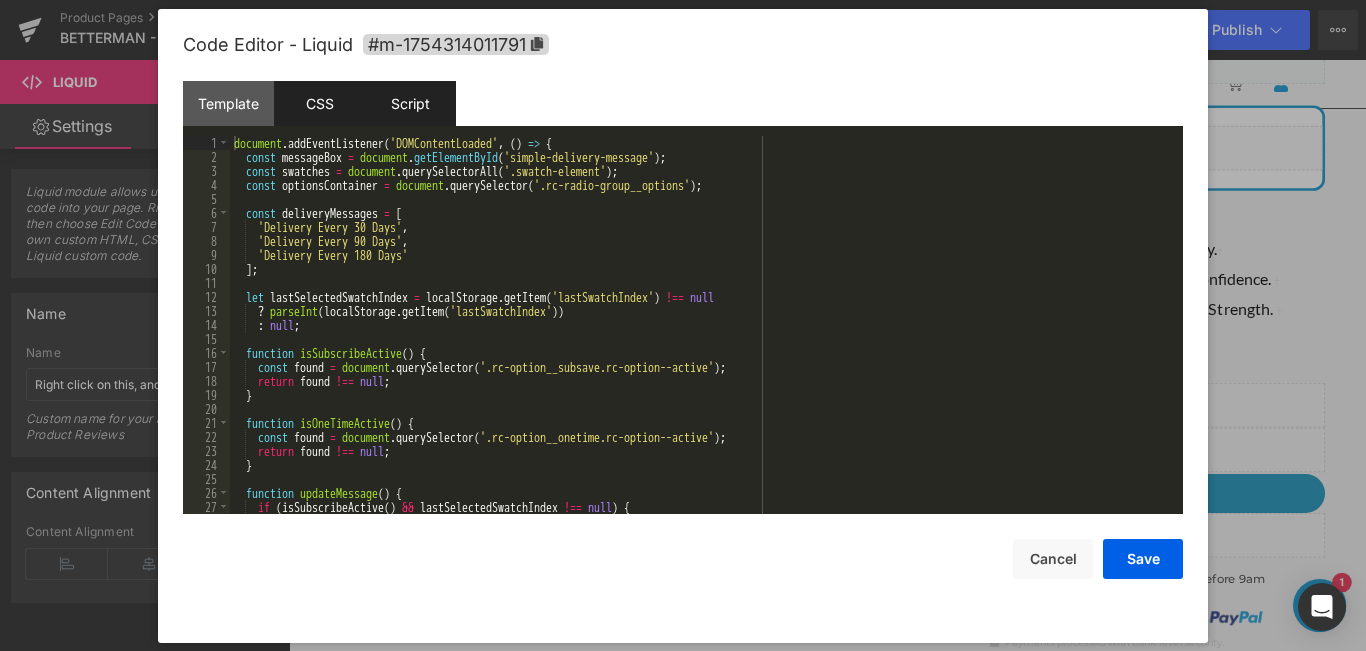 click on "CSS" at bounding box center (319, 103) 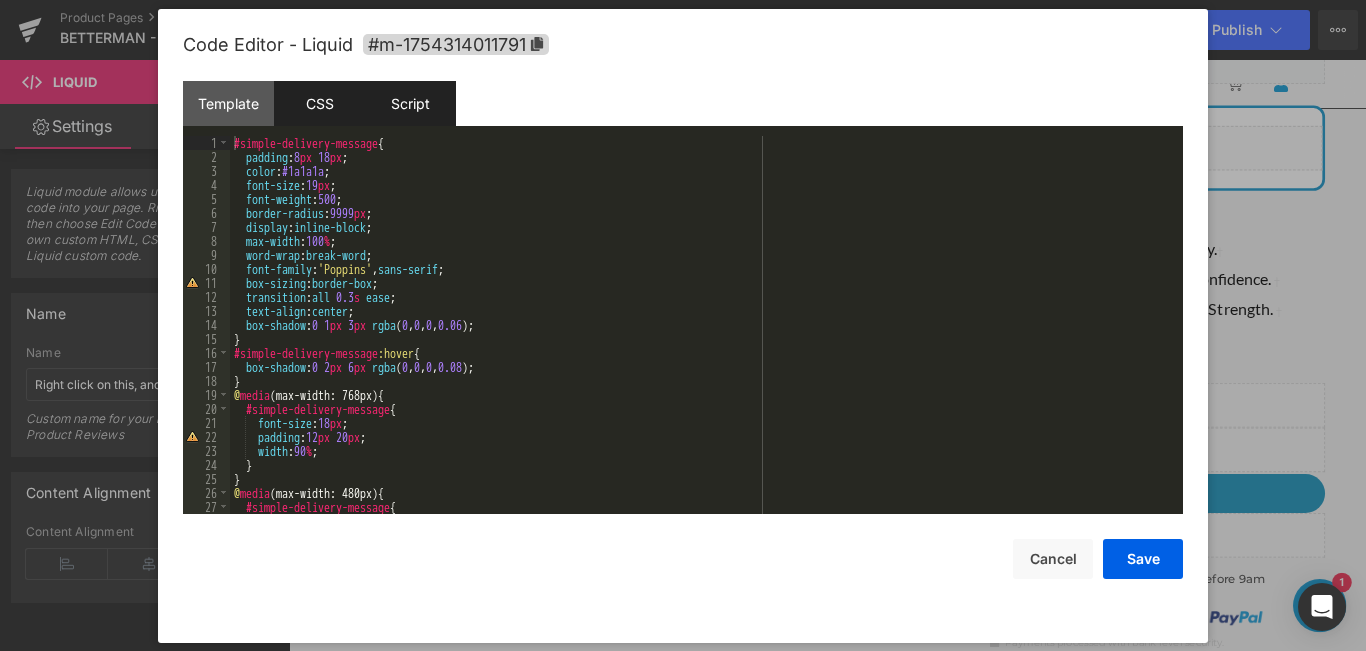 click on "Script" at bounding box center [410, 103] 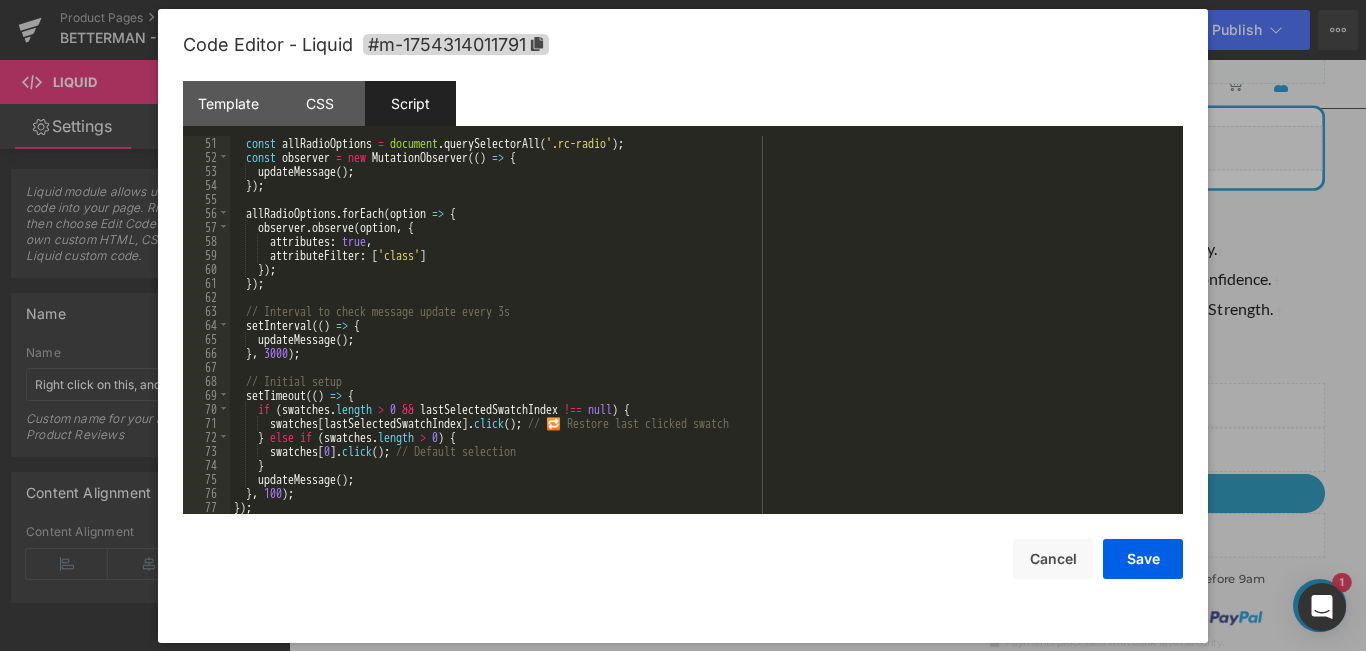 scroll, scrollTop: 700, scrollLeft: 0, axis: vertical 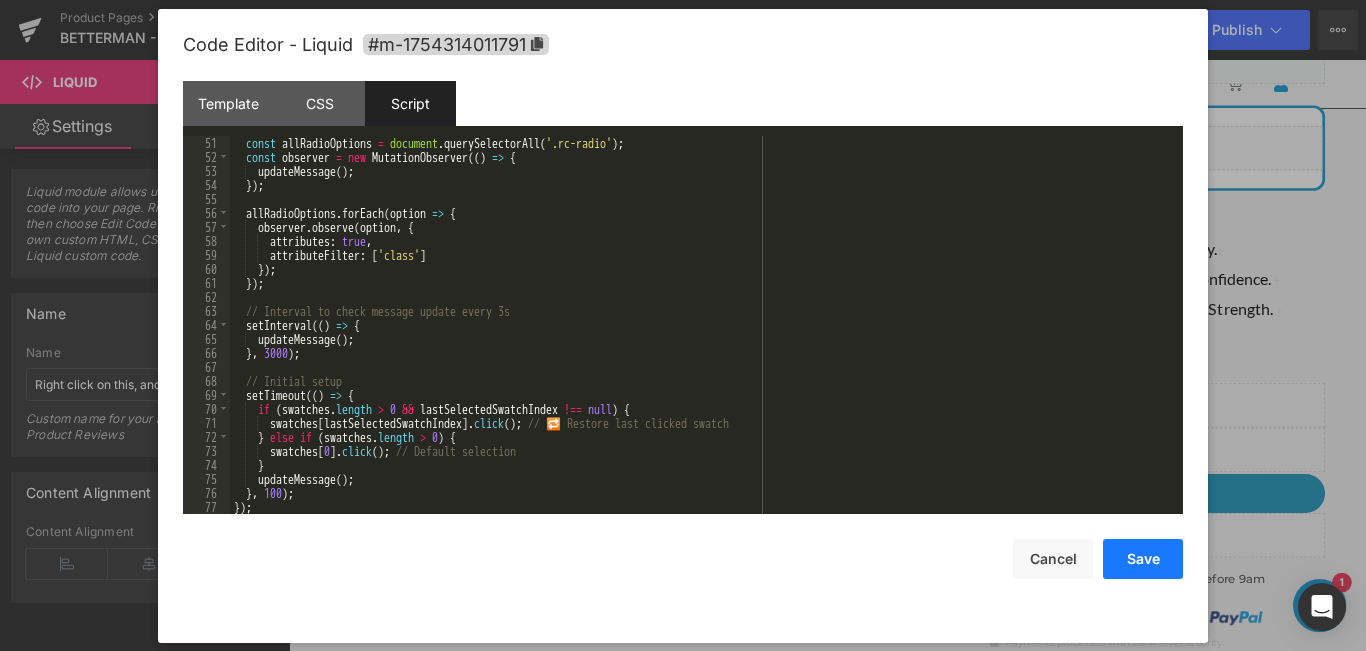 click on "Save" at bounding box center (1143, 559) 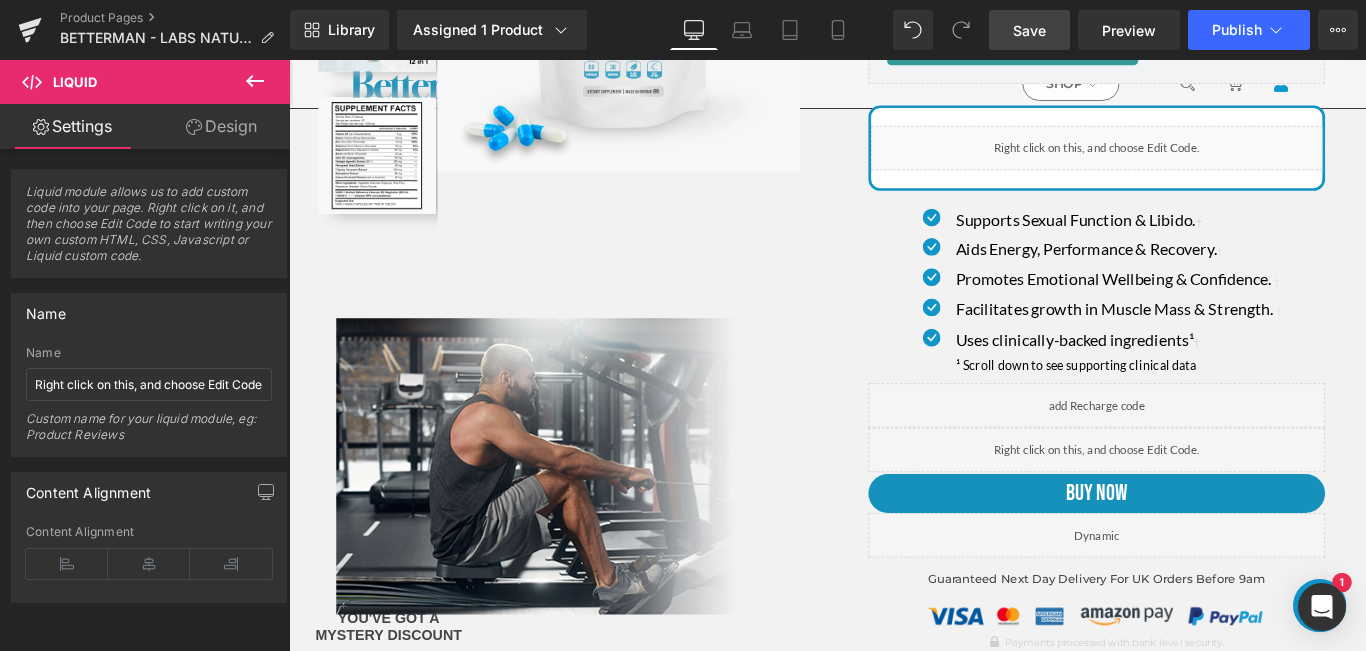 click on "Judge.me Reviews  - Star Badge" at bounding box center [1196, 46] 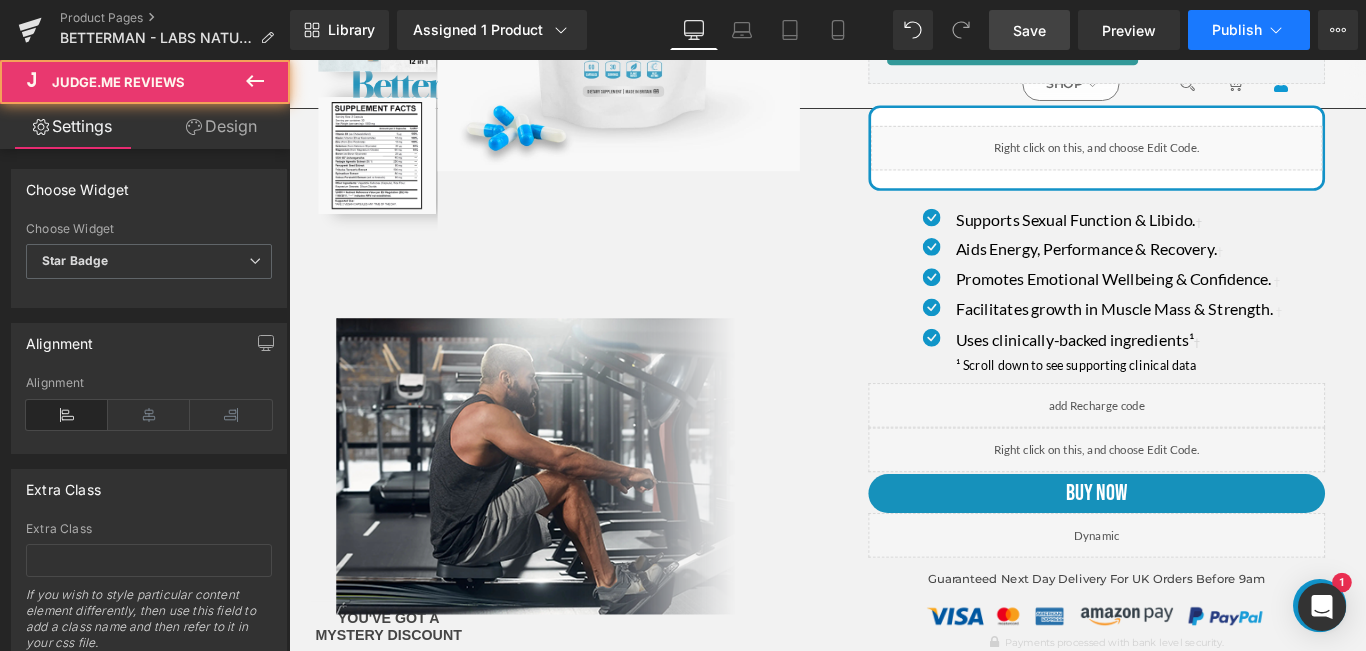 click on "Publish" at bounding box center (1249, 30) 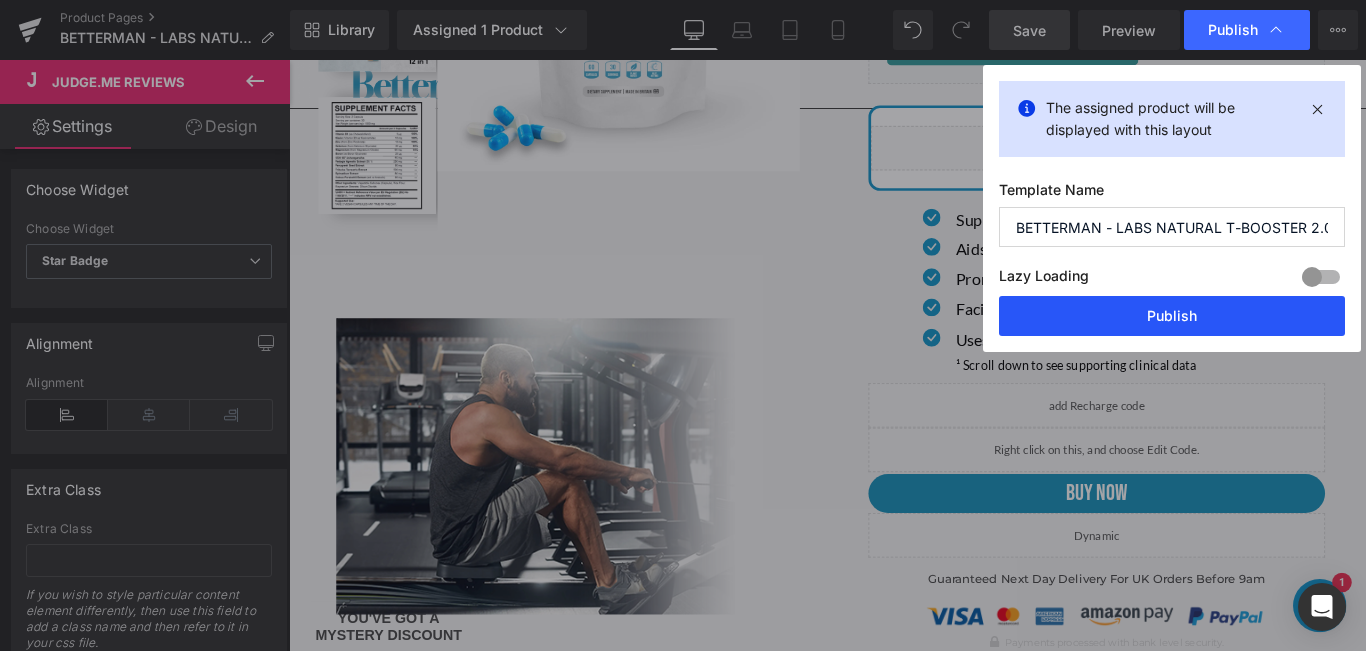 click on "Publish" at bounding box center (1172, 316) 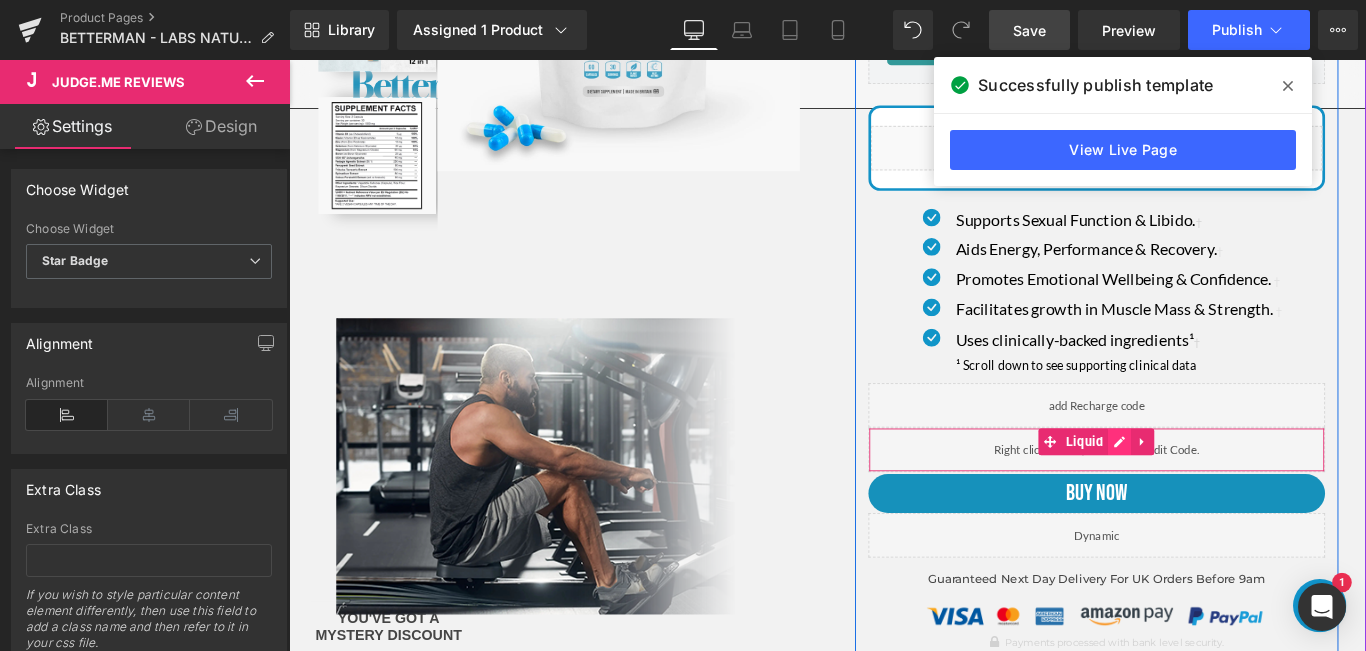 click at bounding box center [1222, 489] 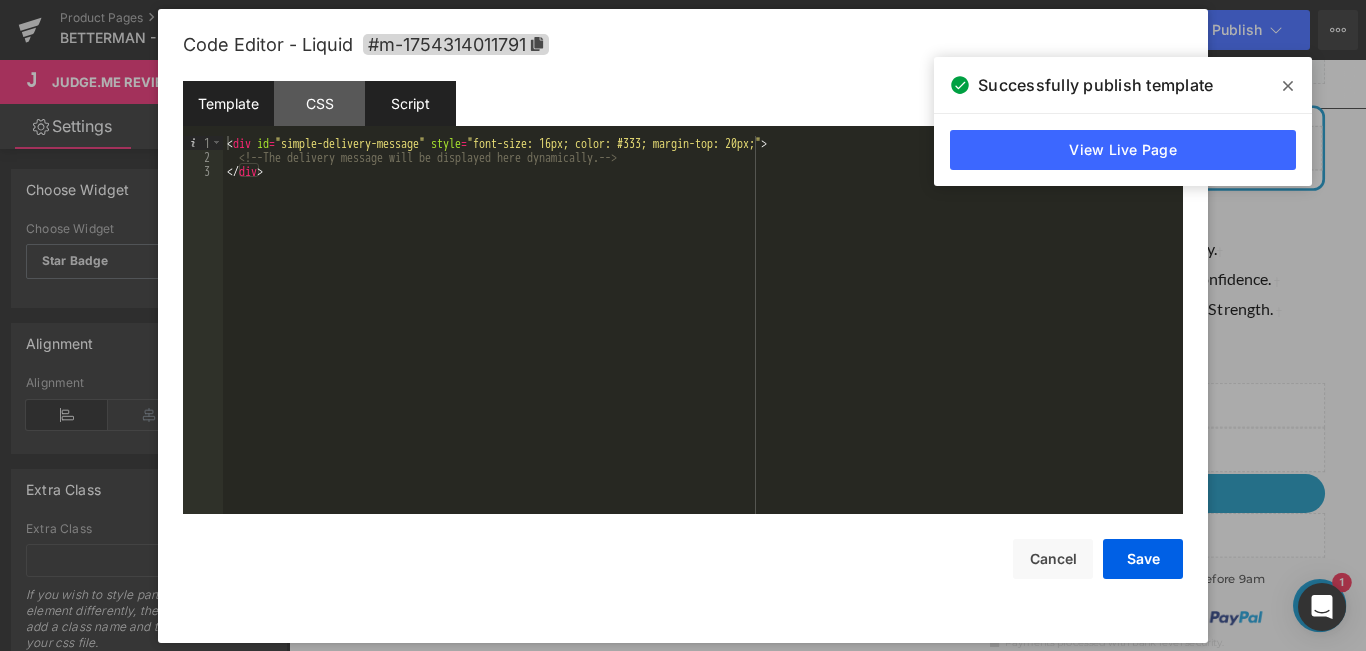click on "Script" at bounding box center (410, 103) 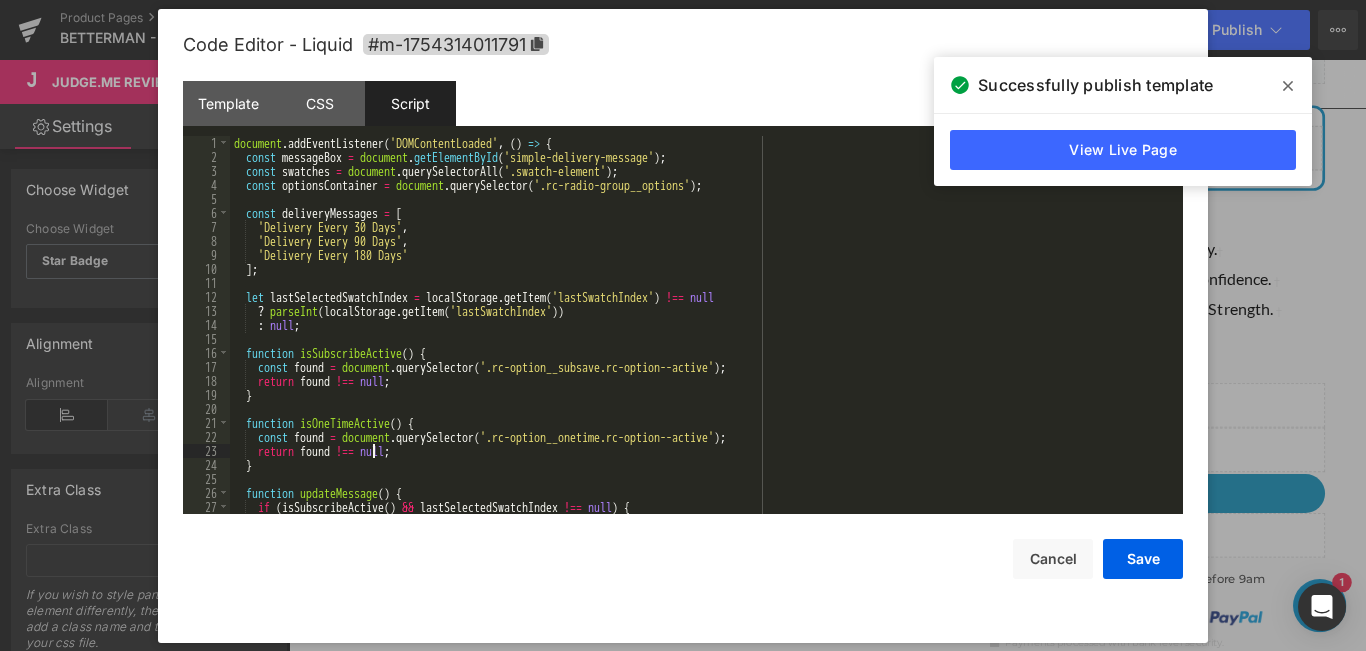 click on "document . addEventListener ( 'DOMContentLoaded' ,   ( )   =>   {    const   messageBox   =   document . getElementById ( 'simple-delivery-message' ) ;    const   swatches   =   document . querySelectorAll ( '.swatch-element' ) ;    const   optionsContainer   =   document . querySelector ( '.rc-radio-group__options' ) ;    const   deliveryMessages   =   [       'Delivery Every 30 Days' ,       'Delivery Every 90 Days' ,       'Delivery Every 180 Days'    ] ;    let   lastSelectedSwatchIndex   =   localStorage . getItem ( 'lastSwatchIndex' )   !==   null         ?   parseInt ( localStorage . getItem ( 'lastSwatchIndex' ))         :   null ;    function   isSubscribeActive ( )   {       const   found   =   document . querySelector ( '.rc-option__subsave.rc-option--active' ) ;       return   found   !==   null ;    }    function   isOneTimeActive ( )   {       const   found   =   document . querySelector ( '.rc-option__onetime.rc-option--active' ) ;       return   found   !==   null ;    }    function   ( )   {" at bounding box center [702, 339] 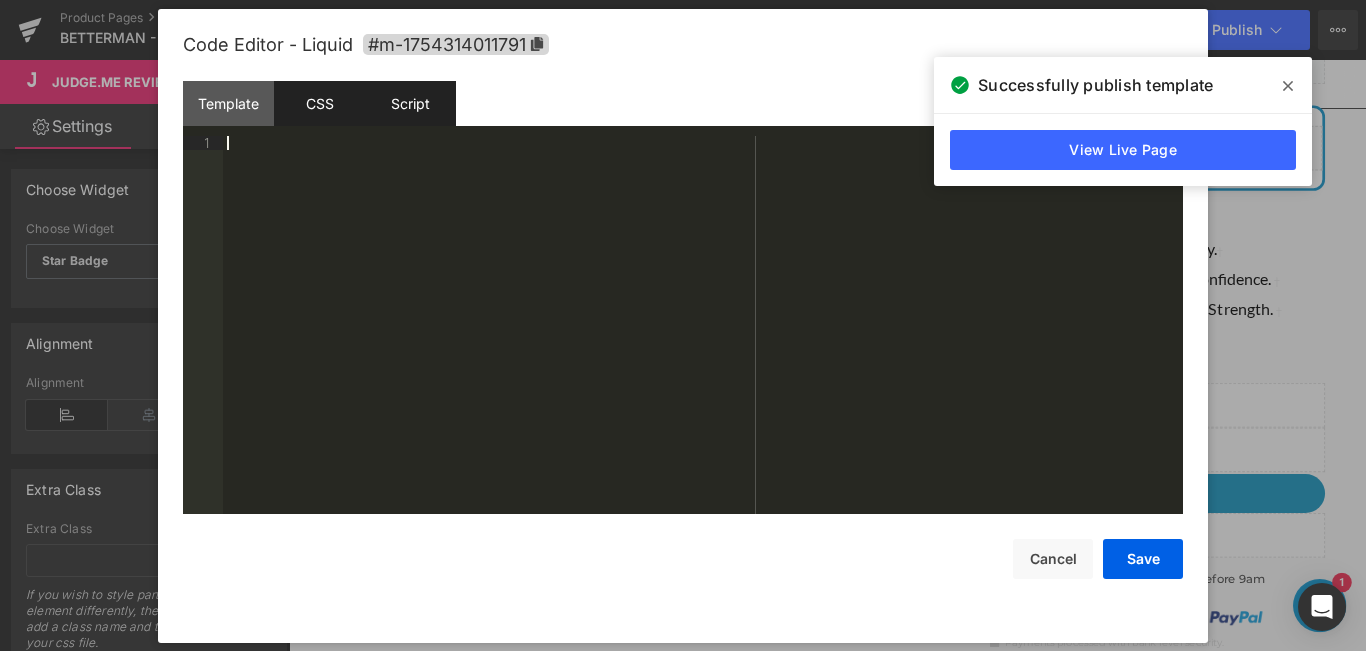 click on "CSS" at bounding box center [319, 103] 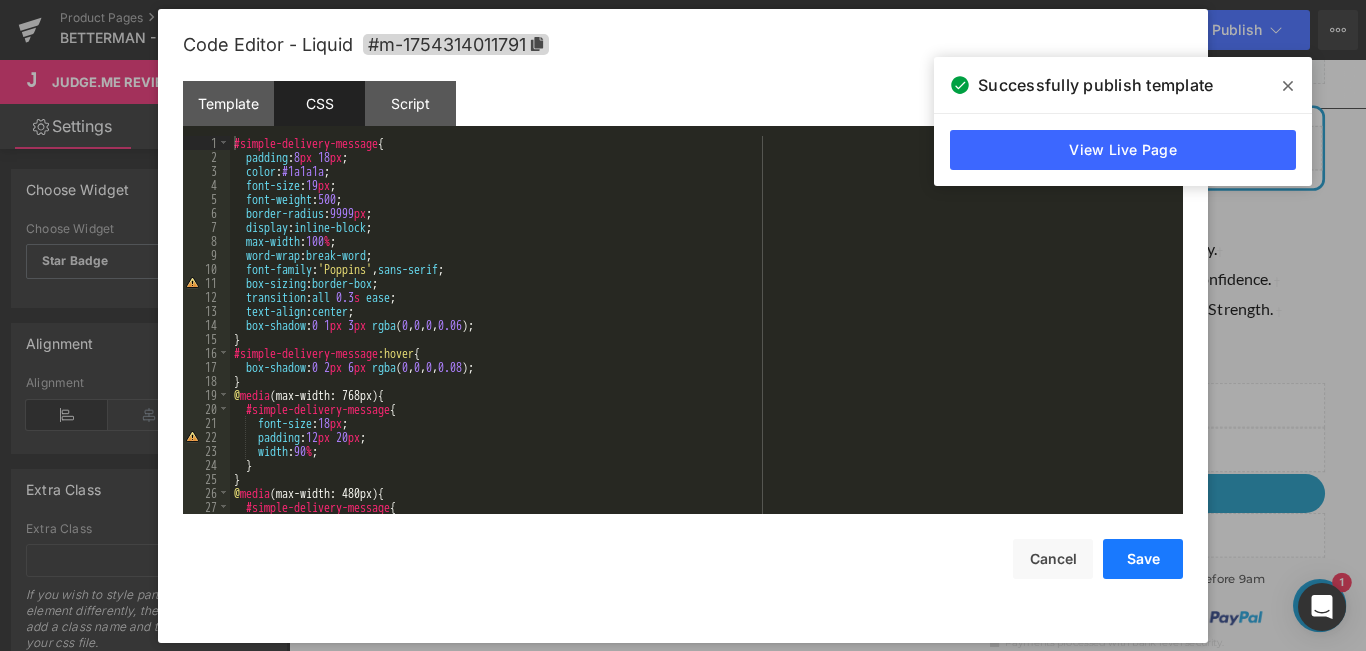 drag, startPoint x: 1145, startPoint y: 569, endPoint x: 961, endPoint y: 571, distance: 184.01086 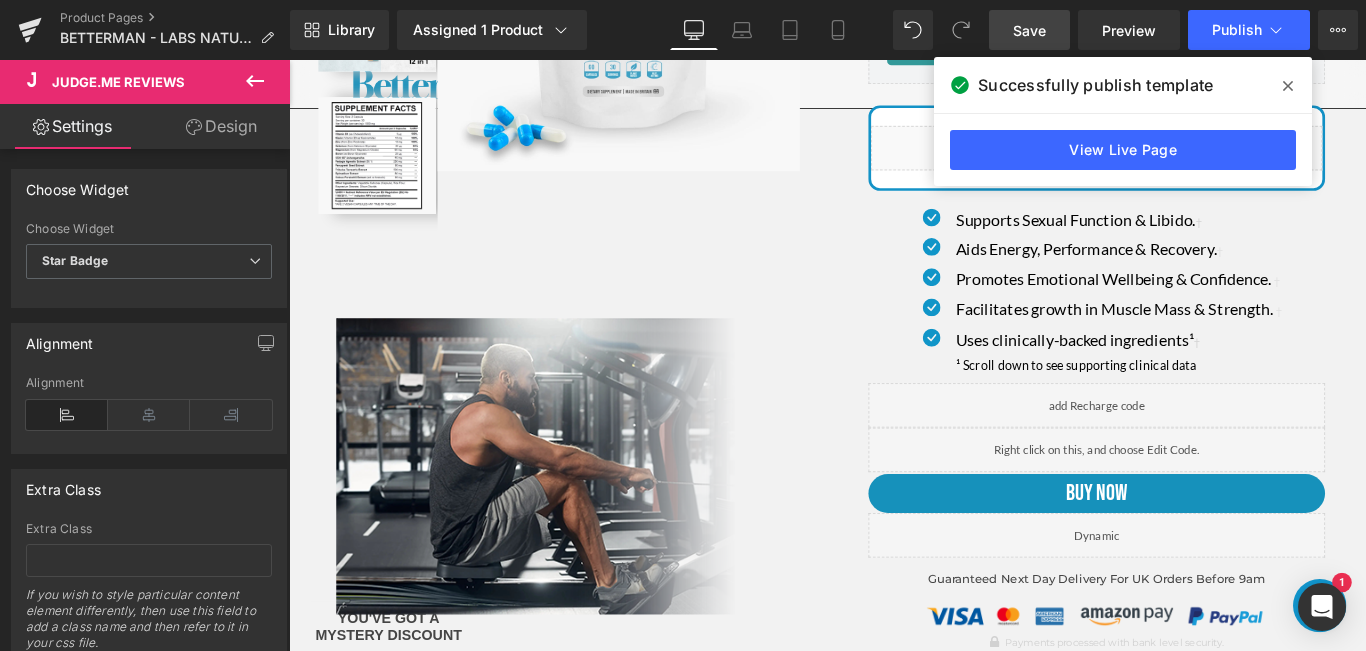 click on "Save" at bounding box center (1029, 30) 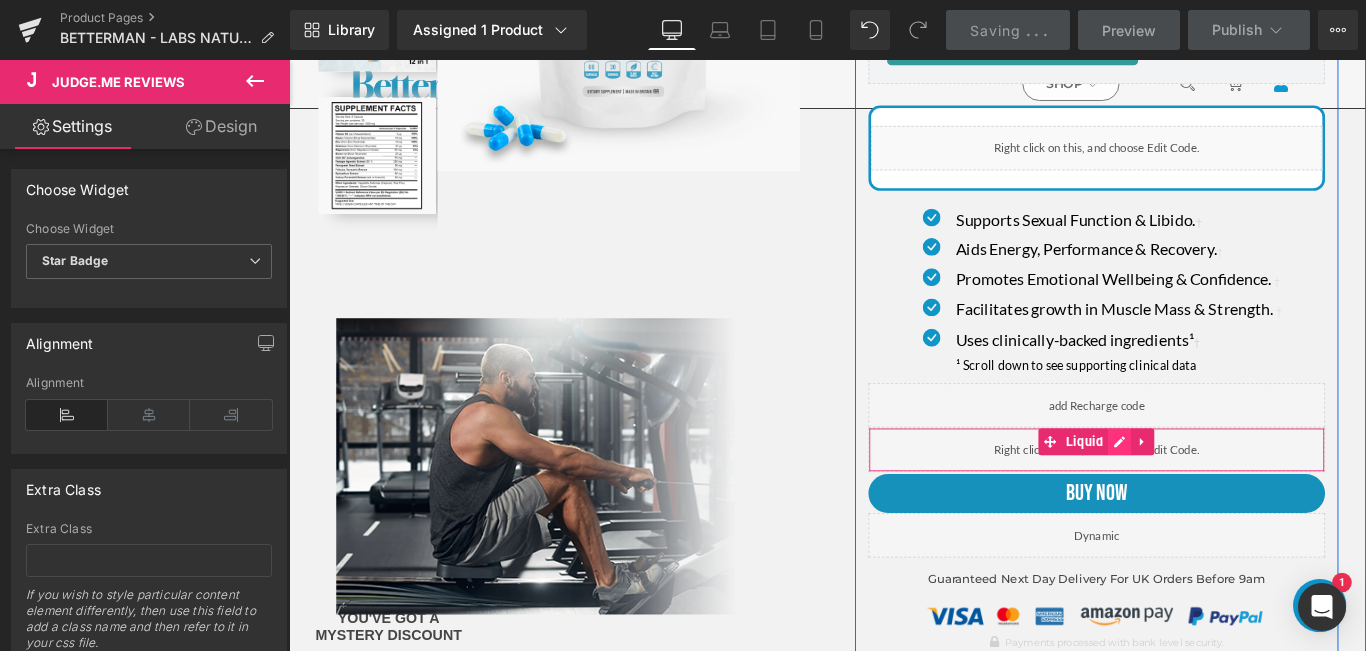 click at bounding box center [1222, 489] 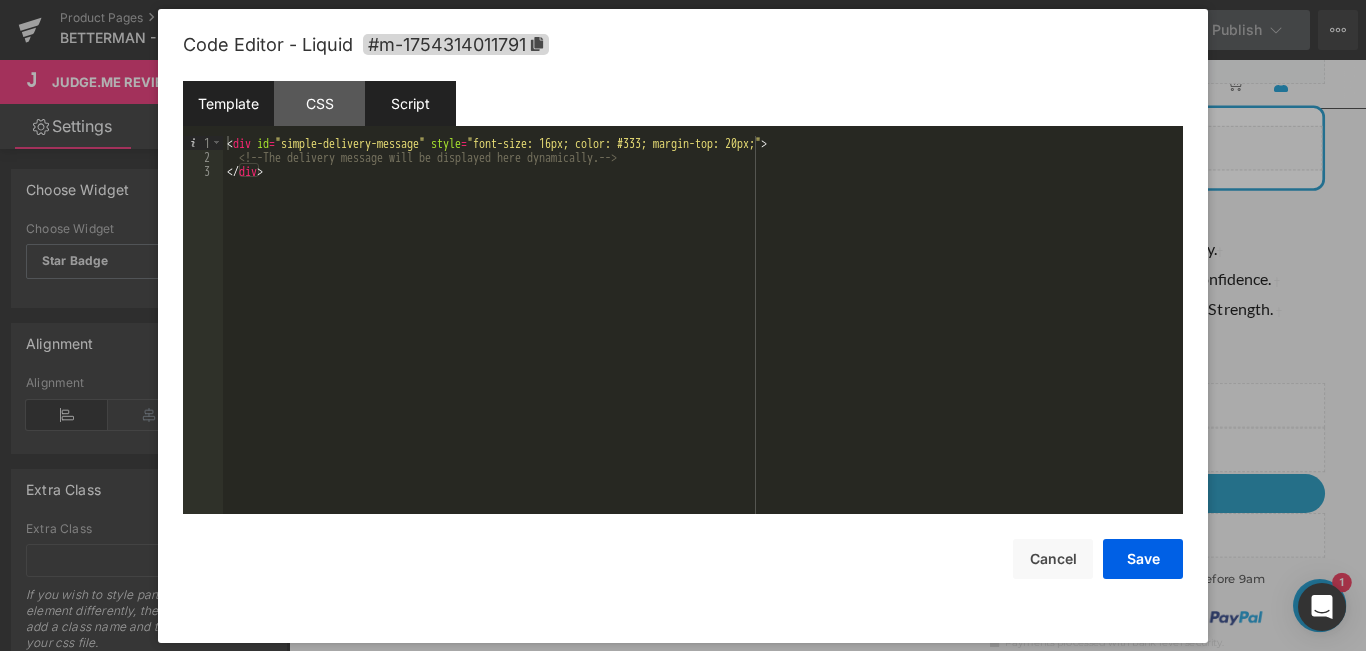 click on "Script" at bounding box center (410, 103) 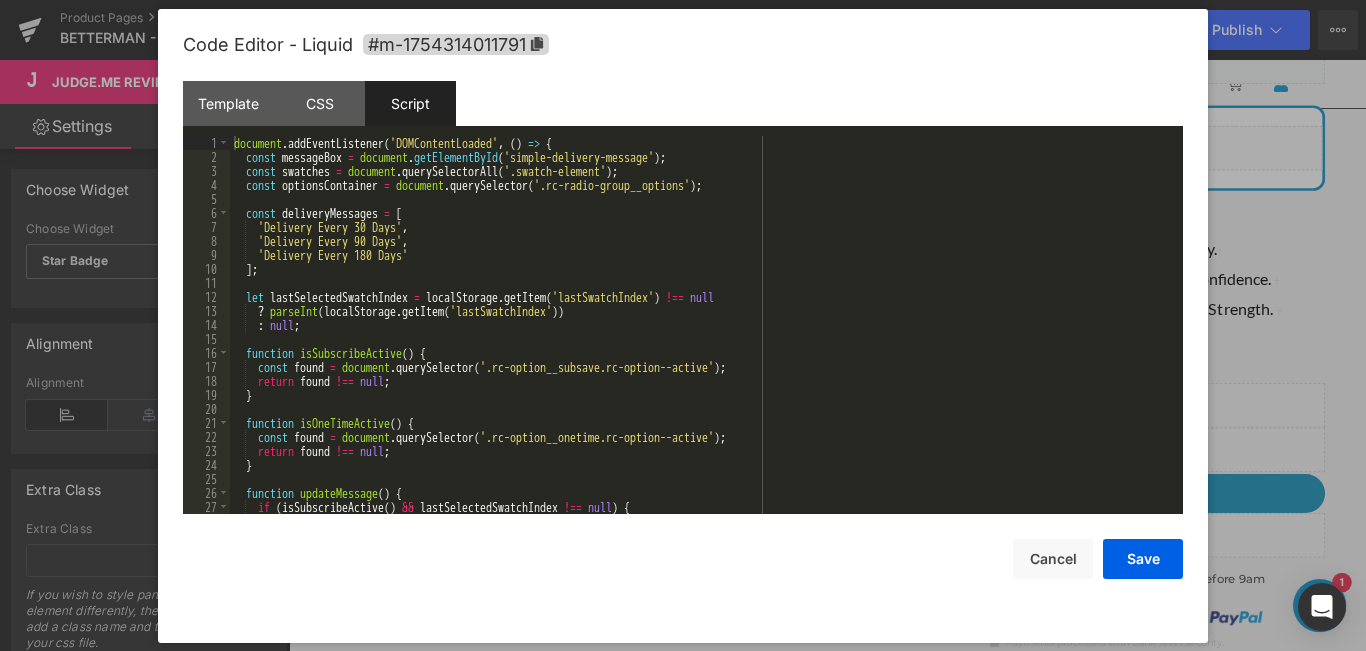 click on "document . addEventListener ( 'DOMContentLoaded' ,   ( )   =>   {    const   messageBox   =   document . getElementById ( 'simple-delivery-message' ) ;    const   swatches   =   document . querySelectorAll ( '.swatch-element' ) ;    const   optionsContainer   =   document . querySelector ( '.rc-radio-group__options' ) ;    const   deliveryMessages   =   [       'Delivery Every 30 Days' ,       'Delivery Every 90 Days' ,       'Delivery Every 180 Days'    ] ;    let   lastSelectedSwatchIndex   =   localStorage . getItem ( 'lastSwatchIndex' )   !==   null         ?   parseInt ( localStorage . getItem ( 'lastSwatchIndex' ))         :   null ;    function   isSubscribeActive ( )   {       const   found   =   document . querySelector ( '.rc-option__subsave.rc-option--active' ) ;       return   found   !==   null ;    }    function   isOneTimeActive ( )   {       const   found   =   document . querySelector ( '.rc-option__onetime.rc-option--active' ) ;       return   found   !==   null ;    }    function   ( )   {" at bounding box center (702, 339) 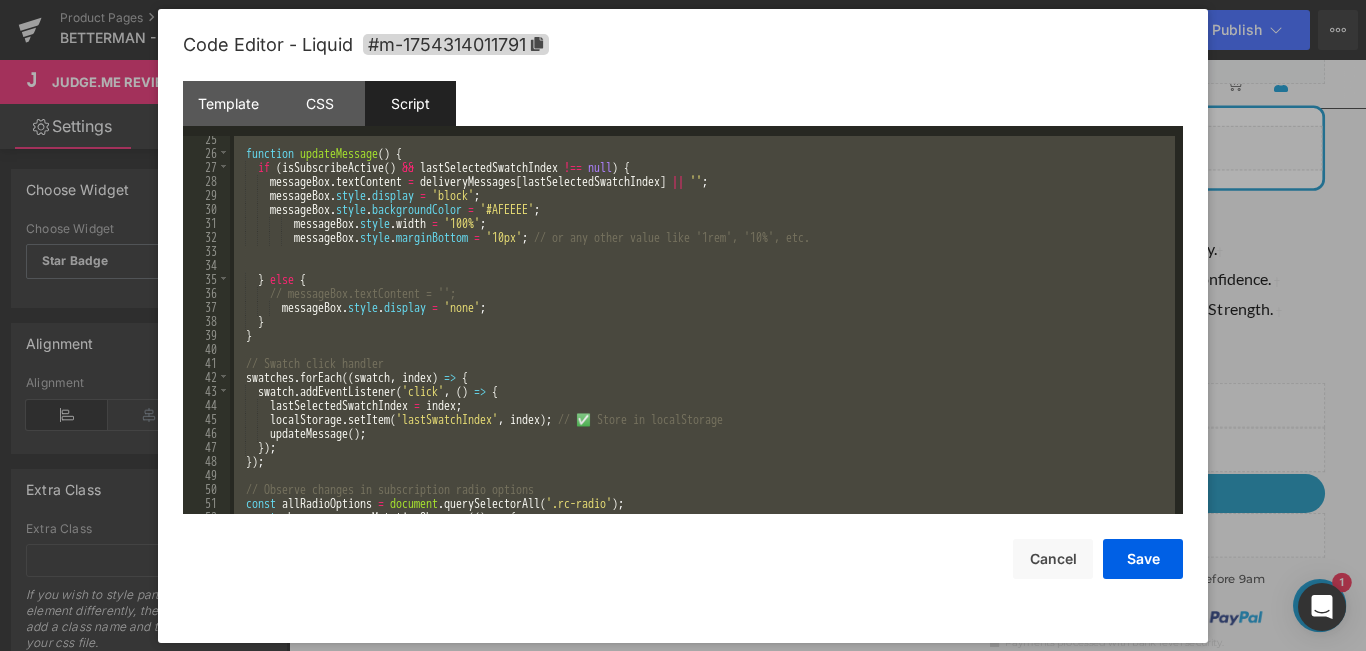 scroll, scrollTop: 0, scrollLeft: 0, axis: both 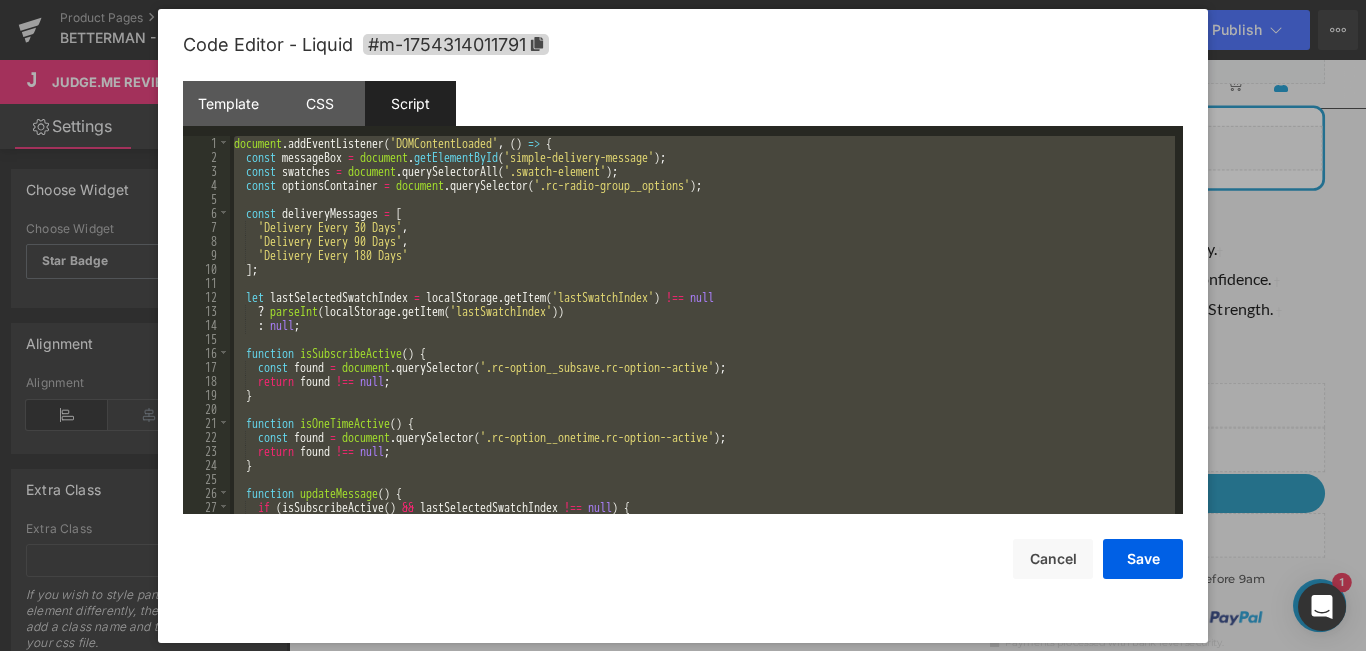 click on "document . addEventListener ( 'DOMContentLoaded' ,   ( )   =>   {    const   messageBox   =   document . getElementById ( 'simple-delivery-message' ) ;    const   swatches   =   document . querySelectorAll ( '.swatch-element' ) ;    const   optionsContainer   =   document . querySelector ( '.rc-radio-group__options' ) ;    const   deliveryMessages   =   [       'Delivery Every 30 Days' ,       'Delivery Every 90 Days' ,       'Delivery Every 180 Days'    ] ;    let   lastSelectedSwatchIndex   =   localStorage . getItem ( 'lastSwatchIndex' )   !==   null         ?   parseInt ( localStorage . getItem ( 'lastSwatchIndex' ))         :   null ;    function   isSubscribeActive ( )   {       const   found   =   document . querySelector ( '.rc-option__subsave.rc-option--active' ) ;       return   found   !==   null ;    }    function   isOneTimeActive ( )   {       const   found   =   document . querySelector ( '.rc-option__onetime.rc-option--active' ) ;       return   found   !==   null ;    }    function   ( )   {" at bounding box center [702, 325] 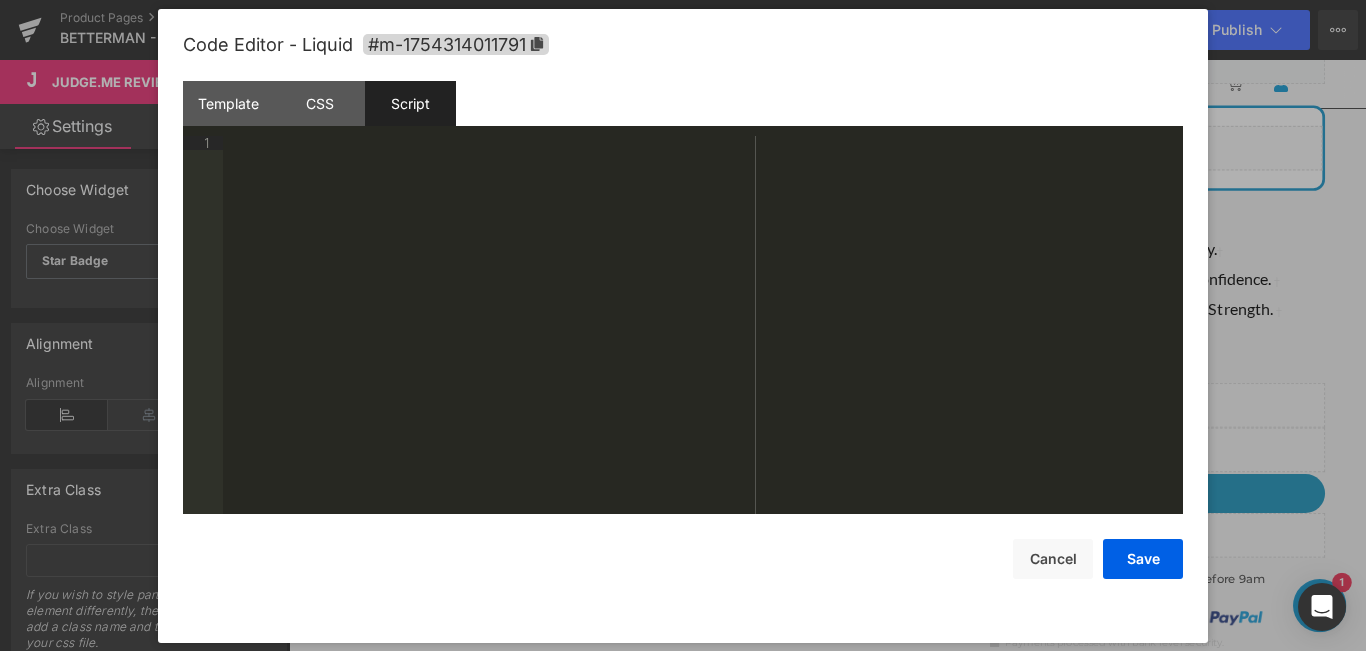 scroll, scrollTop: 700, scrollLeft: 0, axis: vertical 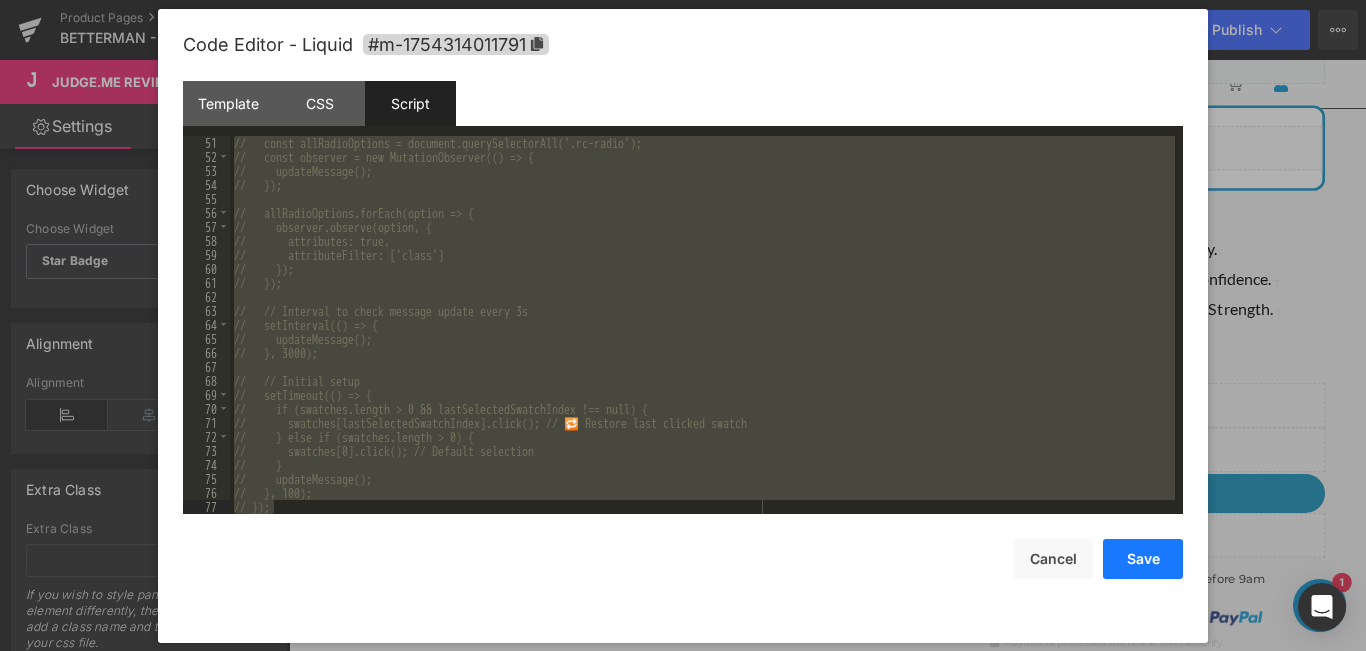 click on "Save" at bounding box center (1143, 559) 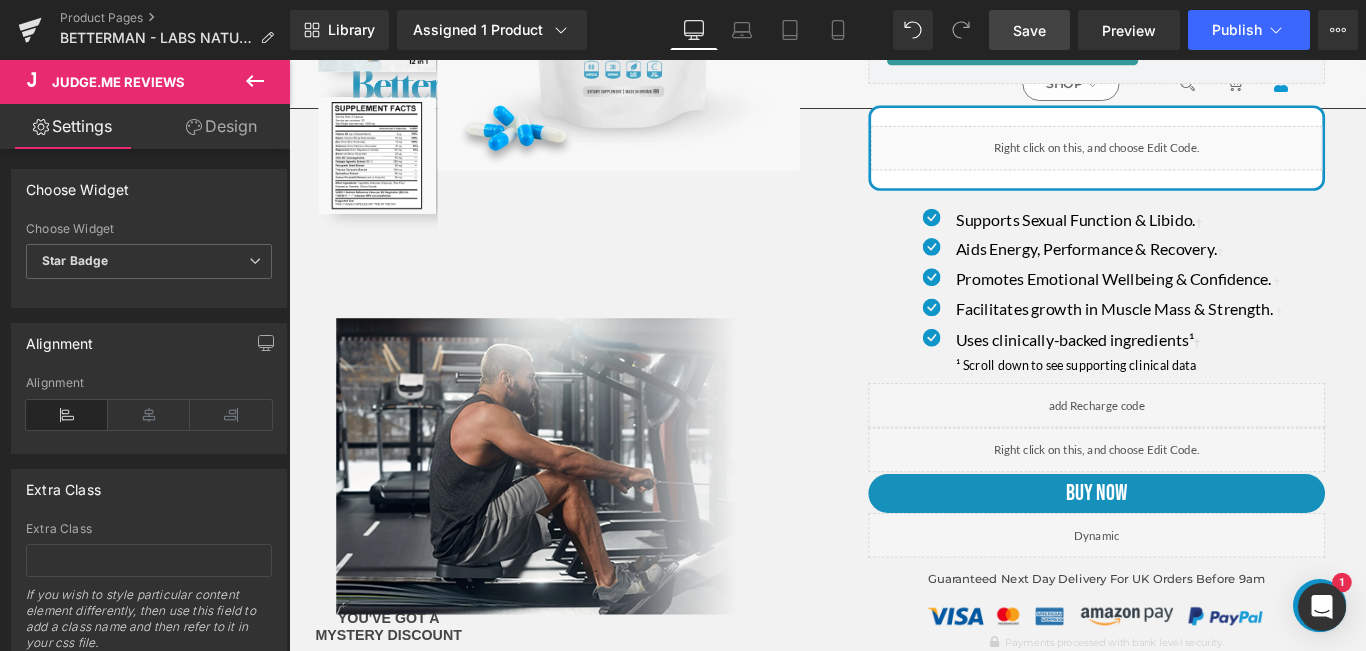 click on "Save" at bounding box center [1029, 30] 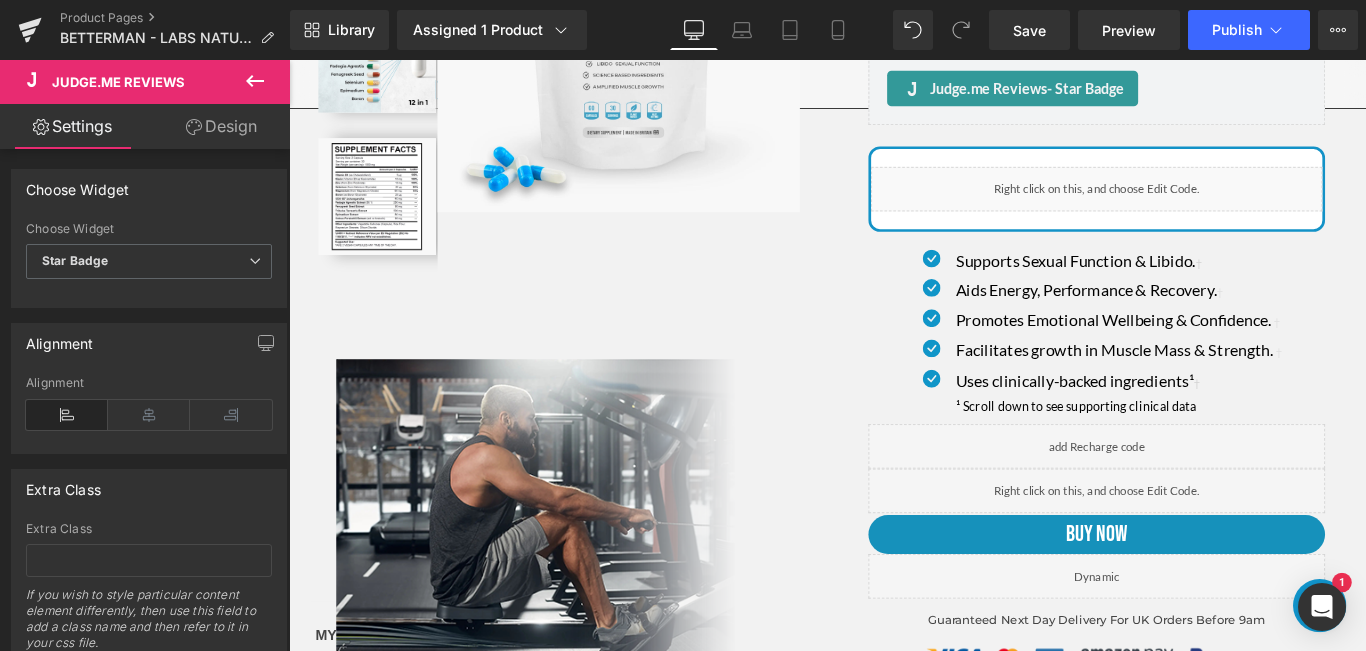 scroll, scrollTop: 0, scrollLeft: 0, axis: both 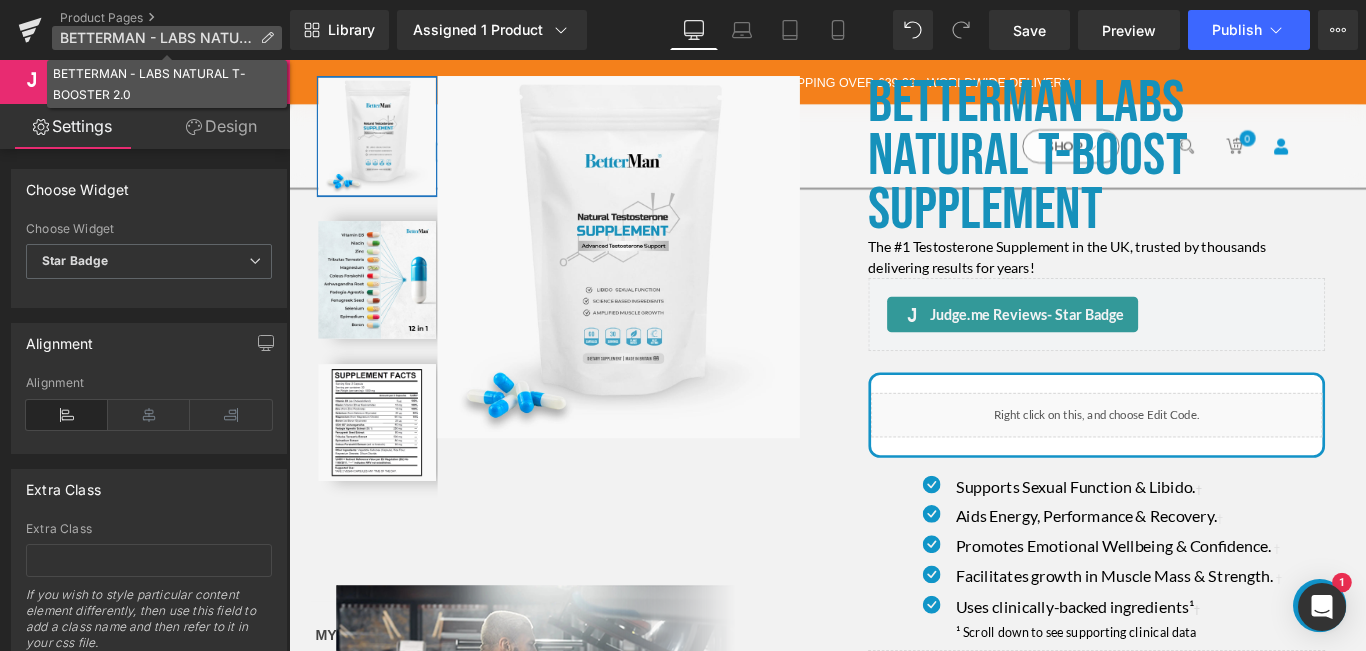 click on "BETTERMAN - LABS NATURAL T-BOOSTER 2.0" at bounding box center [156, 38] 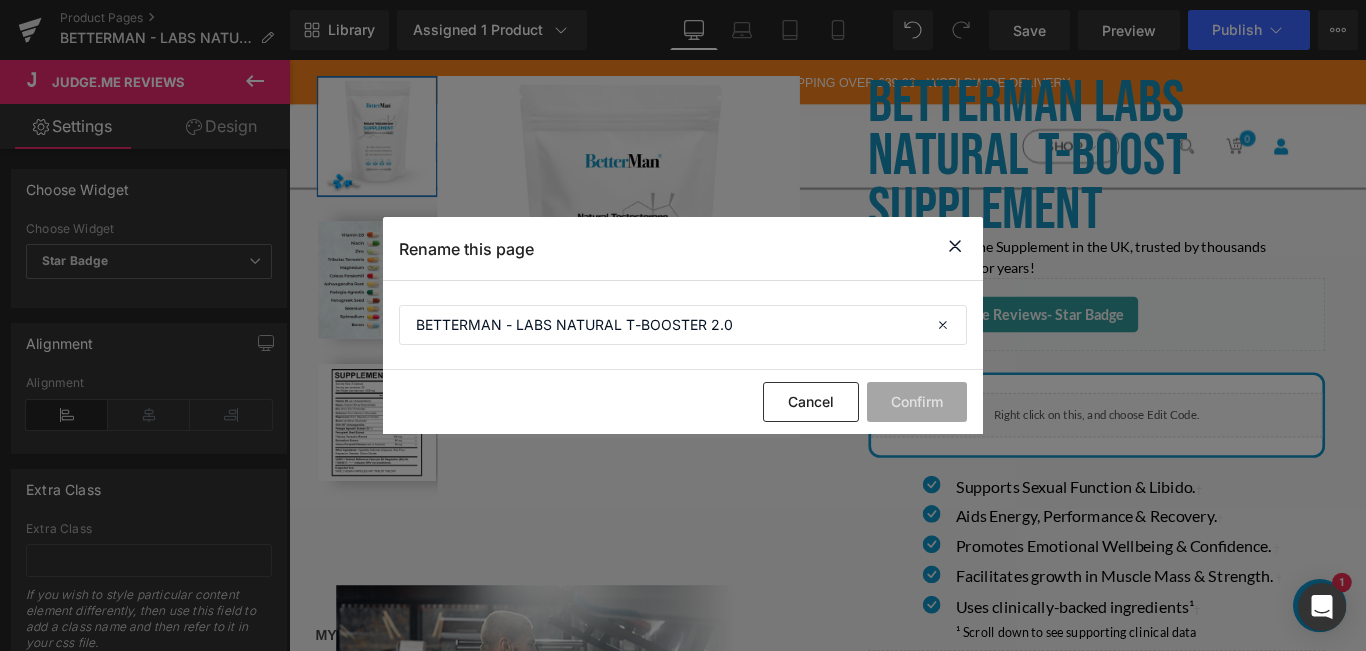 click at bounding box center [955, 246] 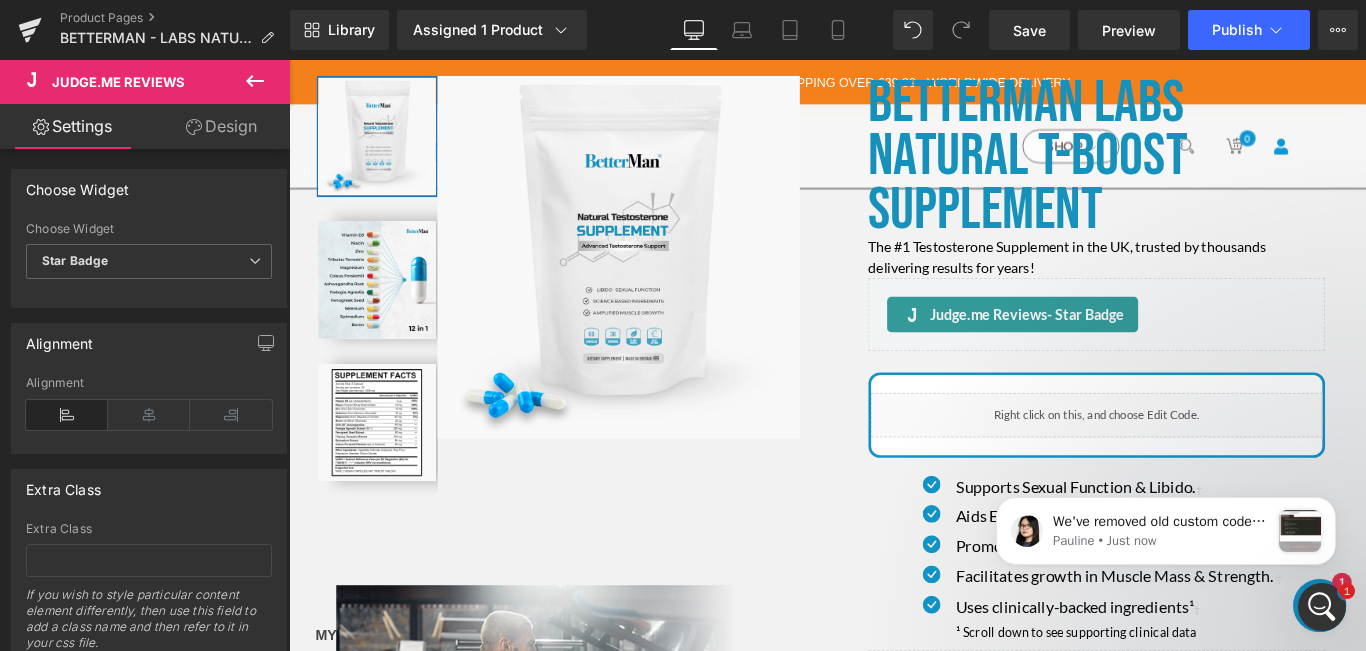 scroll, scrollTop: 0, scrollLeft: 0, axis: both 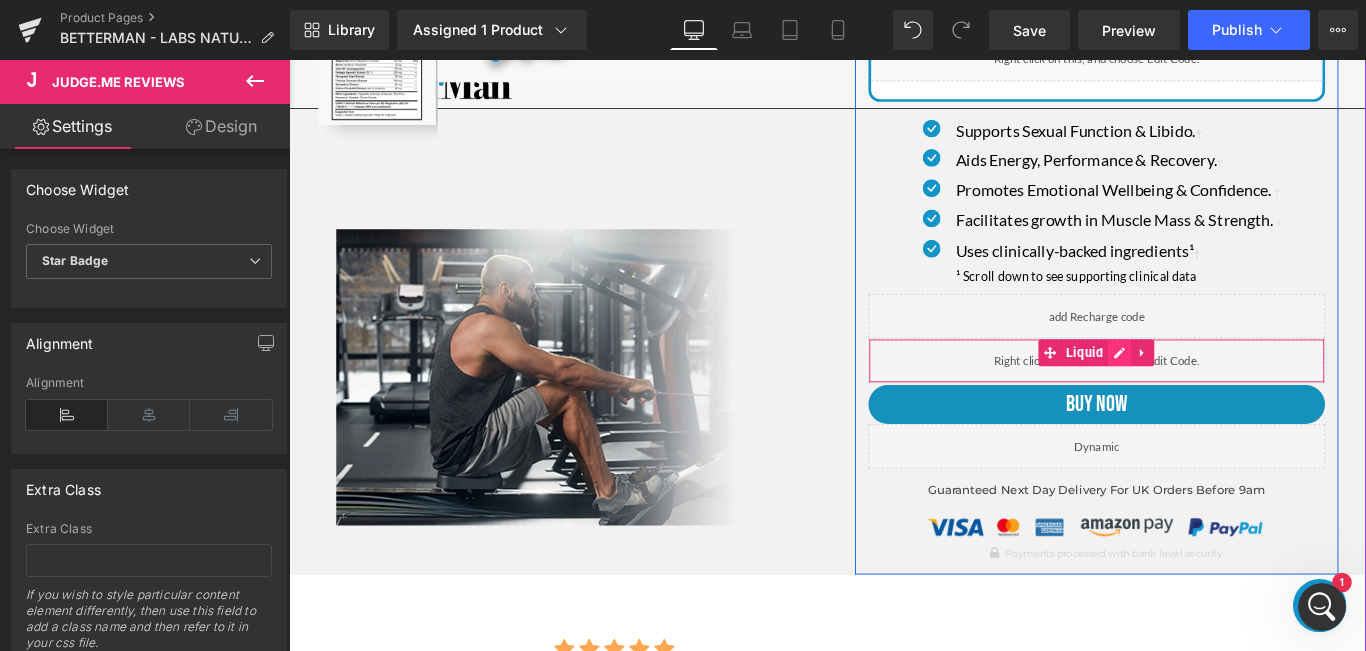 click 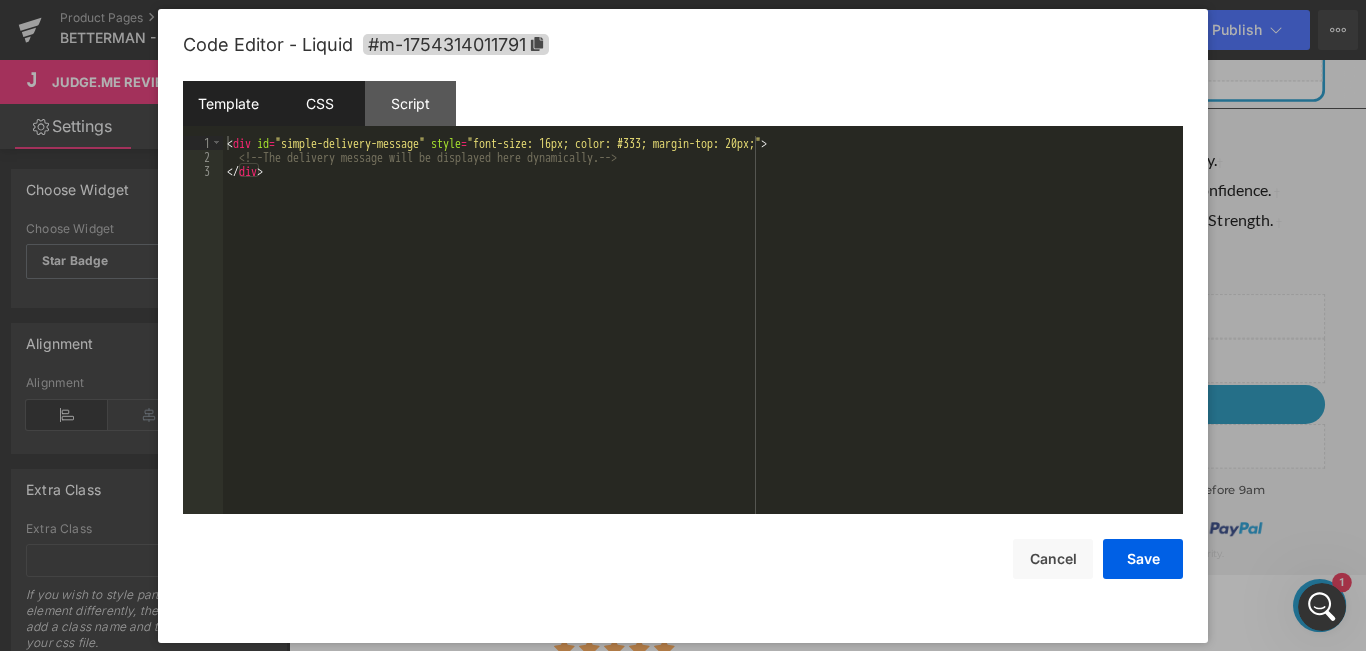 click on "CSS" at bounding box center [319, 103] 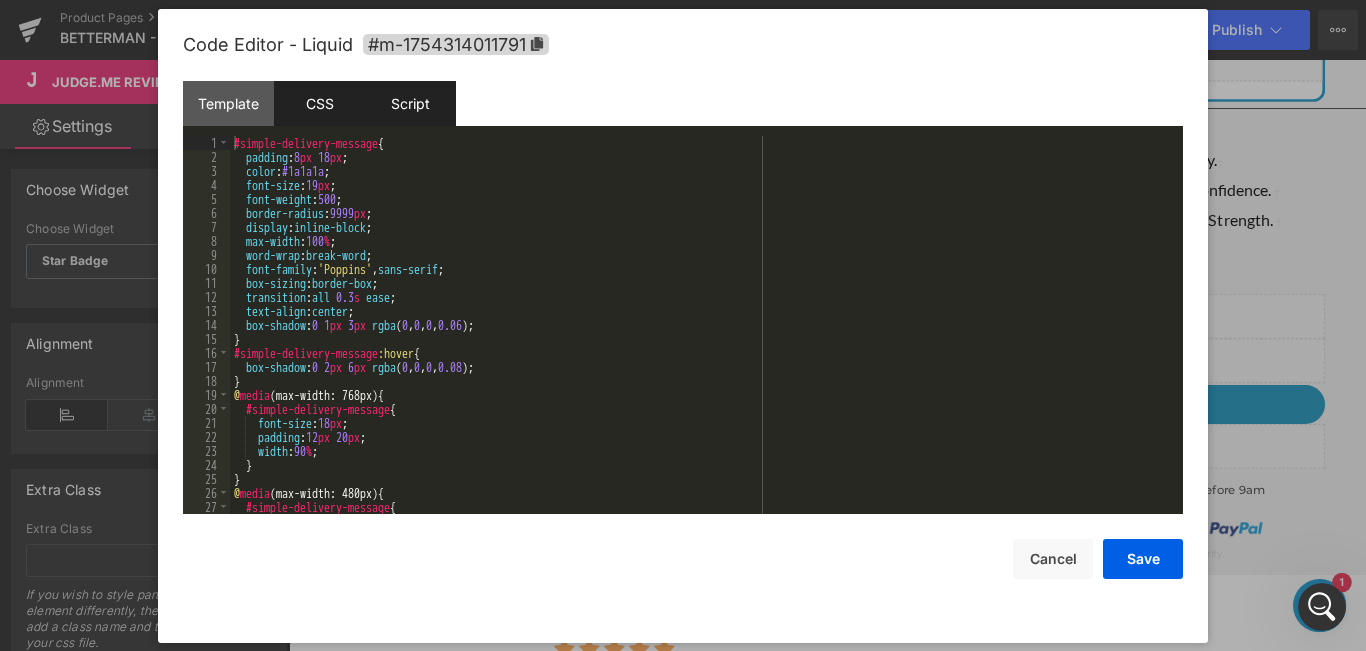click on "Script" at bounding box center (410, 103) 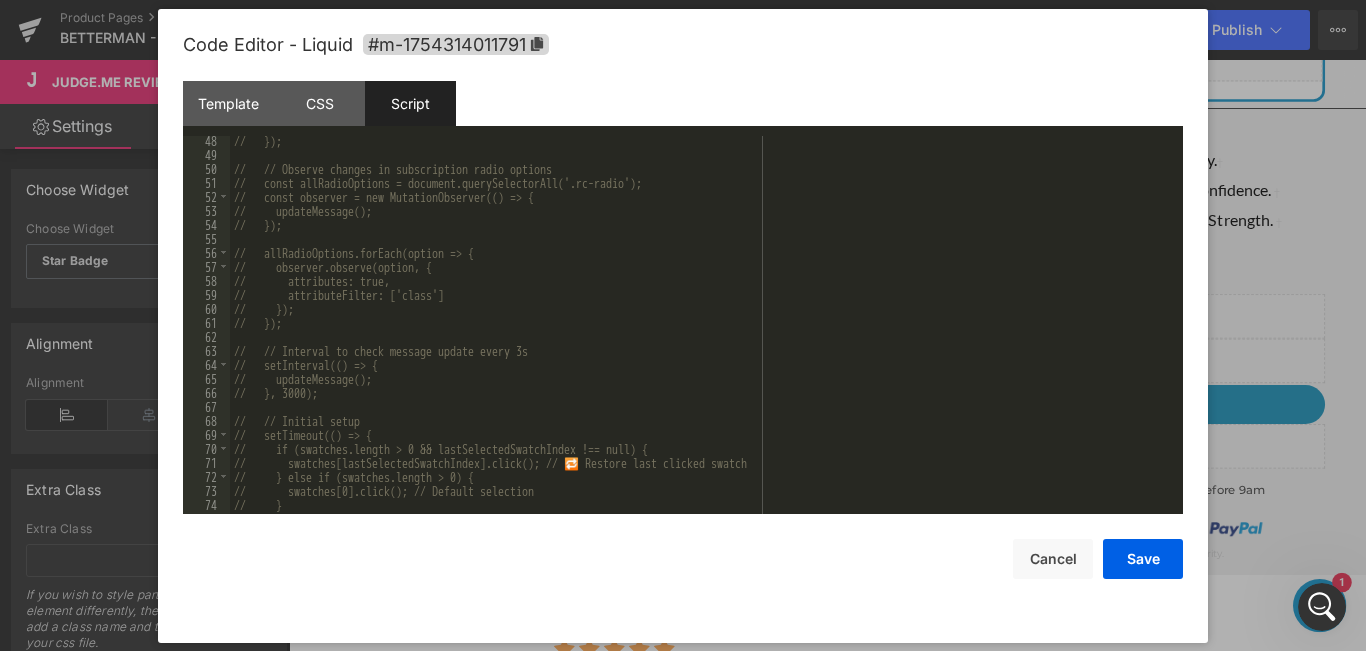 scroll, scrollTop: 700, scrollLeft: 0, axis: vertical 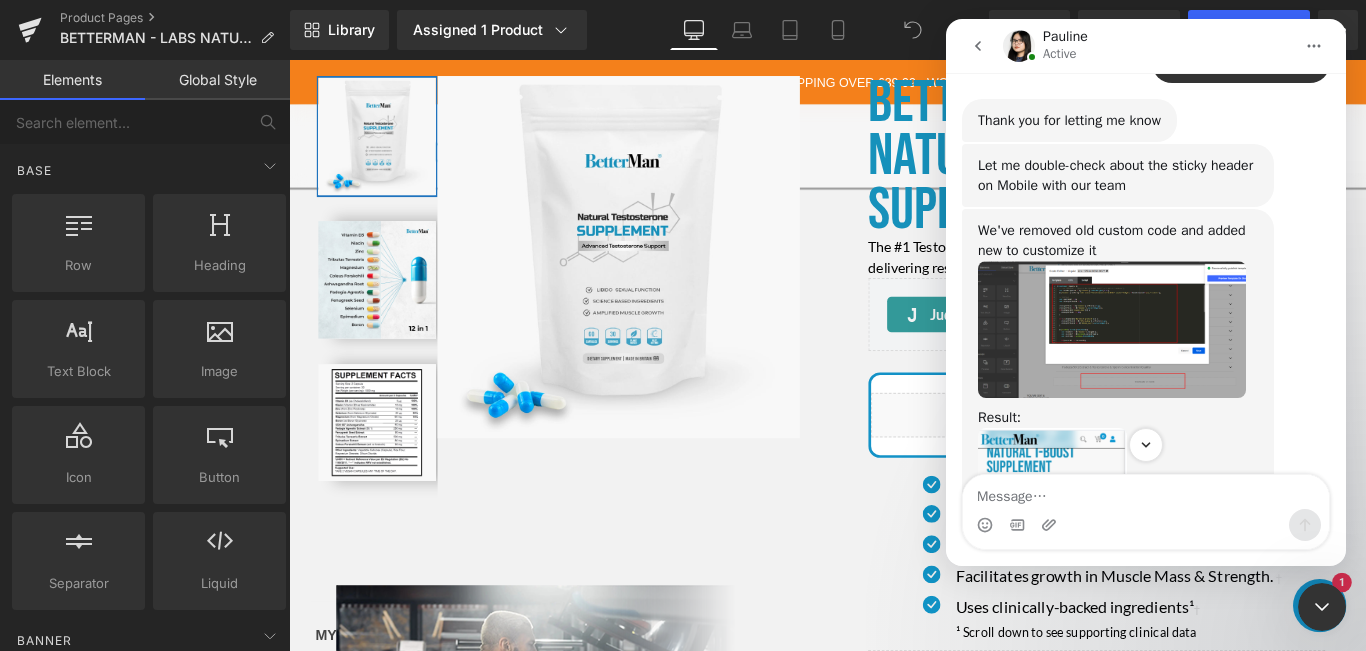 click 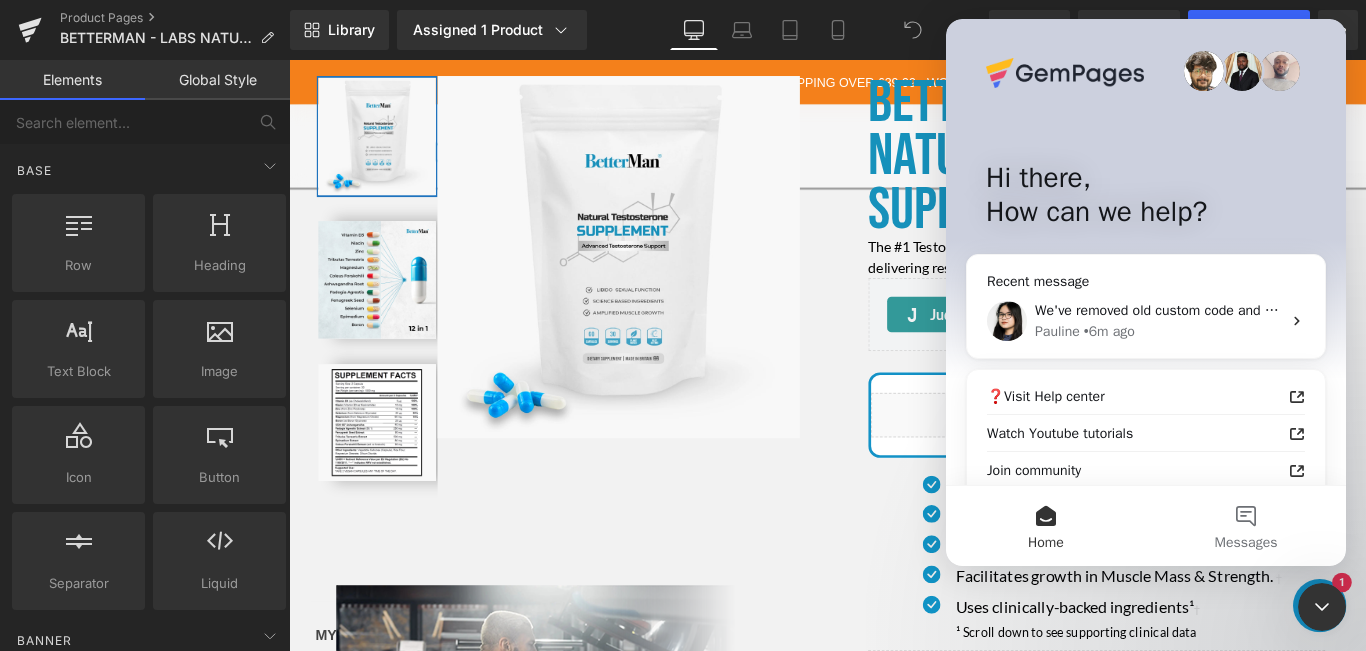 scroll, scrollTop: 0, scrollLeft: 0, axis: both 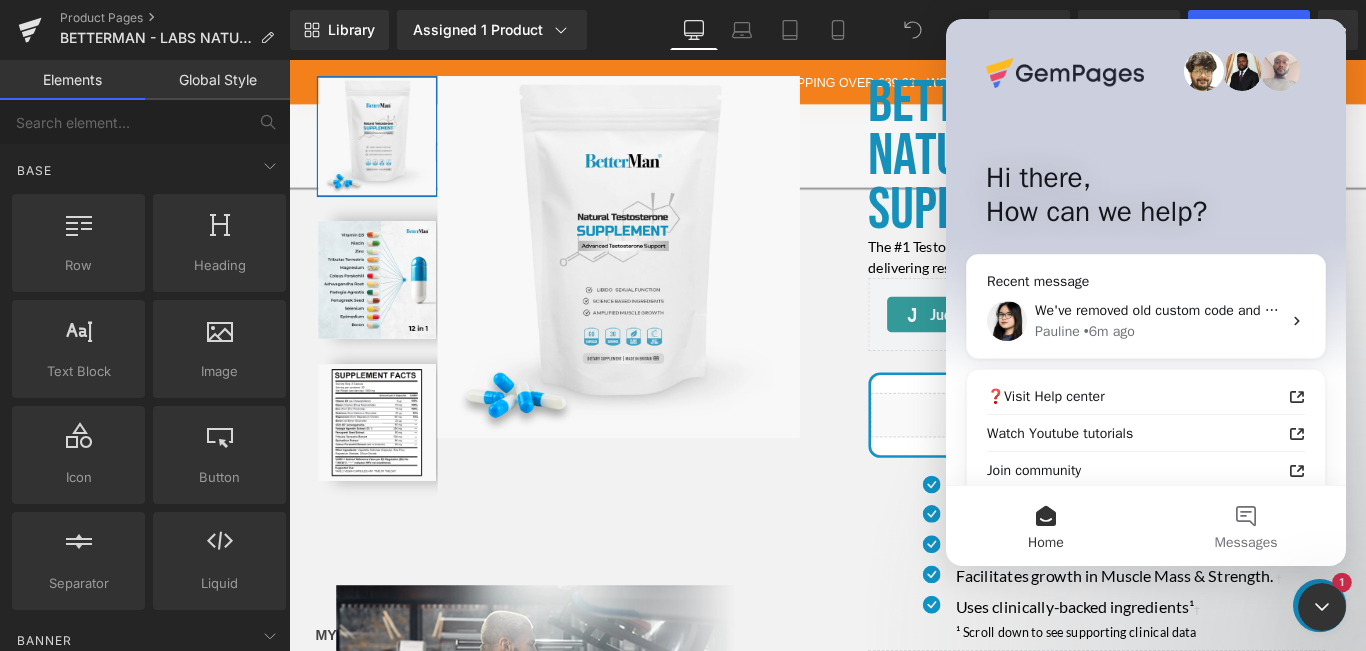 click 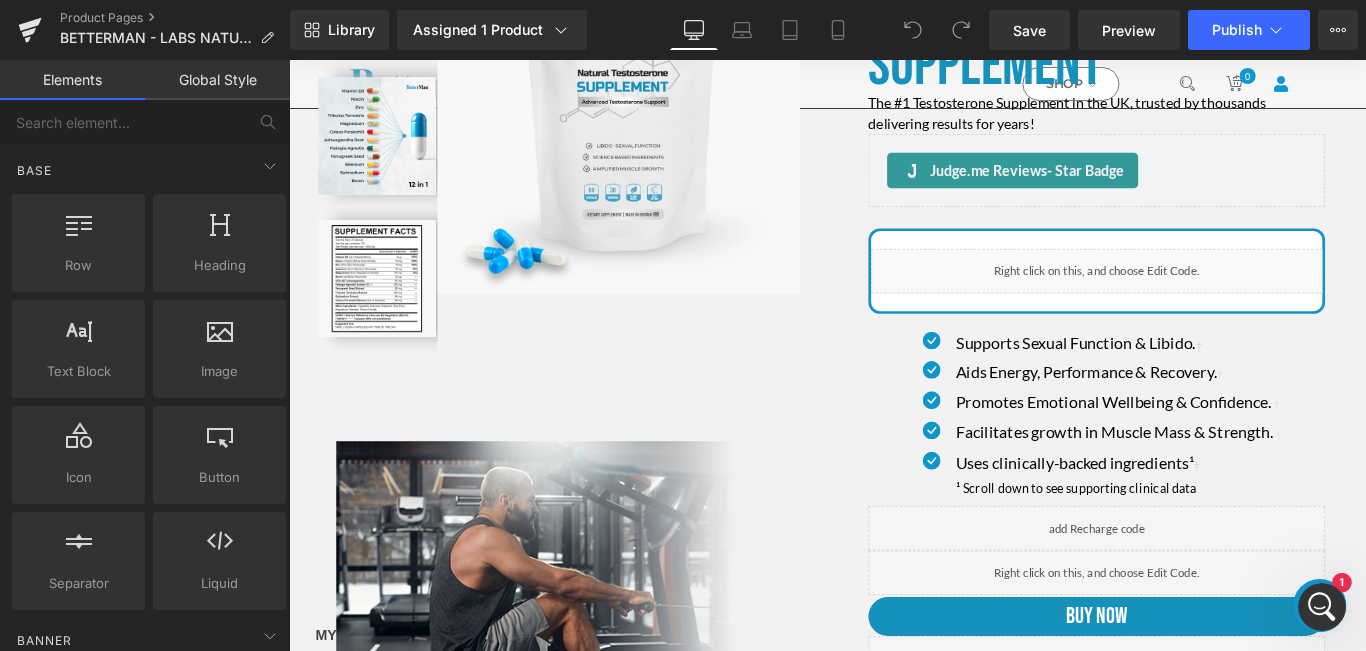 scroll, scrollTop: 0, scrollLeft: 0, axis: both 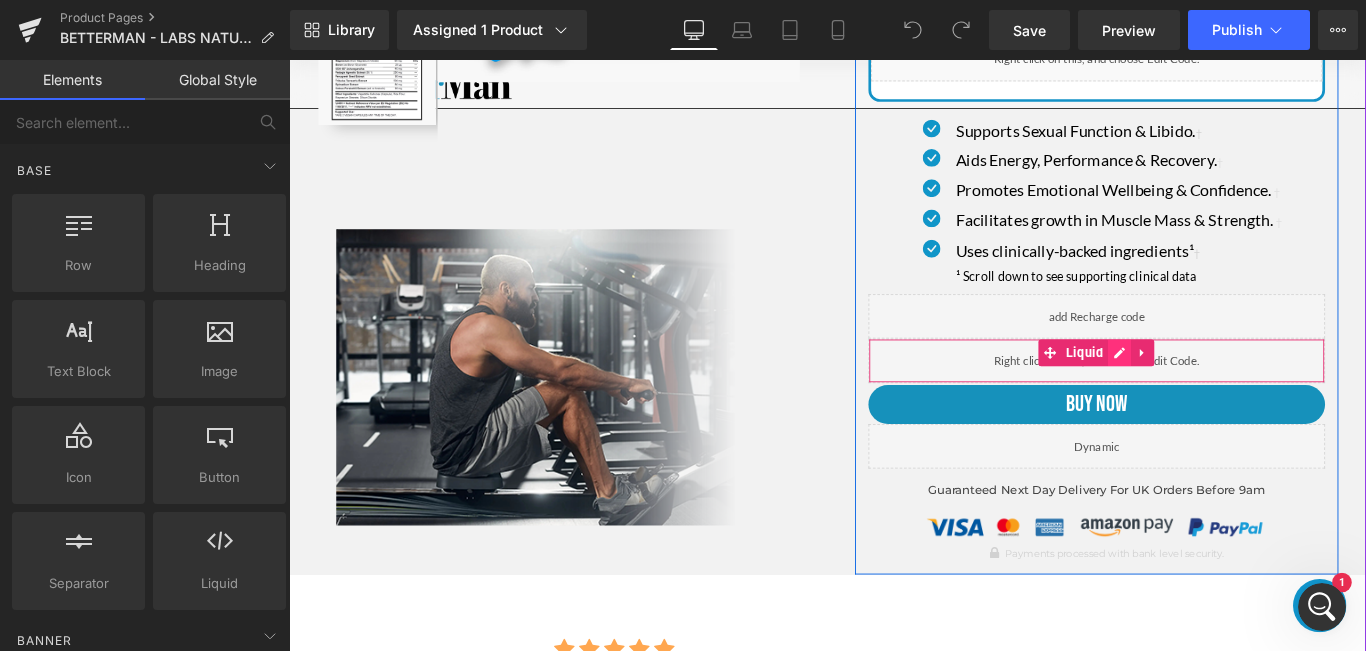 click 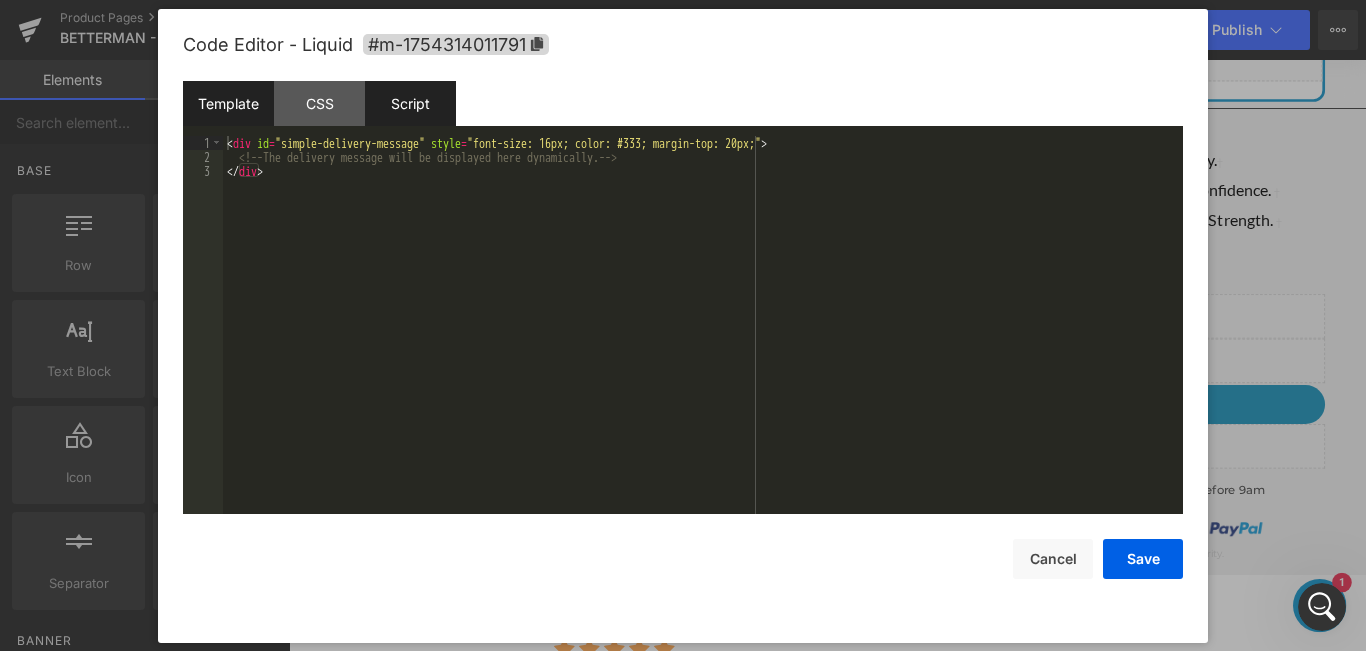 click on "Script" at bounding box center (410, 103) 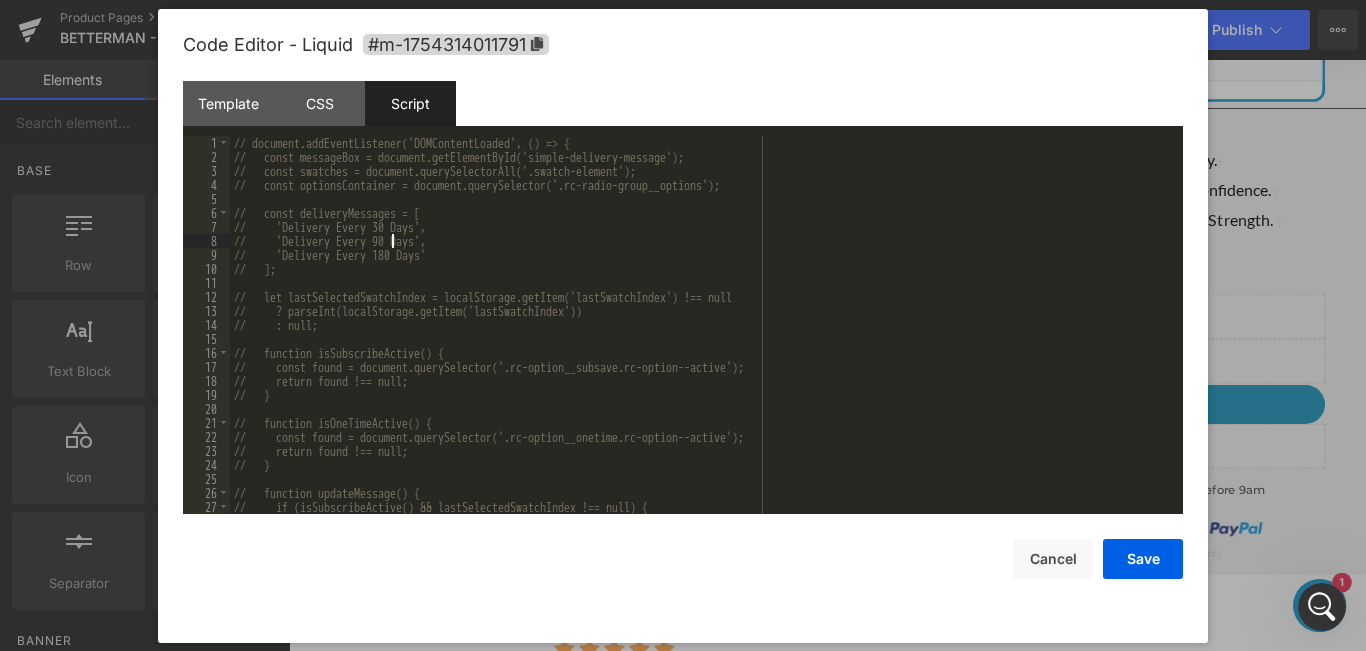click on "// document.addEventListener('DOMContentLoaded', () => { //   const messageBox = document.getElementById('simple-delivery-message'); //   const swatches = document.querySelectorAll('.swatch-element'); //   const optionsContainer = document.querySelector('.rc-radio-group__options'); //   const deliveryMessages = [ //     'Delivery Every 30 Days', //     'Delivery Every 90 Days', //     'Delivery Every 180 Days' //   ]; //   let lastSelectedSwatchIndex = localStorage.getItem('lastSwatchIndex') !== null  //     ? parseInt(localStorage.getItem('lastSwatchIndex'))  //     : null; //   function isSubscribeActive() { //     const found = document.querySelector('.rc-option__subsave.rc-option--active'); //     return found !== null; //   } //   function isOneTimeActive() { //     const found = document.querySelector('.rc-option__onetime.rc-option--active'); //     return found !== null; //   } //   function updateMessage() { //     if (isSubscribeActive() && lastSelectedSwatchIndex !== null) {" at bounding box center [702, 339] 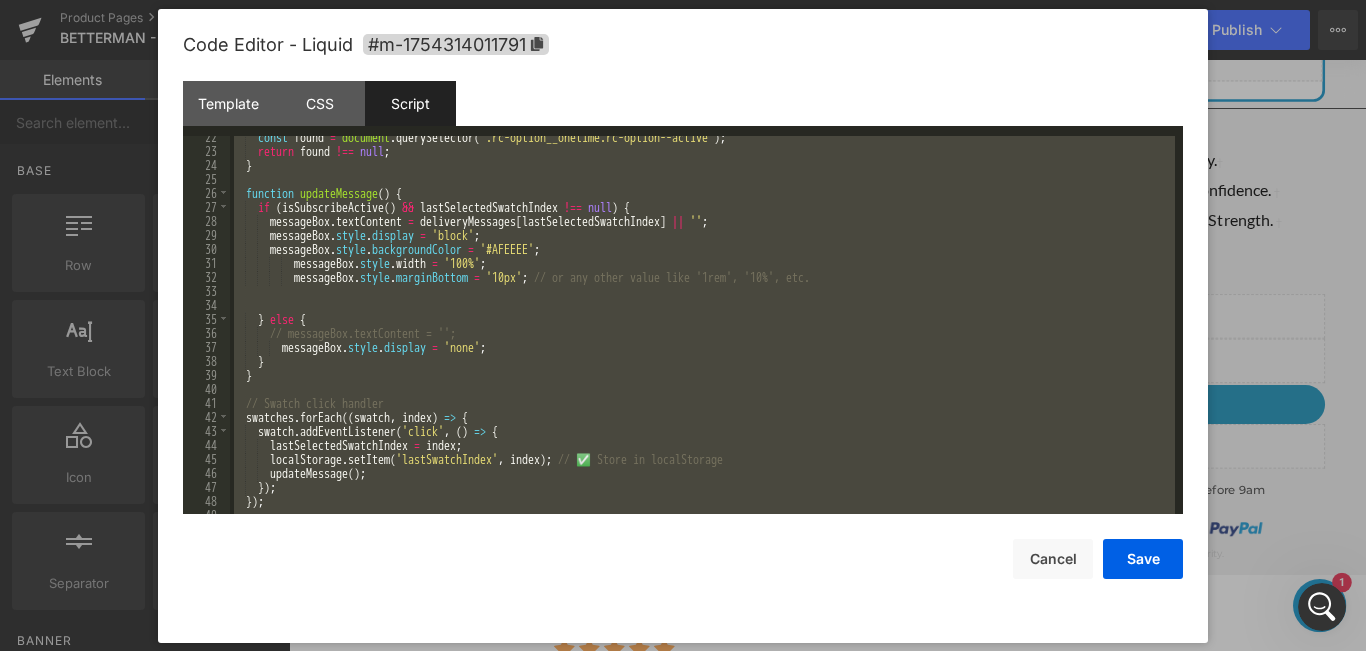 scroll, scrollTop: 540, scrollLeft: 0, axis: vertical 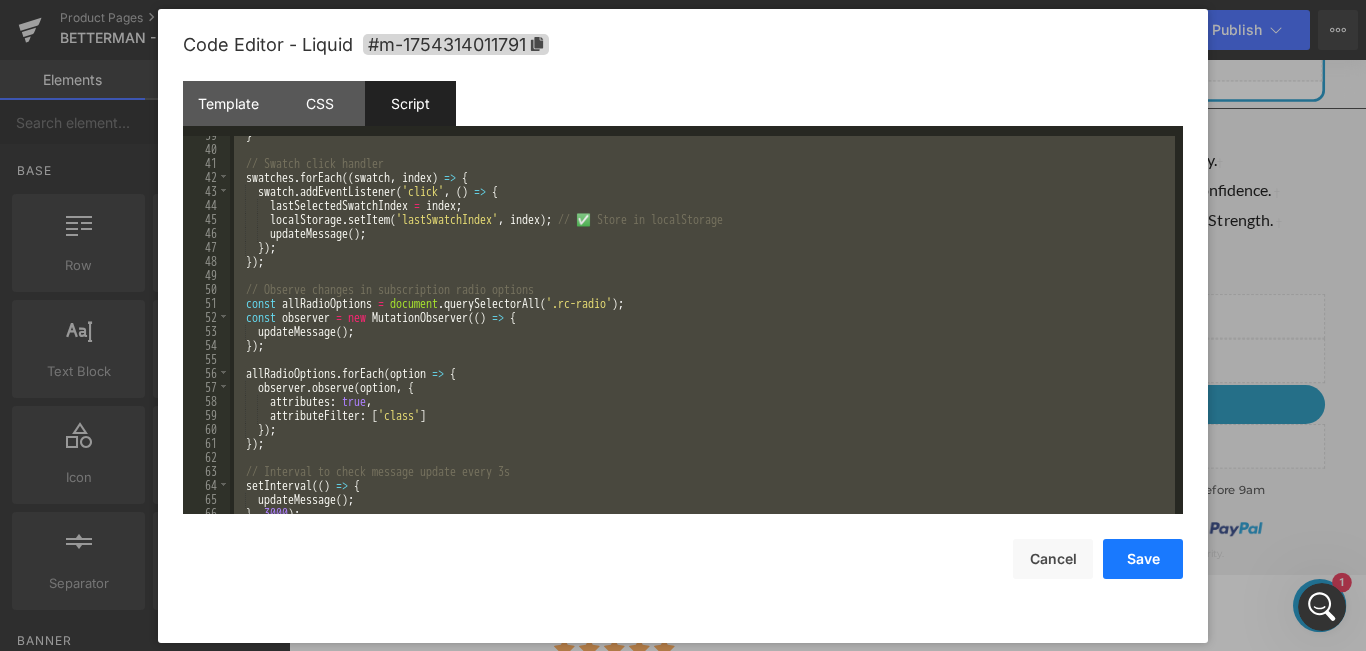 click on "Save" at bounding box center [1143, 559] 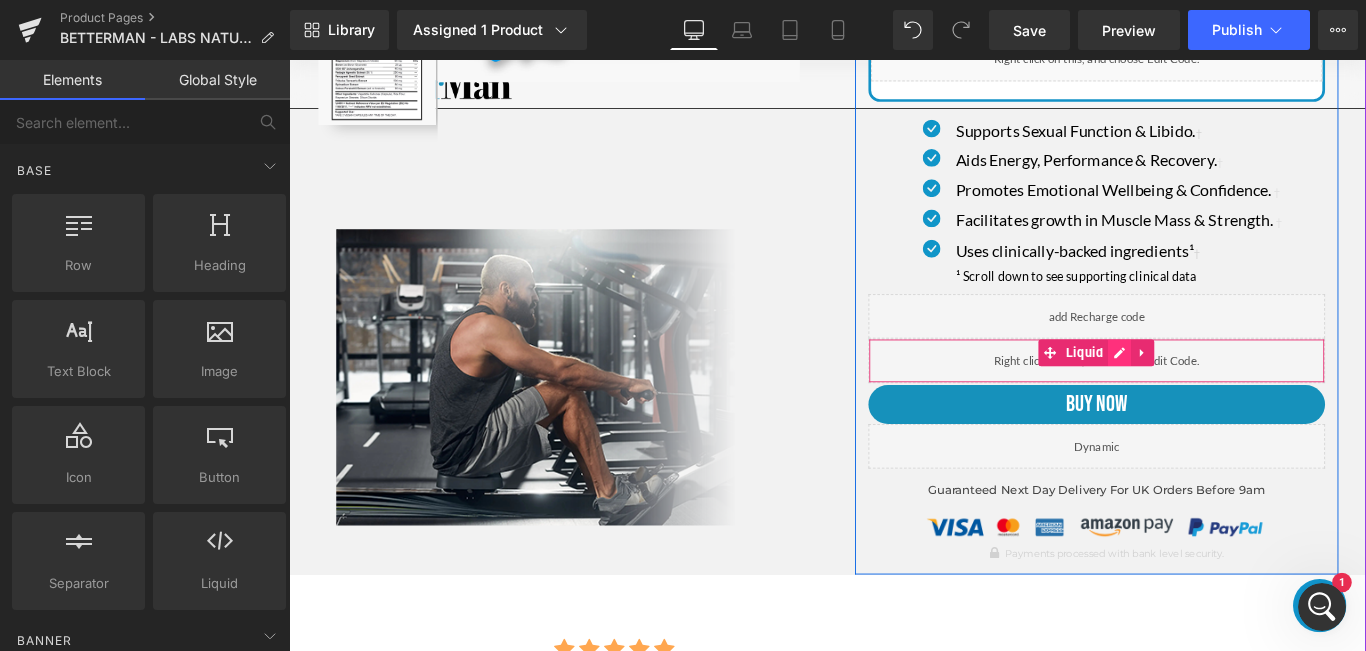 click at bounding box center (1222, 389) 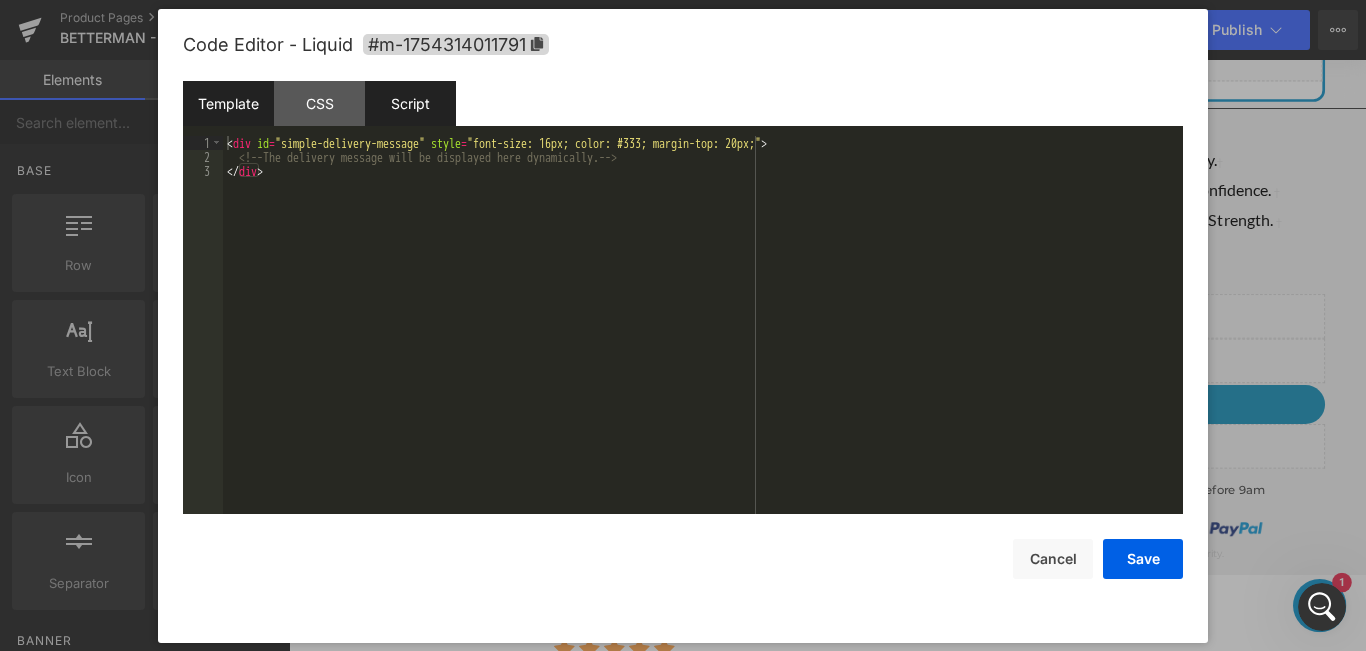 click on "Script" at bounding box center (410, 103) 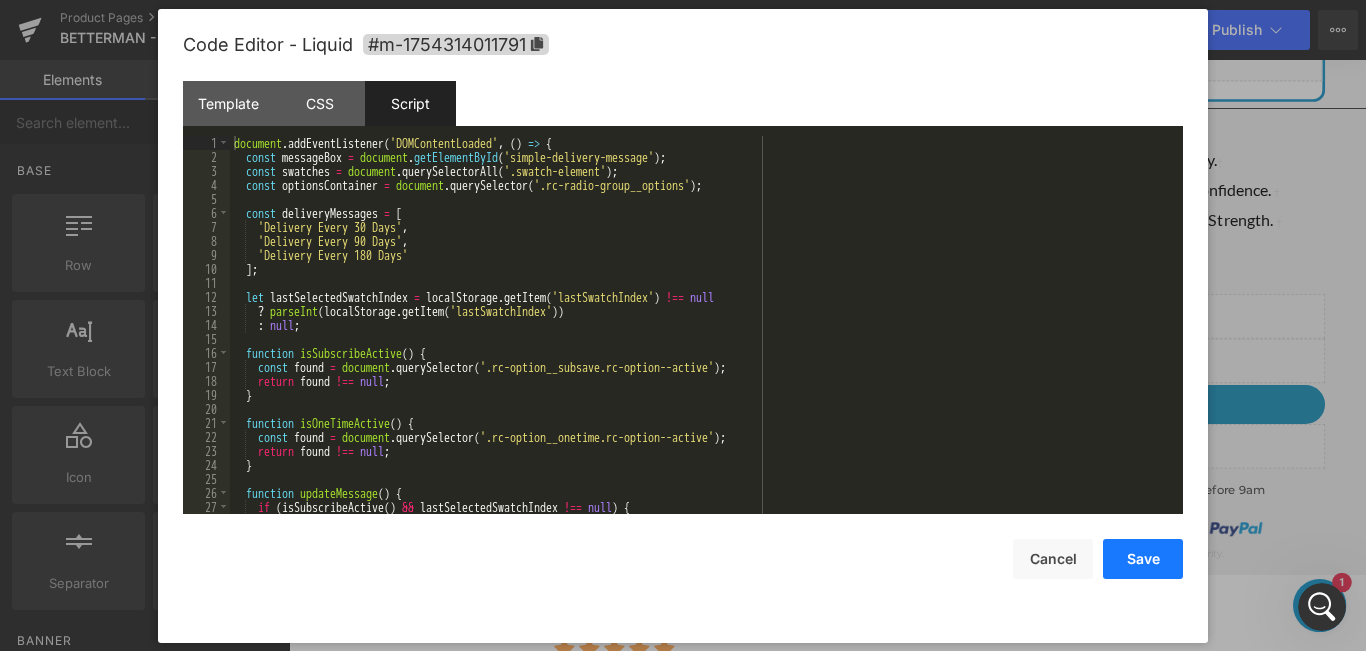 click on "Save" at bounding box center (1143, 559) 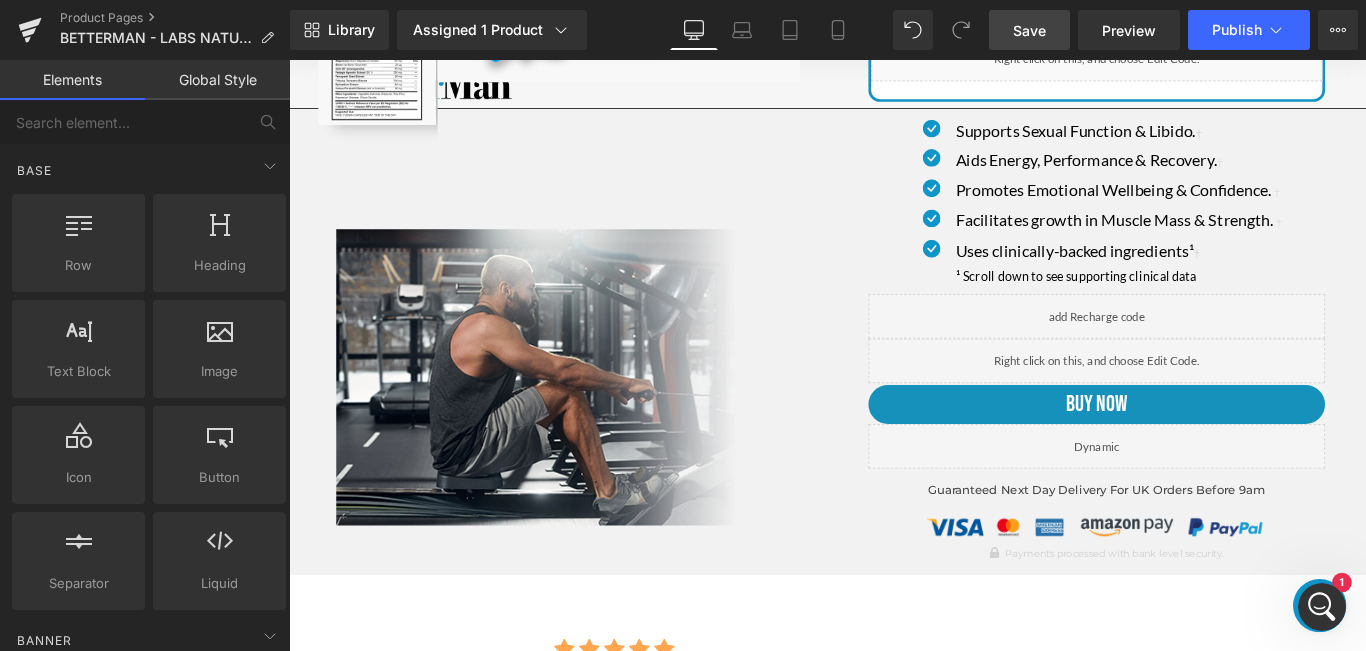 click on "Save" at bounding box center [1029, 30] 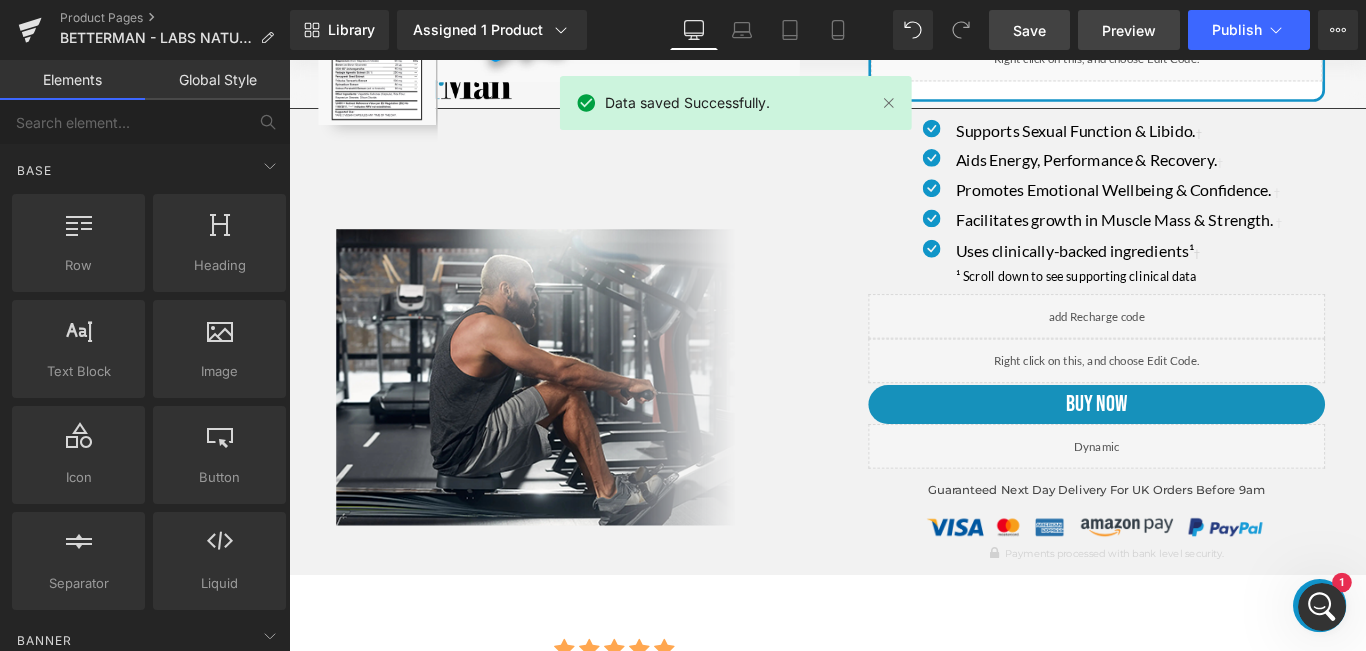 click on "Preview" at bounding box center [1129, 30] 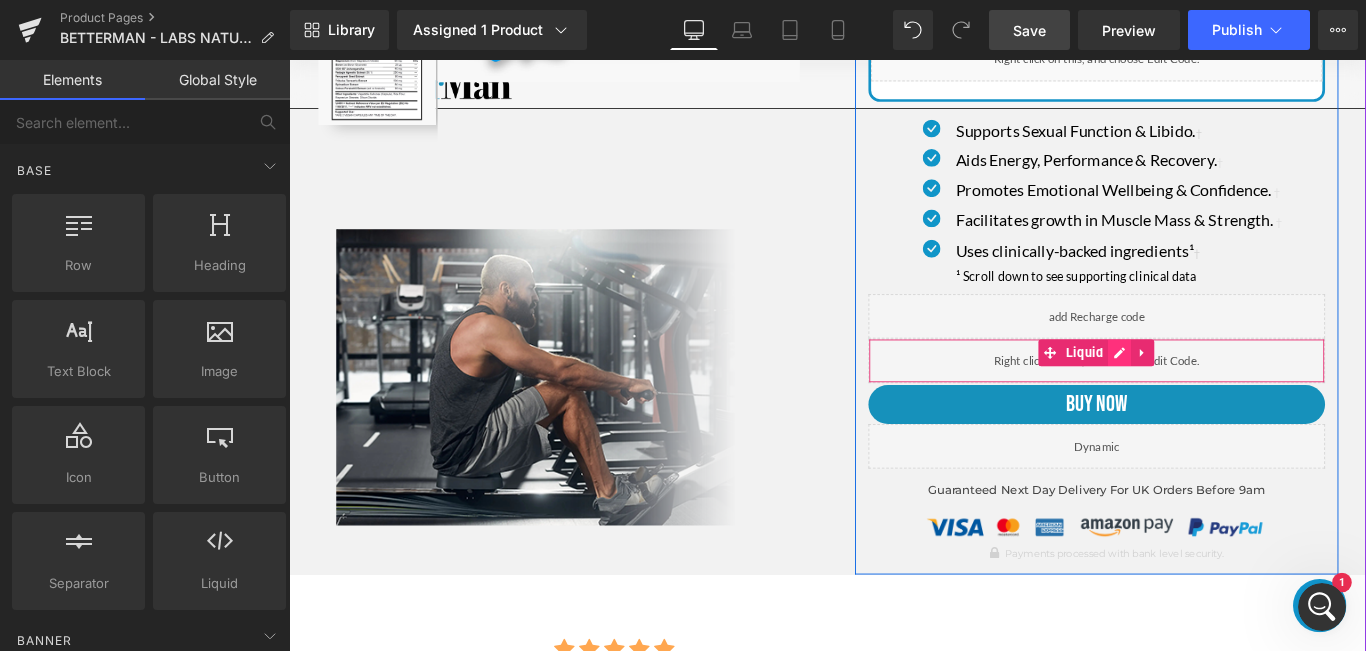 click at bounding box center (1222, 389) 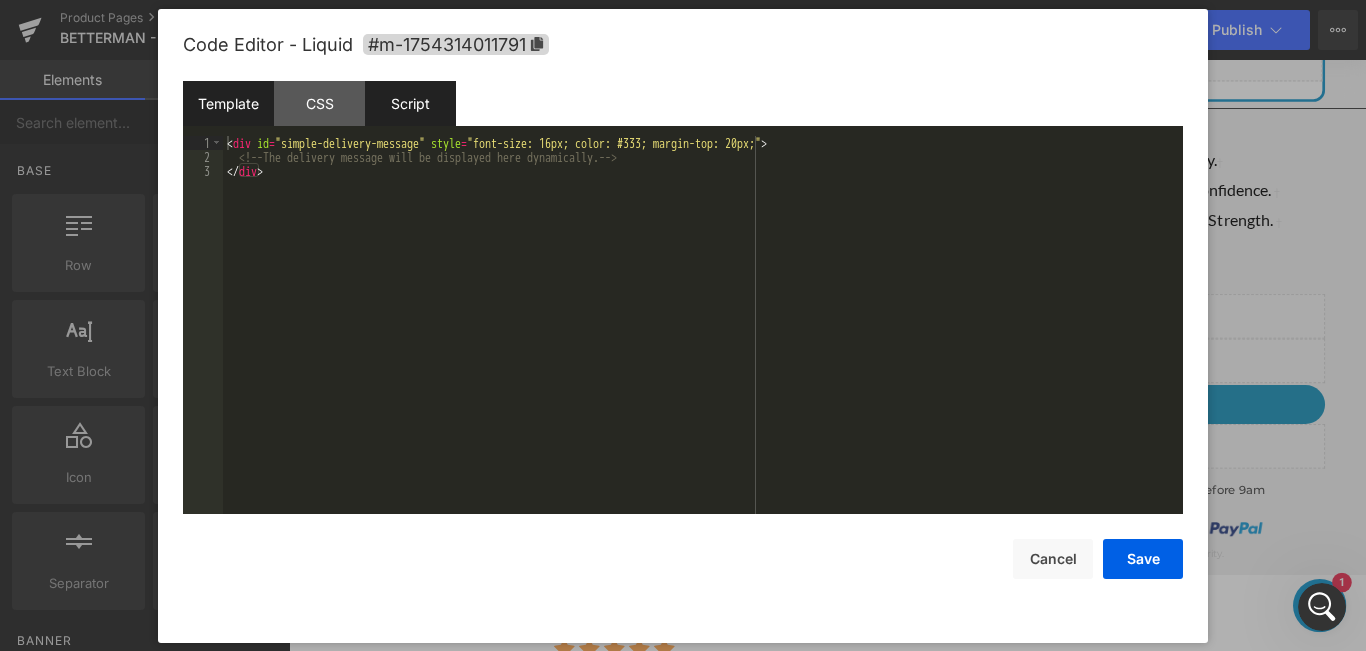 click on "Script" at bounding box center [410, 103] 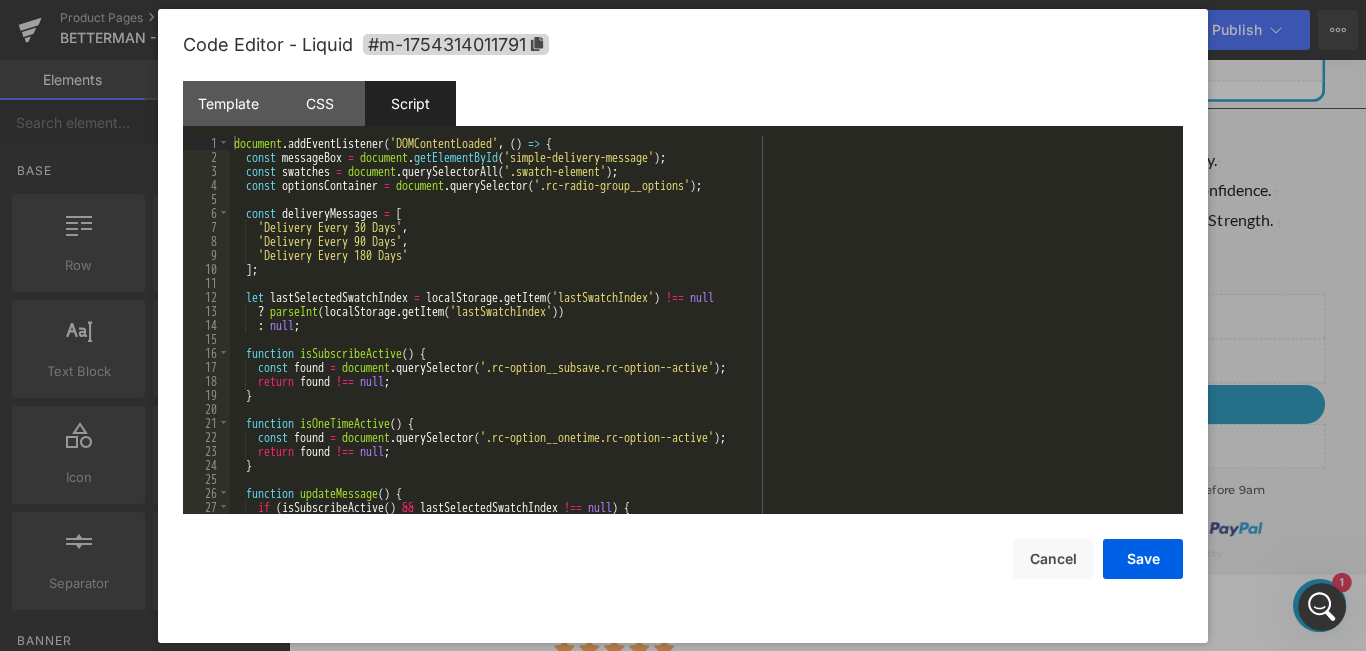 scroll, scrollTop: 0, scrollLeft: 0, axis: both 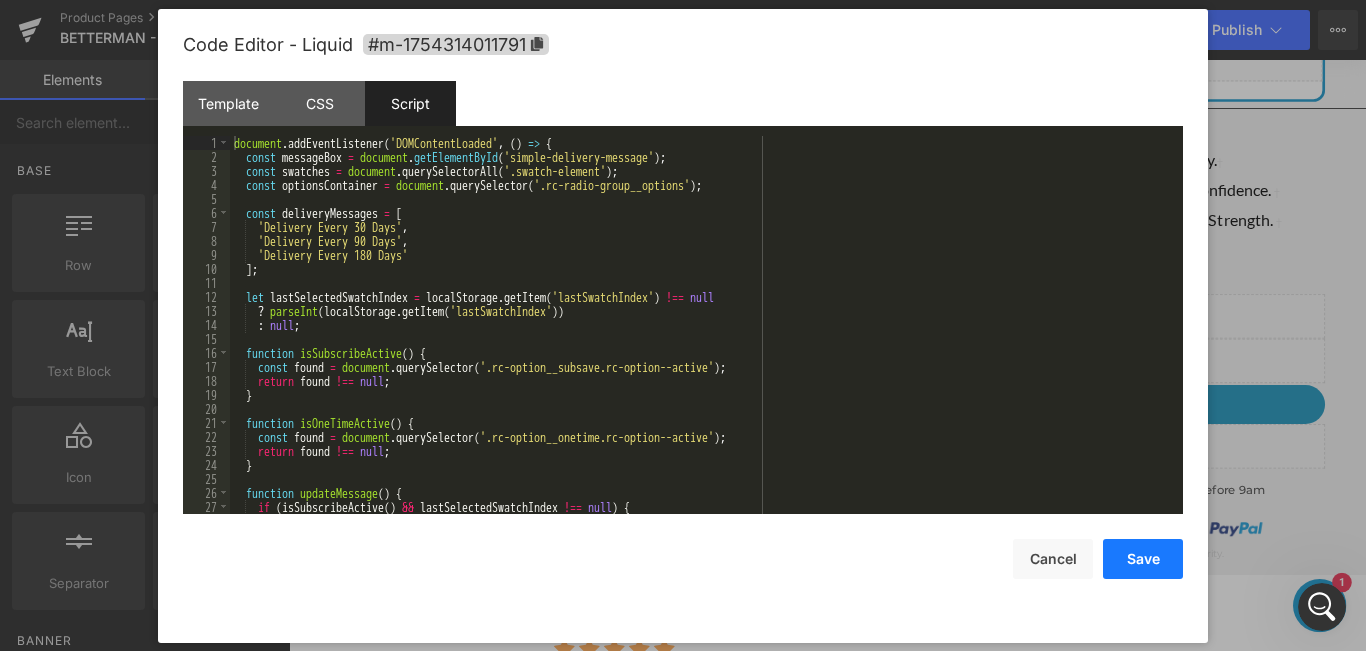 click on "Save" at bounding box center [1143, 559] 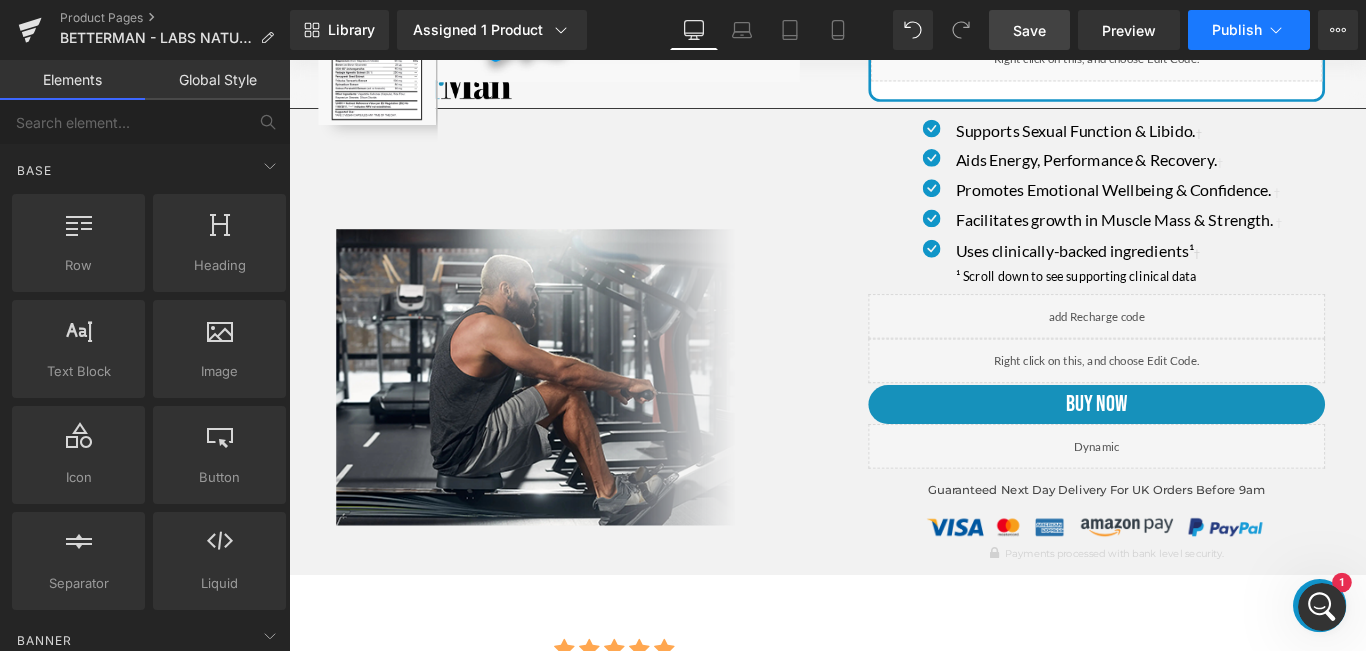 click on "Publish" at bounding box center (1237, 30) 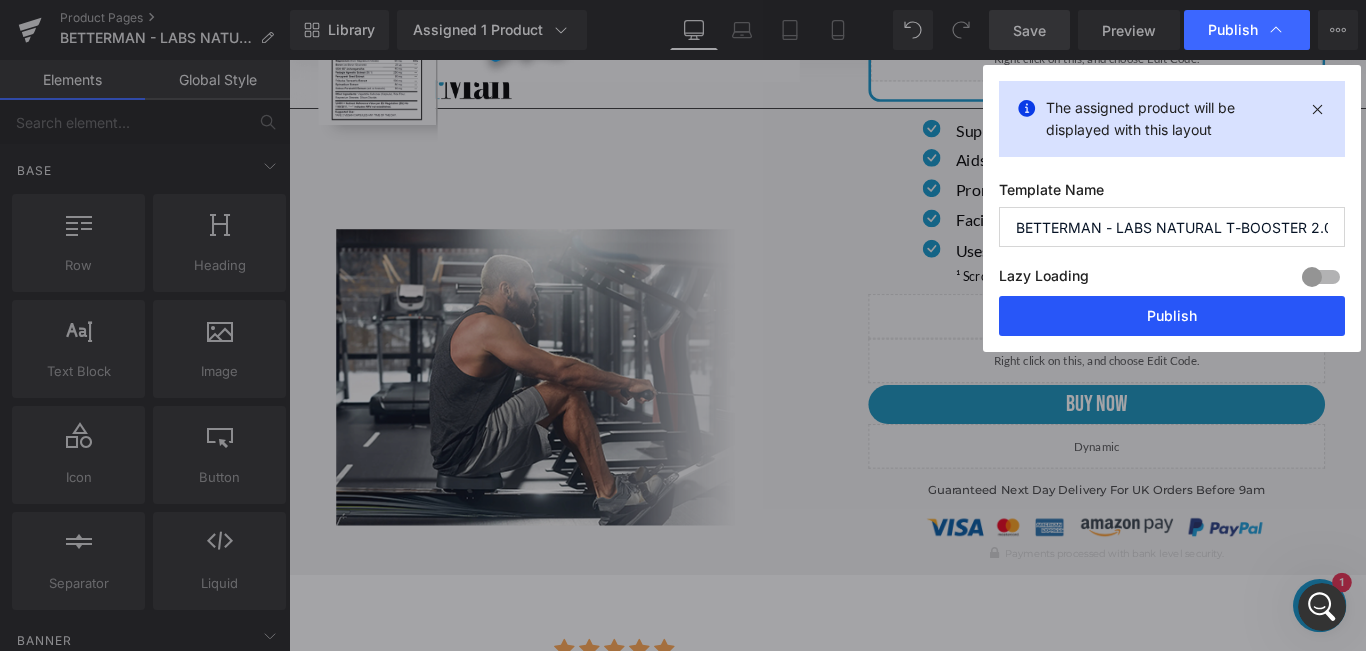 click on "Publish" at bounding box center (1172, 316) 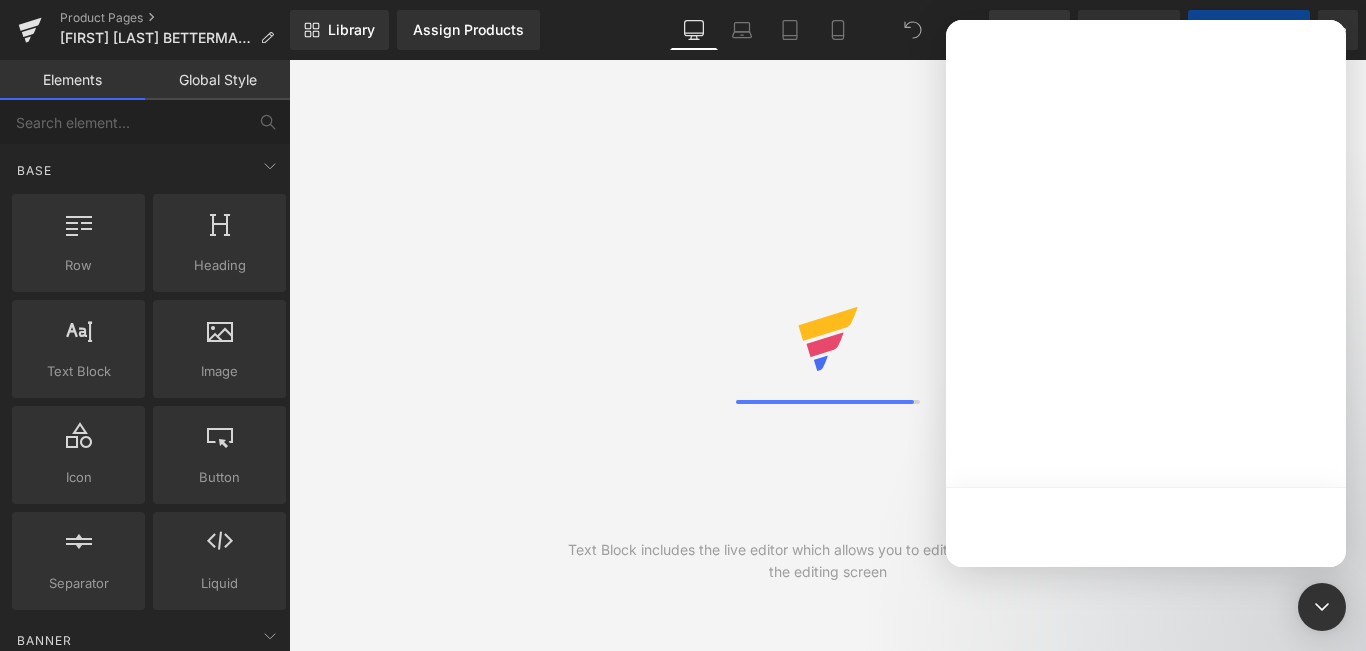 scroll, scrollTop: 0, scrollLeft: 0, axis: both 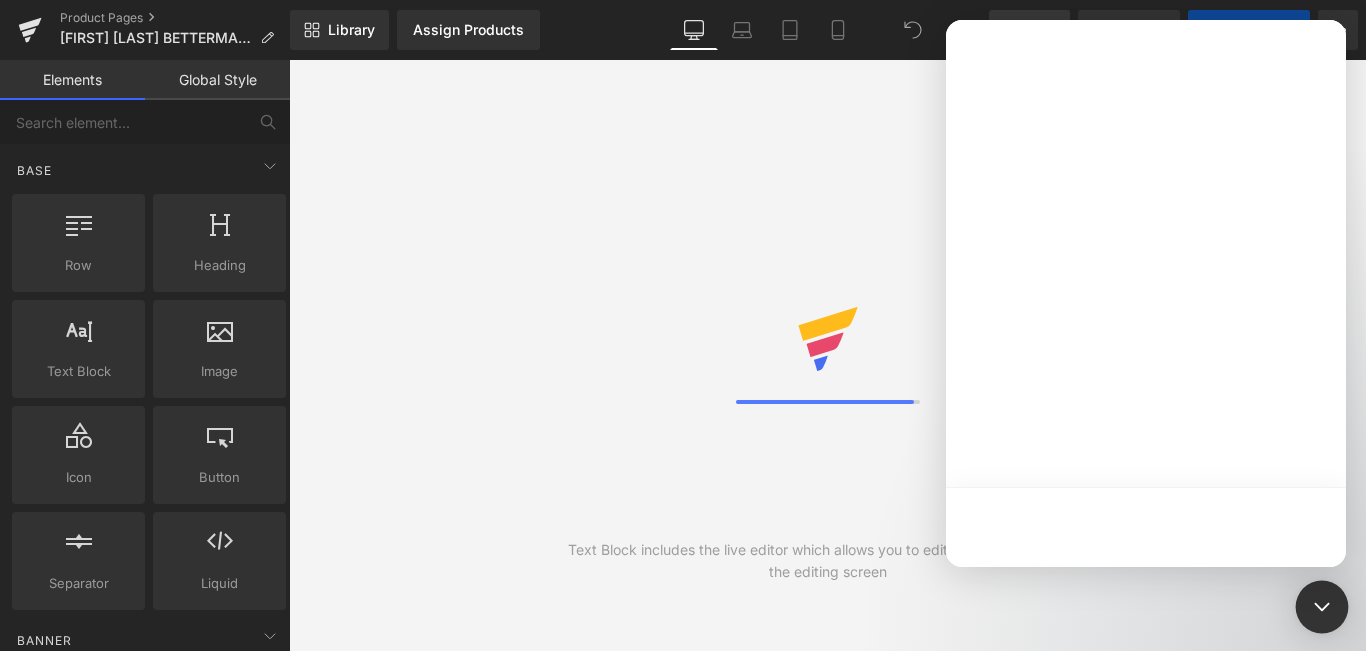 click 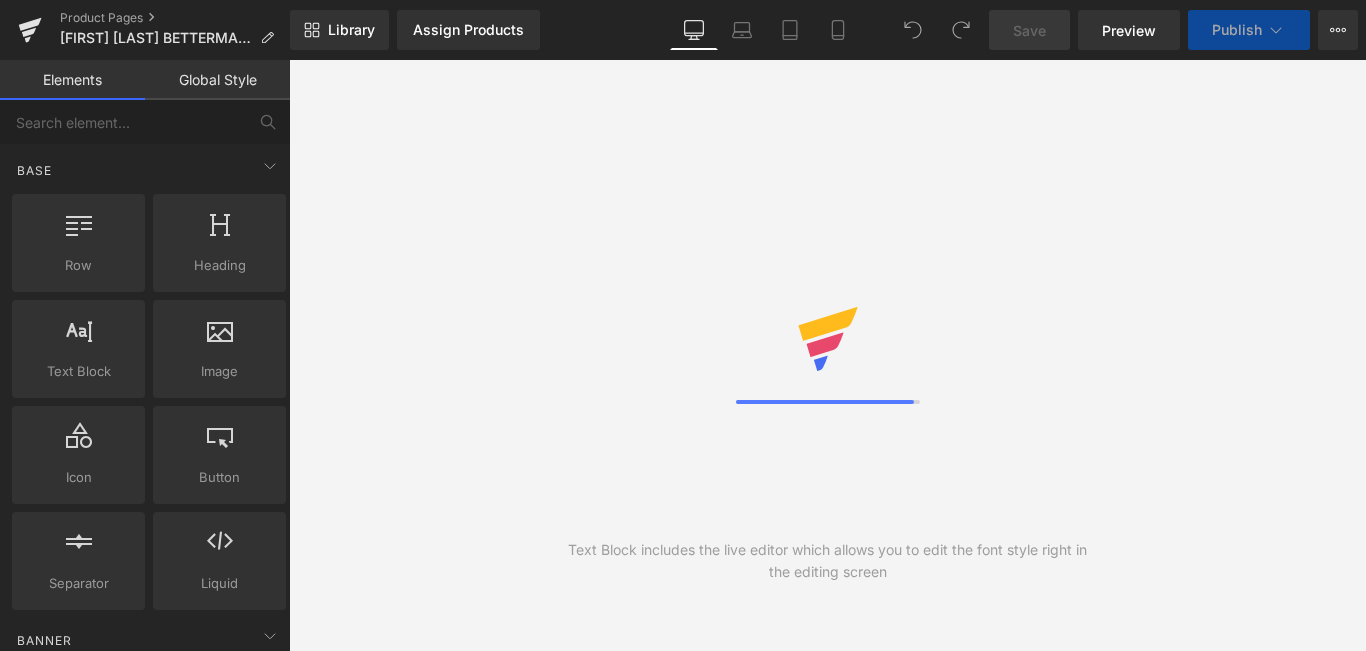 scroll, scrollTop: 0, scrollLeft: 0, axis: both 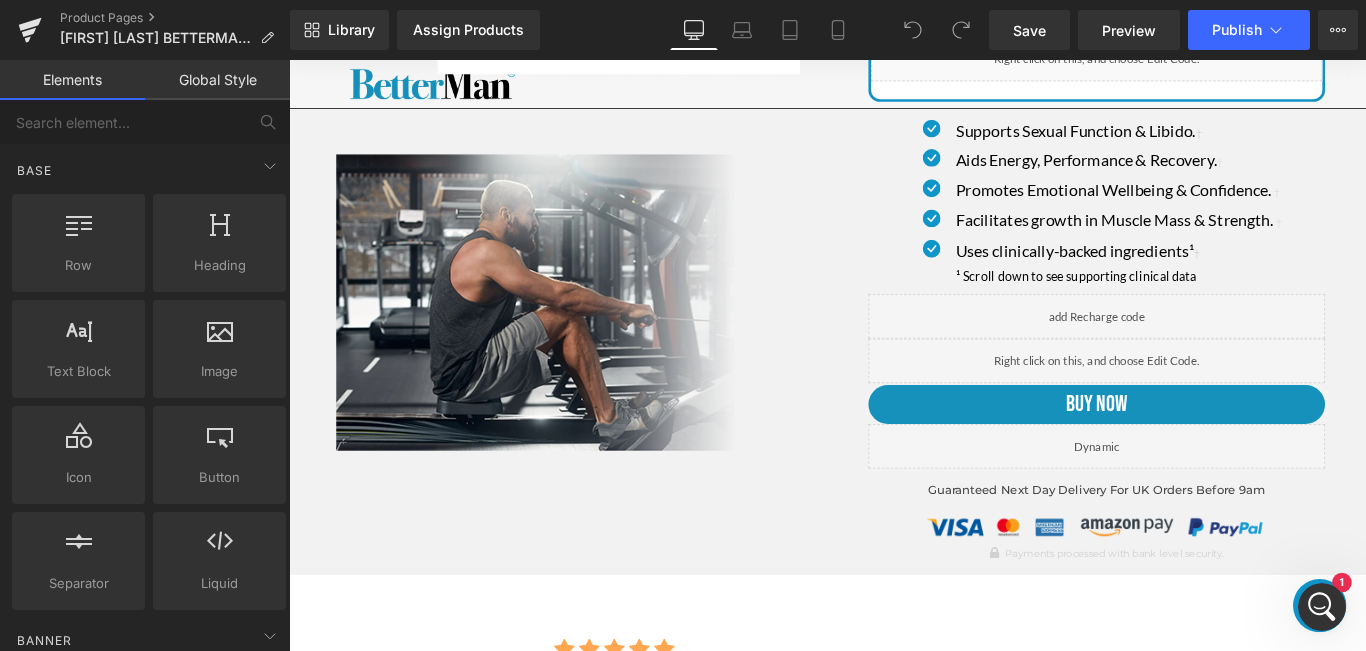 click on "Liquid" at bounding box center (1196, 398) 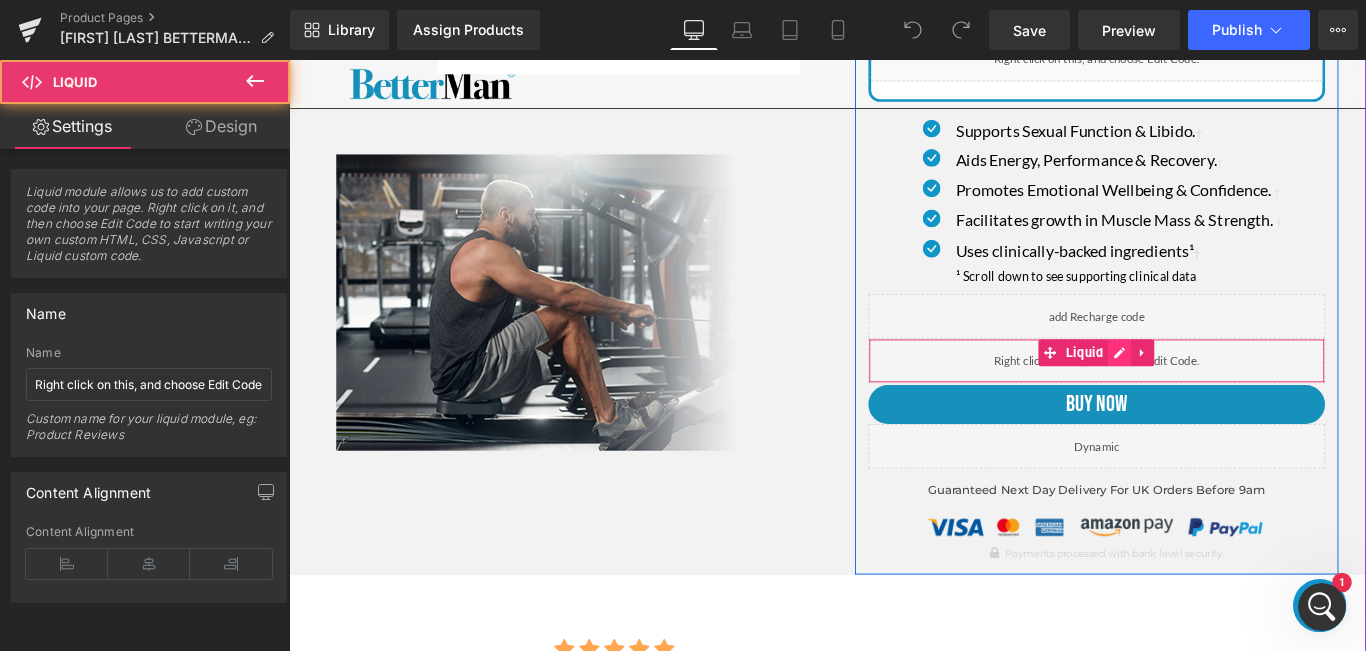 click at bounding box center (1222, 389) 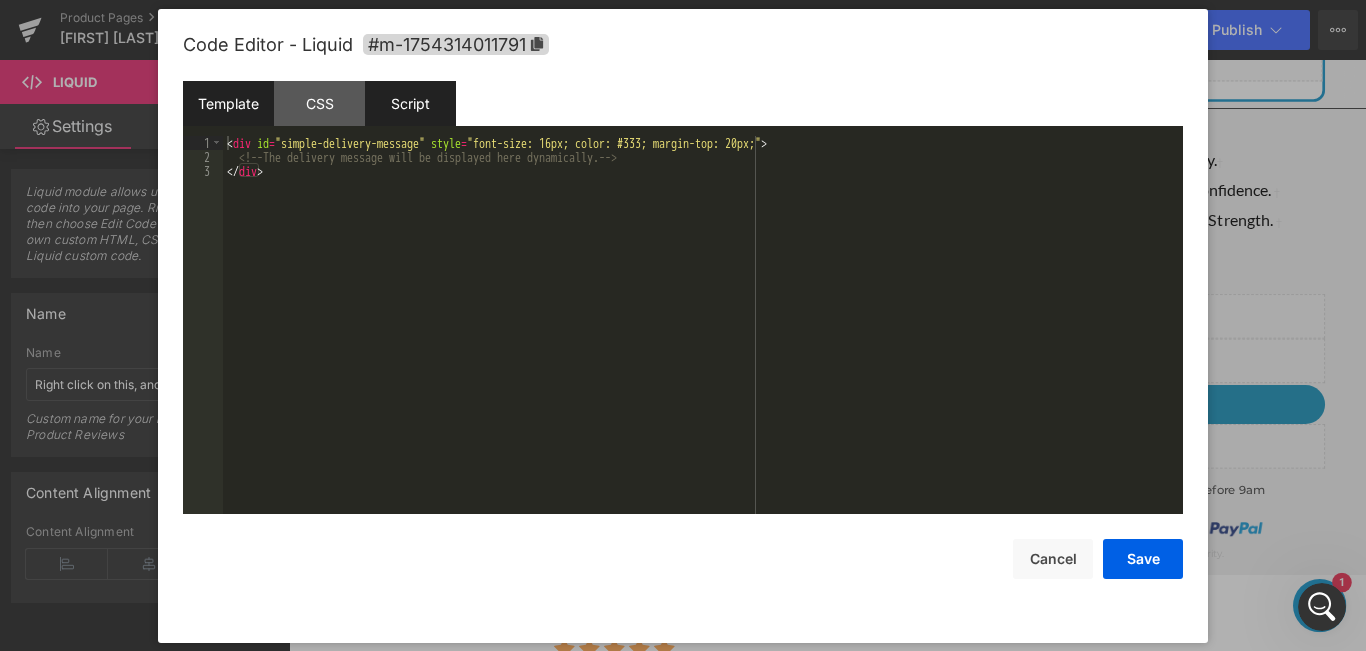 click on "Script" at bounding box center (410, 103) 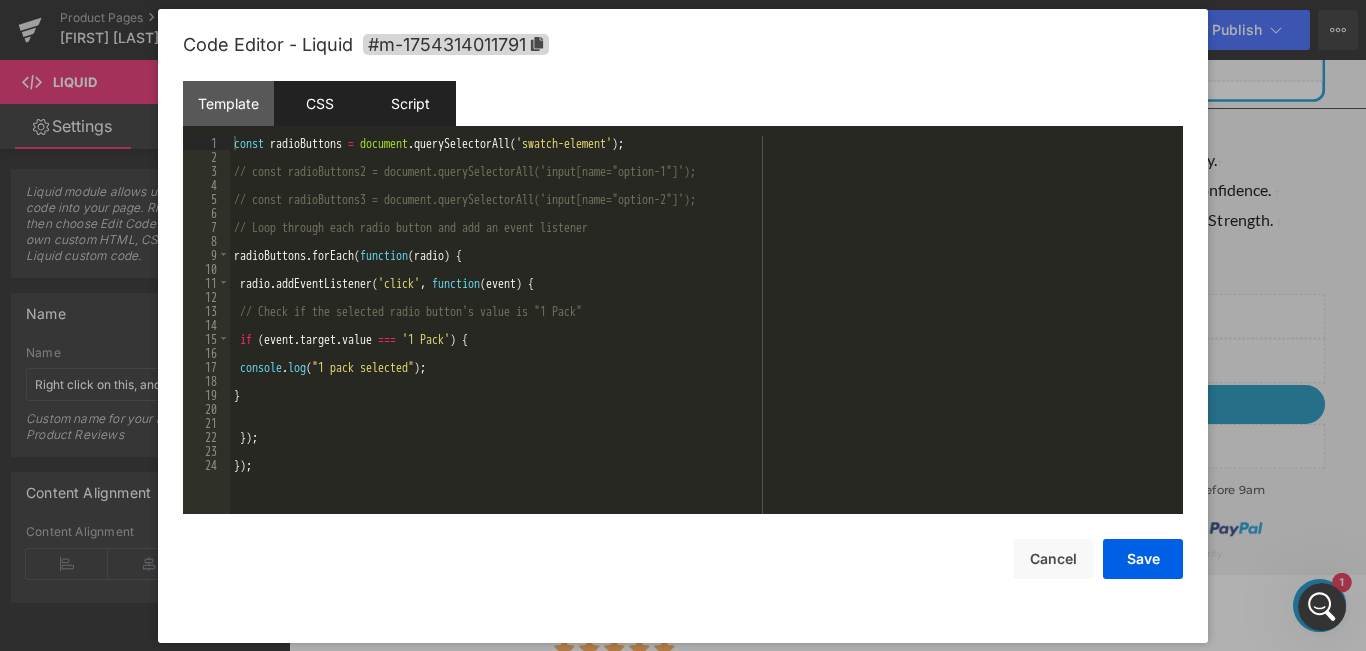 click on "CSS" at bounding box center (319, 103) 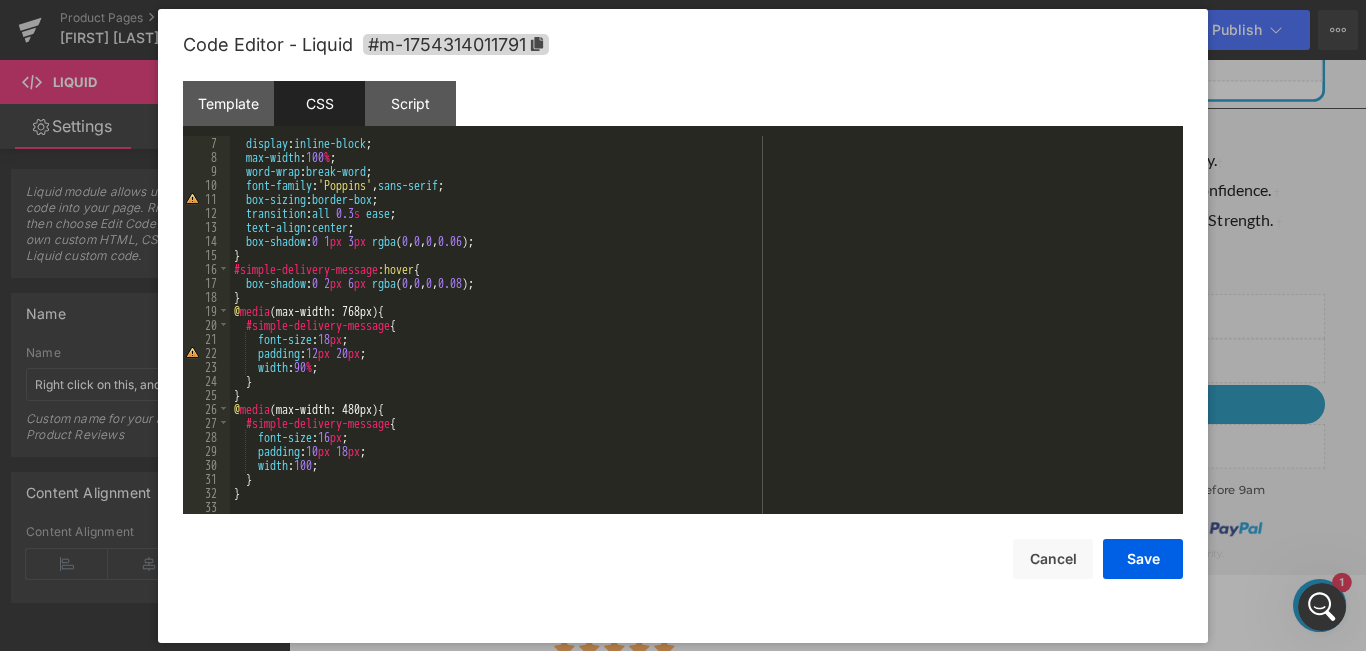 scroll, scrollTop: 0, scrollLeft: 0, axis: both 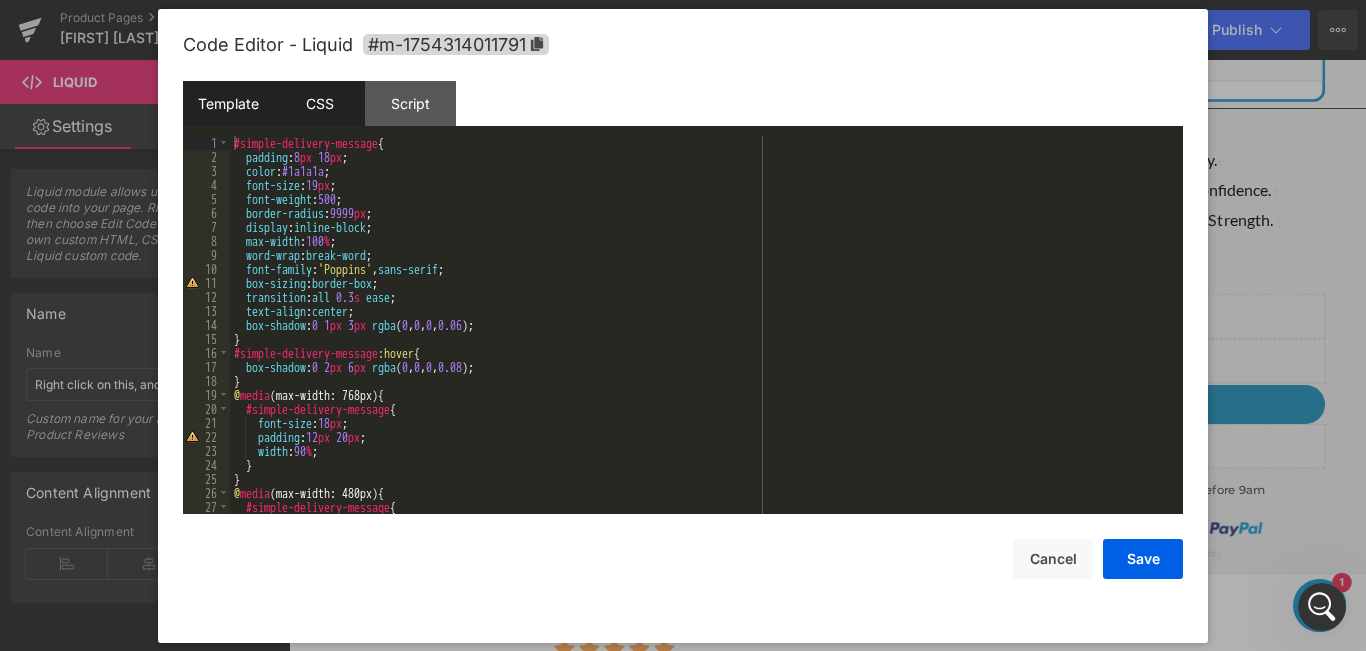 click on "Template" at bounding box center (228, 103) 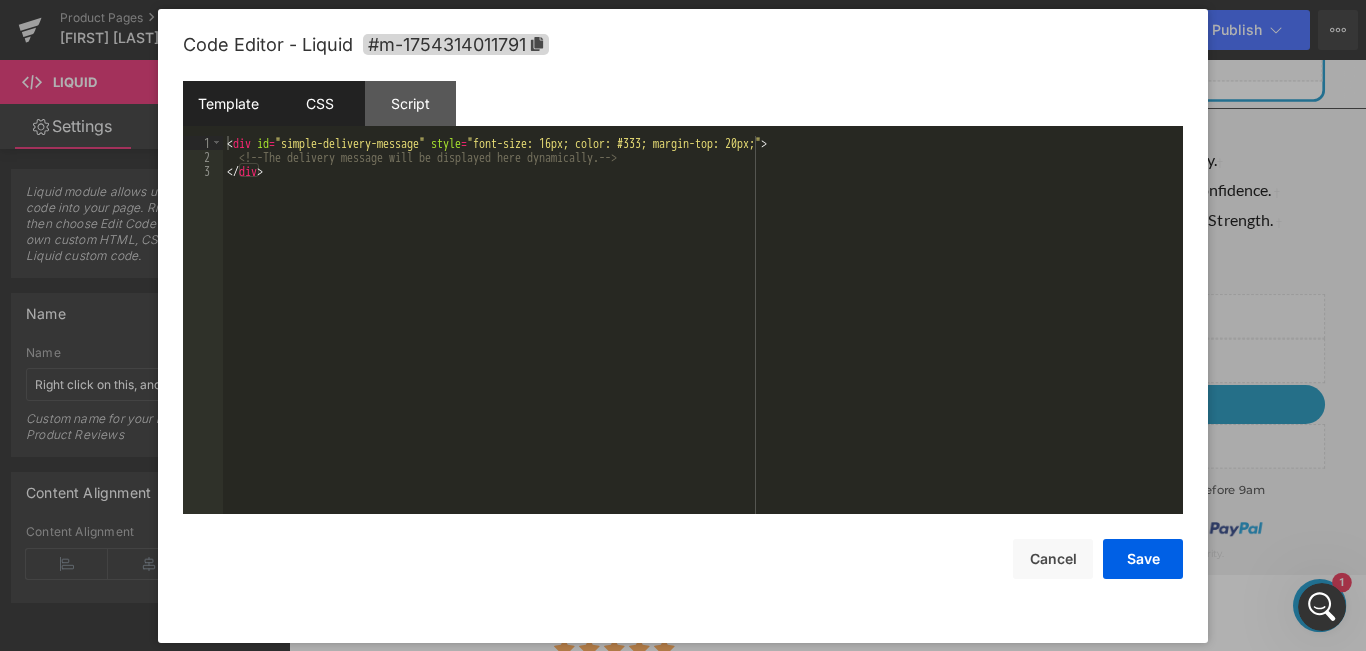 click on "CSS" at bounding box center [319, 103] 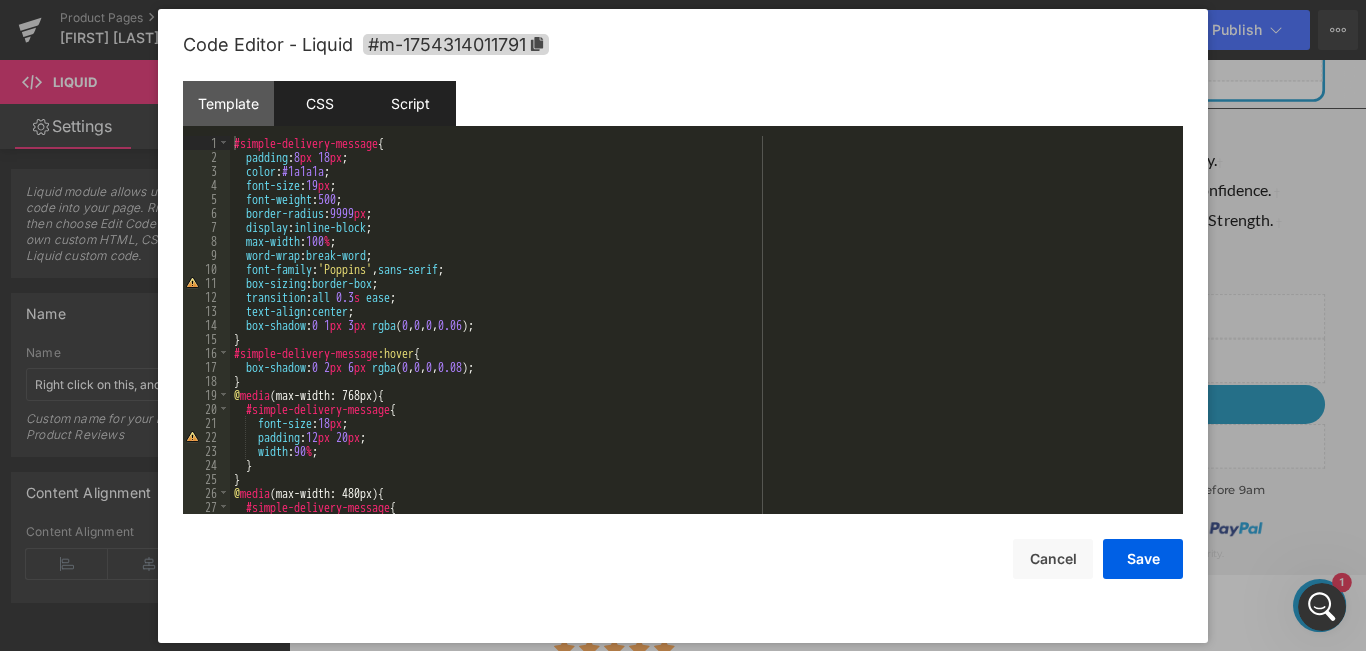 click on "Script" at bounding box center (410, 103) 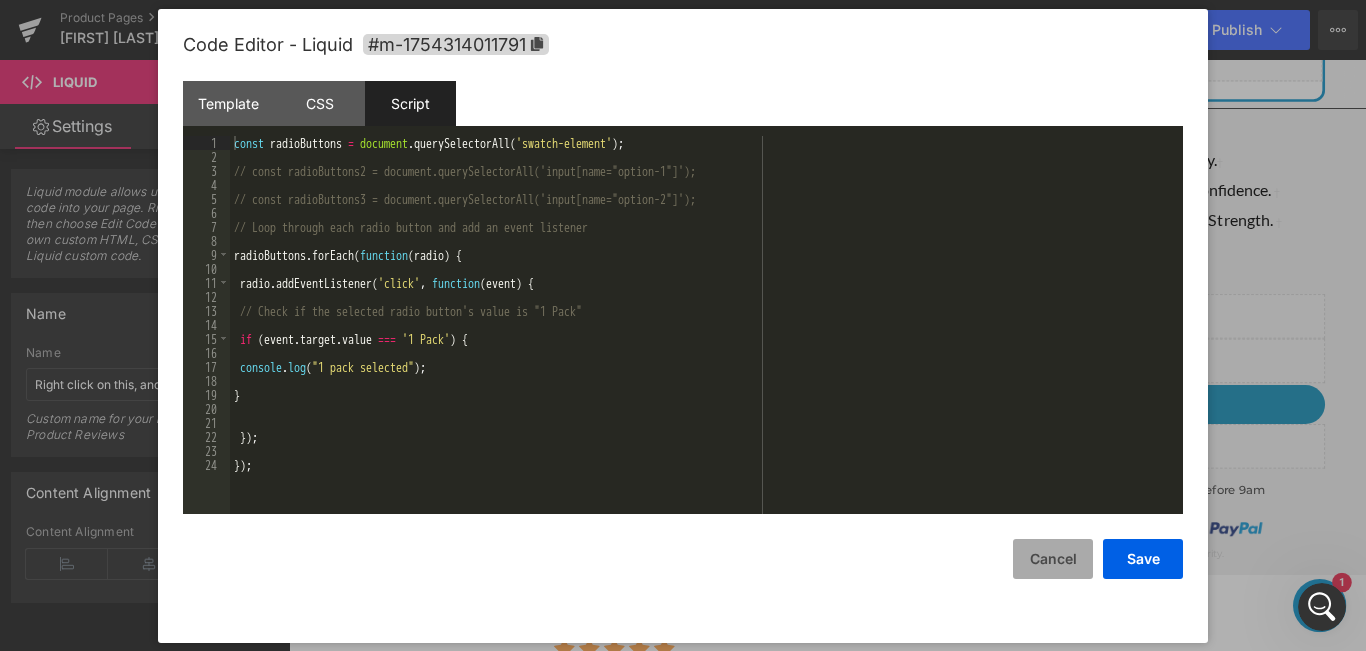 click on "Cancel" at bounding box center [1053, 559] 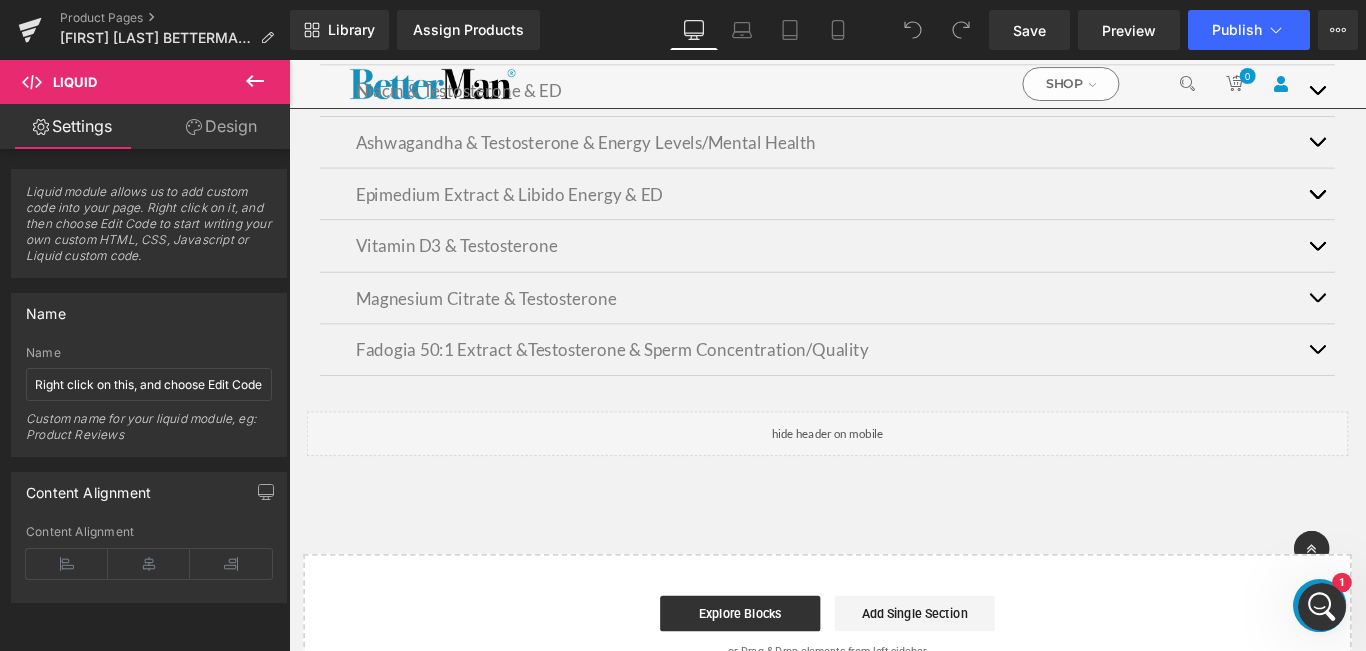 scroll, scrollTop: 7300, scrollLeft: 0, axis: vertical 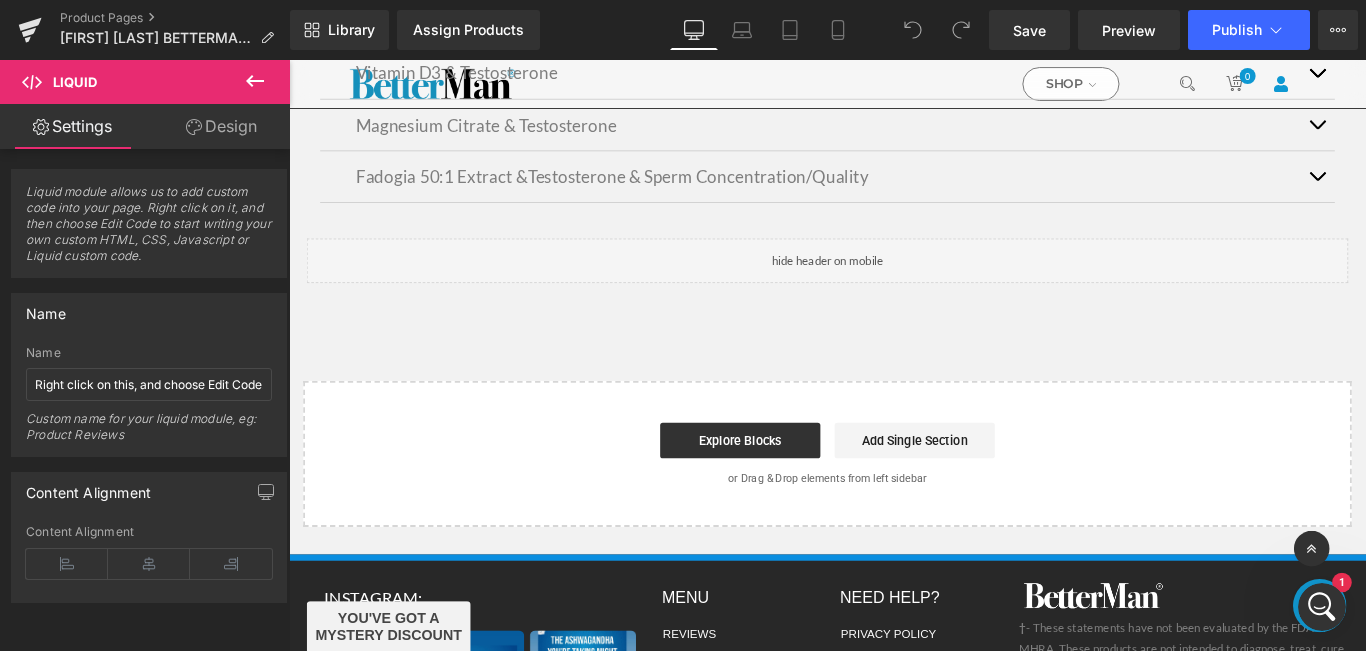 click 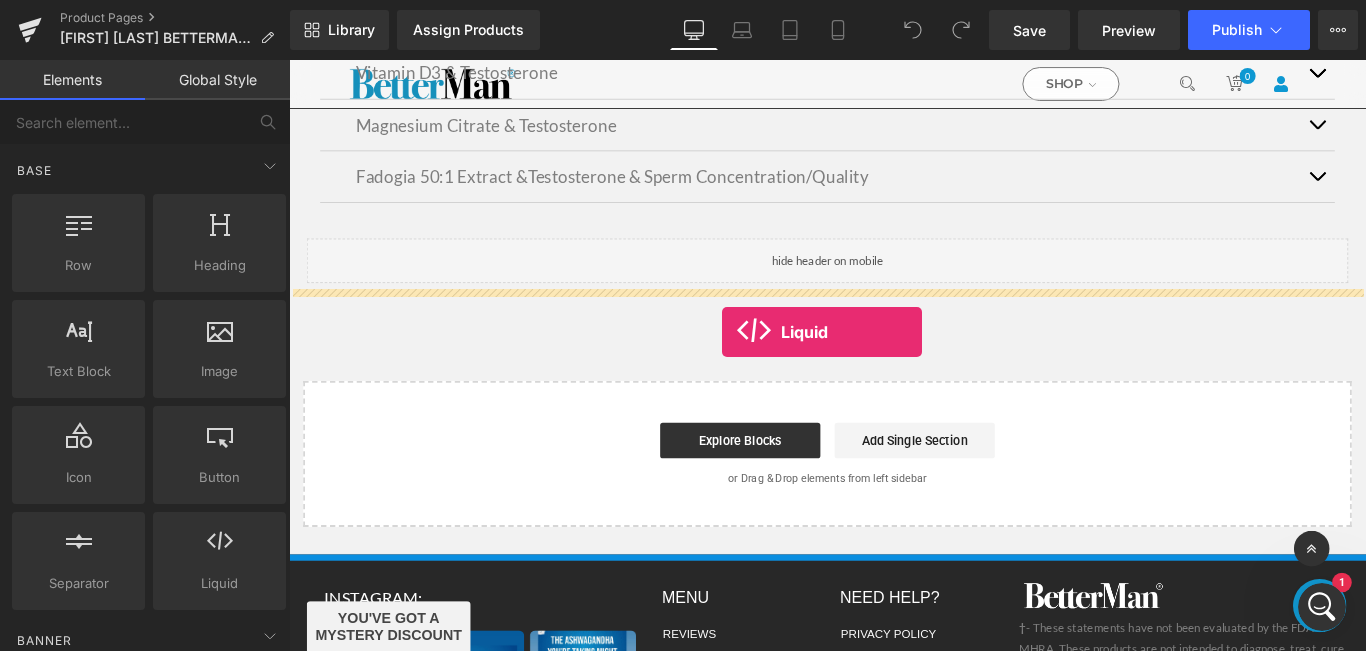 drag, startPoint x: 488, startPoint y: 629, endPoint x: 779, endPoint y: 358, distance: 397.64557 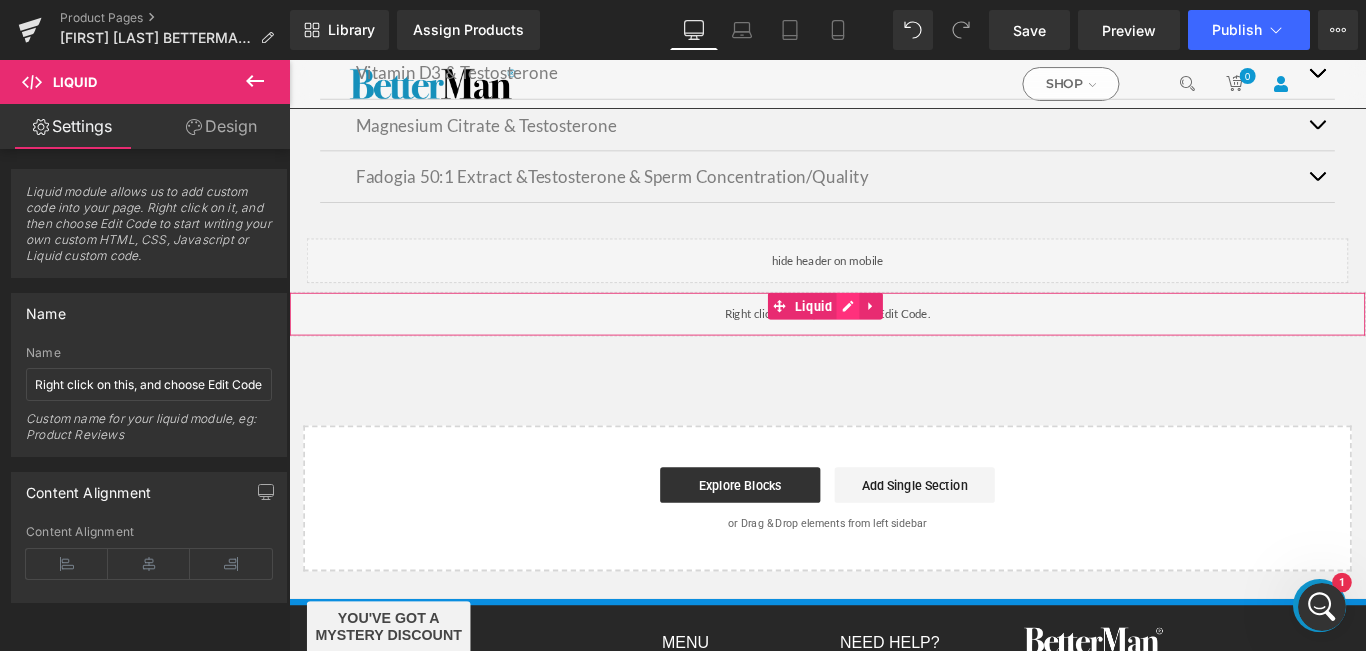 click at bounding box center (917, 337) 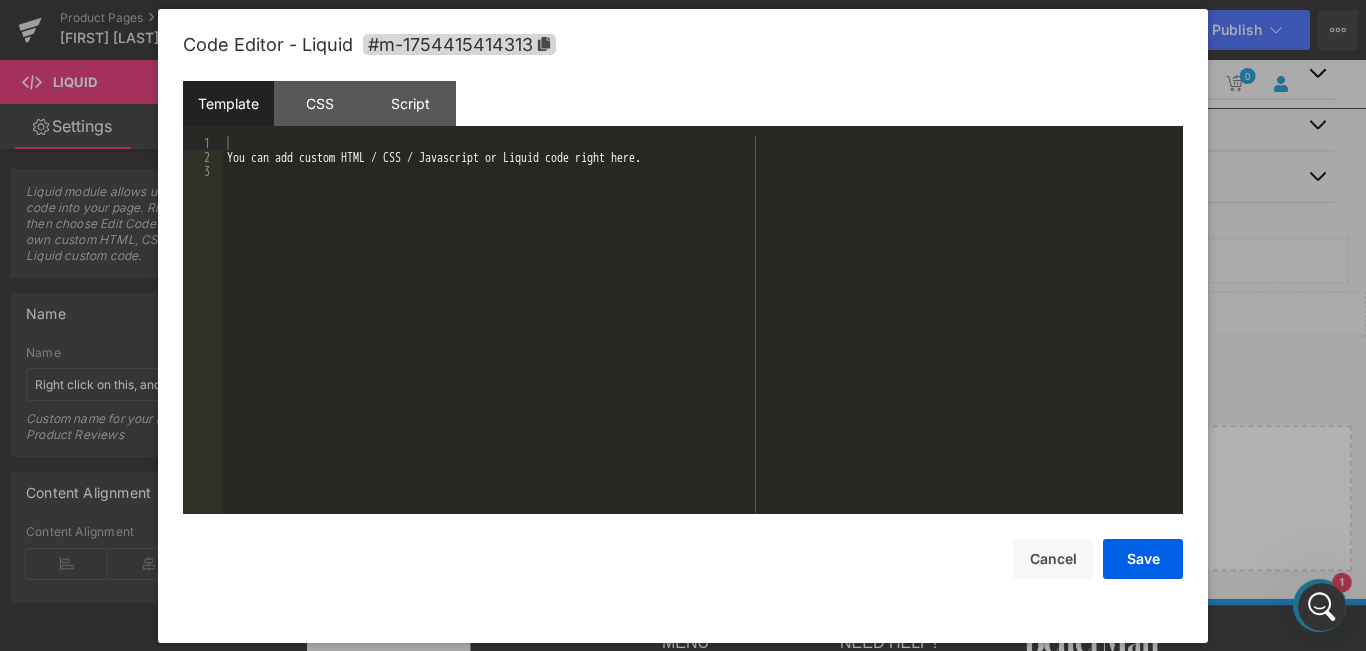 click on "You can add custom HTML / CSS / Javascript or Liquid code right here." at bounding box center [703, 339] 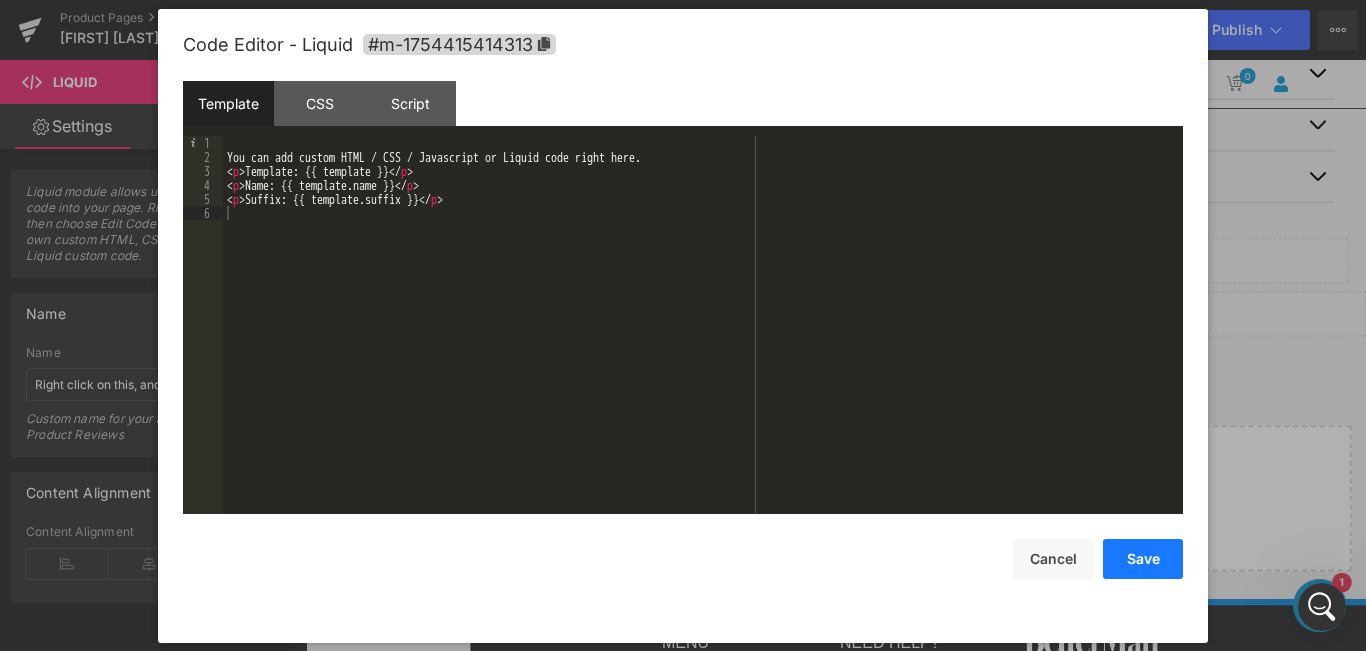 click on "Save" at bounding box center [1143, 559] 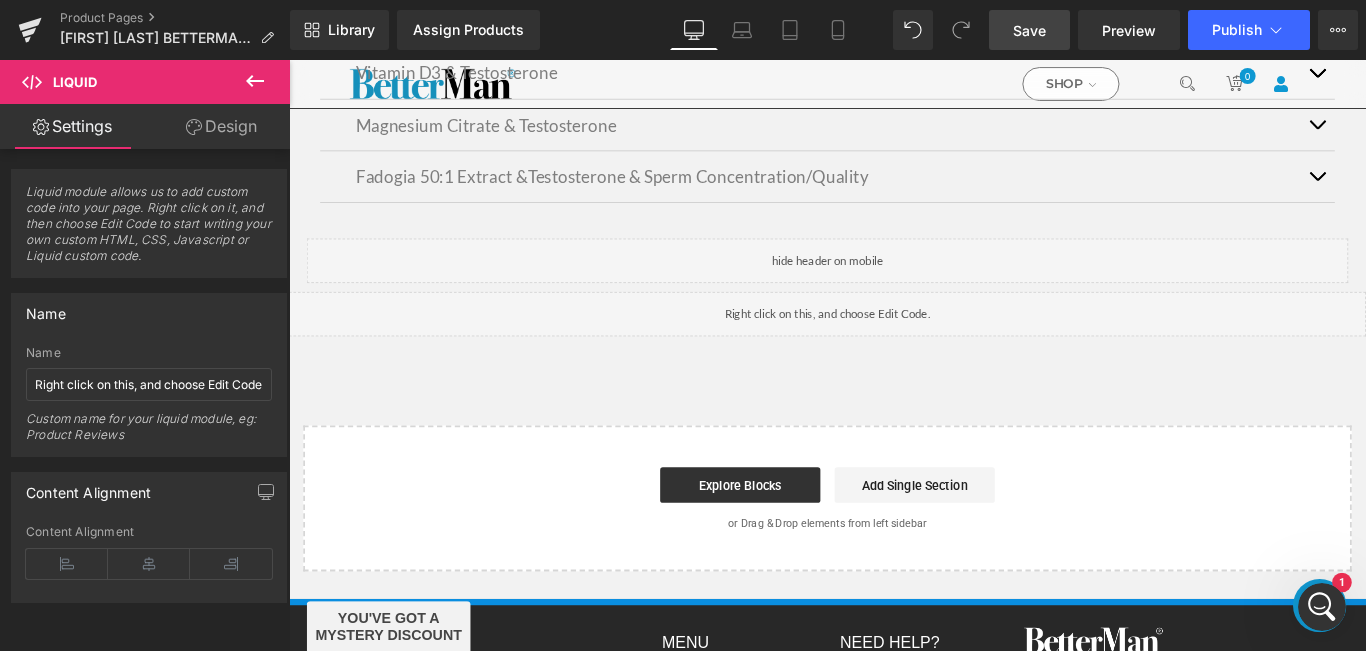 click on "Save" at bounding box center [1029, 30] 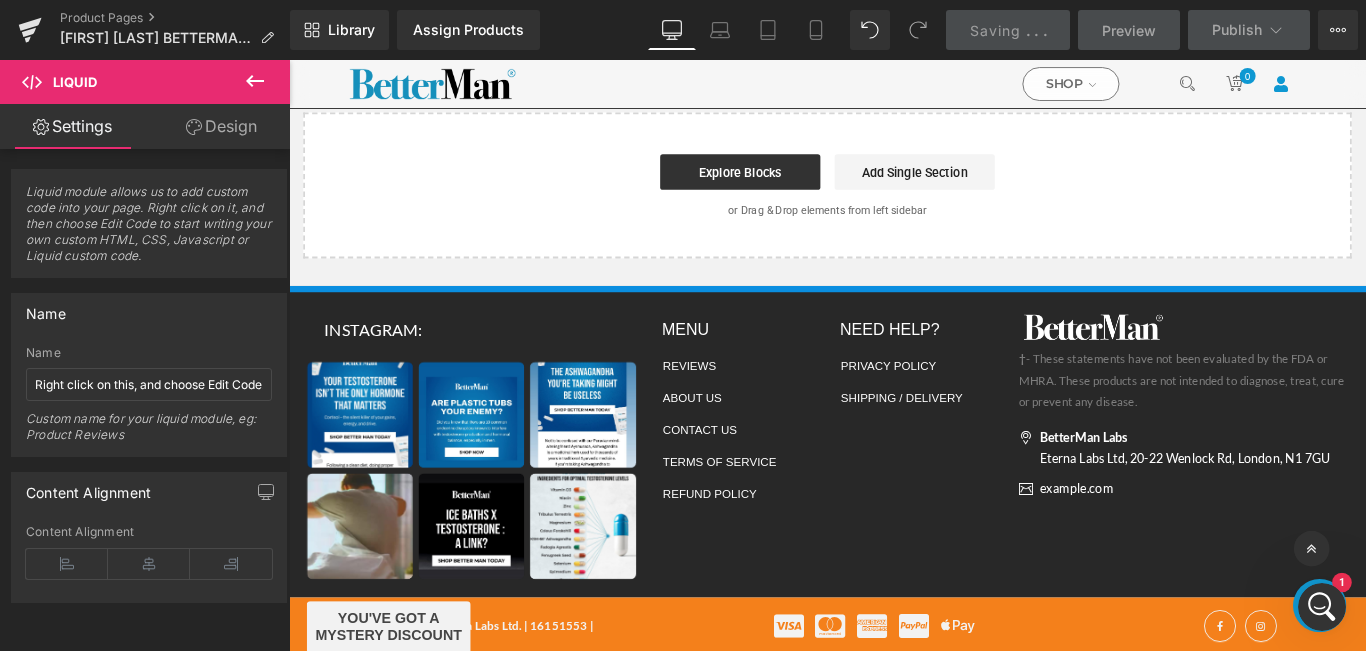 scroll, scrollTop: 7352, scrollLeft: 0, axis: vertical 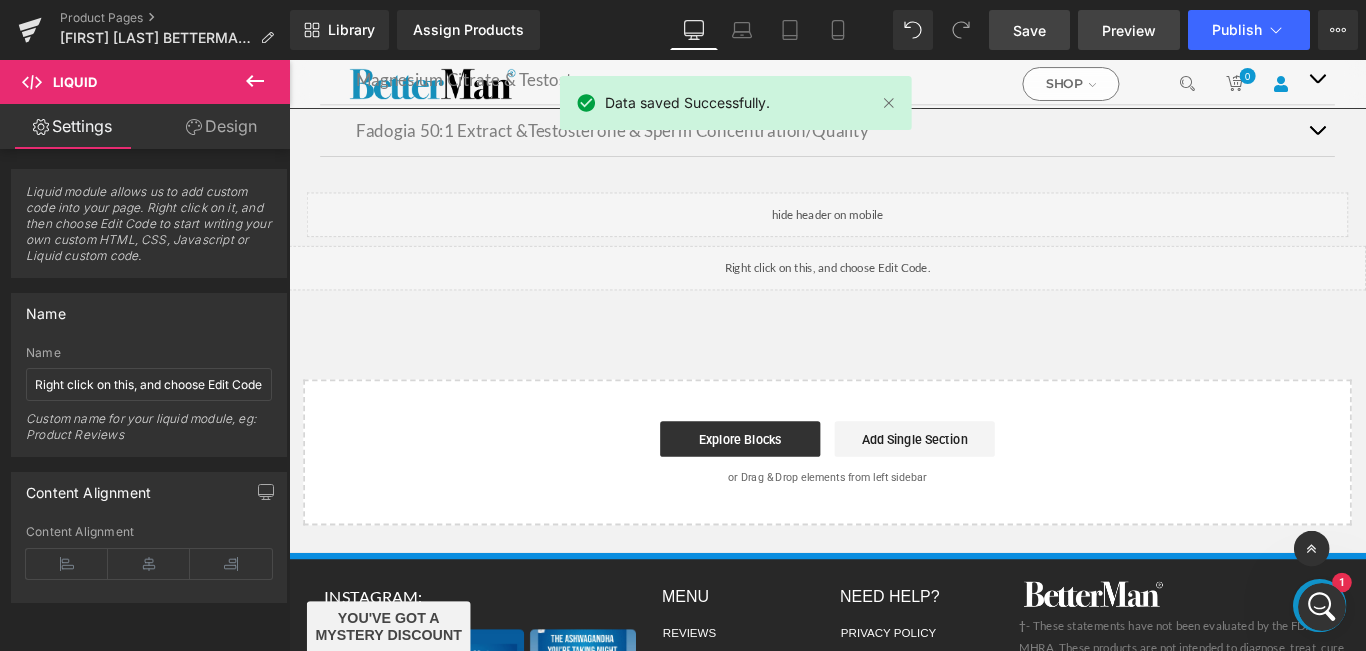 click on "Preview" at bounding box center [1129, 30] 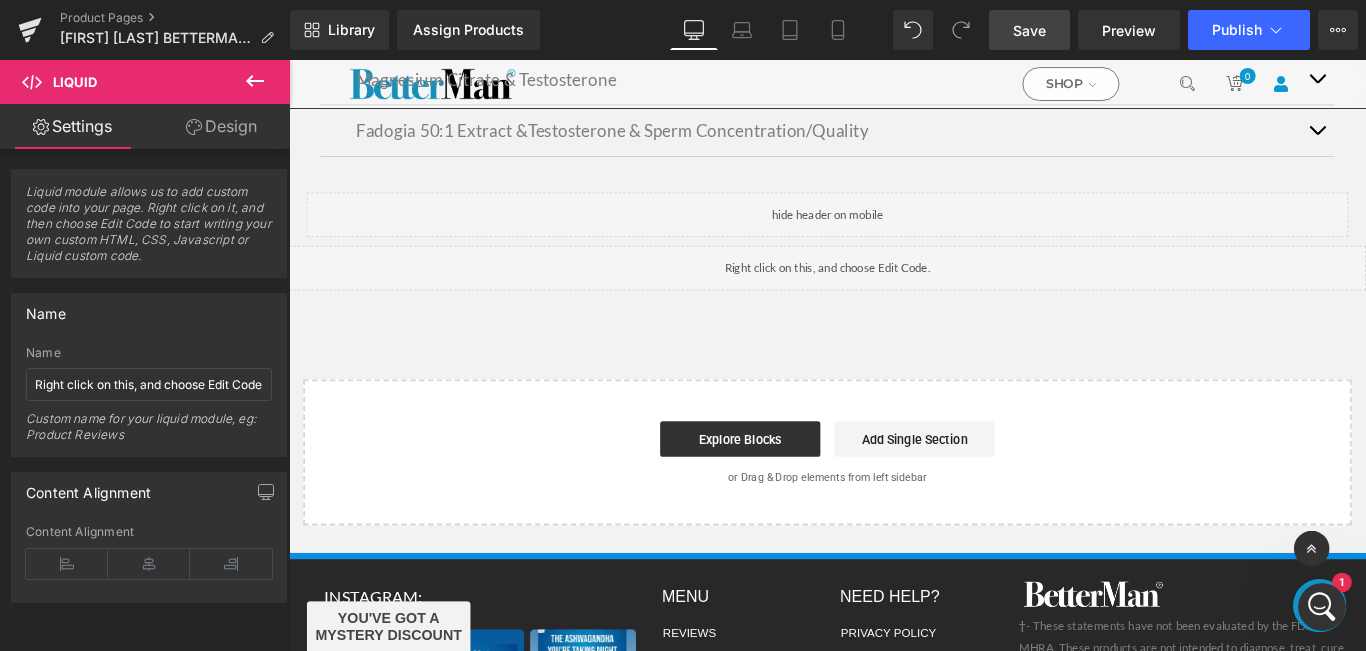 click on "or Drag & Drop elements from left sidebar" at bounding box center (894, 529) 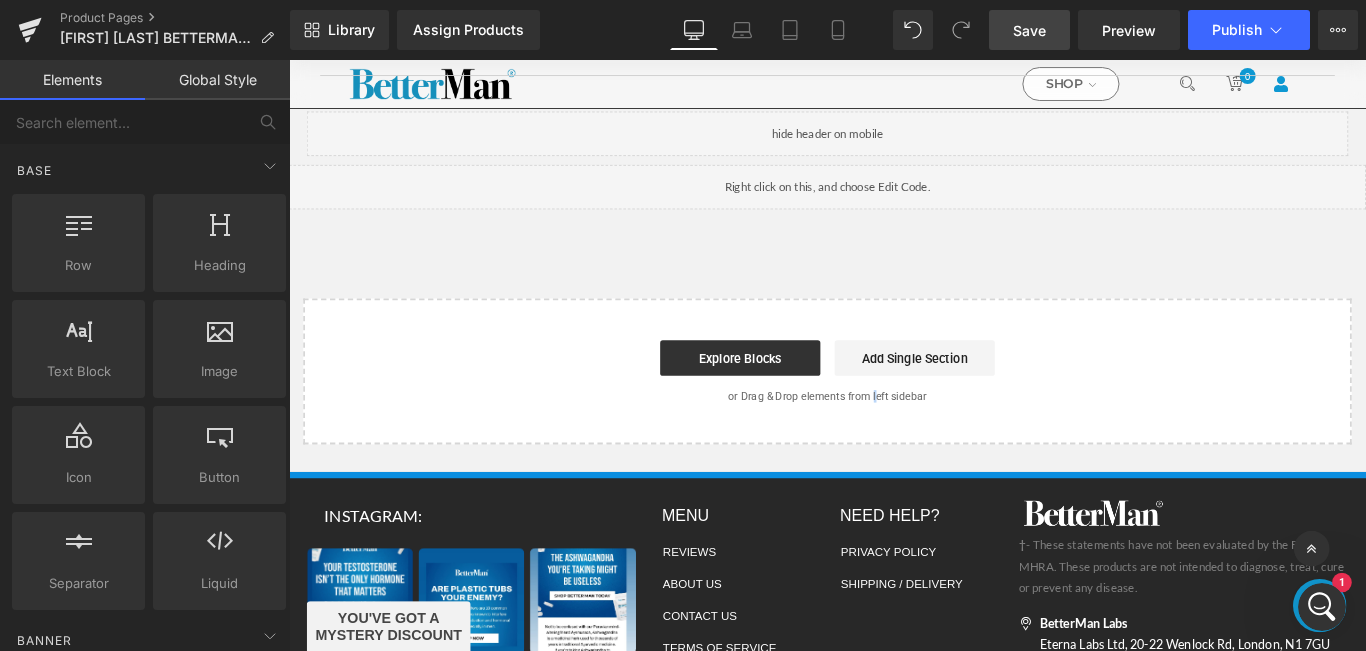 scroll, scrollTop: 7352, scrollLeft: 0, axis: vertical 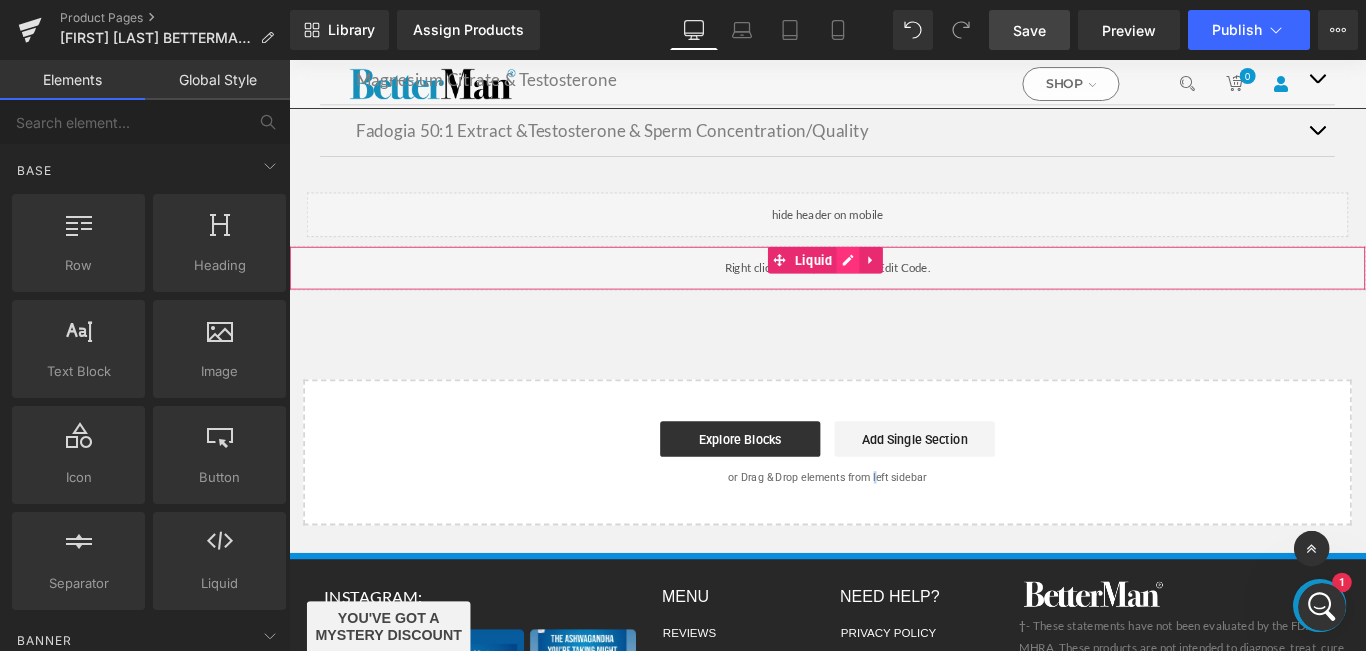 click 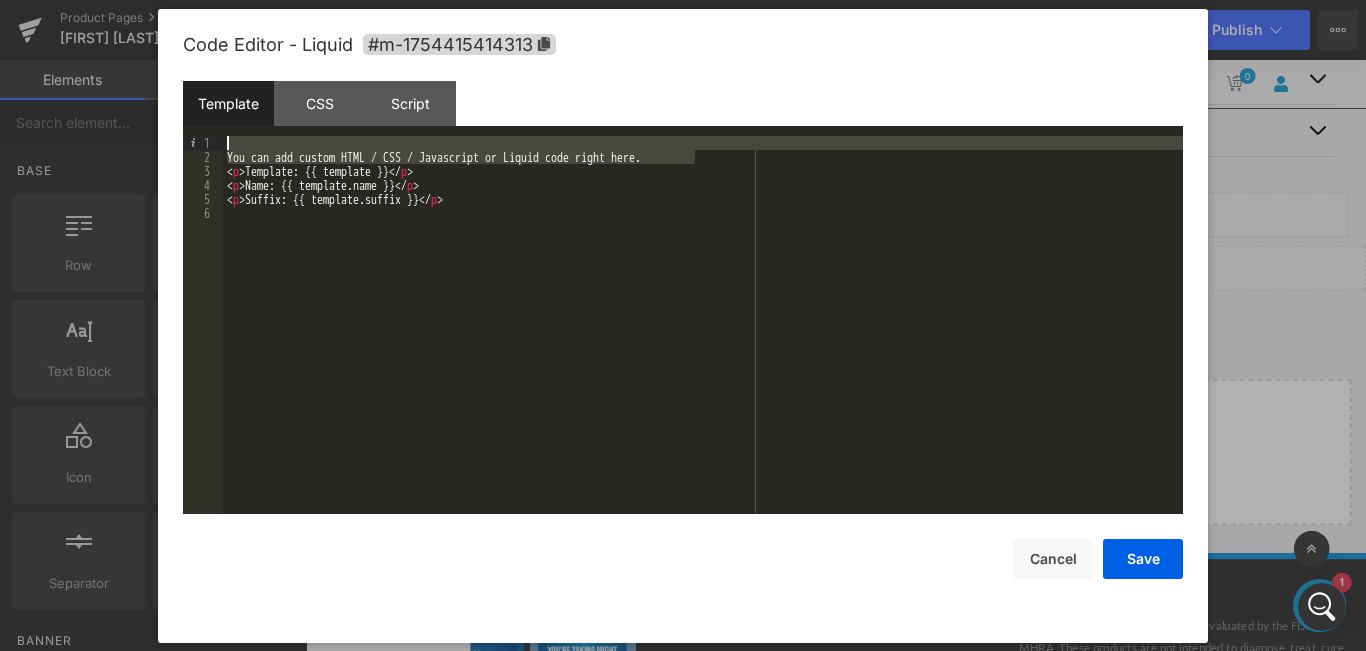 drag, startPoint x: 692, startPoint y: 167, endPoint x: 251, endPoint y: 127, distance: 442.81033 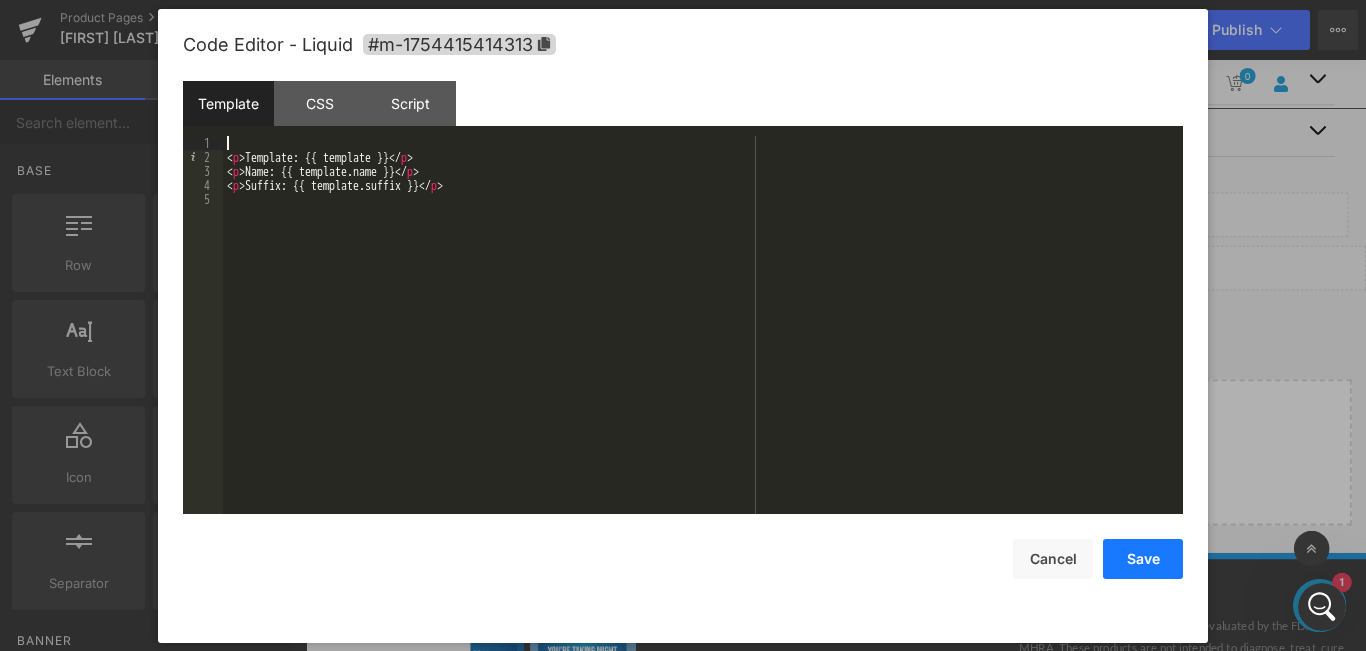 click on "Save" at bounding box center [1143, 559] 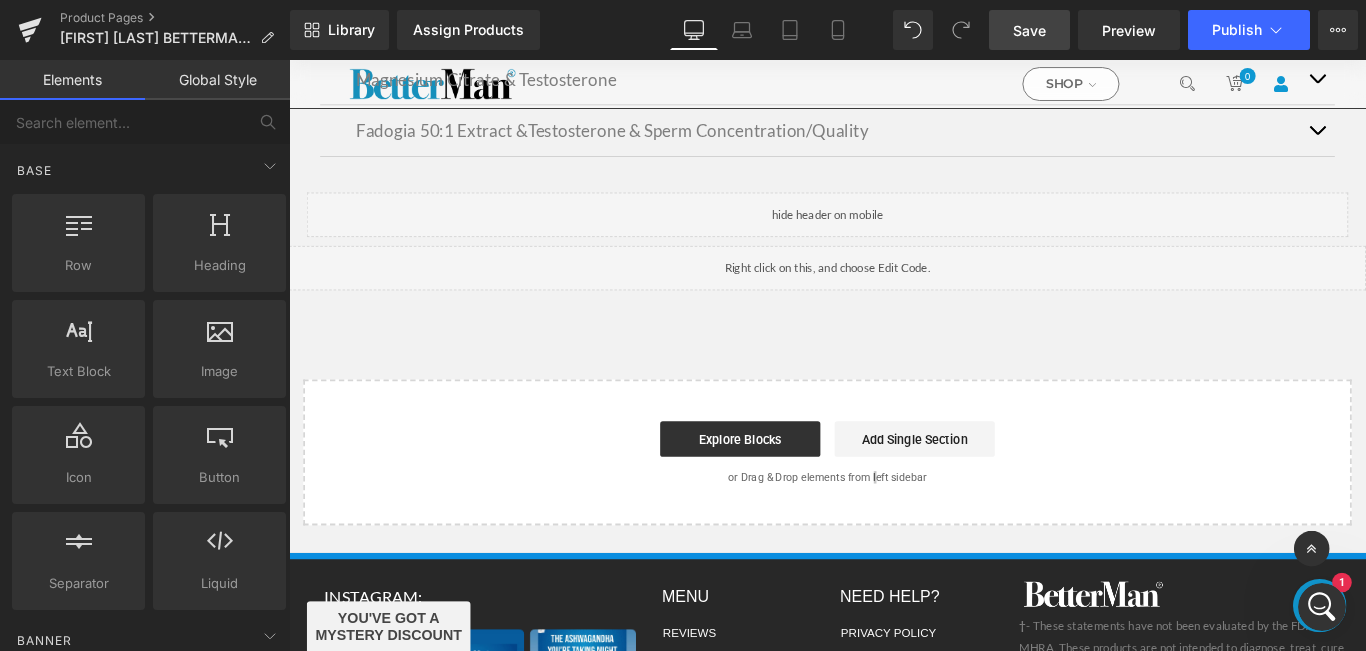 click on "Save" at bounding box center (1029, 30) 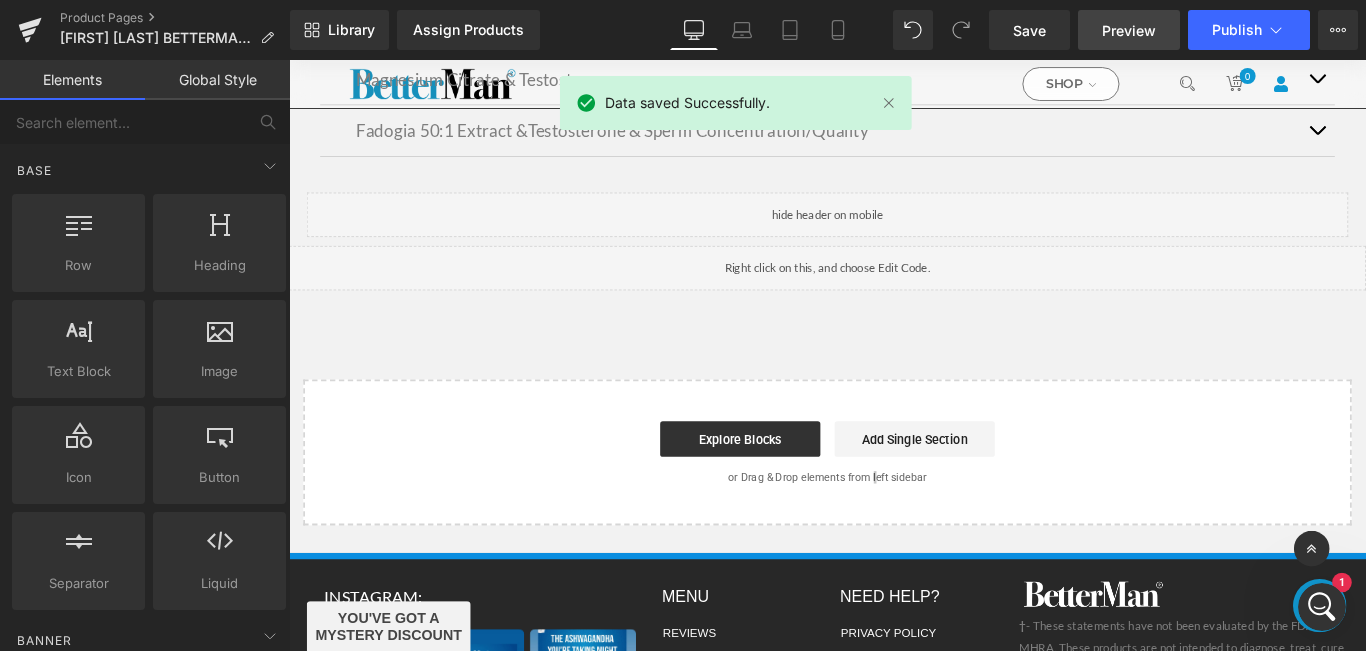 click on "Preview" at bounding box center (1129, 30) 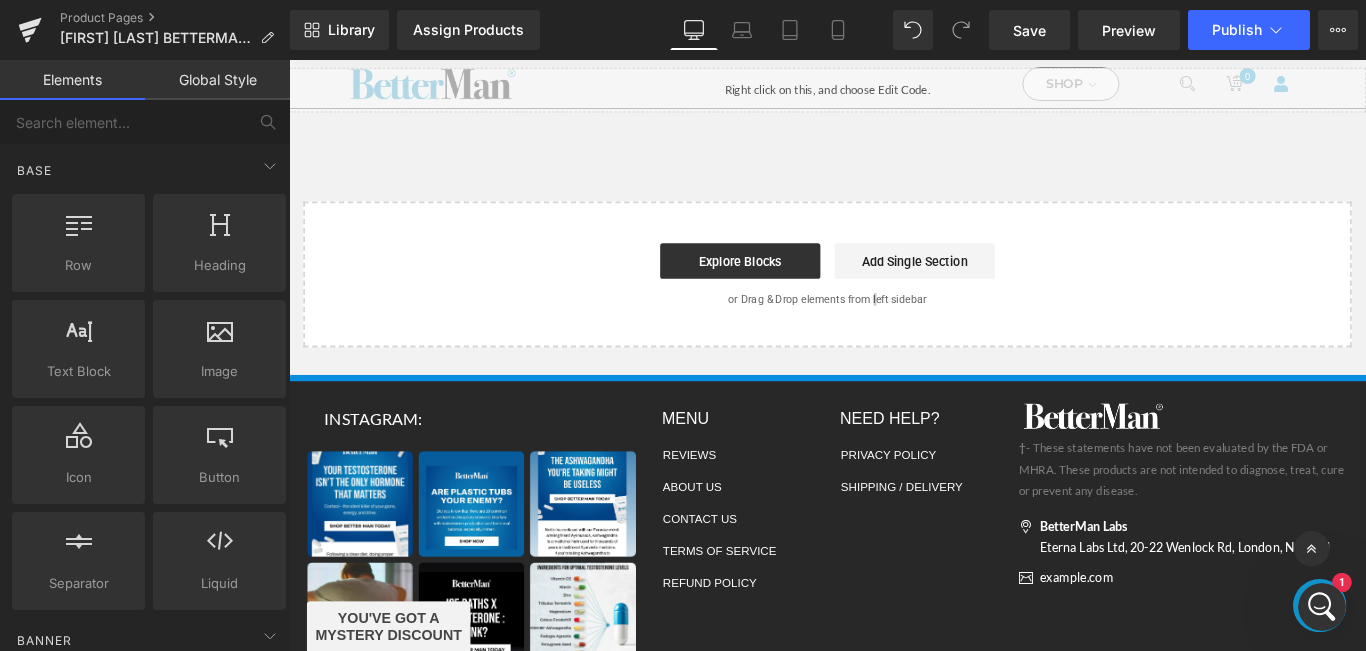 scroll, scrollTop: 7352, scrollLeft: 0, axis: vertical 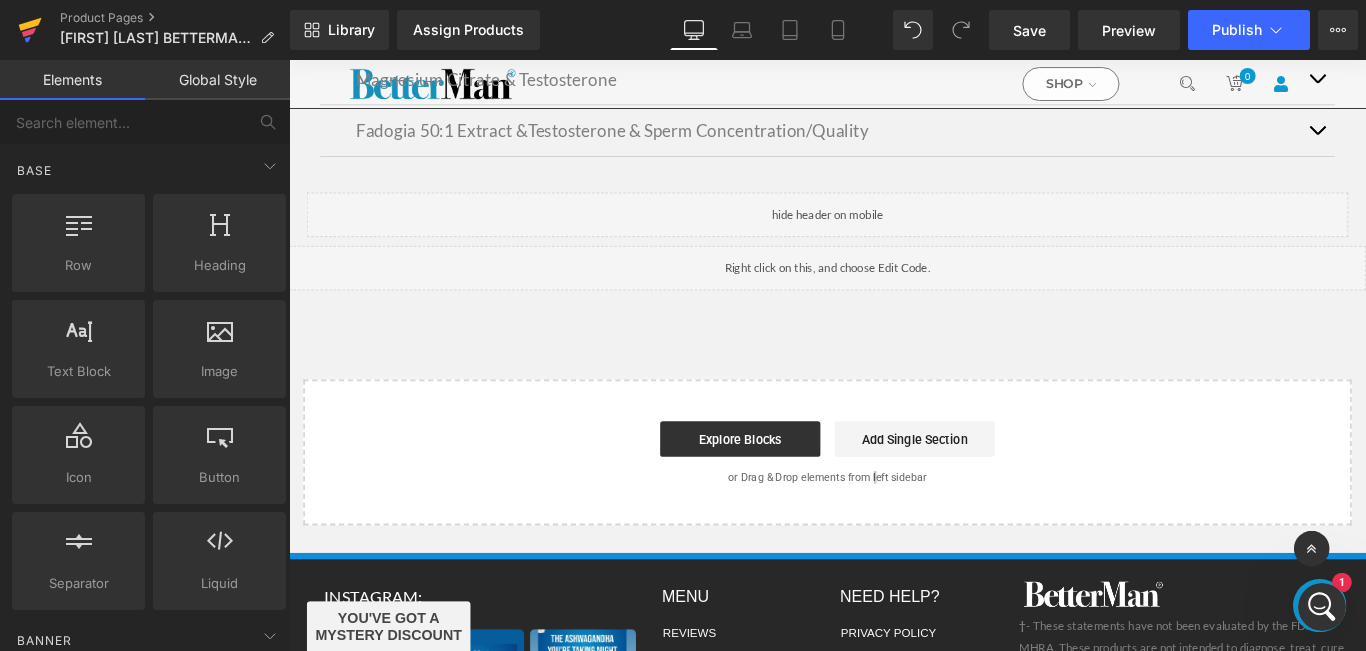click 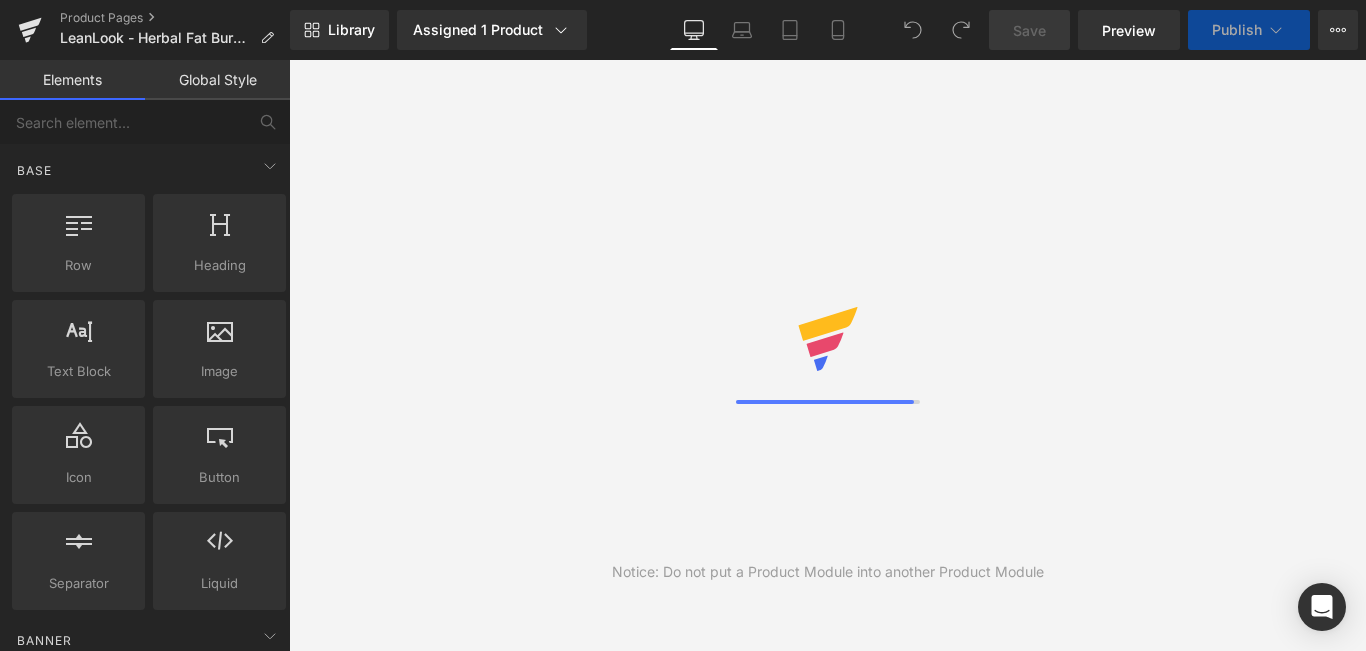 scroll, scrollTop: 0, scrollLeft: 0, axis: both 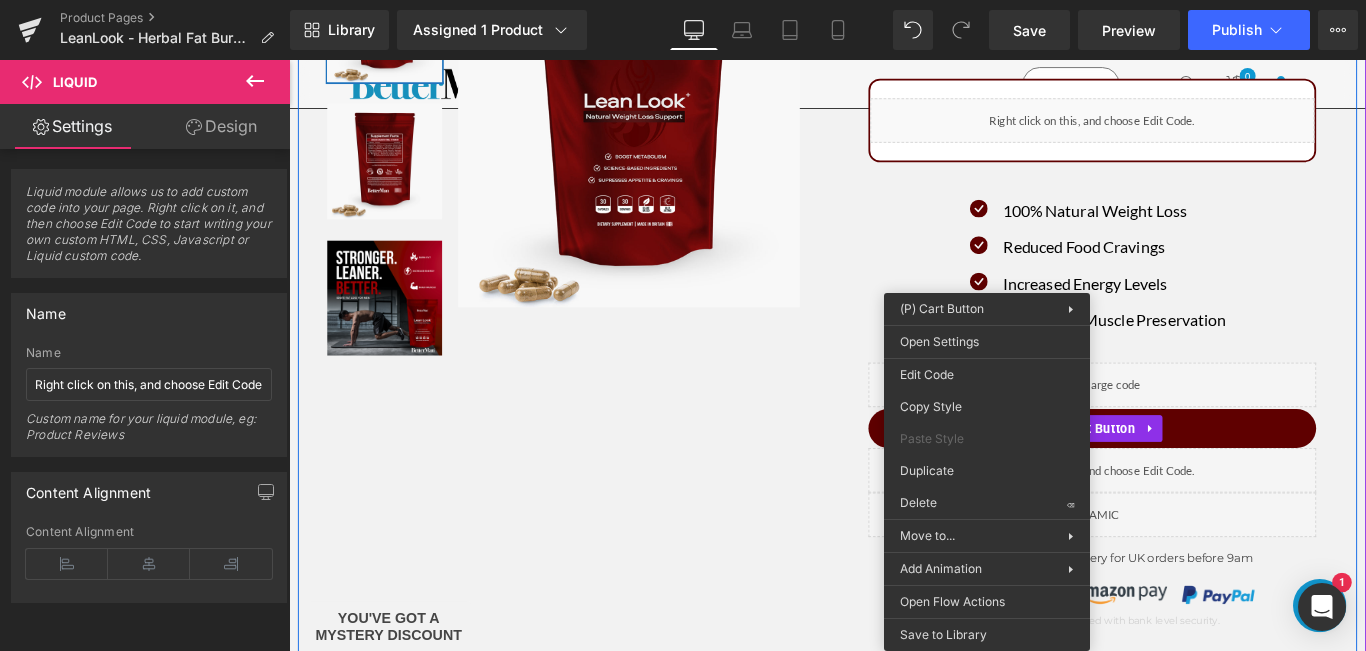 click on "(P) Image List
Sale Off
(P) Image" at bounding box center [894, 335] 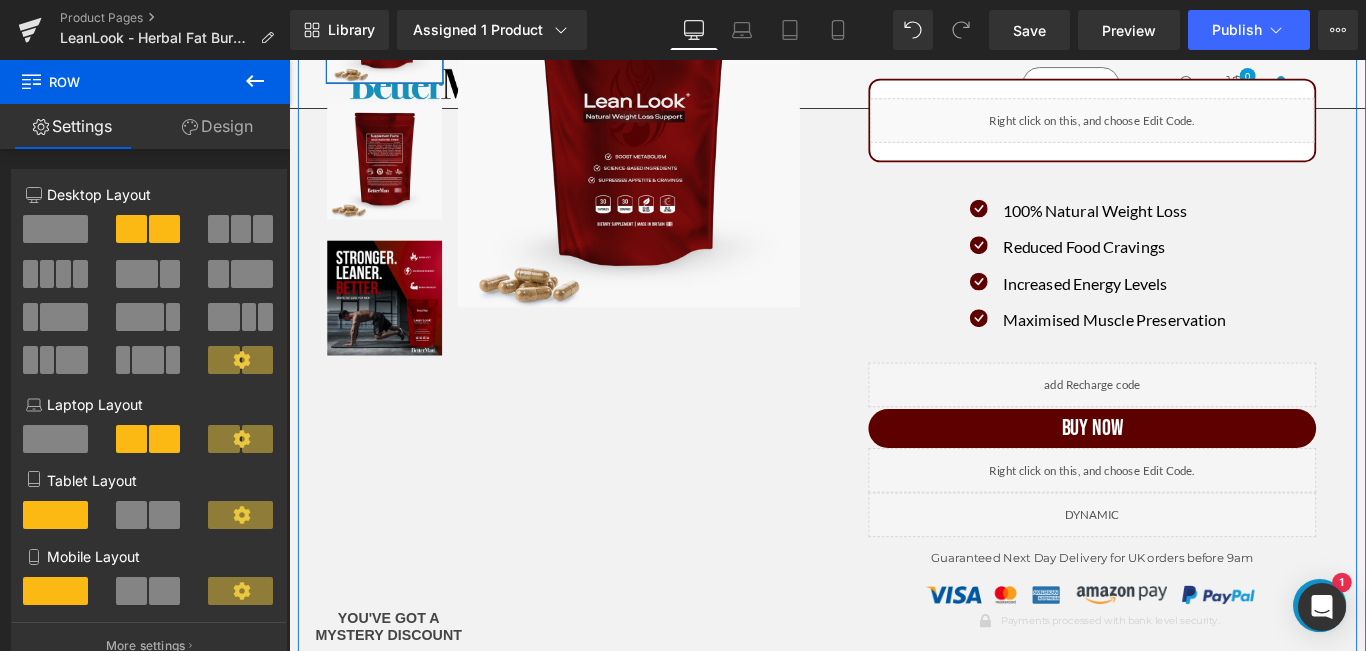 click on "(P) Image List
Sale Off
(P) Image" at bounding box center (894, 335) 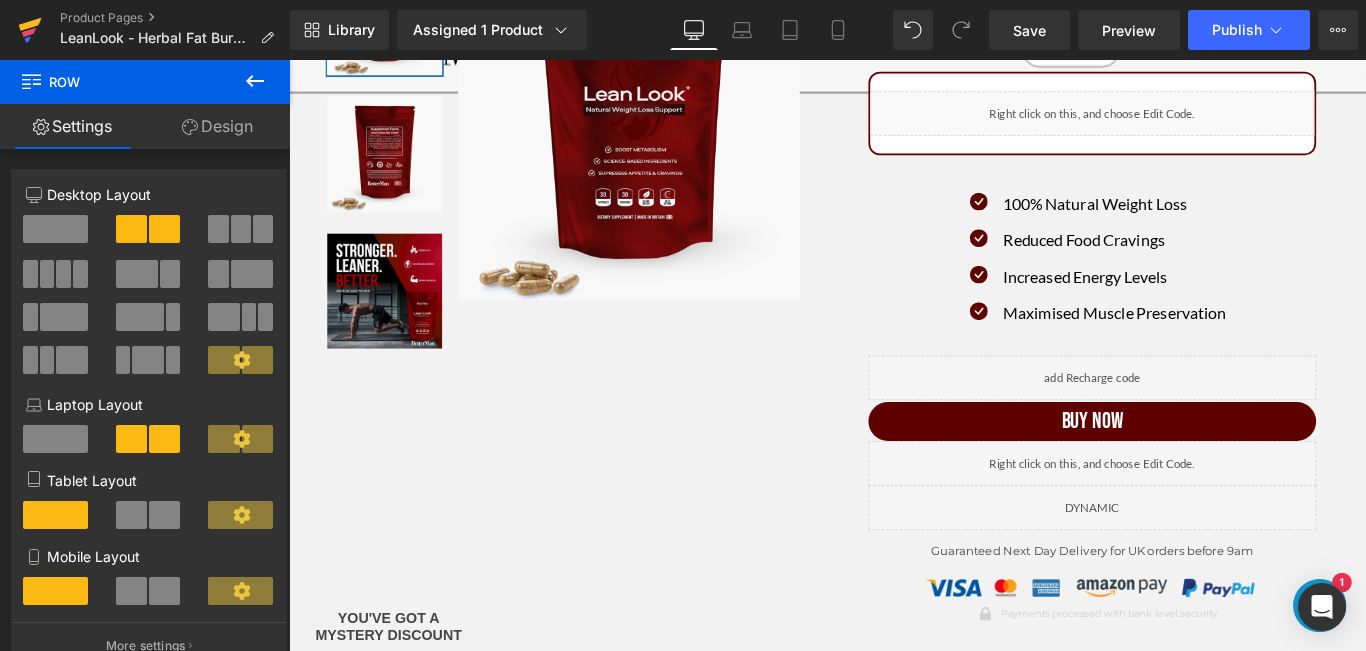 scroll, scrollTop: 0, scrollLeft: 0, axis: both 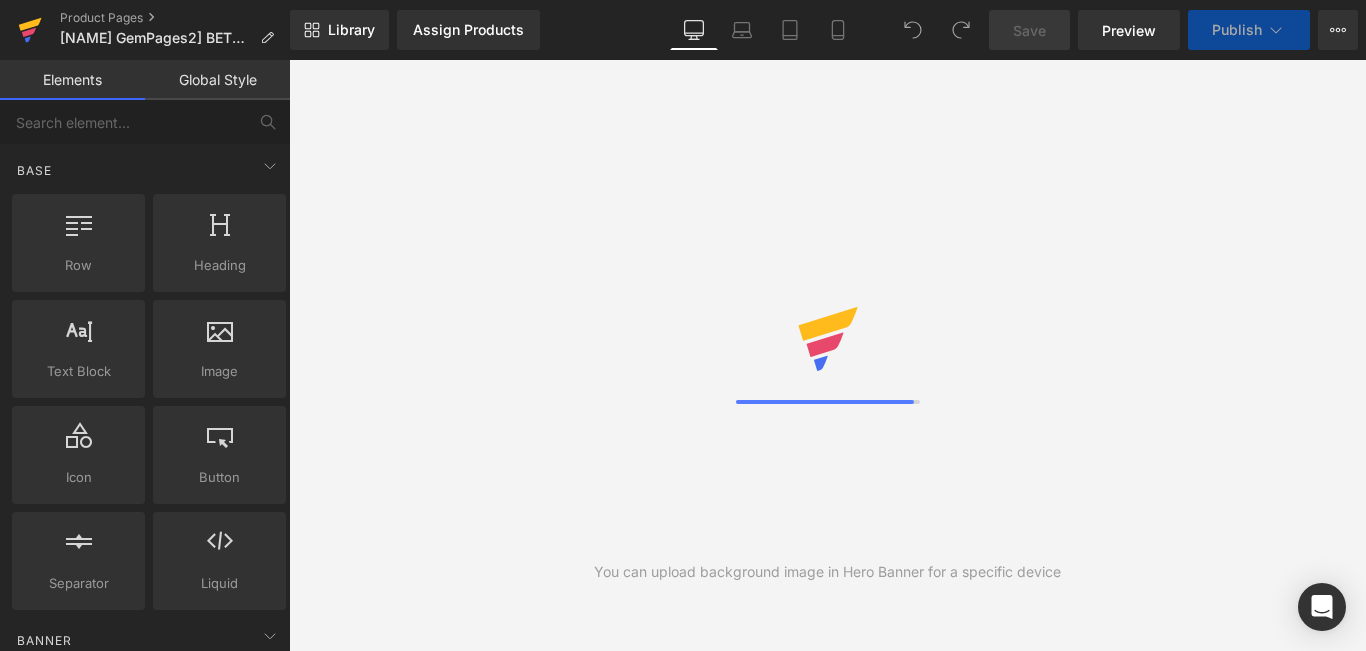 click 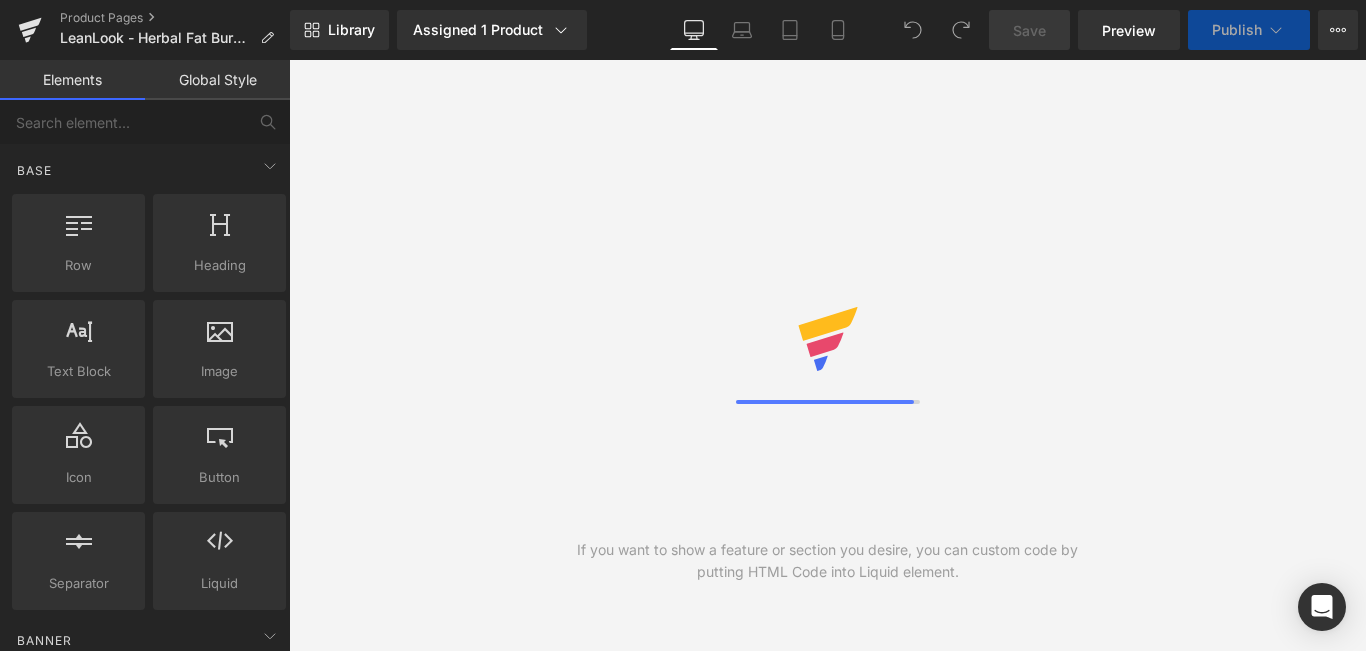 scroll, scrollTop: 0, scrollLeft: 0, axis: both 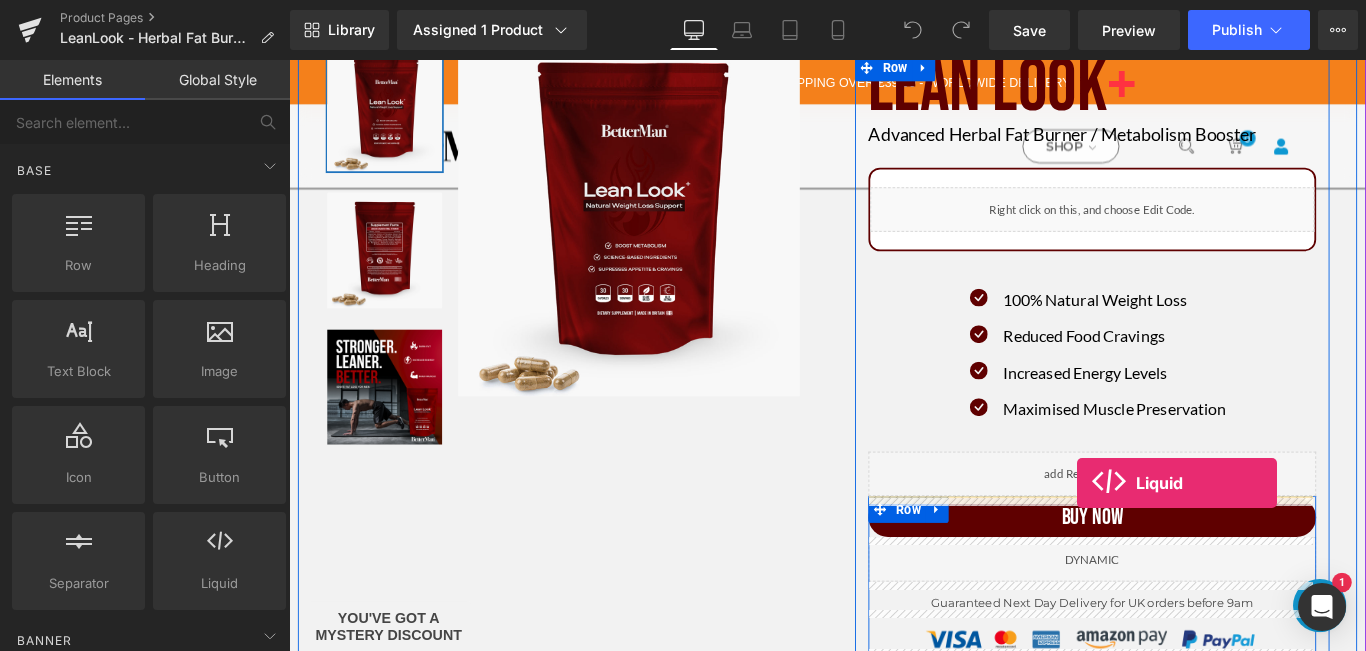 drag, startPoint x: 491, startPoint y: 624, endPoint x: 1174, endPoint y: 535, distance: 688.7743 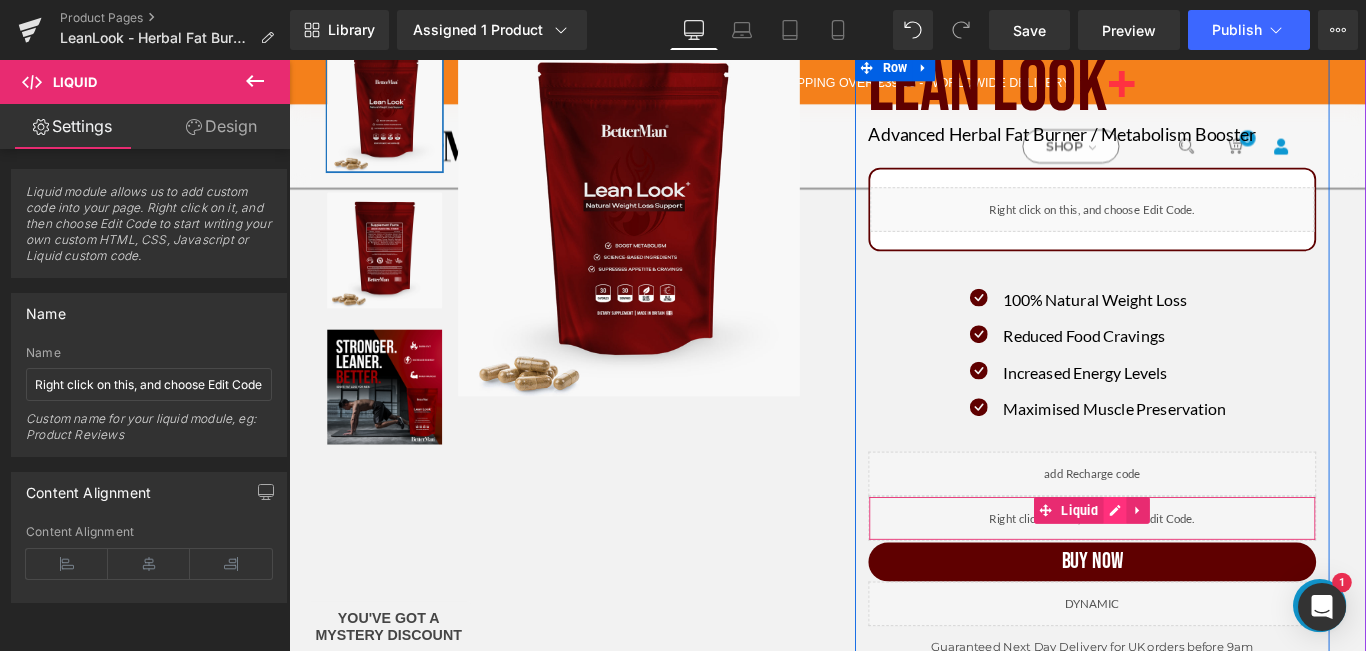 click 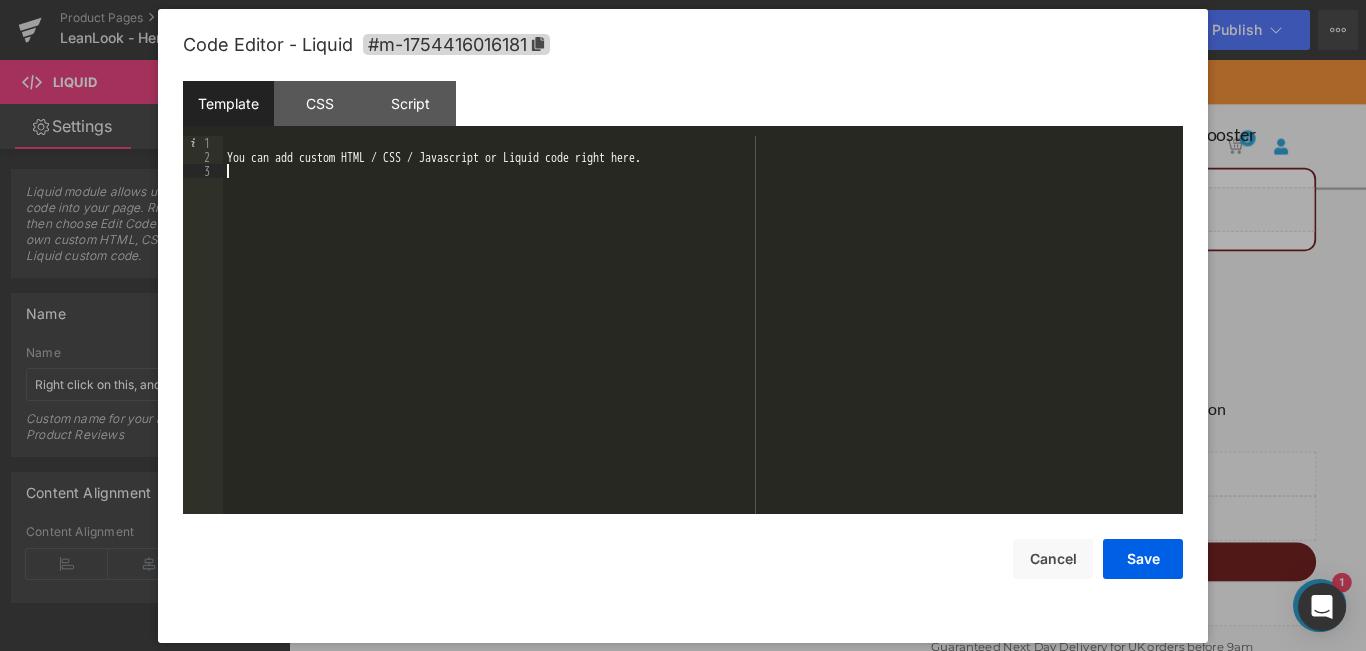 click on "You can add custom HTML / CSS / Javascript or Liquid code right here." at bounding box center [703, 339] 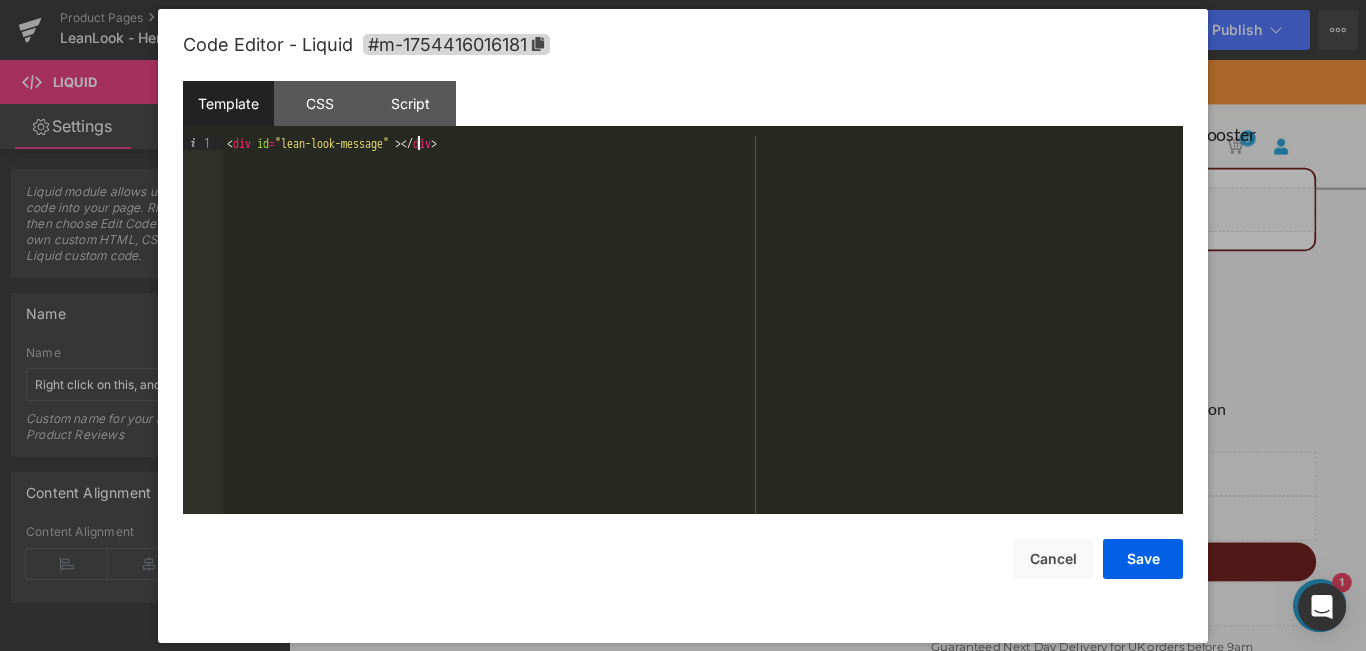 type 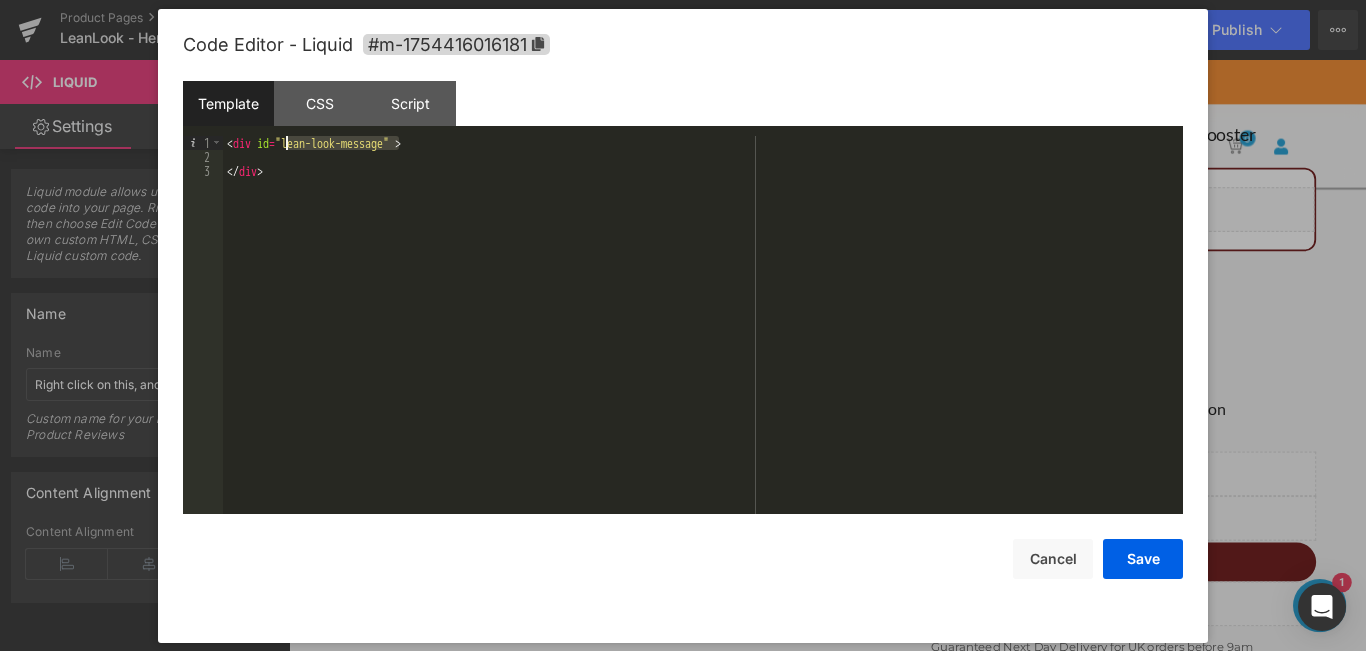 drag, startPoint x: 397, startPoint y: 145, endPoint x: 288, endPoint y: 140, distance: 109.11462 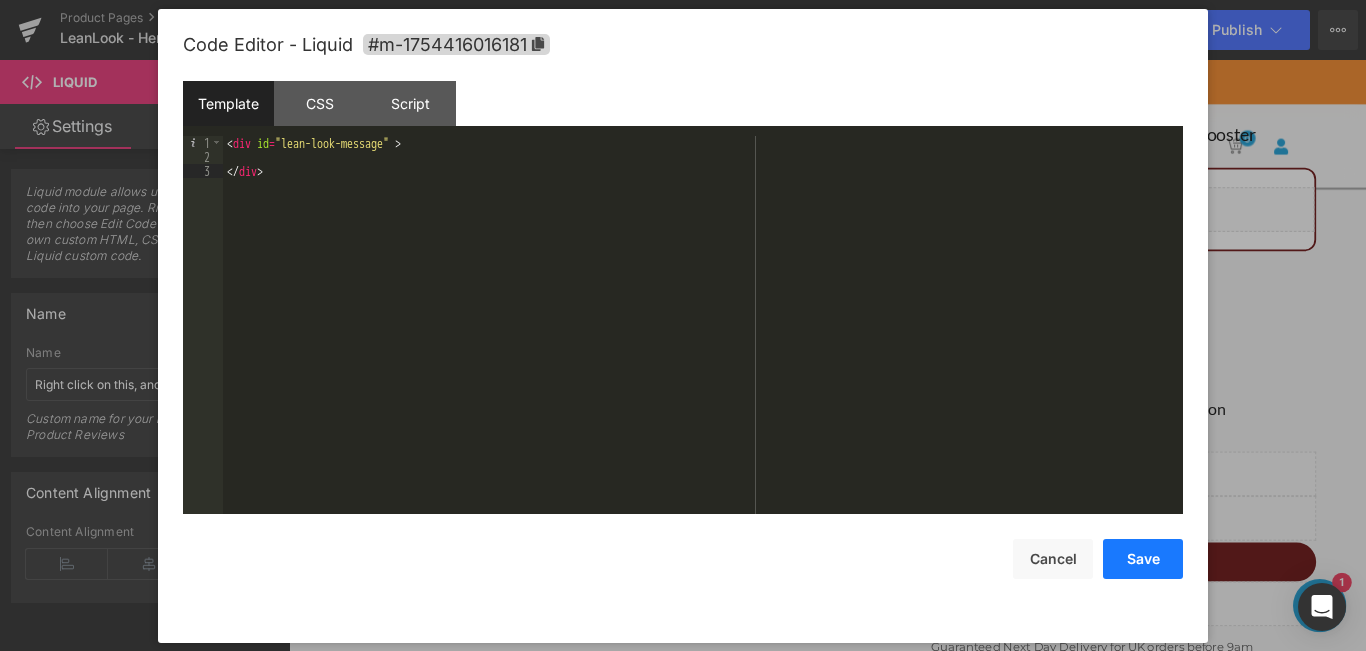 click on "Save" at bounding box center (1143, 559) 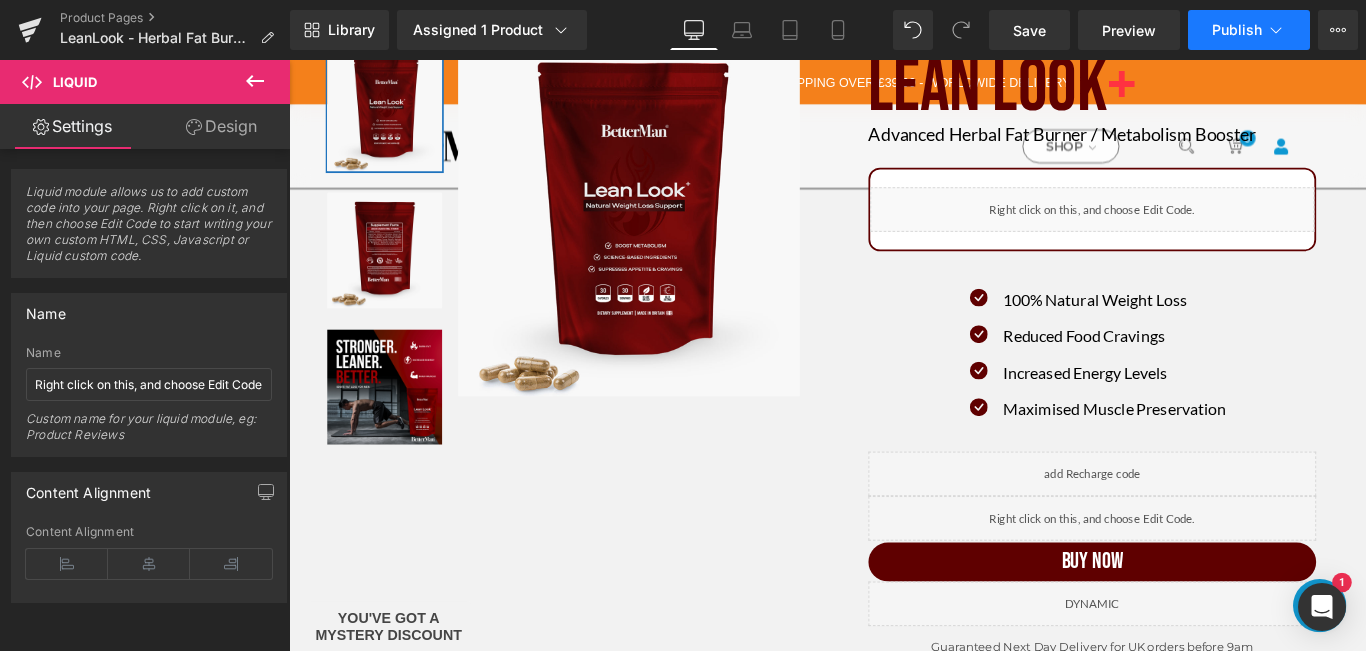 click on "Publish" at bounding box center [1249, 30] 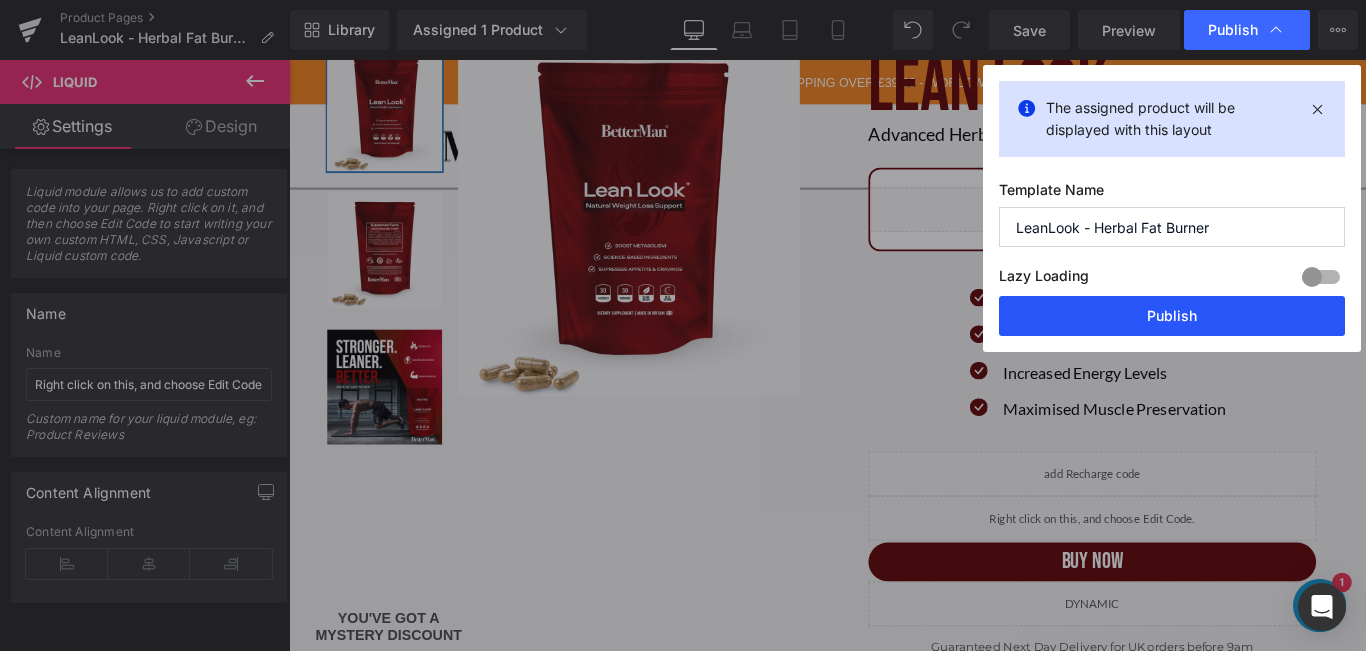 click on "Publish" at bounding box center [1172, 316] 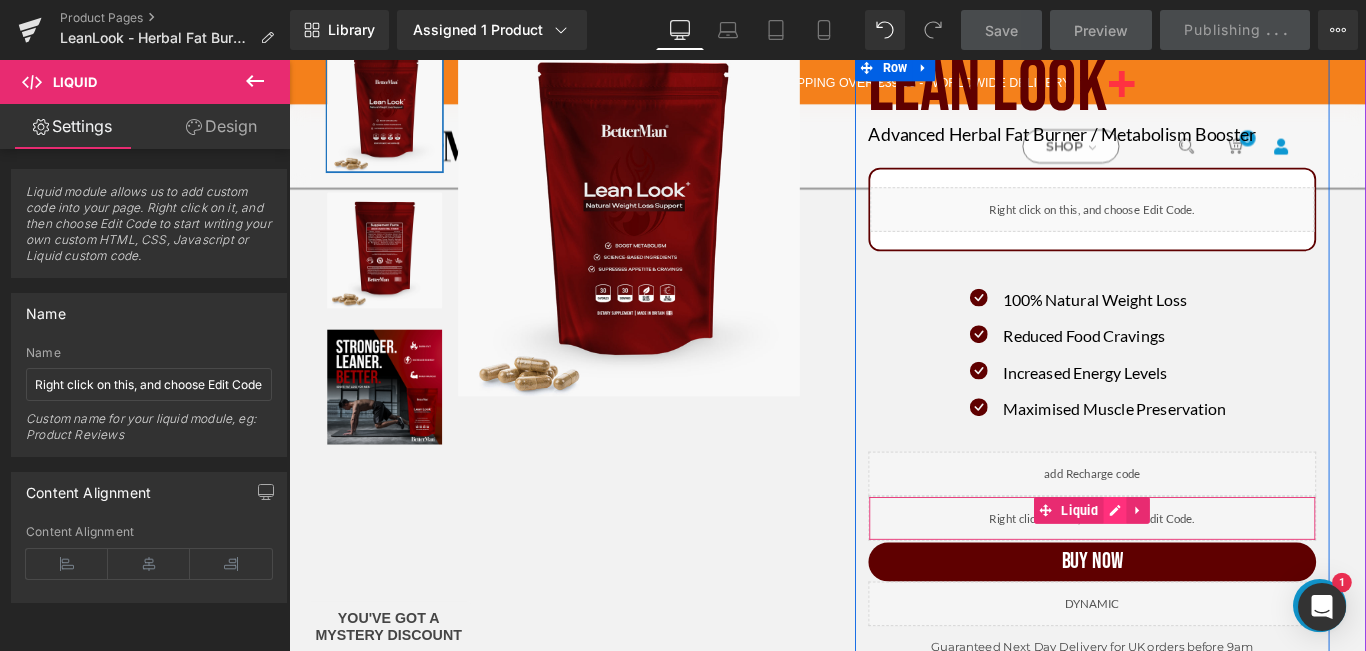 click at bounding box center (1217, 566) 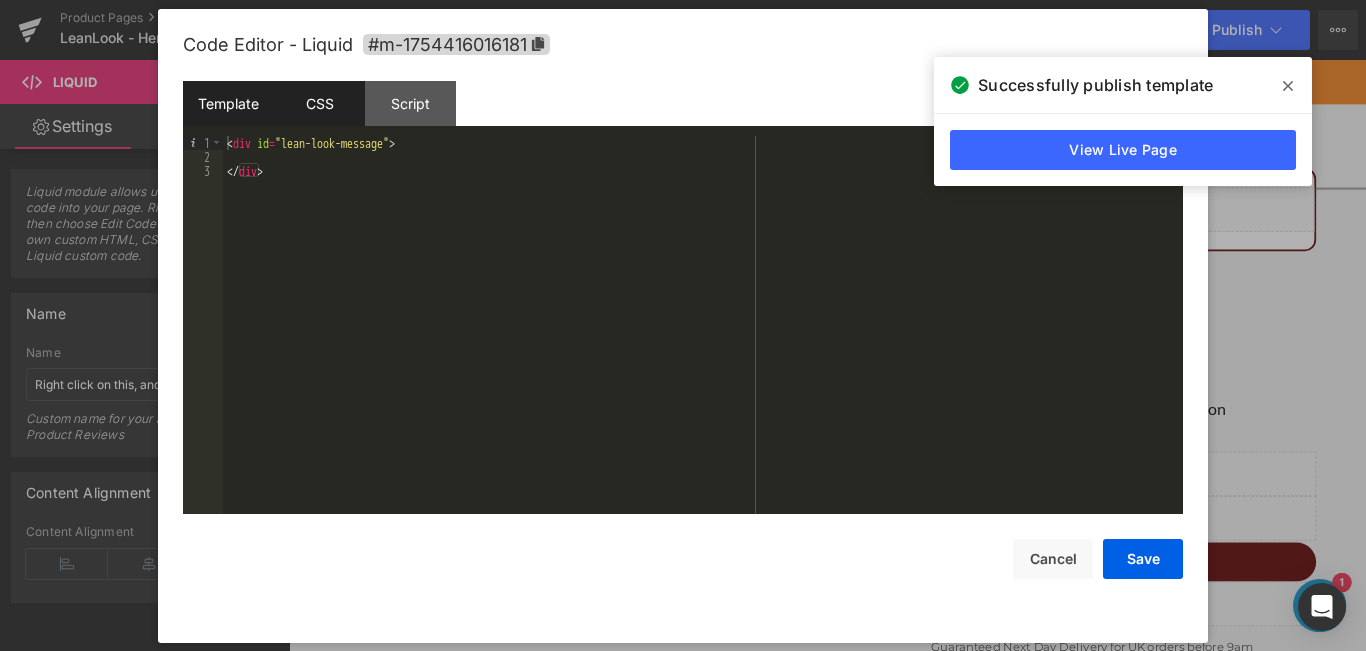 click on "CSS" at bounding box center [319, 103] 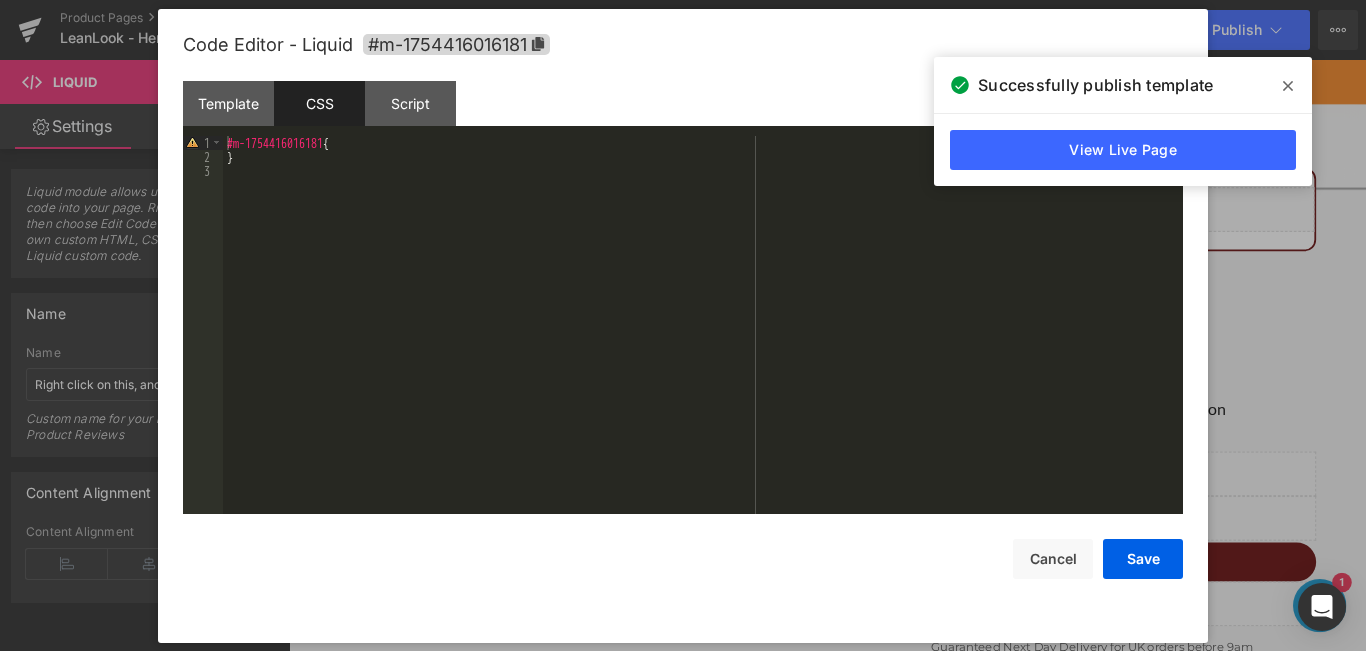 click on "CSS" at bounding box center [319, 103] 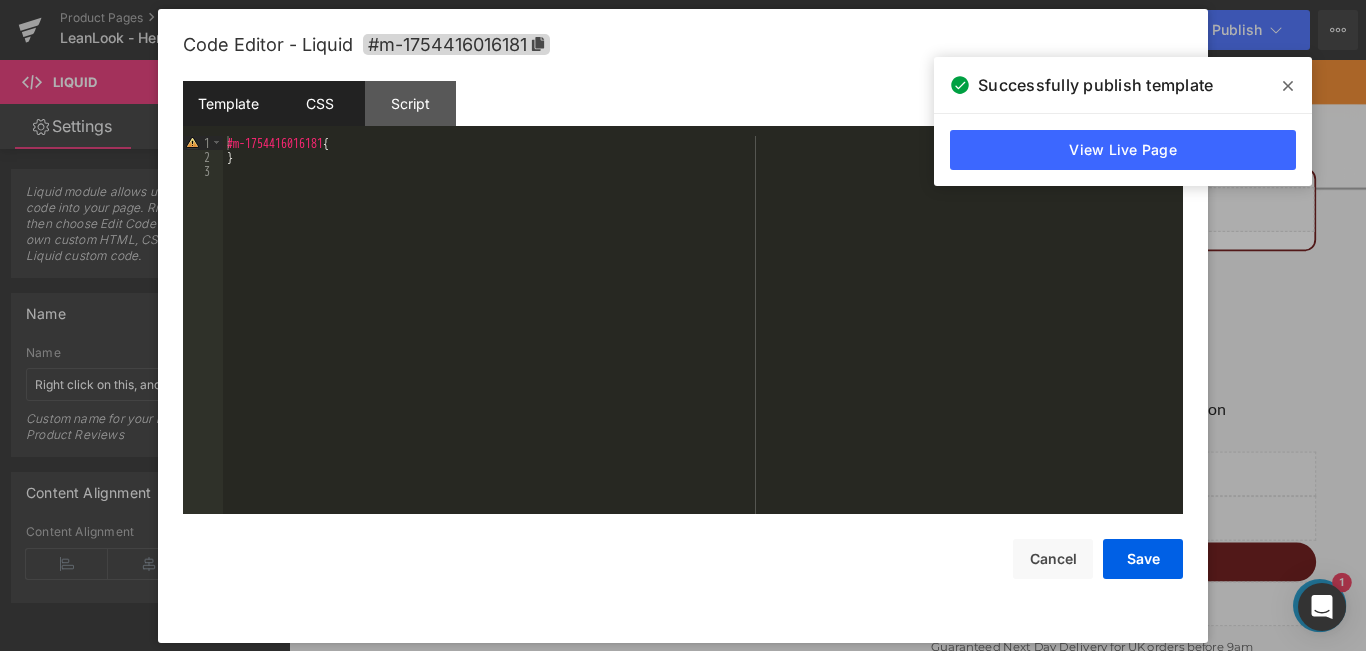click on "Template" at bounding box center (228, 103) 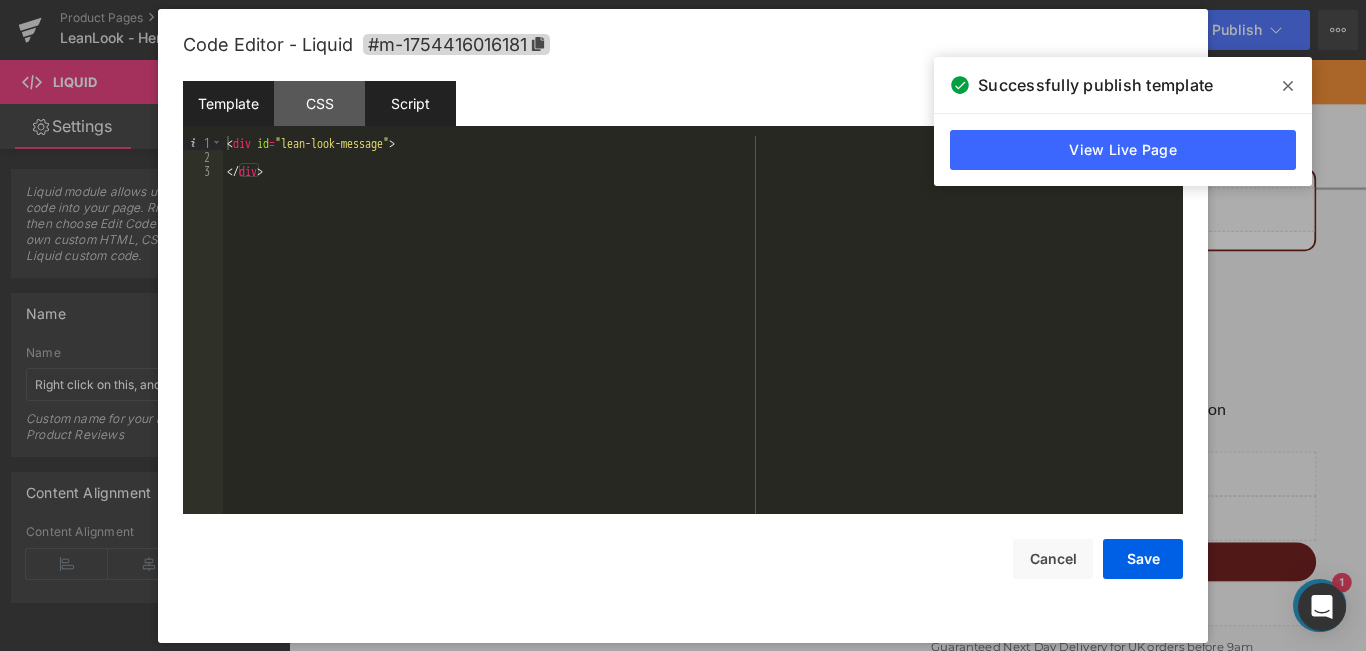 click on "Script" at bounding box center (410, 103) 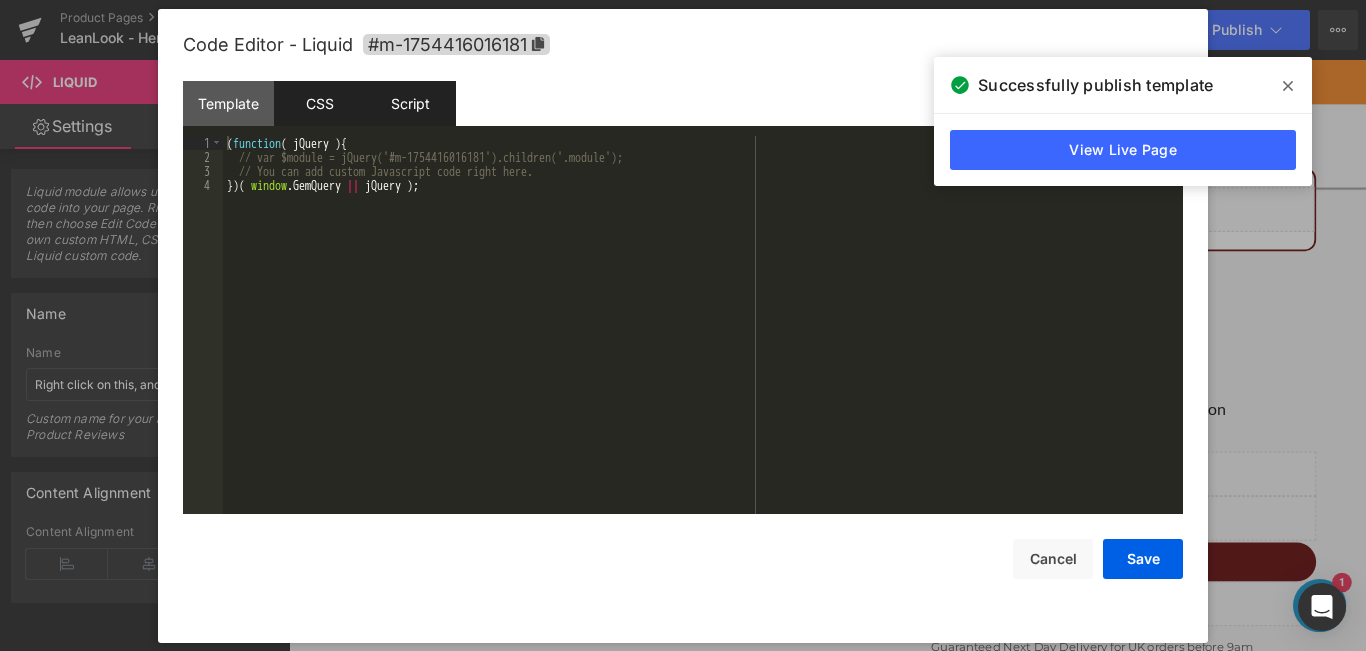 click on "CSS" at bounding box center [319, 103] 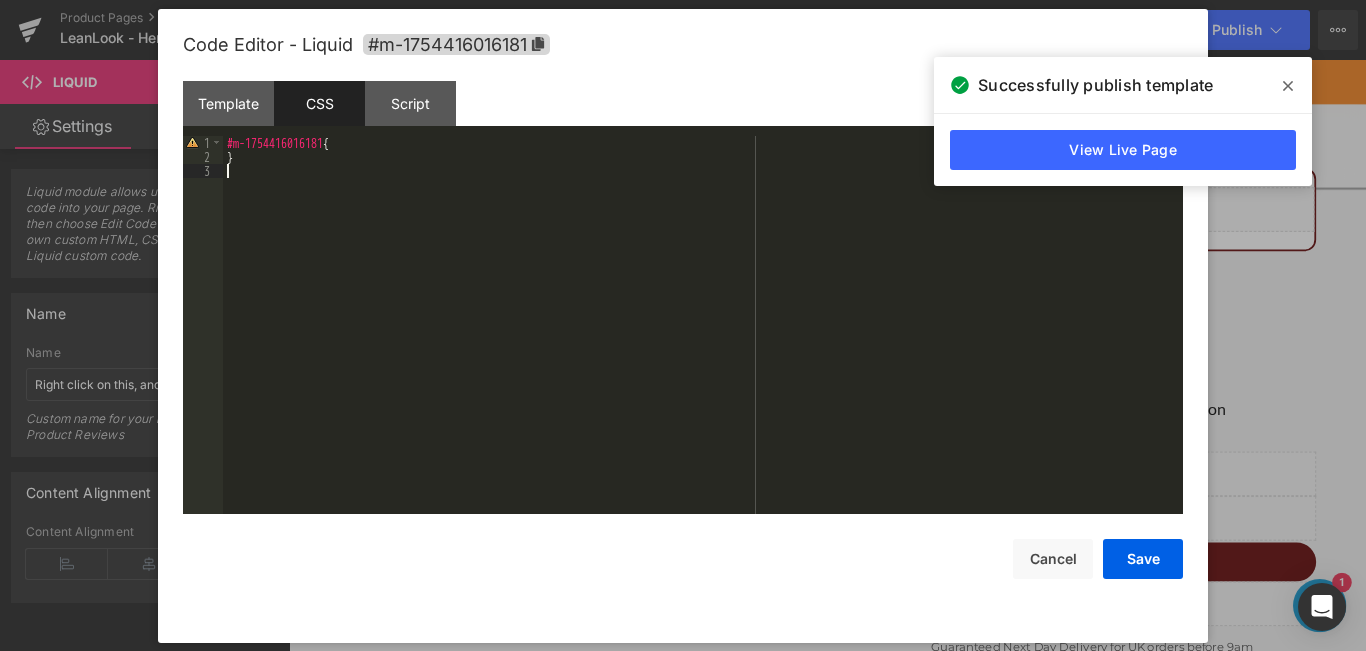 click on "#m-1754416016181 { }" at bounding box center (703, 339) 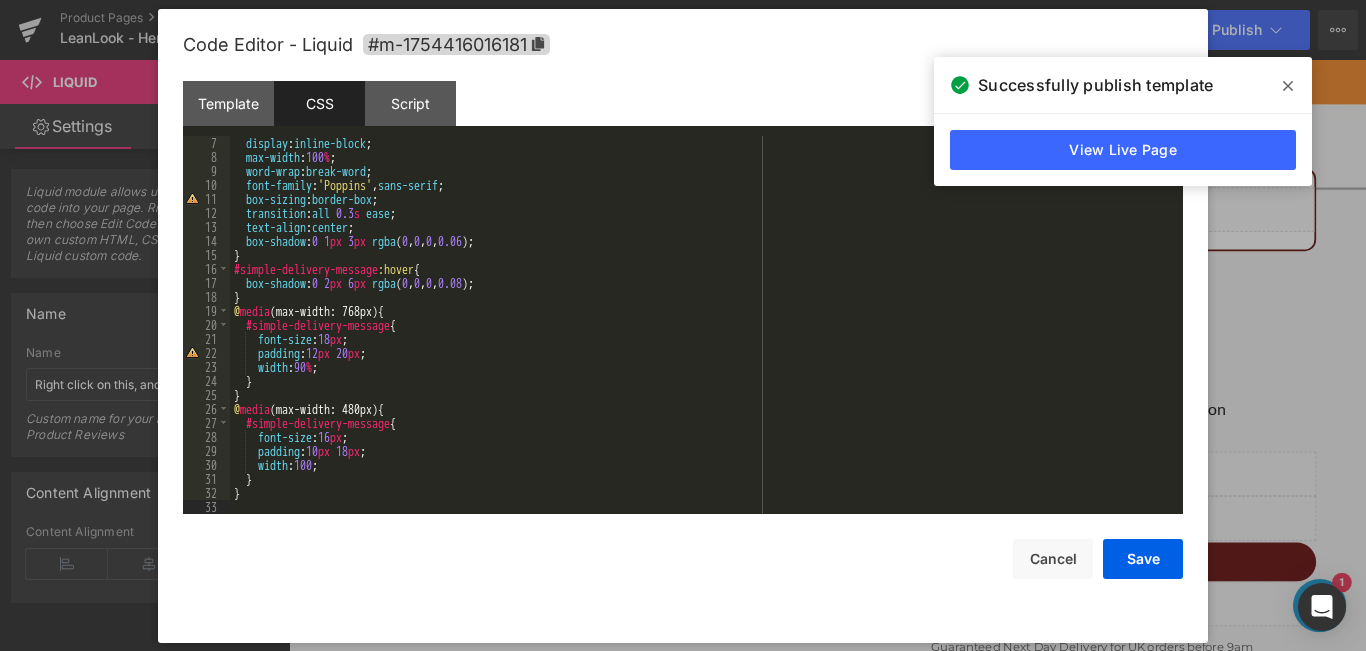 scroll, scrollTop: 0, scrollLeft: 0, axis: both 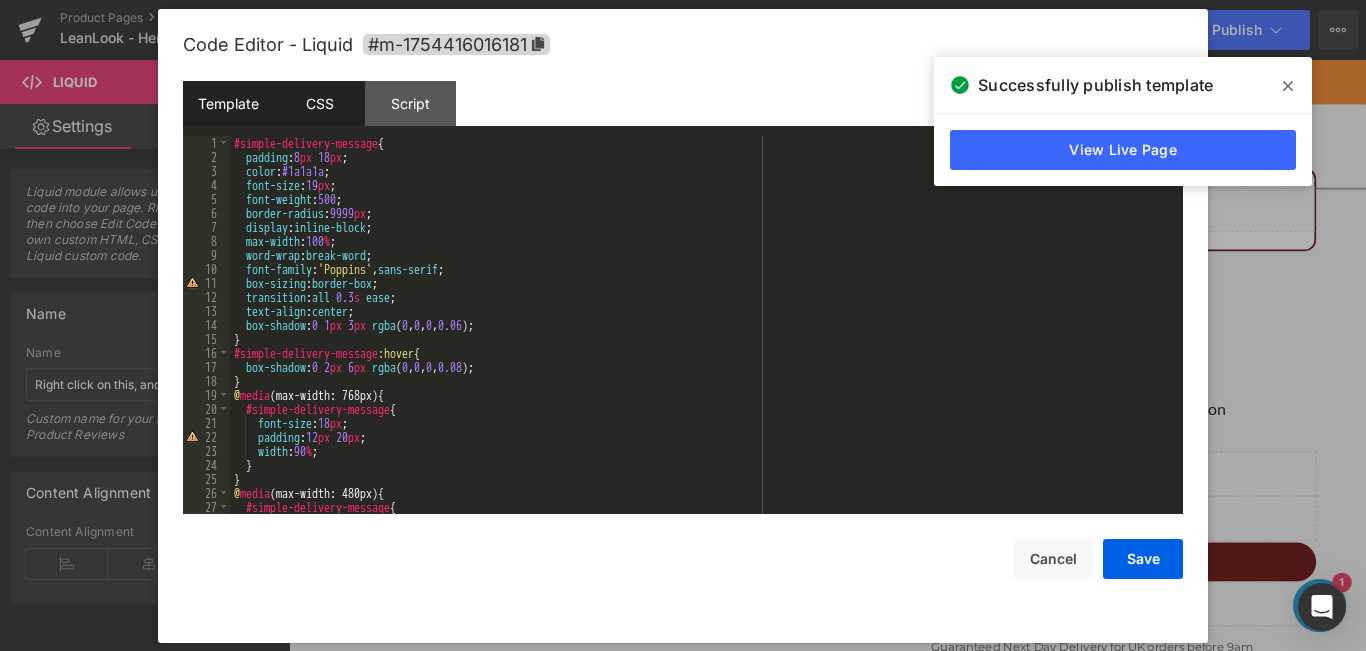 click on "Template" at bounding box center [228, 103] 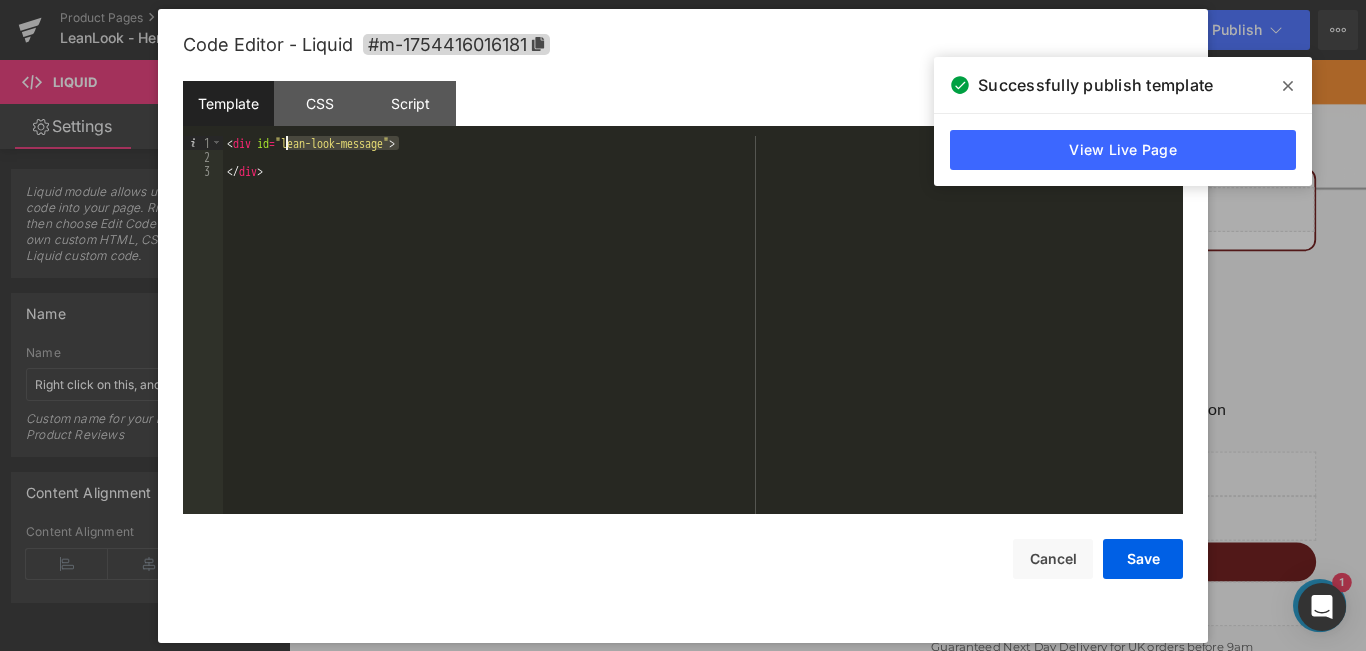 drag, startPoint x: 398, startPoint y: 144, endPoint x: 287, endPoint y: 139, distance: 111.11256 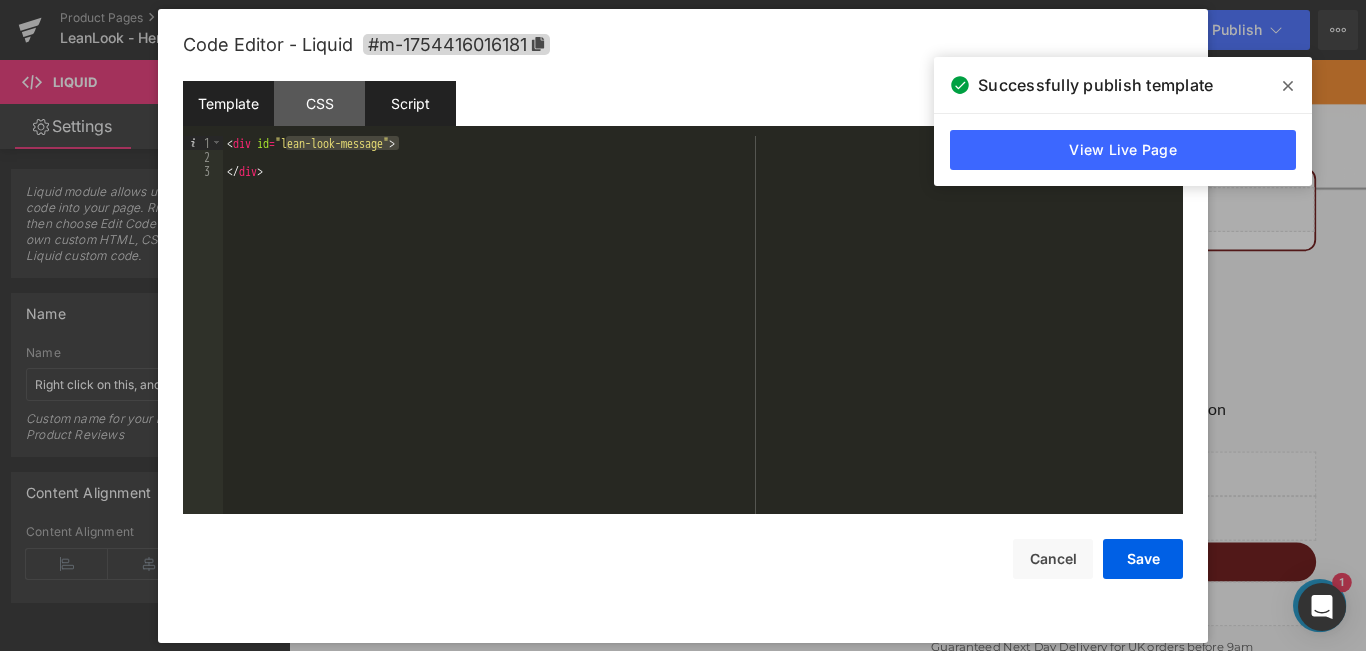 click on "Script" at bounding box center [410, 103] 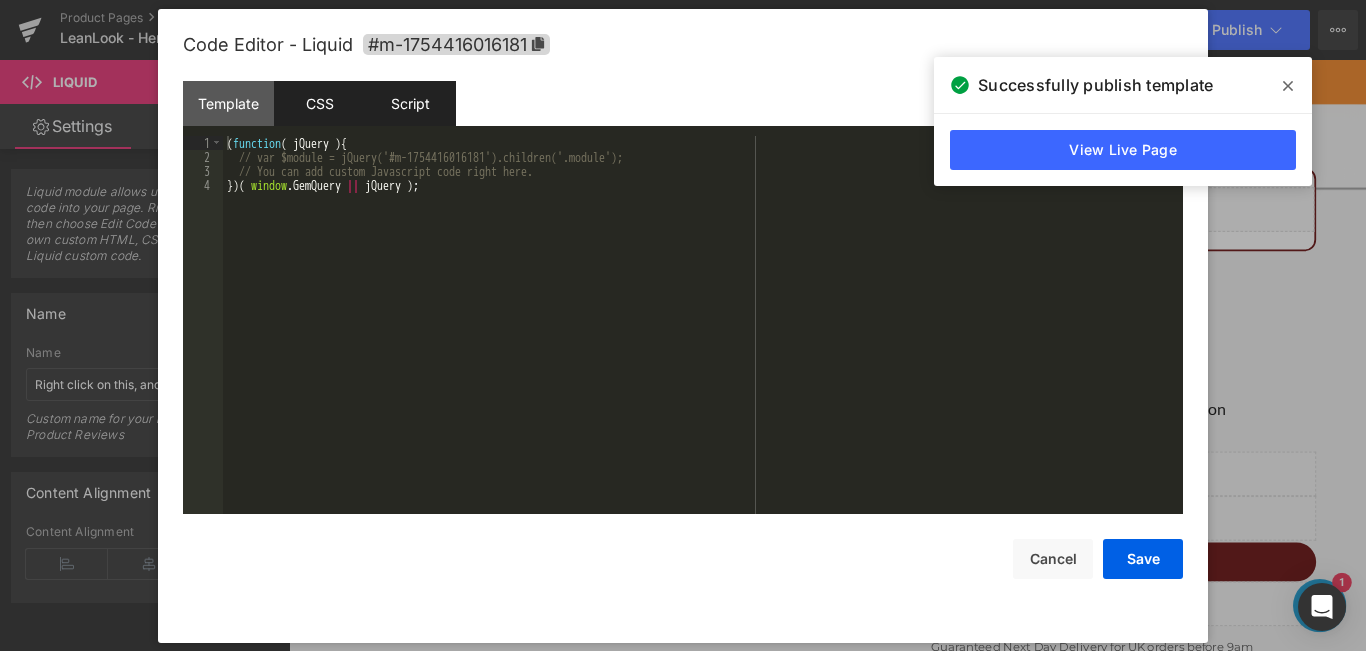 click on "CSS" at bounding box center (319, 103) 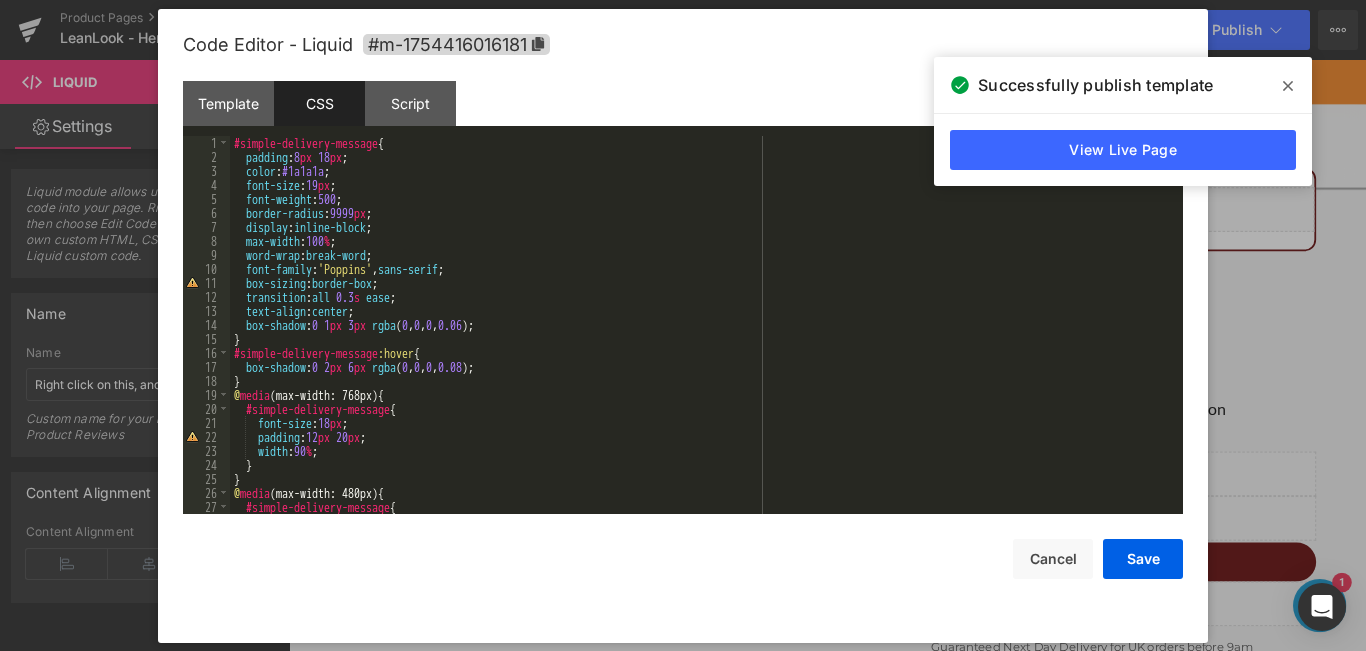 click on "#simple-delivery-message {    padding :  8 px   18 px ;    color :  #1a1a1a ;    font-size :  19 px ;    font-weight :  500 ;    border-radius :  9999 px ;    display :  inline-block ;    max-width :  100 % ;    word-wrap :  break-word ;    font-family :  ' Poppins ' ,  sans-serif ;    box-sizing :  border-box ;    transition :  all   0.3 s   ease ;    text-align :  center ;    box-shadow :  0   1 px   3 px   rgba ( 0 ,  0 ,  0 ,  0.06 ); } #simple-delivery-message :hover {    box-shadow :  0   2 px   6 px   rgba ( 0 ,  0 ,  0 ,  0.08 ); } @ media  (max-width: 768px) {    #simple-delivery-message {       font-size :  18 px ;       padding :  12 px   20 px ;       width :  90 % ;    } } @ media  (max-width: 480px) {    #simple-delivery-message {       font-size :  16 px ;" at bounding box center (702, 339) 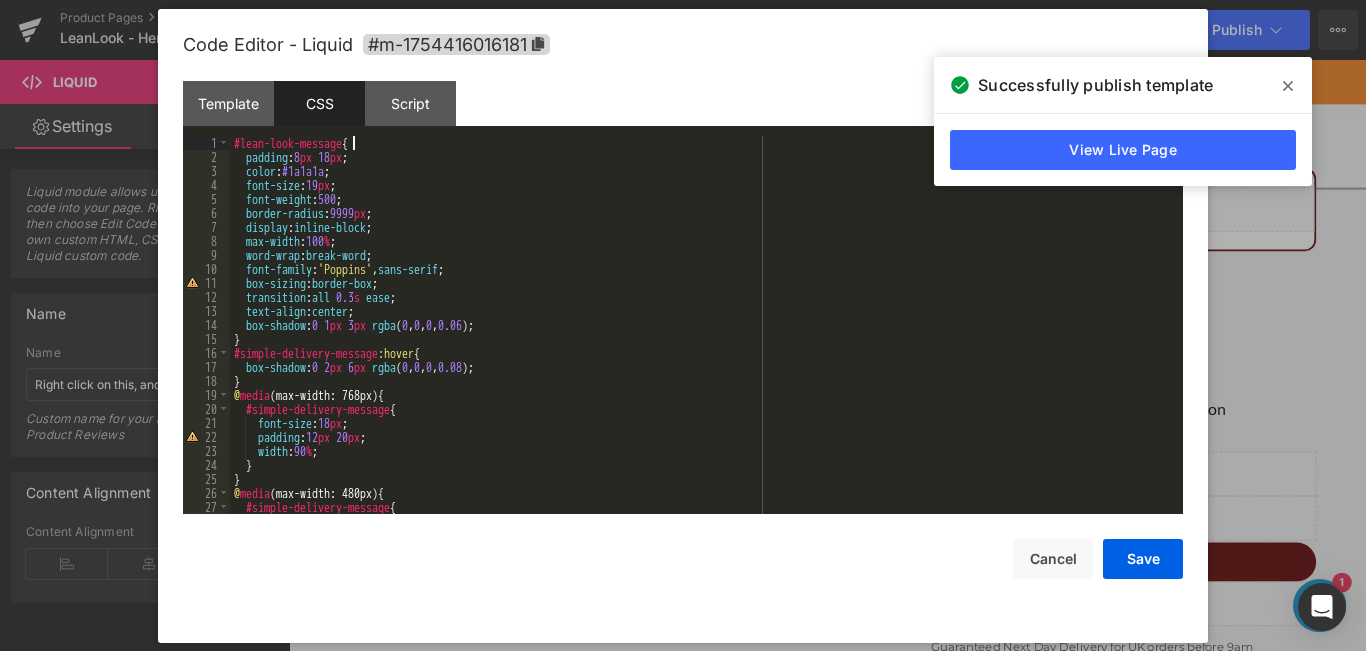 click on "#lean-look-message {    padding :  8 px   18 px ;    color :  #1a1a1a ;    font-size :  19 px ;    font-weight :  500 ;    border-radius :  9999 px ;    display :  inline-block ;    max-width :  100 % ;    word-wrap :  break-word ;    font-family :  ' Poppins ' ,  sans-serif ;    box-sizing :  border-box ;    transition :  all   0.3 s   ease ;    text-align :  center ;    box-shadow :  0   1 px   3 px   rgba ( 0 ,  0 ,  0 ,  0.06 ); } #simple-delivery-message :hover {    box-shadow :  0   2 px   6 px   rgba ( 0 ,  0 ,  0 ,  0.08 ); } @ media  (max-width: 768px) {    #simple-delivery-message {       font-size :  18 px ;       padding :  12 px   20 px ;       width :  90 % ;    } } @ media  (max-width: 480px) {    #simple-delivery-message {       font-size :  16 px ;" at bounding box center (702, 339) 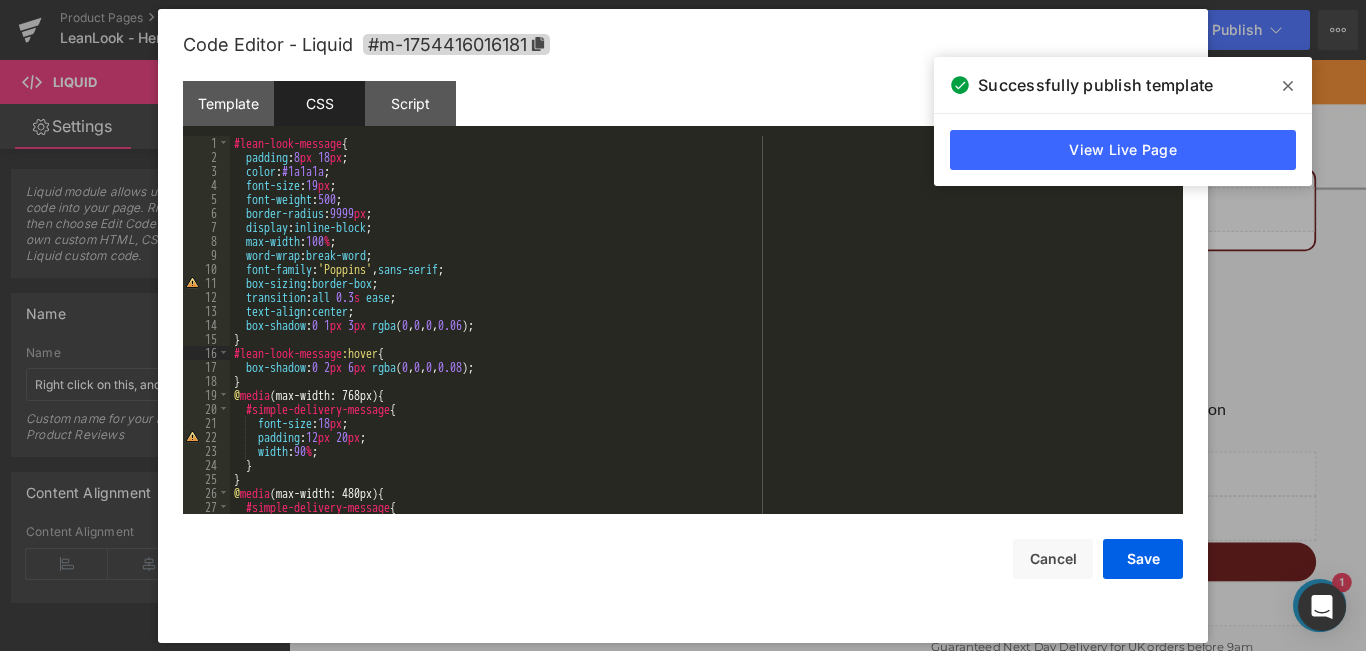 click on "#lean-look-message {    padding :  8 px   18 px ;    color :  #1a1a1a ;    font-size :  19 px ;    font-weight :  500 ;    border-radius :  9999 px ;    display :  inline-block ;    max-width :  100 % ;    word-wrap :  break-word ;    font-family :  ' Poppins ' ,  sans-serif ;    box-sizing :  border-box ;    transition :  all   0.3 s   ease ;    text-align :  center ;    box-shadow :  0   1 px   3 px   rgba ( 0 ,  0 ,  0 ,  0.06 ); } #lean-look-message :hover {    box-shadow :  0   2 px   6 px   rgba ( 0 ,  0 ,  0 ,  0.08 ); } @ media  (max-width: 768px) {    #simple-delivery-message {       font-size :  18 px ;       padding :  12 px   20 px ;       width :  90 % ;    } } @ media  (max-width: 480px) {    #simple-delivery-message {       font-size :  16 px ;" at bounding box center (702, 339) 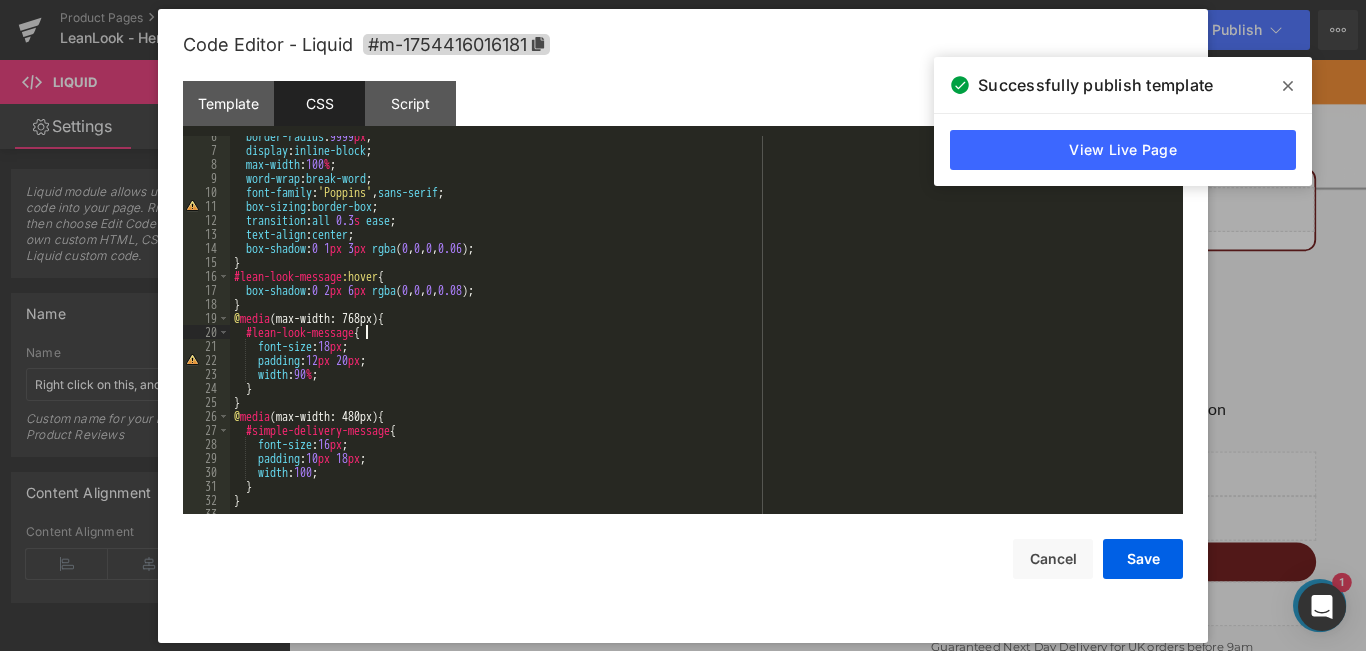 scroll, scrollTop: 83, scrollLeft: 0, axis: vertical 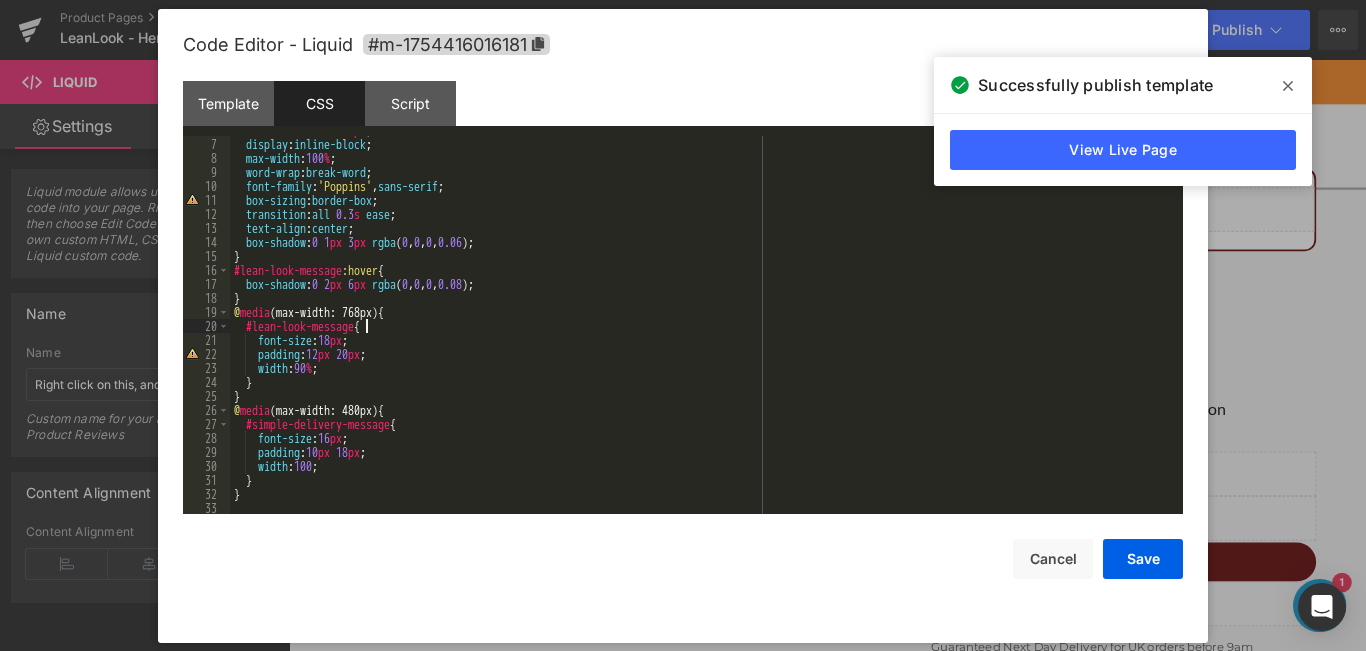 click on "border-radius :  9999 px ;    display :  inline-block ;    max-width :  100 % ;    word-wrap :  break-word ;    font-family :  ' Poppins ' ,  sans-serif ;    box-sizing :  border-box ;    transition :  all   0.3 s   ease ;    text-align :  center ;    box-shadow :  0   1 px   3 px   rgba ( 0 ,  0 ,  0 ,  0.06 ); } #lean-look-message :hover {    box-shadow :  0   2 px   6 px   rgba ( 0 ,  0 ,  0 ,  0.08 ); } @ media  (max-width: 768px) {    #lean-look-message {       font-size :  18 px ;       padding :  12 px   20 px ;       width :  90 % ;    } } @ media  (max-width: 480px) {    #simple-delivery-message {       font-size :  16 px ;       padding :  10 px   18 px ;       width :  100 ;    } }" at bounding box center (702, 326) 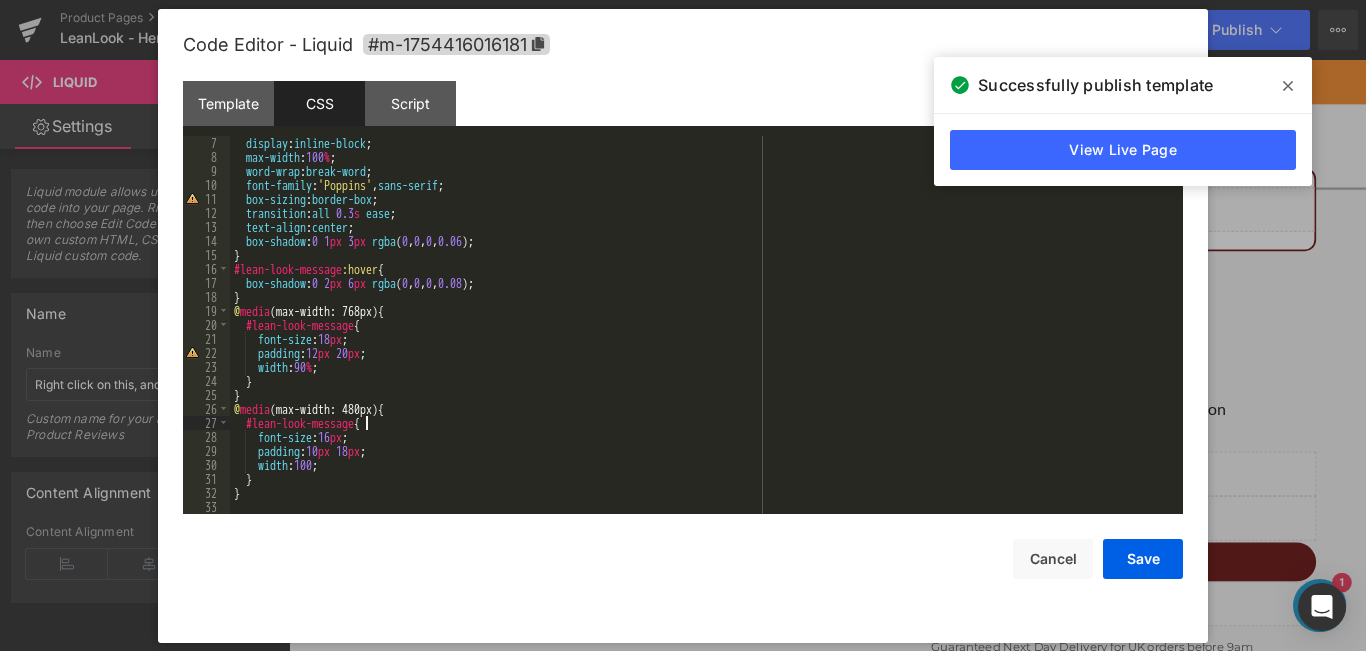 scroll, scrollTop: 84, scrollLeft: 0, axis: vertical 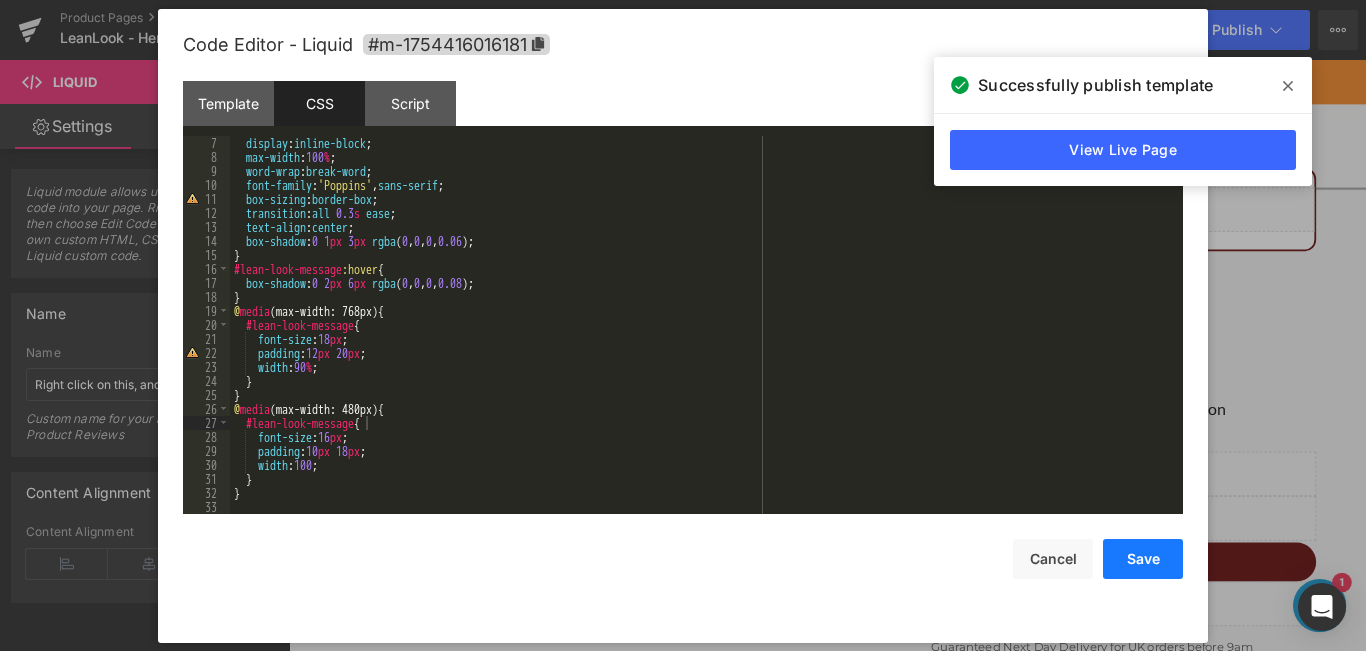 click on "Save" at bounding box center (1143, 559) 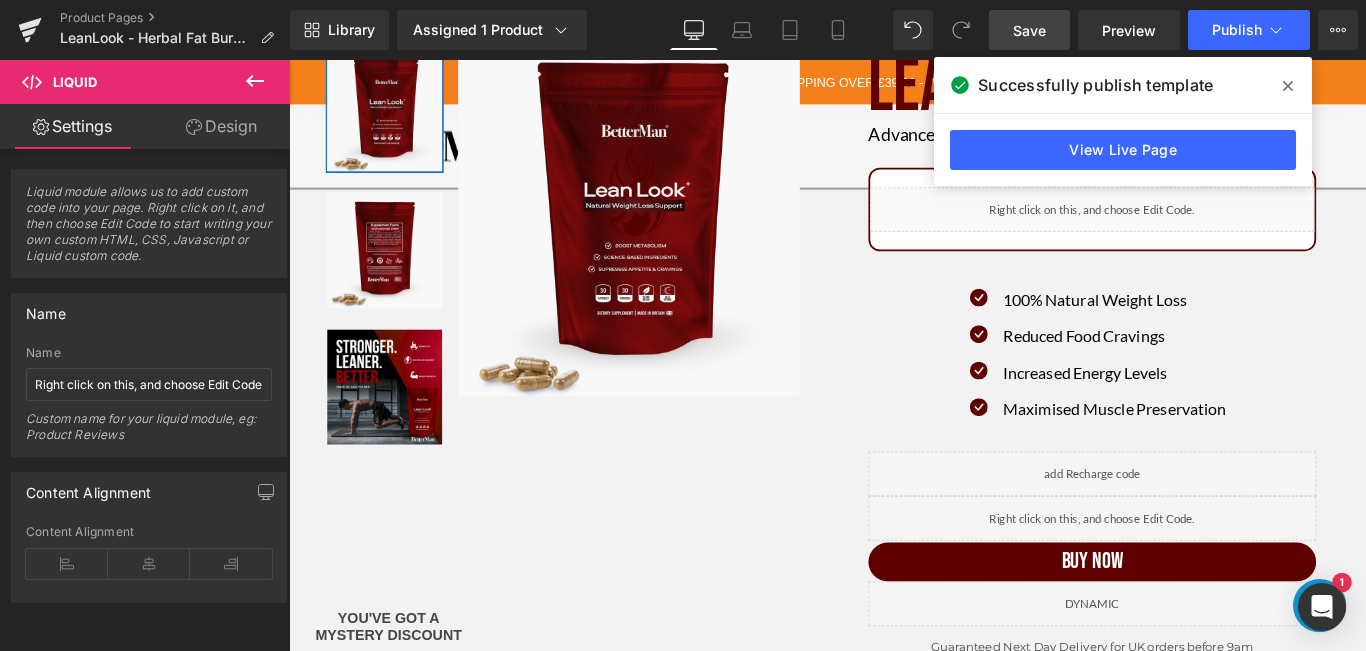 click on "Save" at bounding box center [1029, 30] 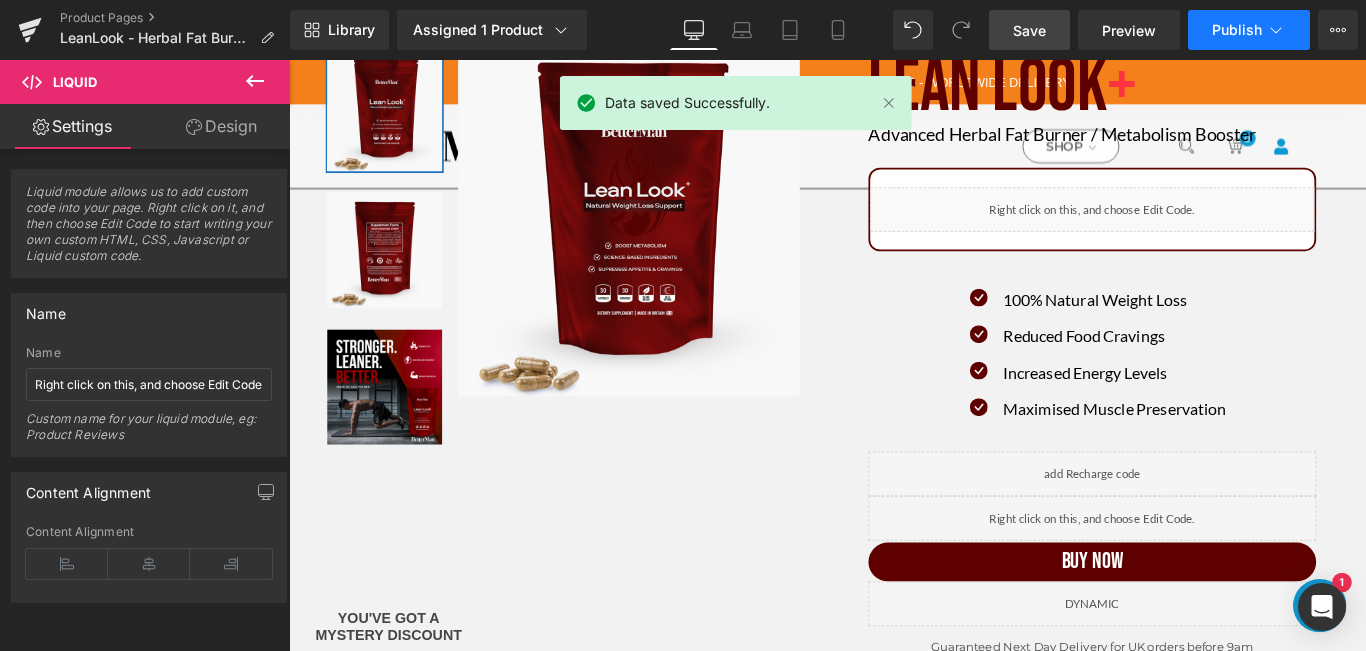 click on "Publish" at bounding box center (1237, 30) 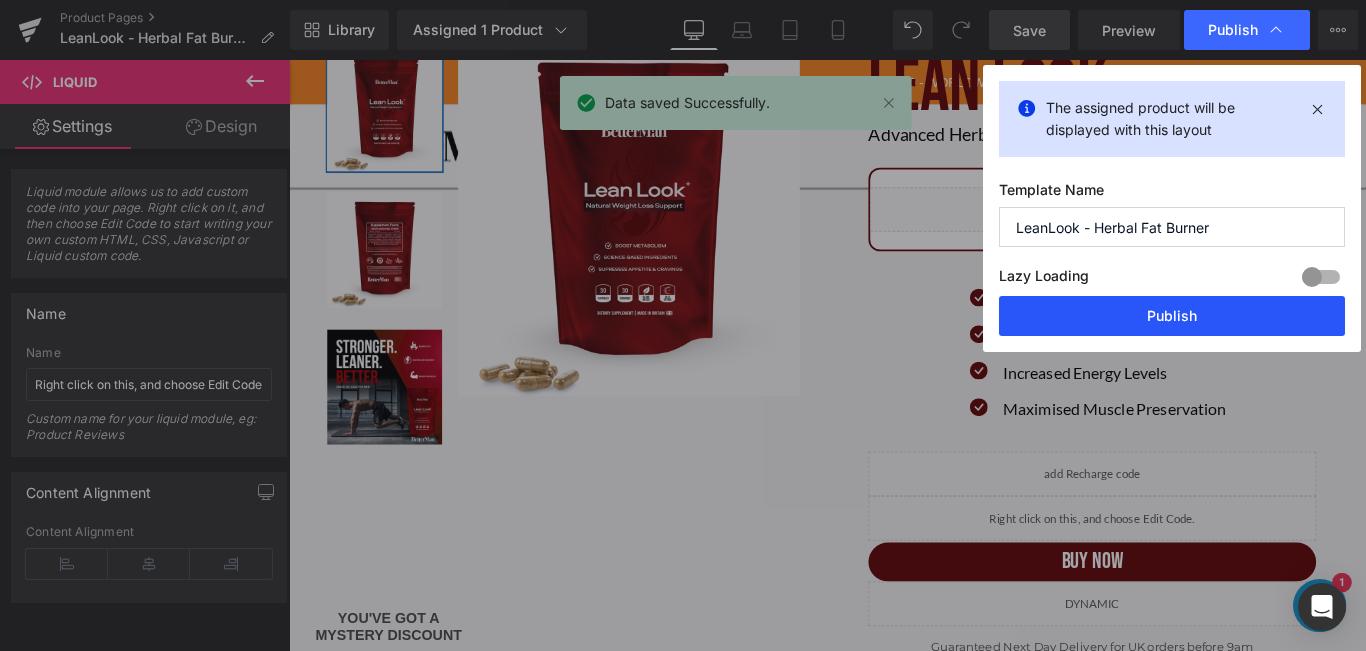 click on "Publish" at bounding box center (1172, 316) 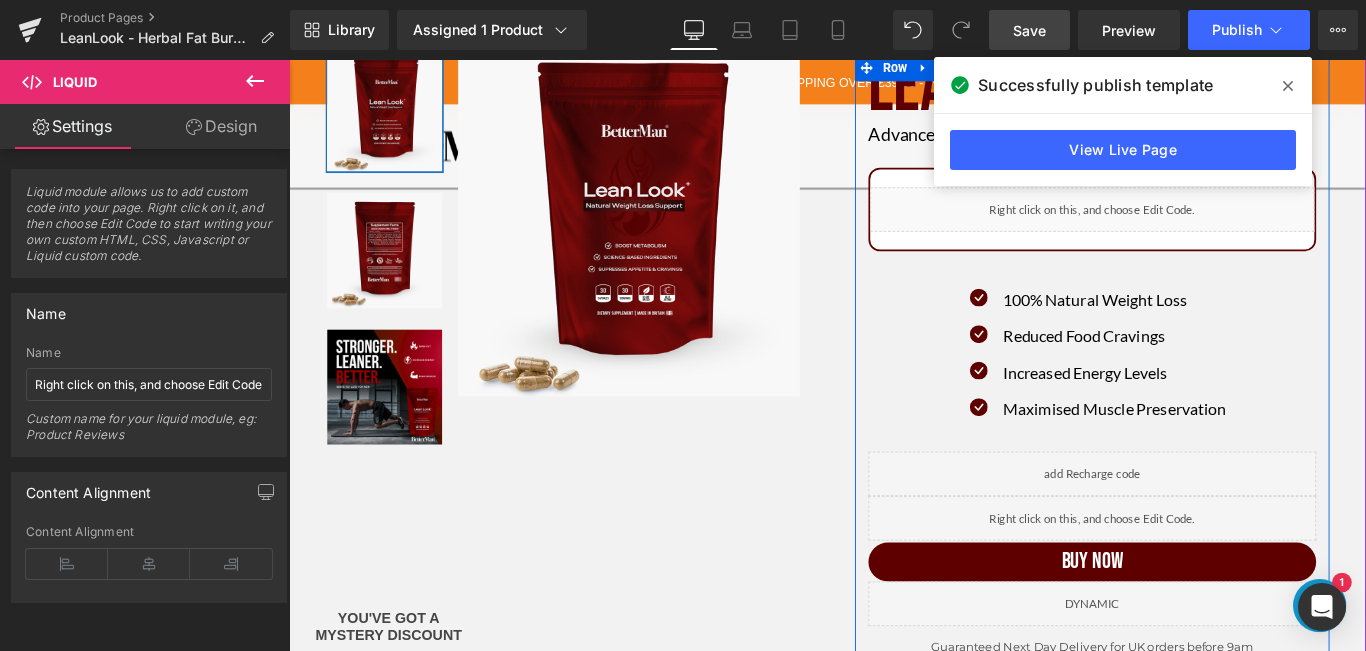 click at bounding box center (1211, 516) 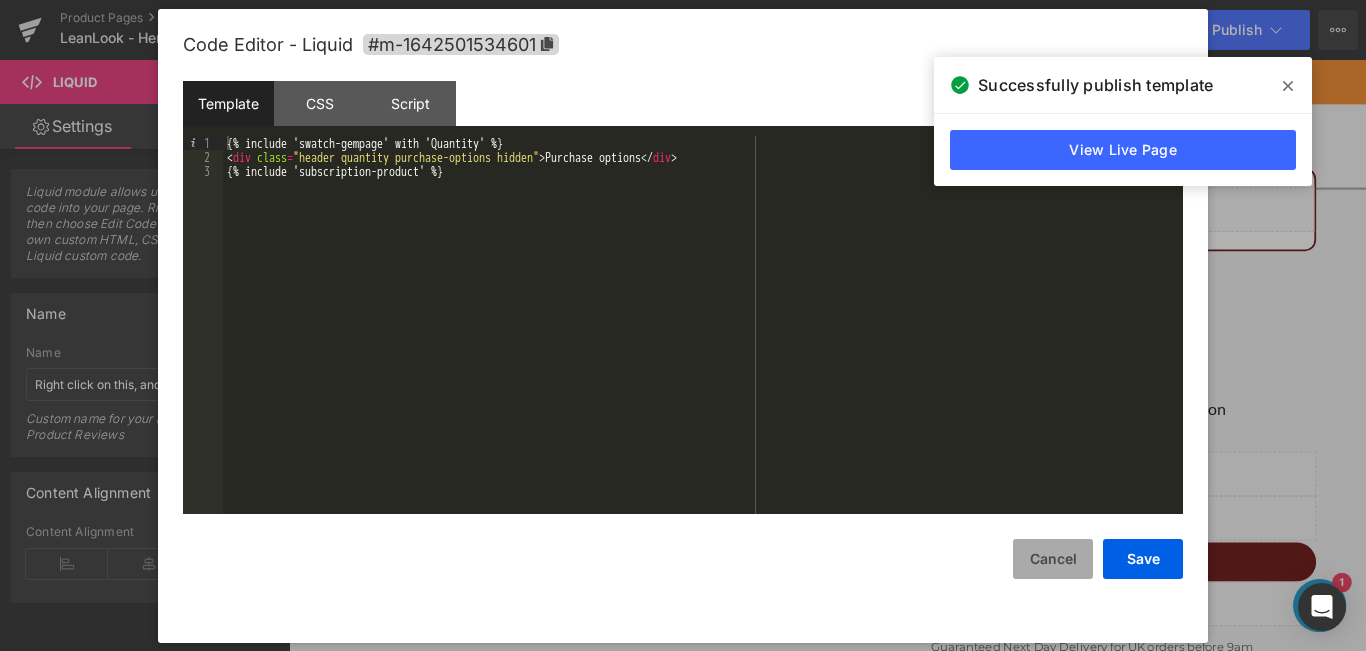 click on "Cancel" at bounding box center (1053, 559) 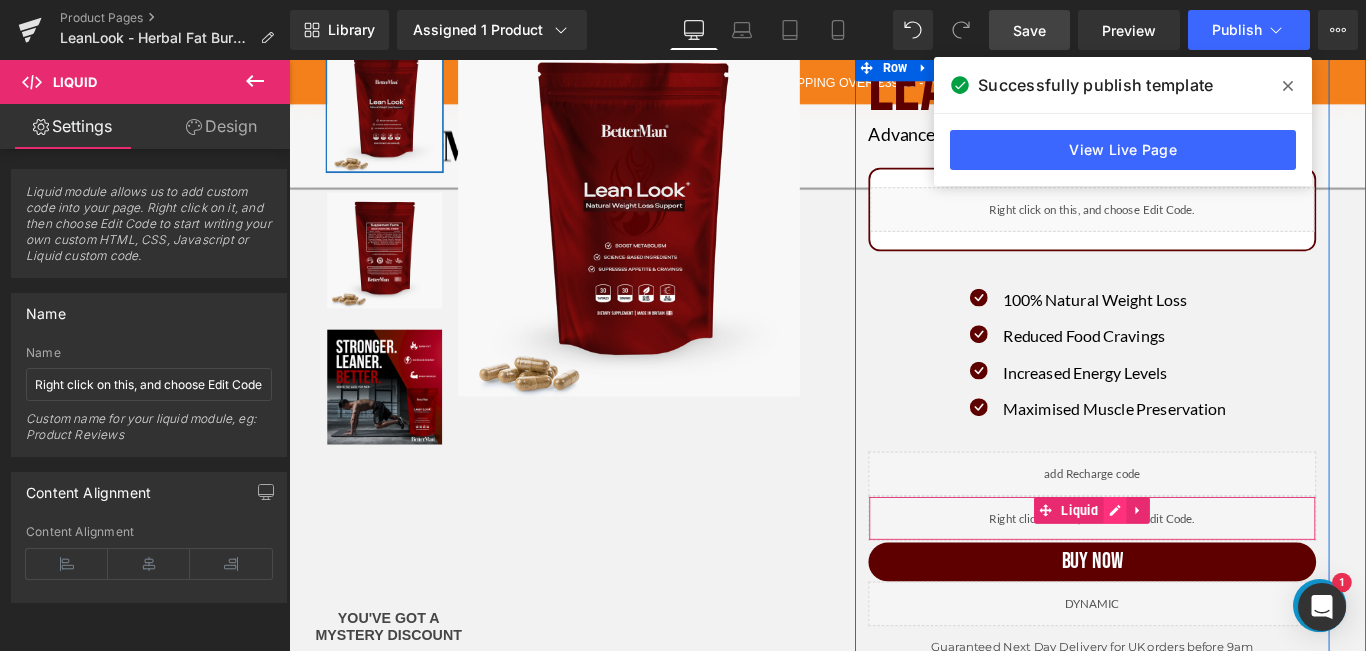 click at bounding box center (1217, 566) 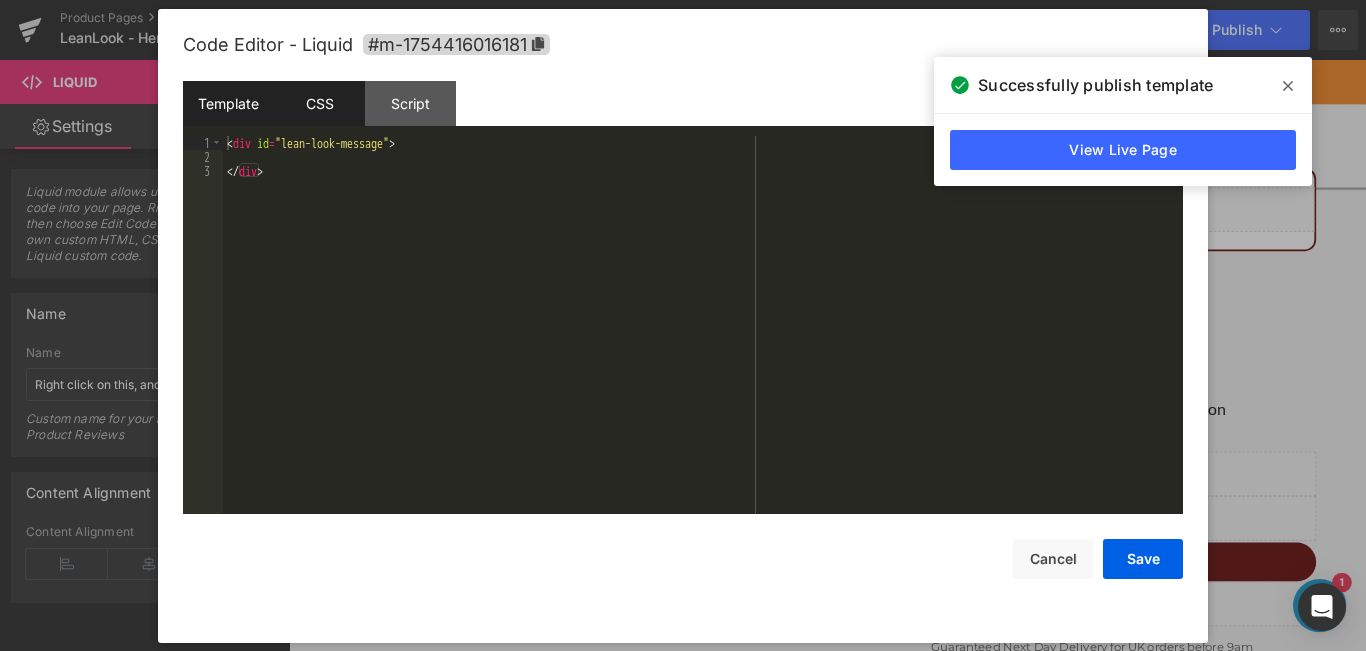 click on "CSS" at bounding box center [319, 103] 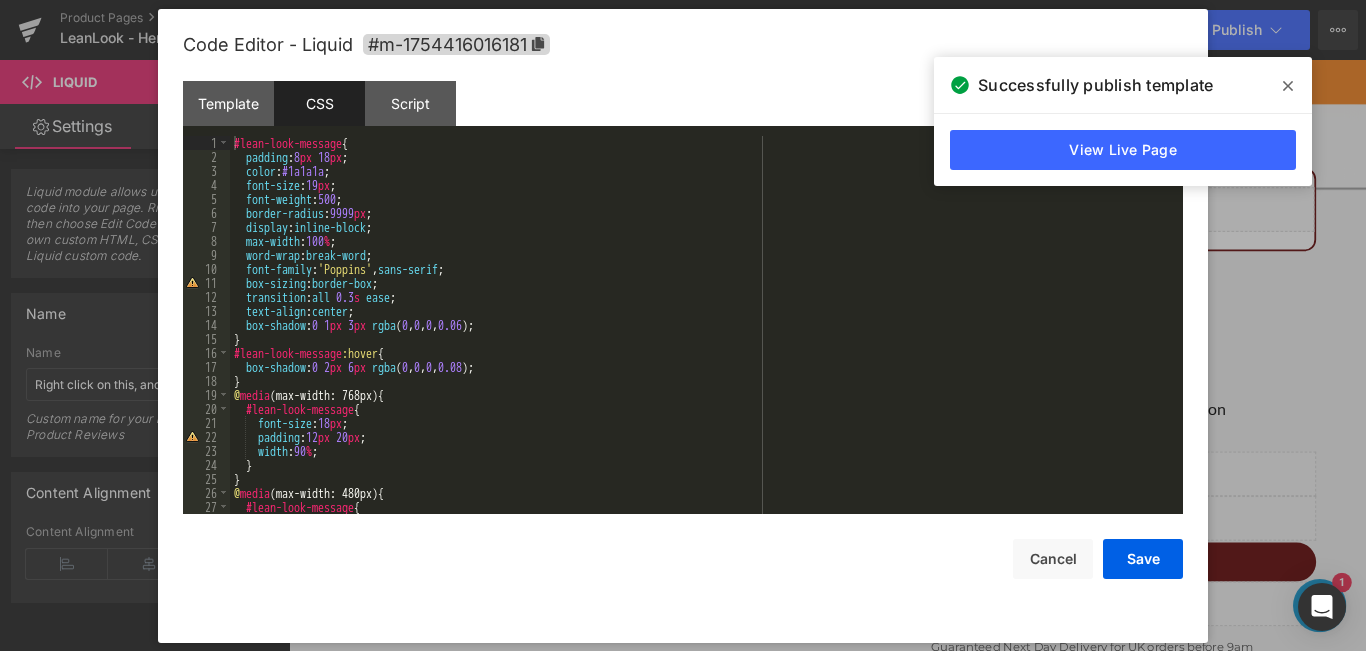 click on "Template CSS Script Data" at bounding box center (683, 108) 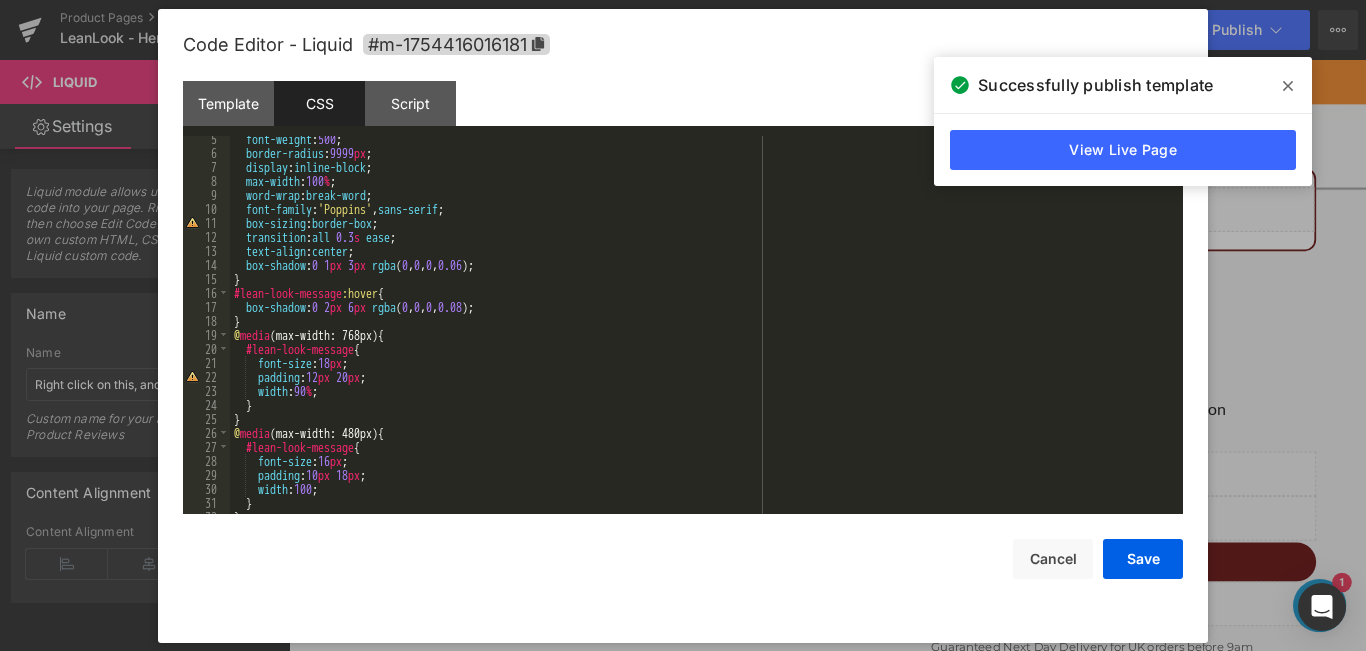 scroll, scrollTop: 84, scrollLeft: 0, axis: vertical 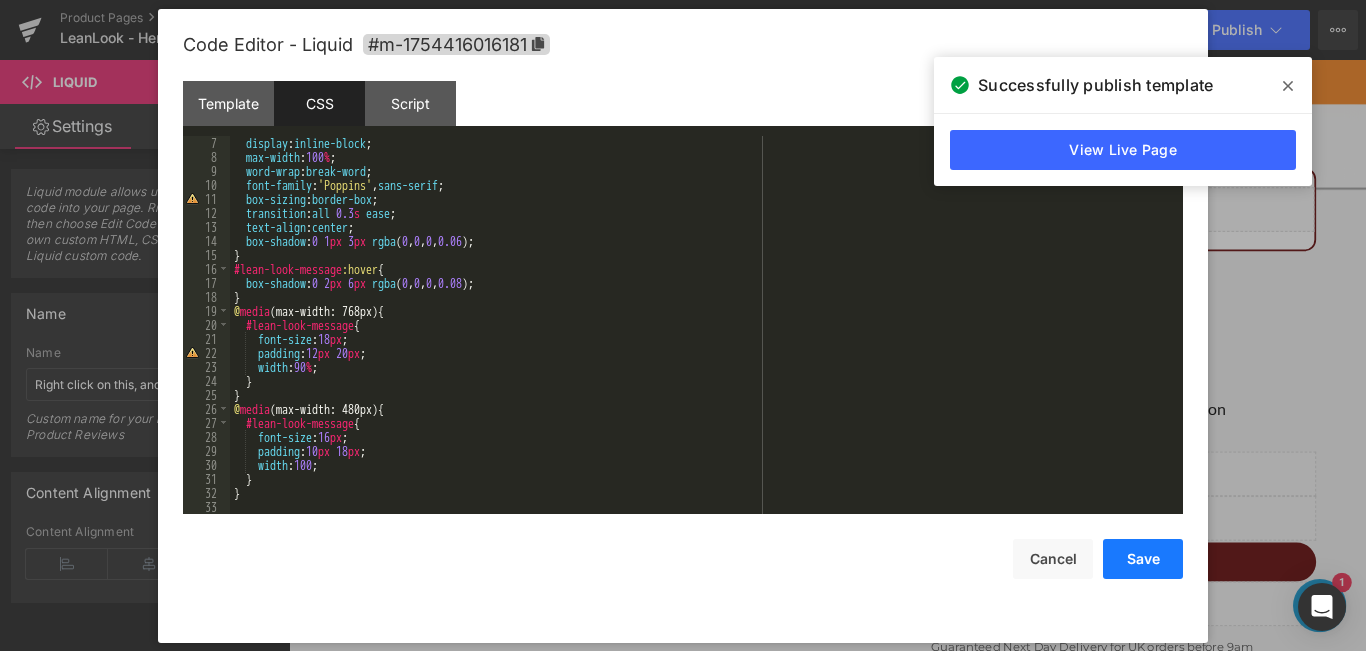 click on "Save" at bounding box center [1143, 559] 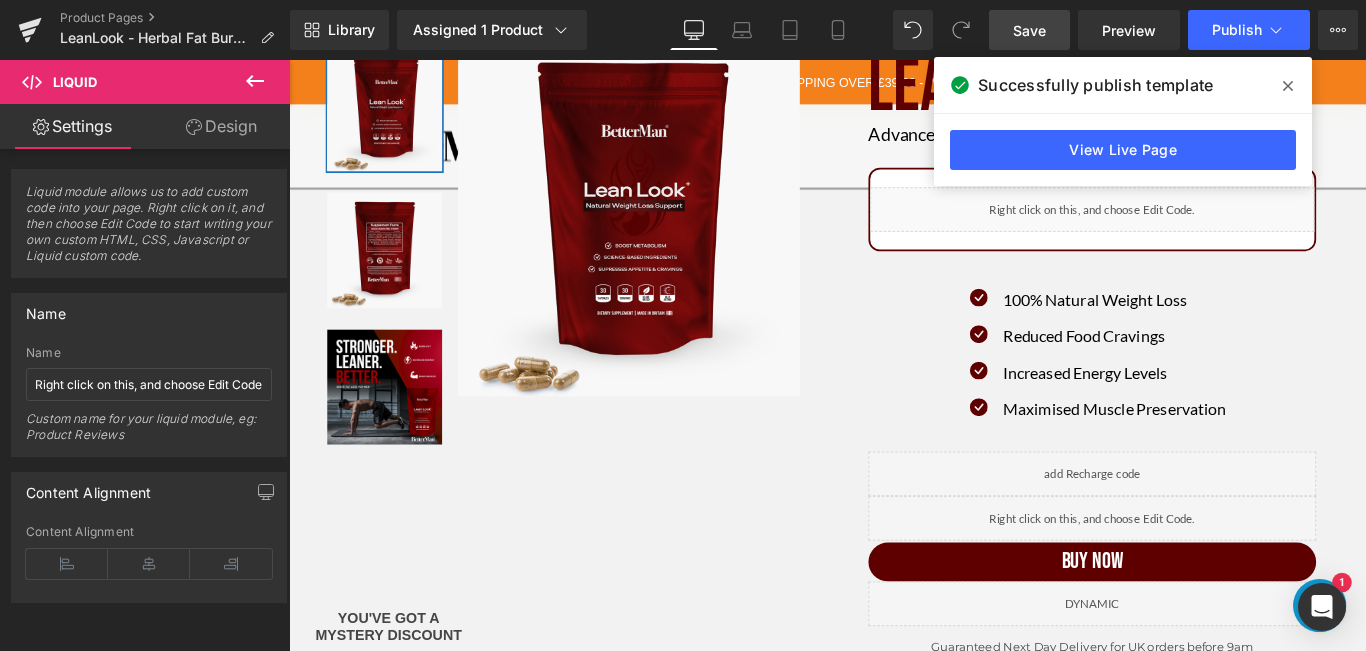 click at bounding box center [1288, 86] 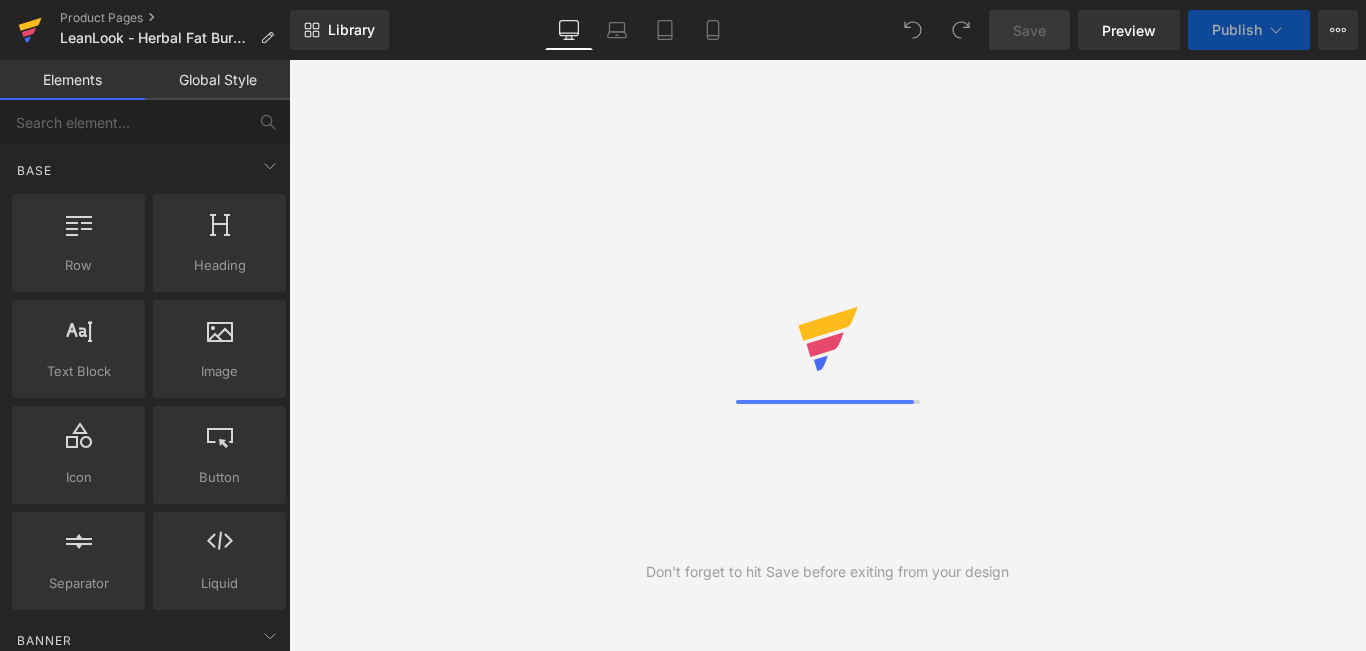 scroll, scrollTop: 0, scrollLeft: 0, axis: both 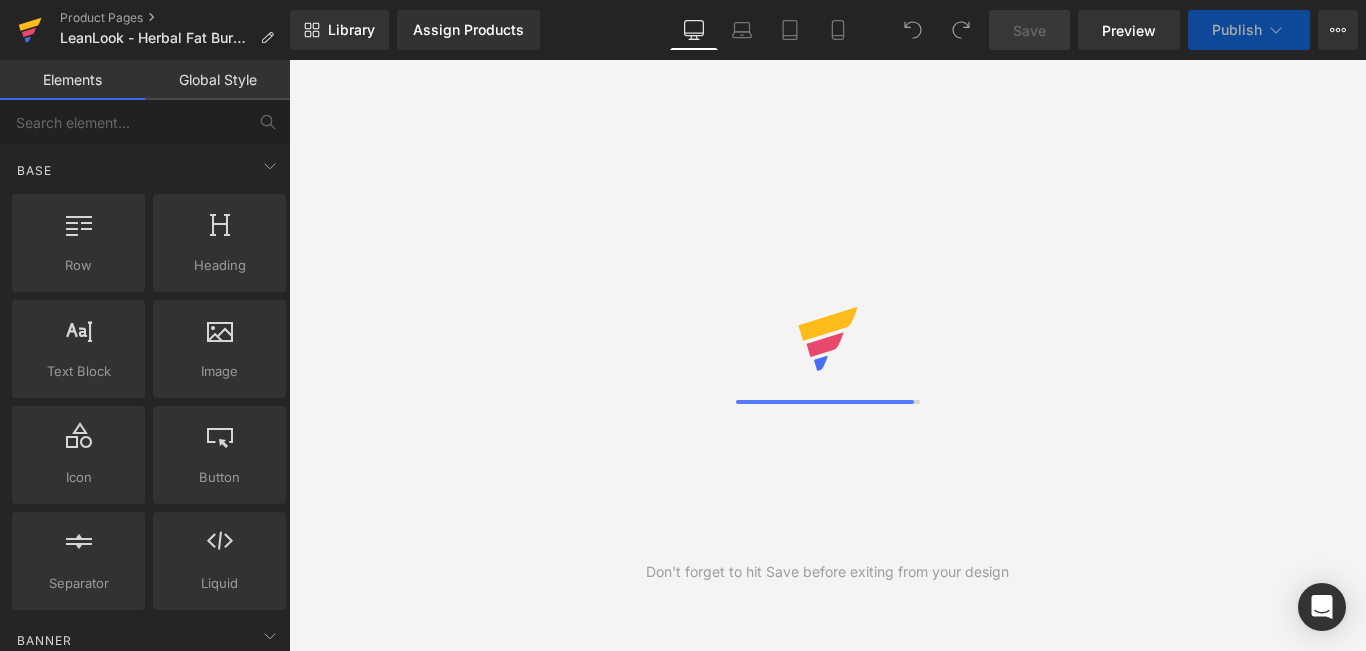click 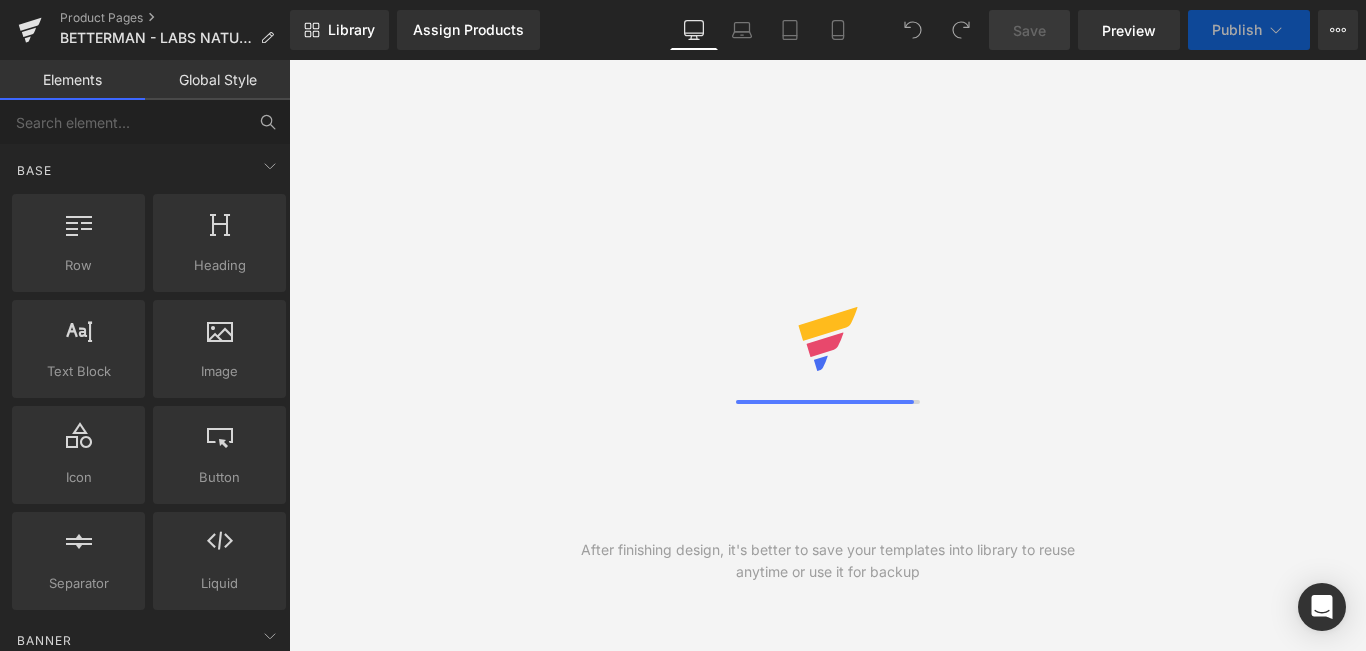 scroll, scrollTop: 0, scrollLeft: 0, axis: both 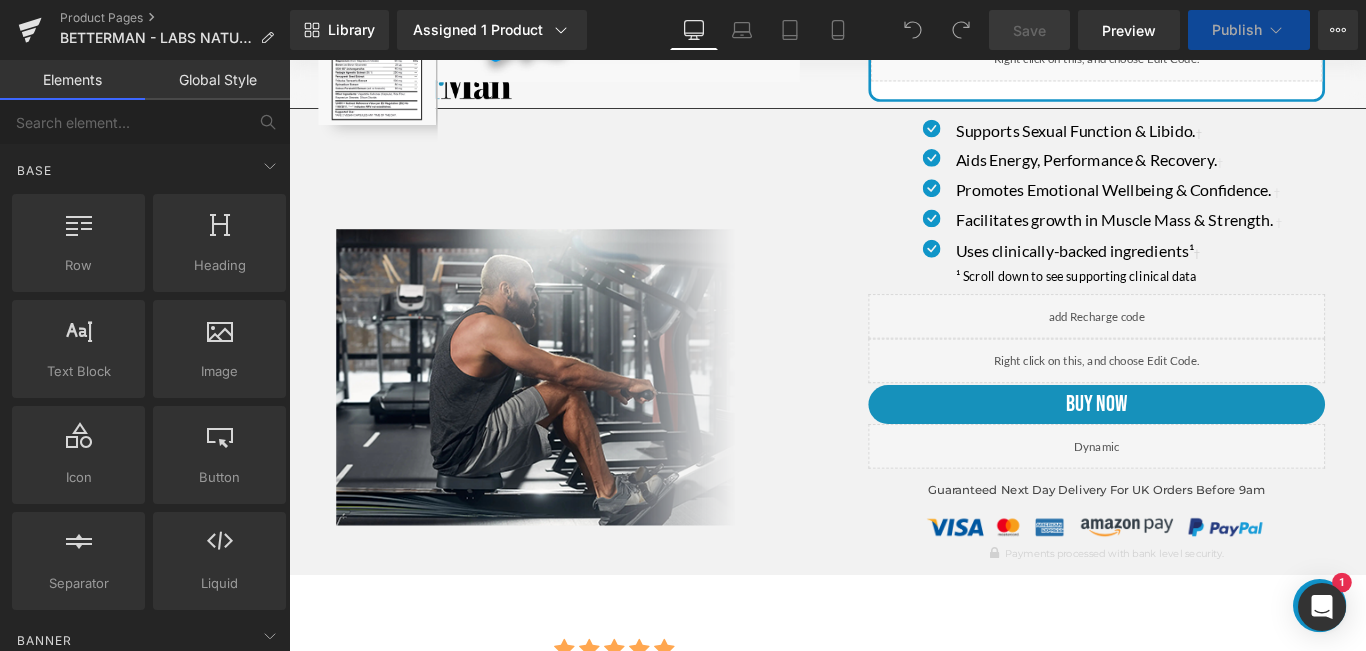 click on "Liquid" at bounding box center (1196, 398) 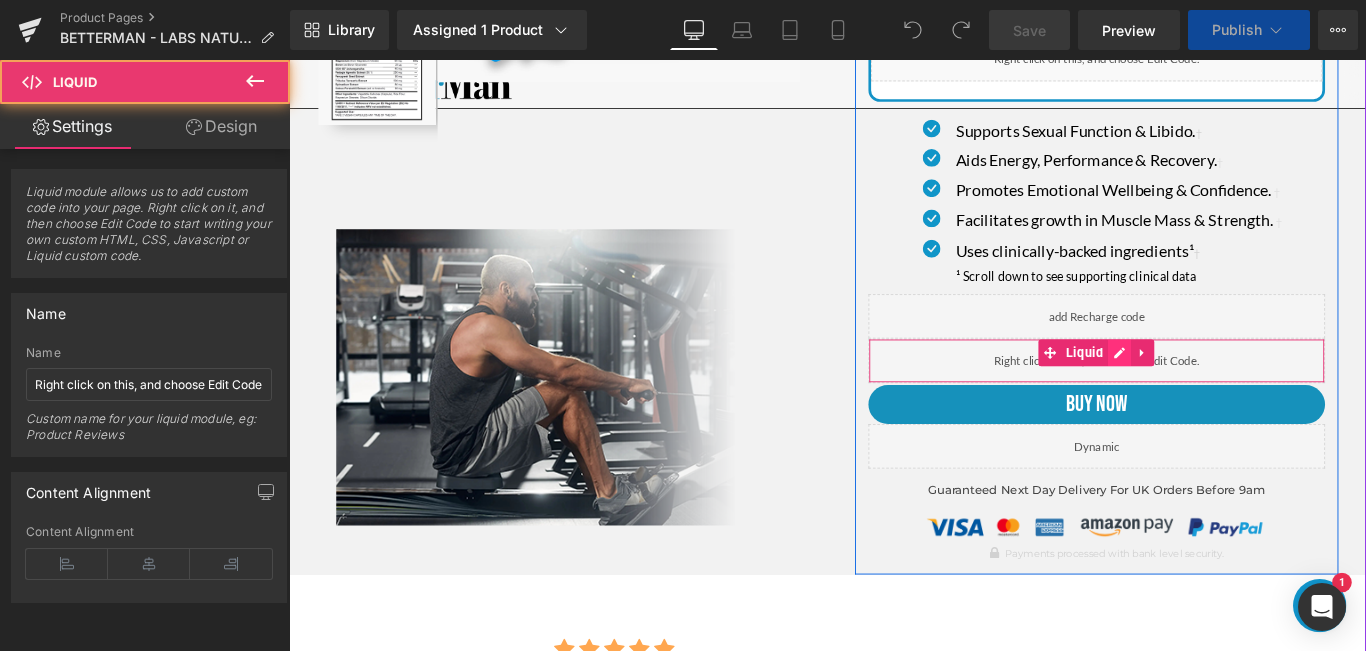 click at bounding box center (1222, 389) 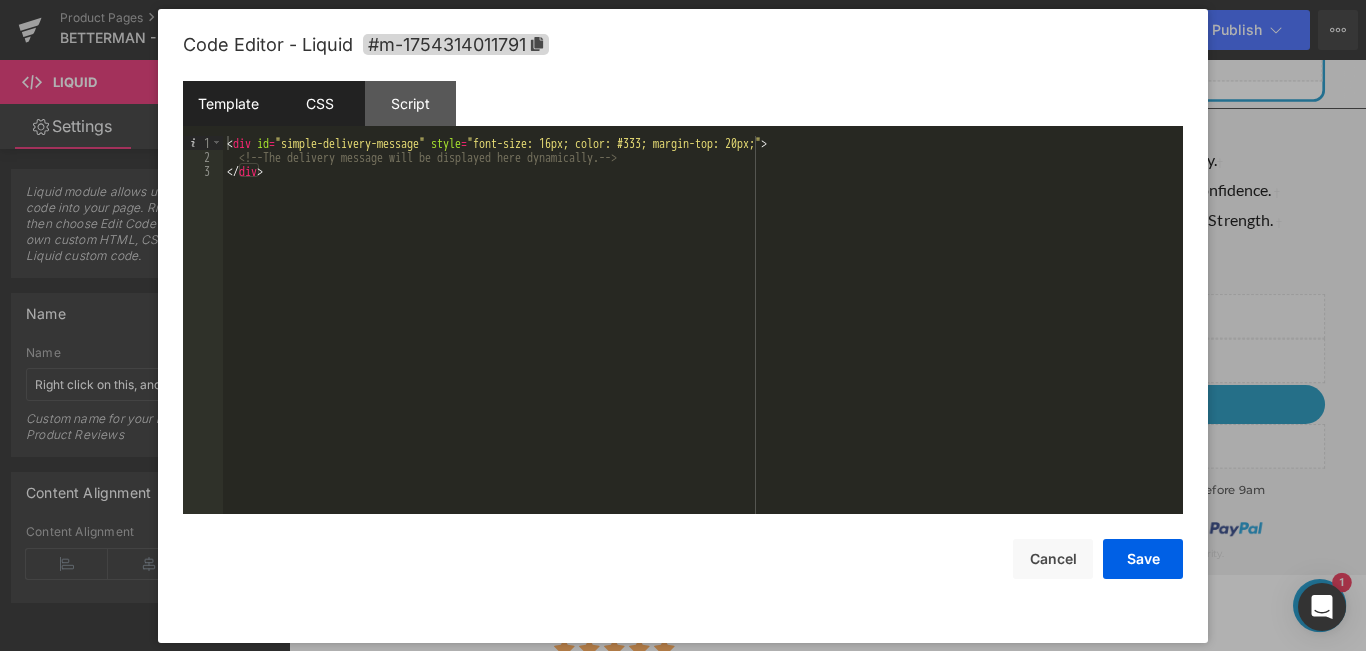 click on "CSS" at bounding box center (319, 103) 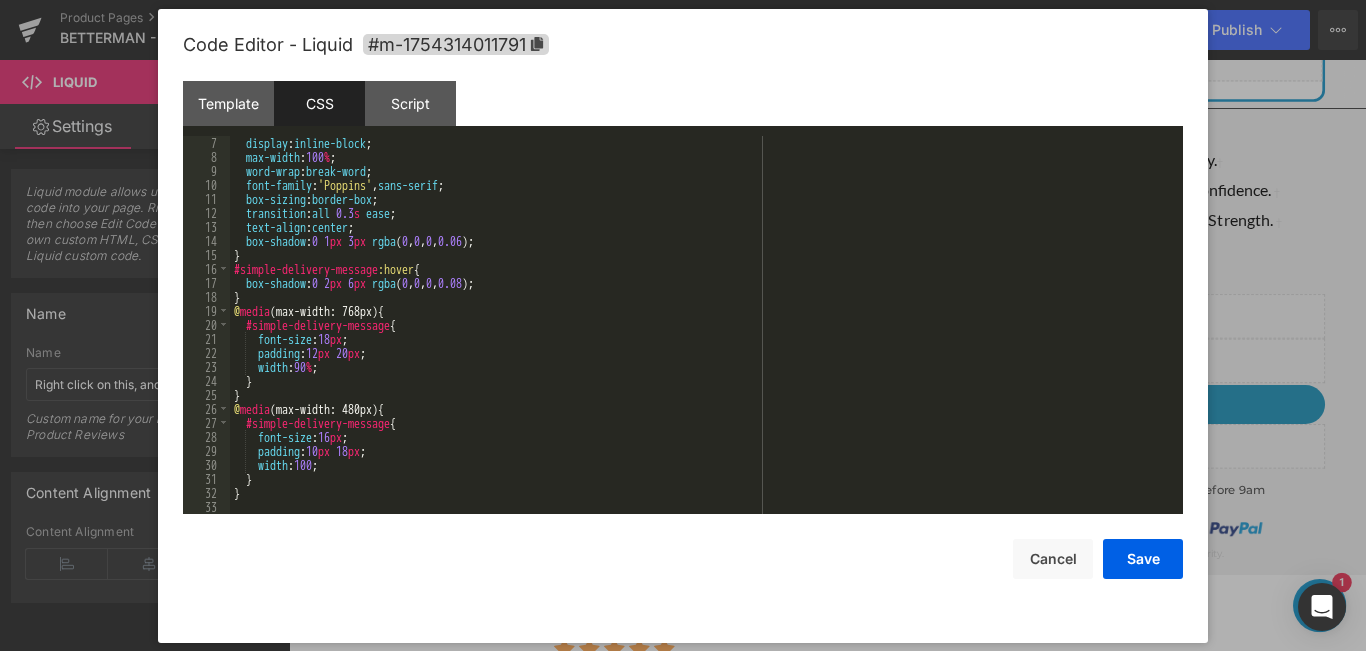 scroll, scrollTop: 84, scrollLeft: 0, axis: vertical 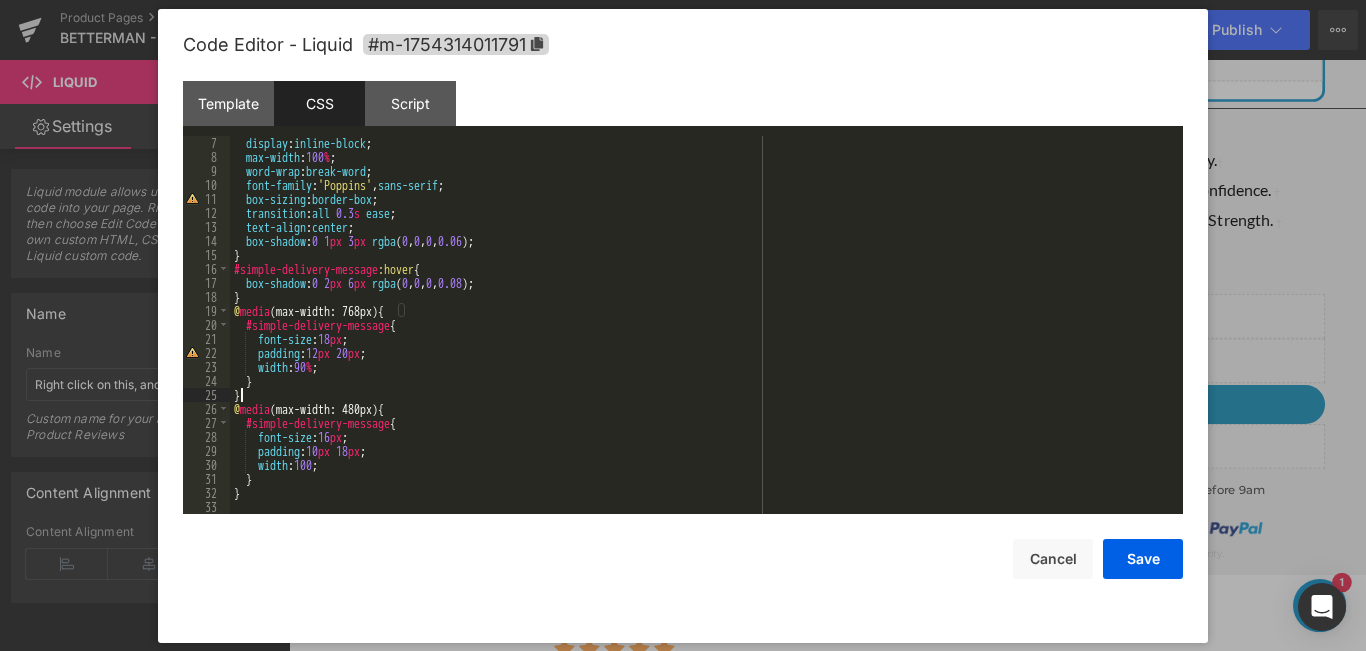 click on "display :  inline-block ;    max-width :  100 % ;    word-wrap :  break-word ;    font-family :  ' Poppins ' ,  sans-serif ;    box-sizing :  border-box ;    transition :  all   0.3 s   ease ;    text-align :  center ;    box-shadow :  0   1 px   3 px   rgba ( 0 ,  0 ,  0 ,  0.06 ); } #simple-delivery-message :hover {    box-shadow :  0   2 px   6 px   rgba ( 0 ,  0 ,  0 ,  0.08 ); } @ media  (max-width: 768px) {    #simple-delivery-message {       font-size :  18 px ;       padding :  12 px   20 px ;       width :  90 % ;    } } @ media  (max-width: 480px) {    #simple-delivery-message {       font-size :  16 px ;       padding :  10 px   18 px ;       width :  100 ;    } }" at bounding box center [702, 339] 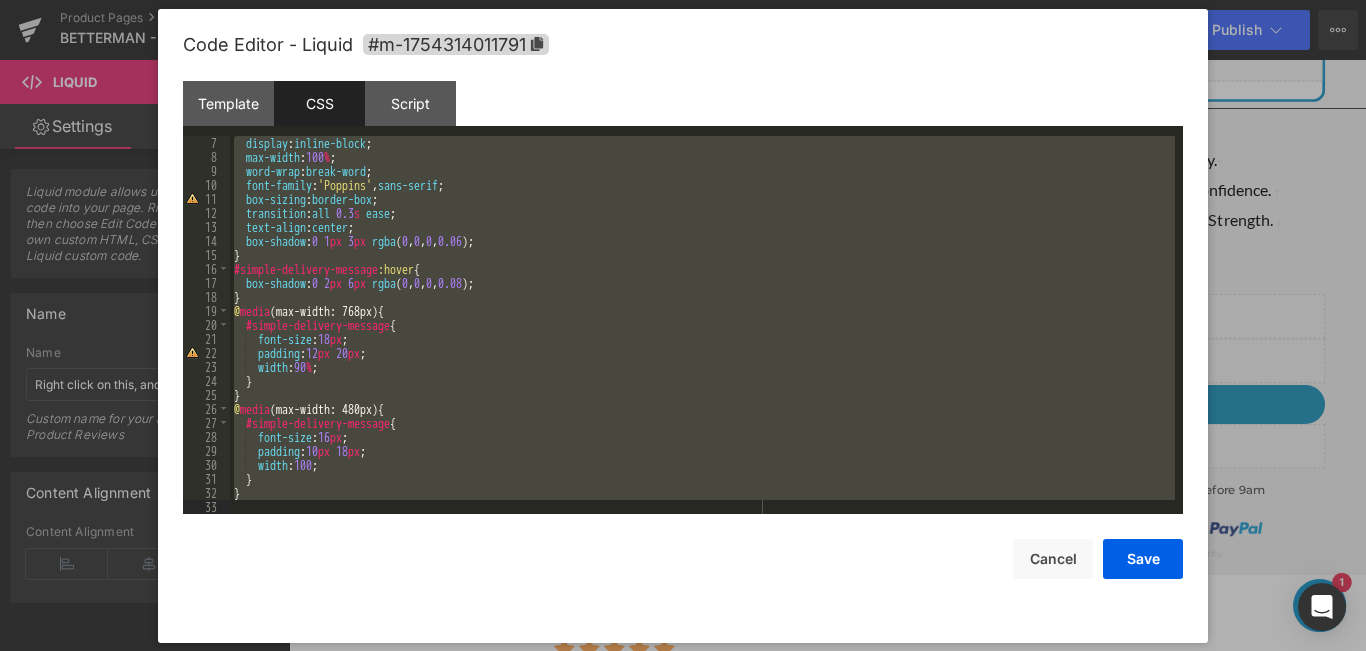 click on "display :  inline-block ;    max-width :  100 % ;    word-wrap :  break-word ;    font-family :  ' Poppins ' ,  sans-serif ;    box-sizing :  border-box ;    transition :  all   0.3 s   ease ;    text-align :  center ;    box-shadow :  0   1 px   3 px   rgba ( 0 ,  0 ,  0 ,  0.06 ); } #simple-delivery-message :hover {    box-shadow :  0   2 px   6 px   rgba ( 0 ,  0 ,  0 ,  0.08 ); } @ media  (max-width: 768px) {    #simple-delivery-message {       font-size :  18 px ;       padding :  12 px   20 px ;       width :  90 % ;    } } @ media  (max-width: 480px) {    #simple-delivery-message {       font-size :  16 px ;       padding :  10 px   18 px ;       width :  100 ;    } }" at bounding box center [702, 325] 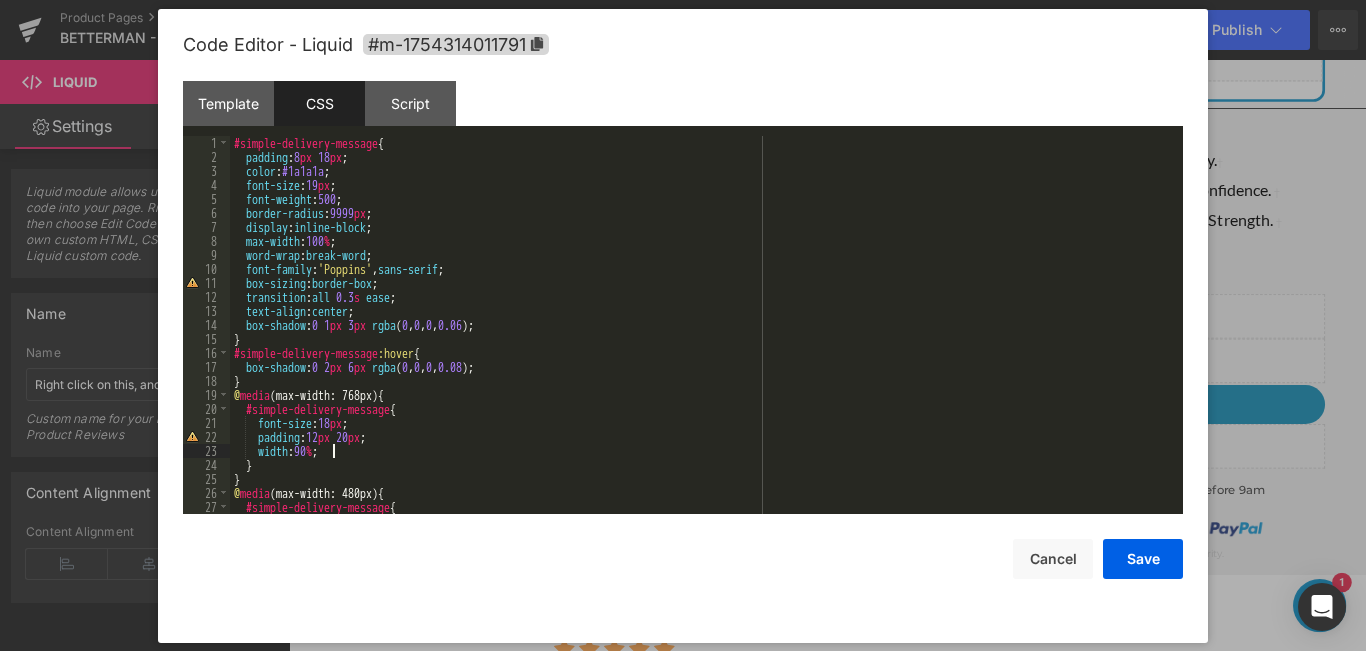 scroll, scrollTop: 84, scrollLeft: 0, axis: vertical 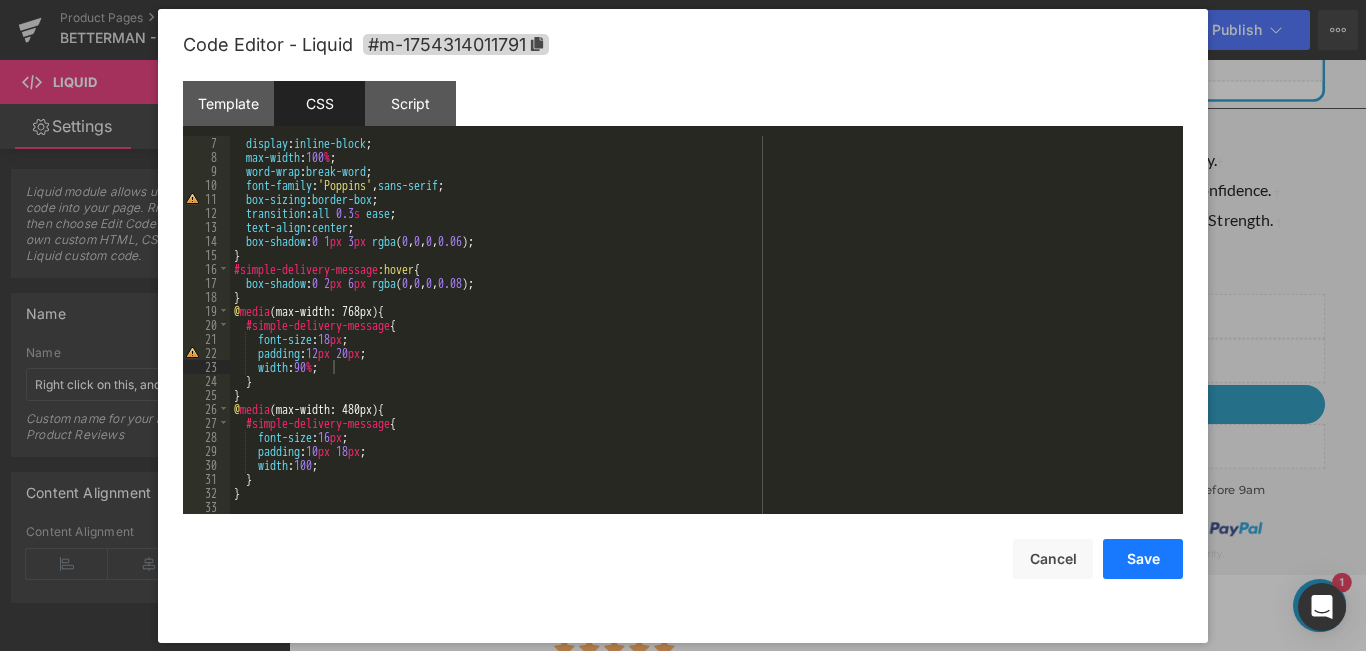 click on "Save" at bounding box center [1143, 559] 